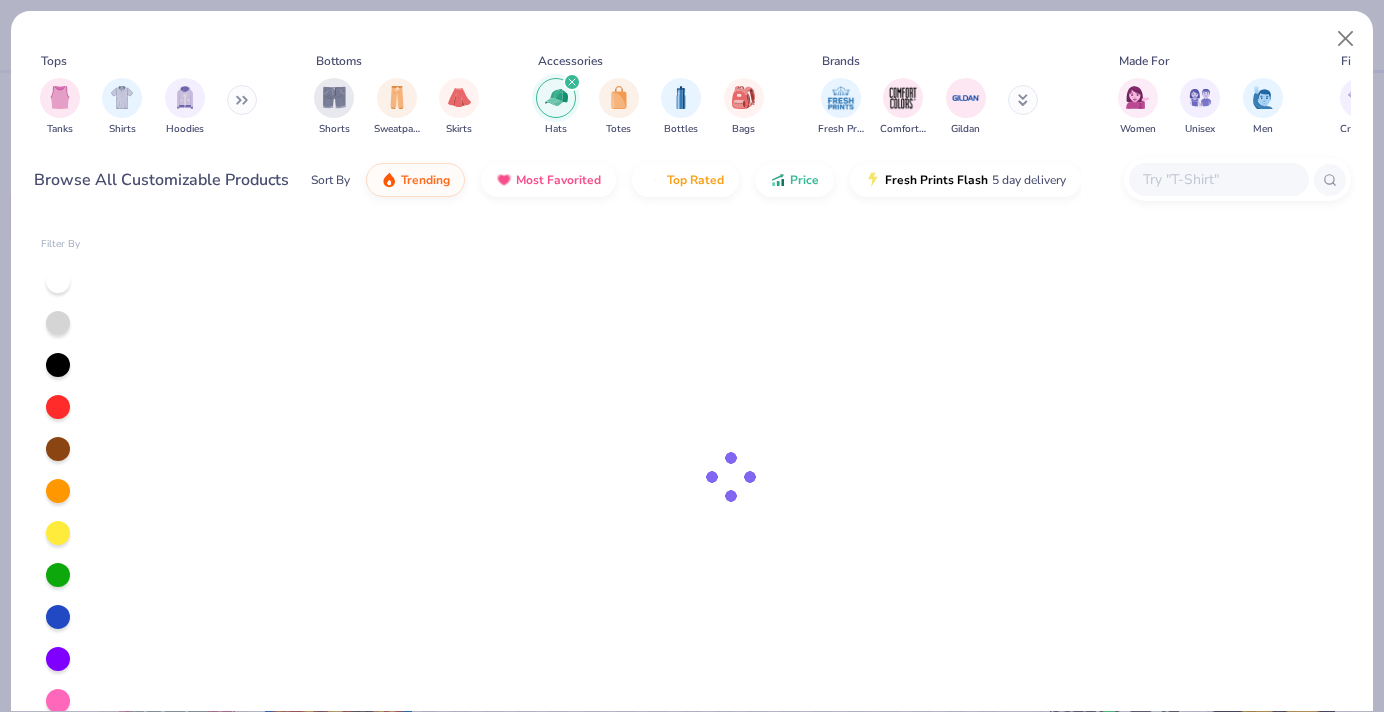 scroll, scrollTop: 0, scrollLeft: 0, axis: both 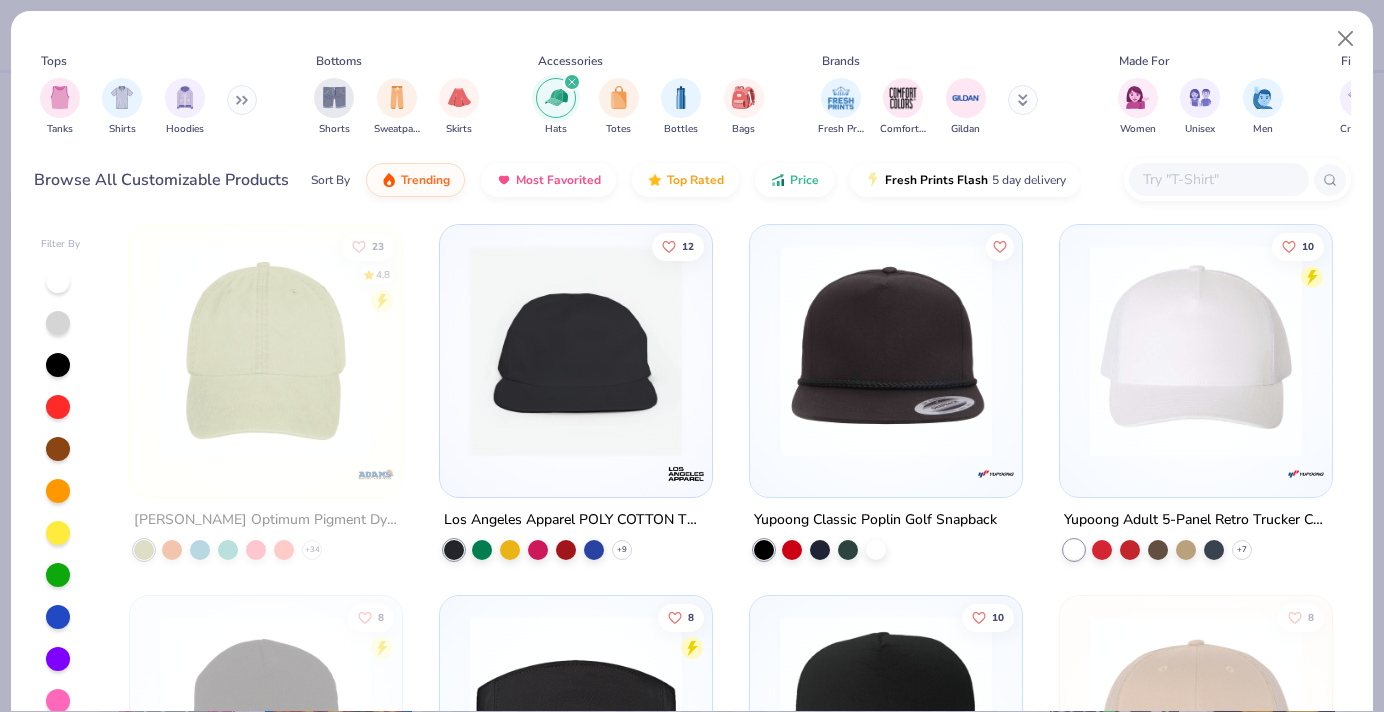 click at bounding box center (1196, 351) 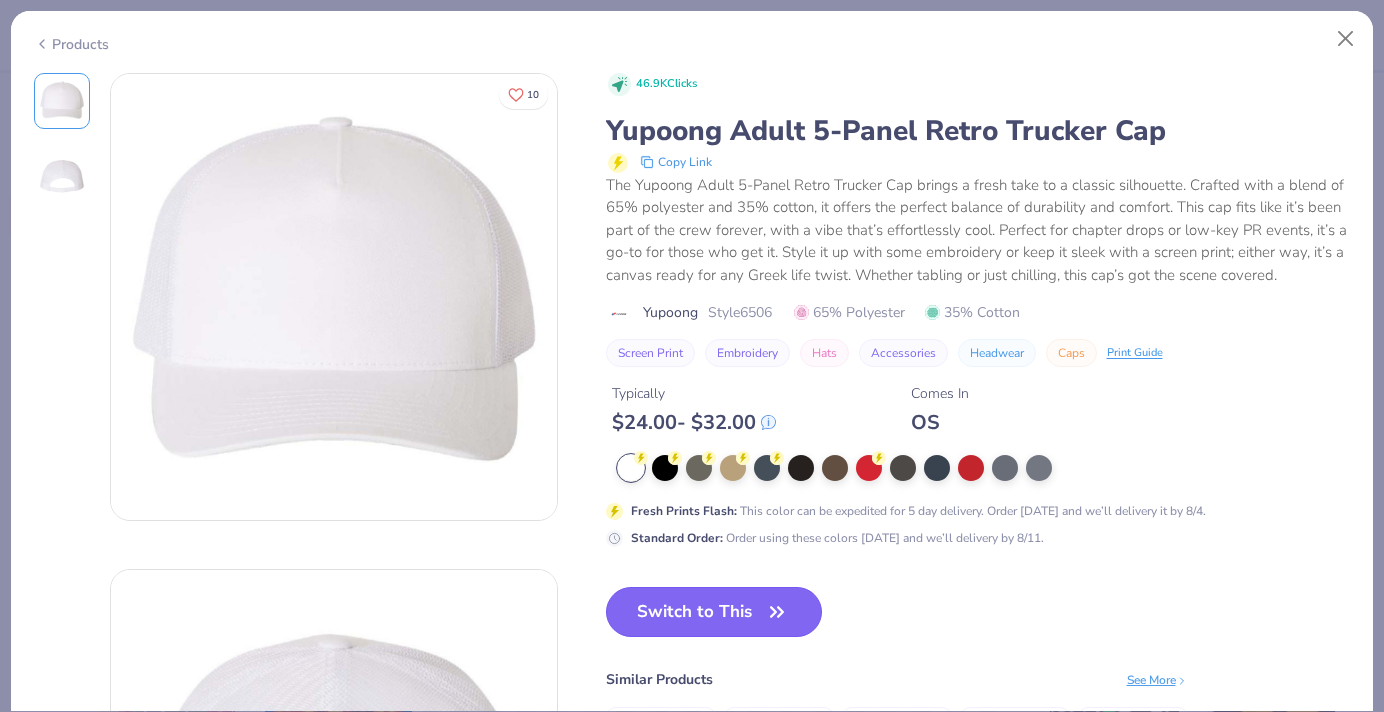 click on "Switch to This" at bounding box center (714, 612) 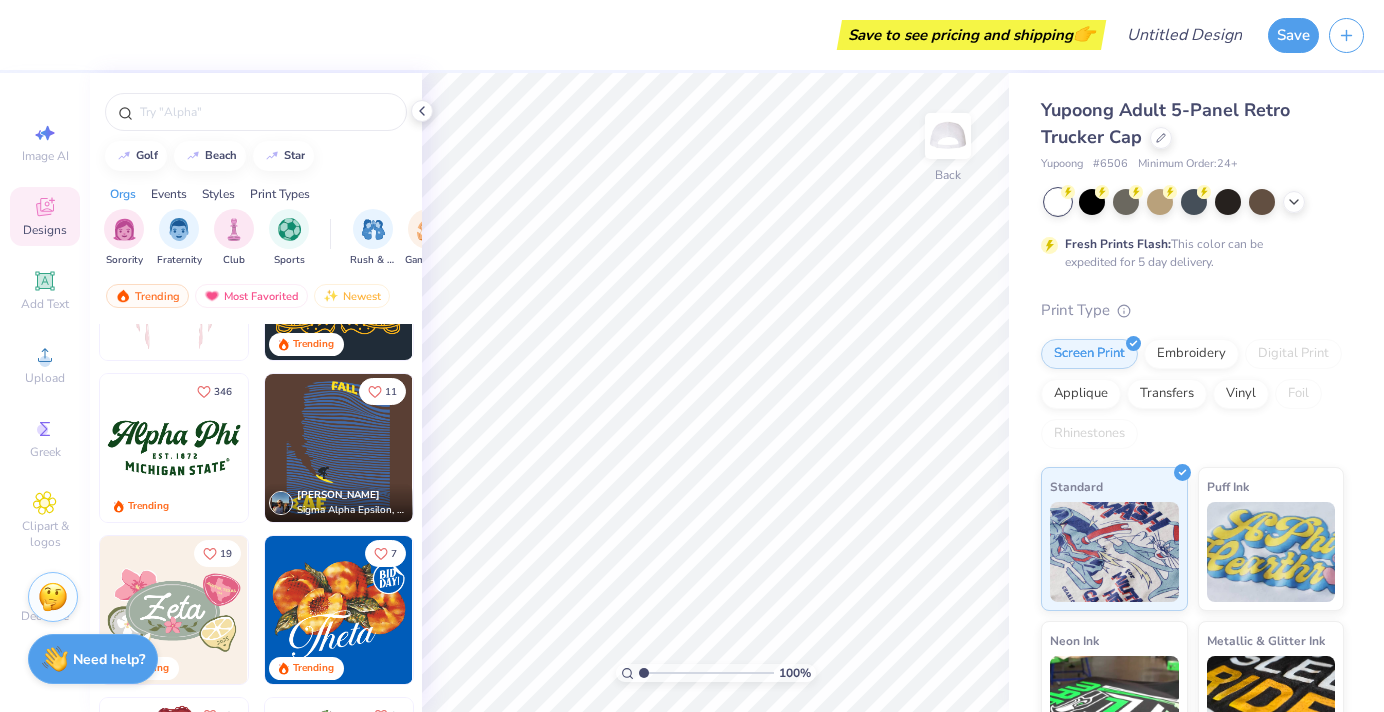 scroll, scrollTop: 116, scrollLeft: 0, axis: vertical 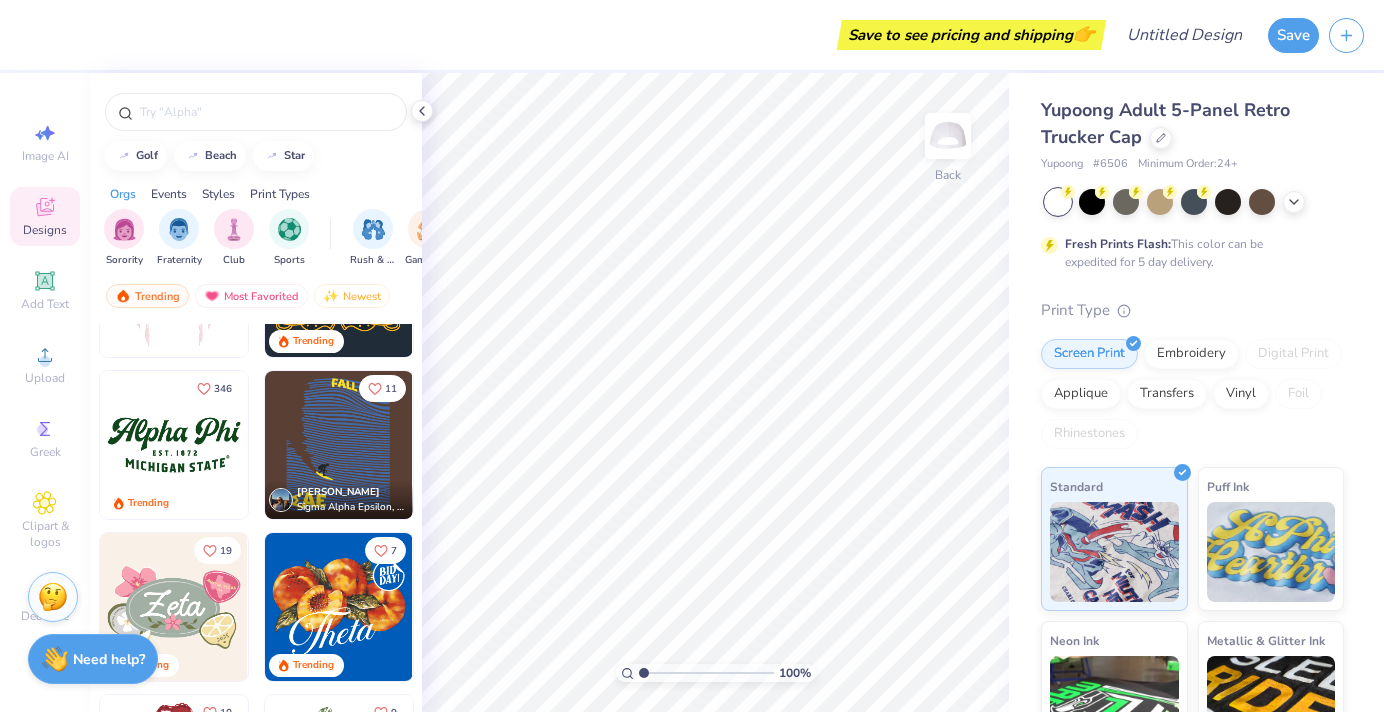 click at bounding box center (174, 445) 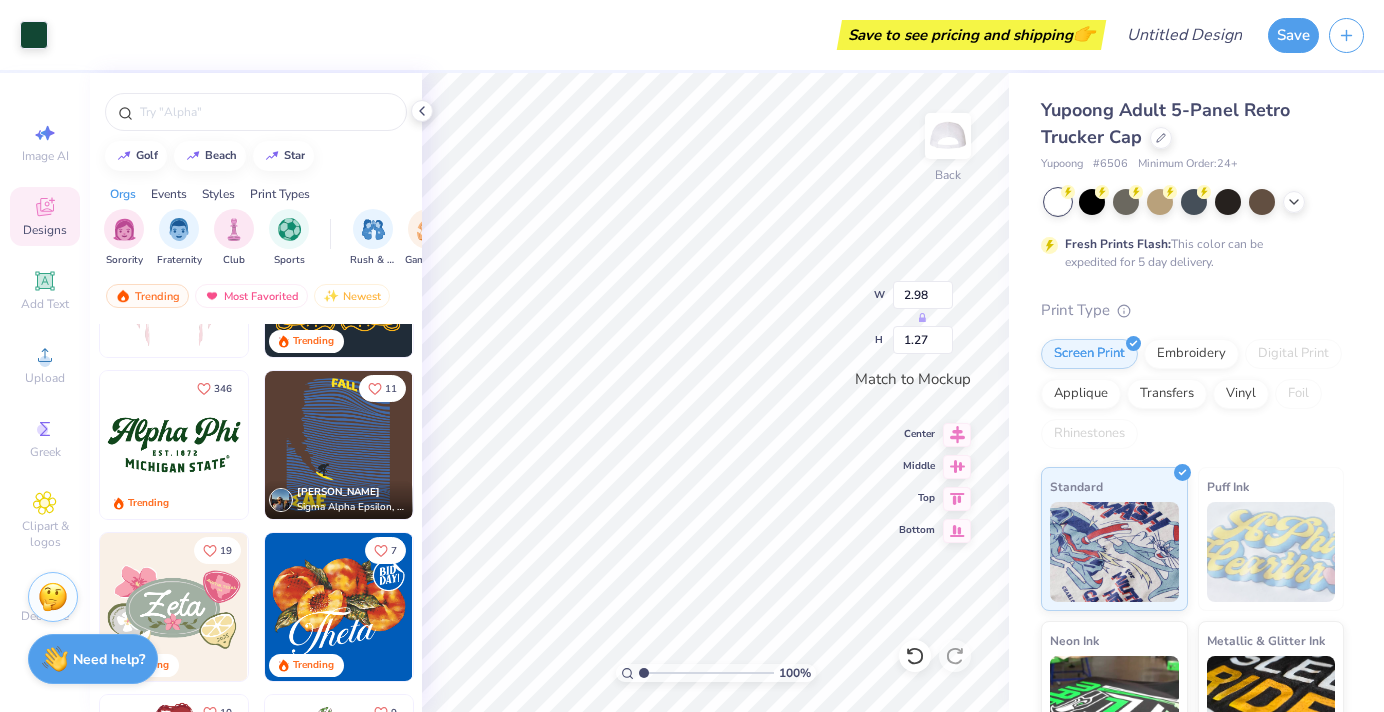 type on "2.98" 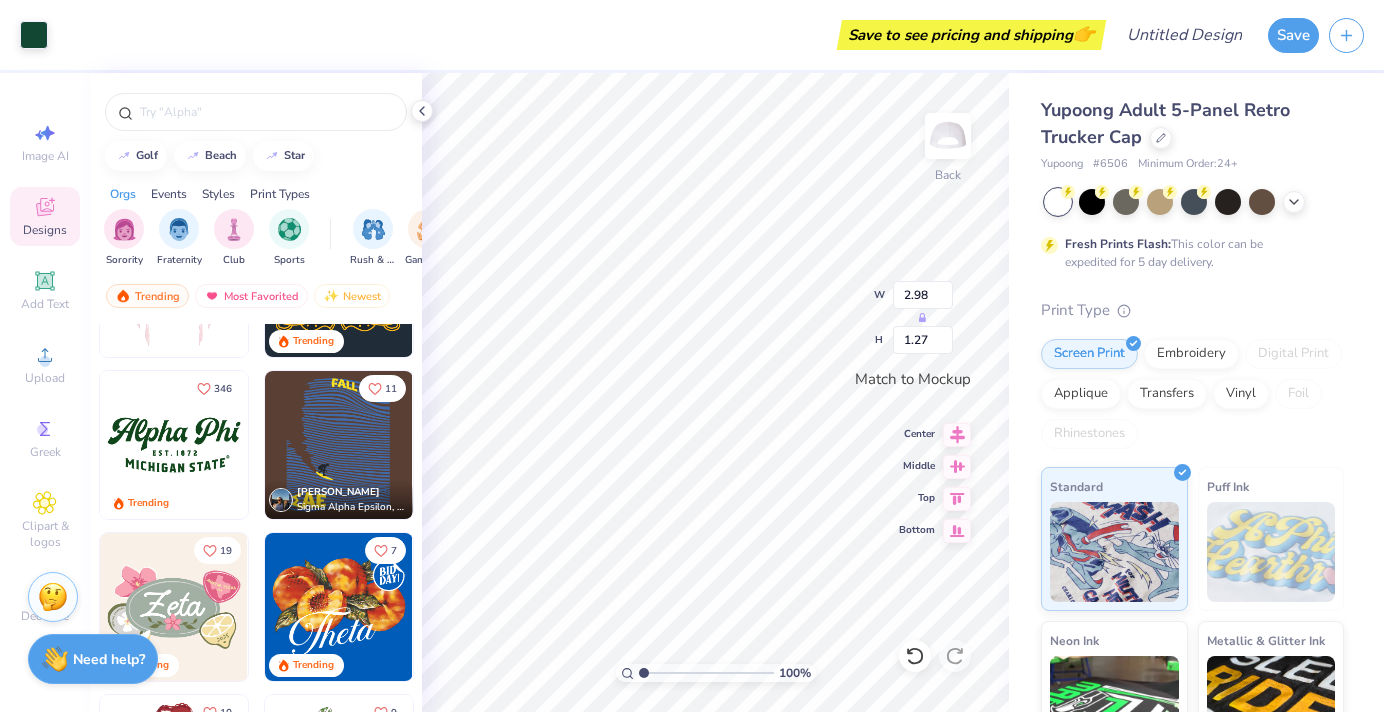type on "1.27" 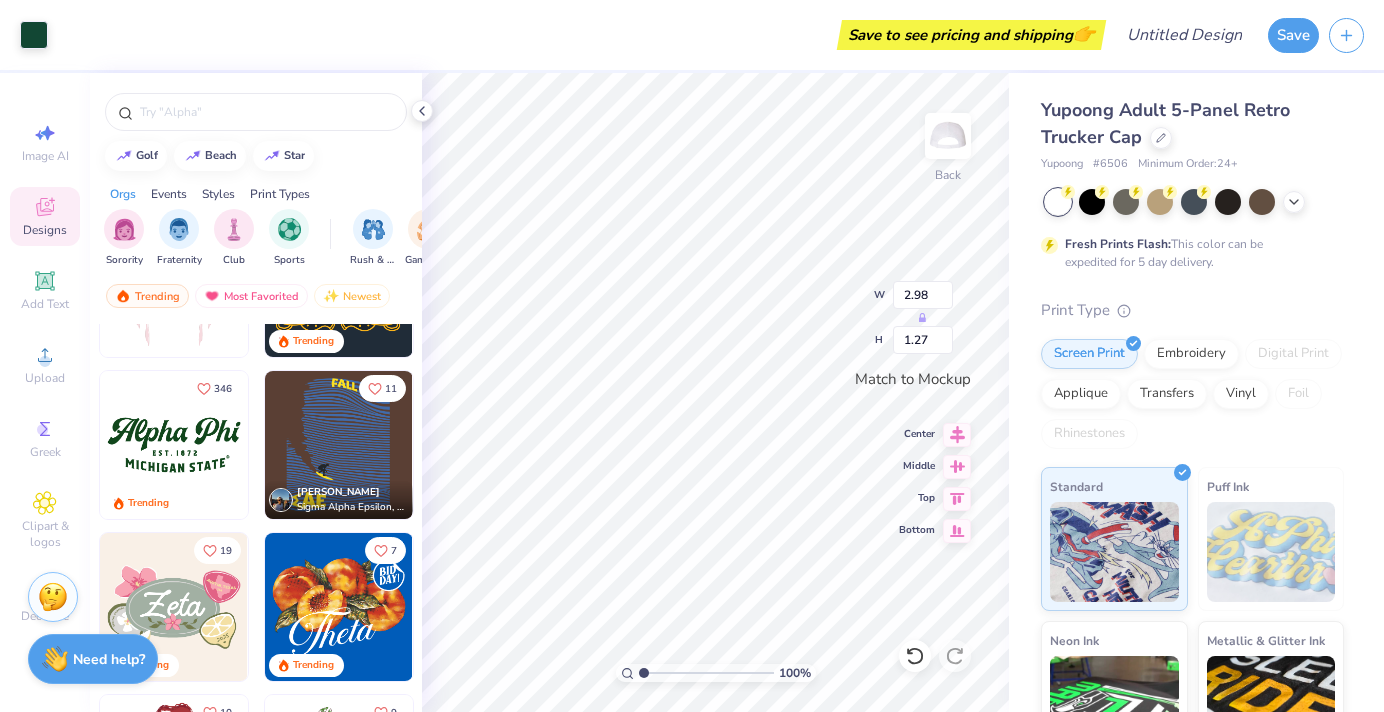 type on "3.86" 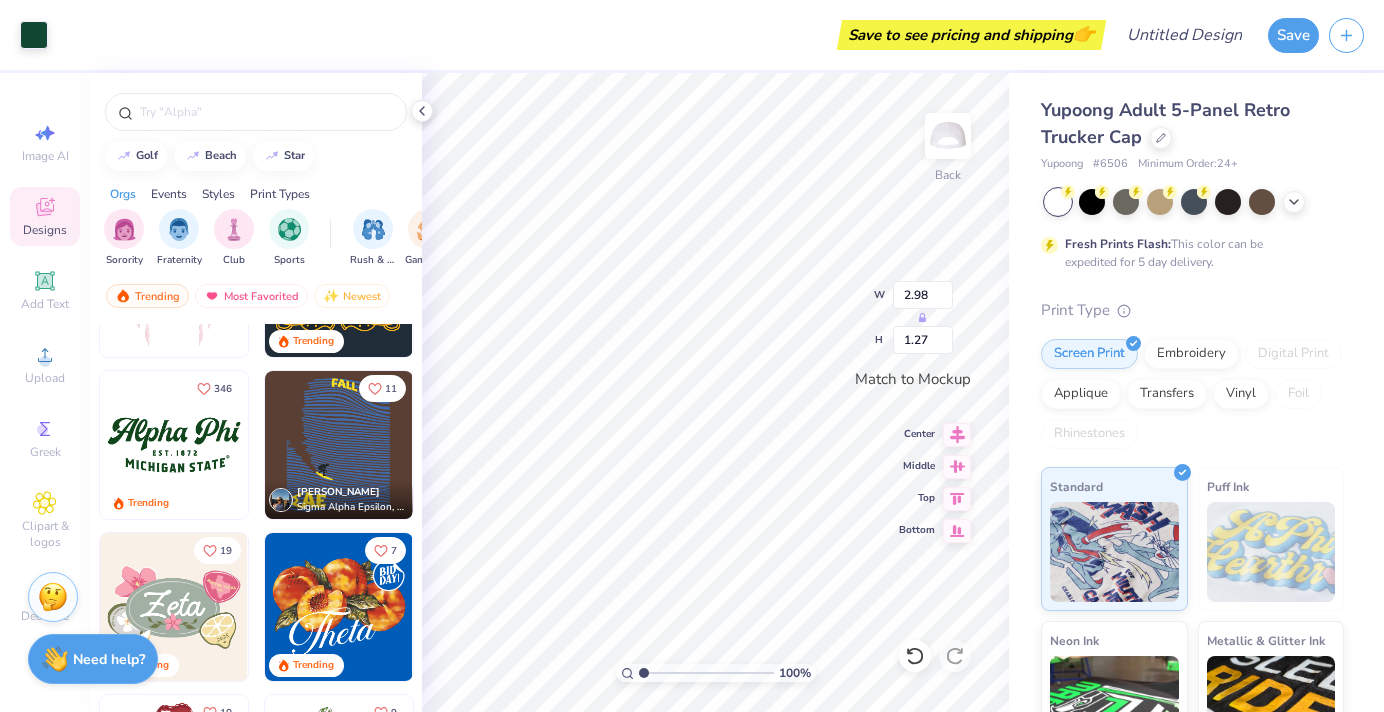type on "1.64" 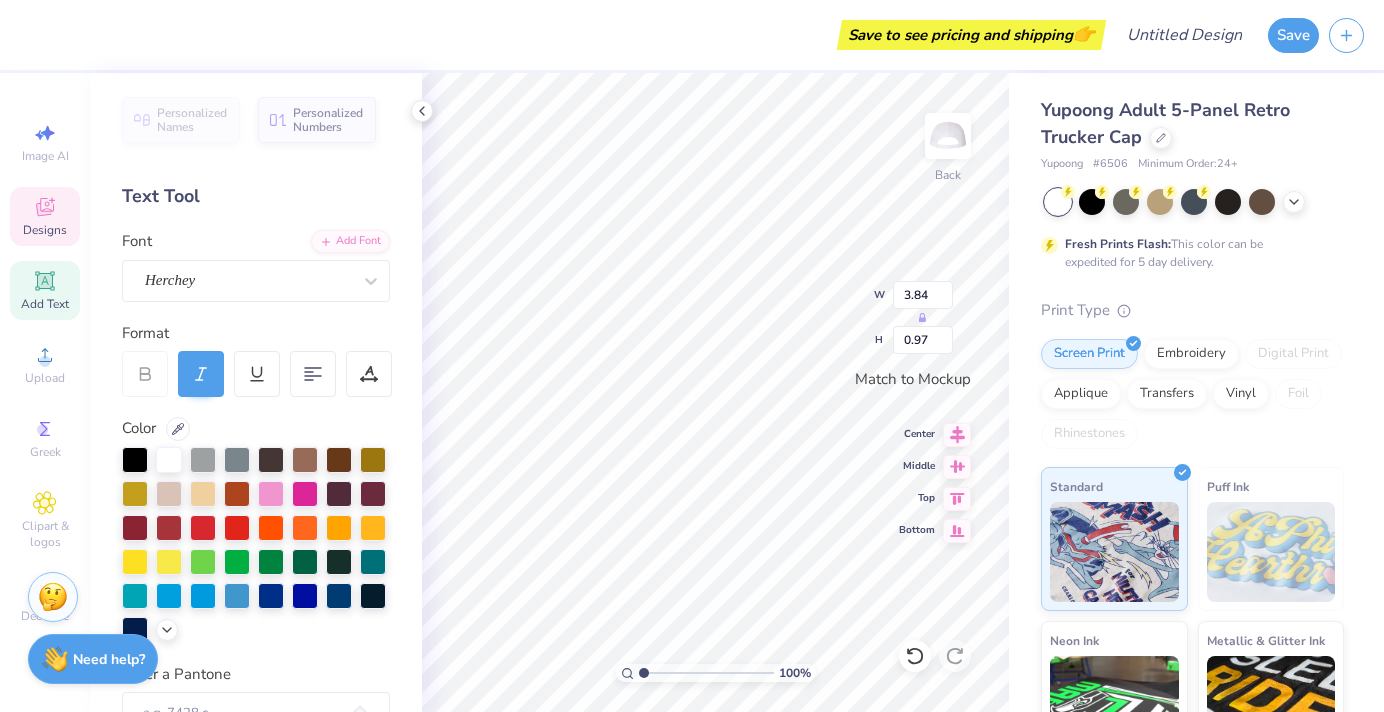 scroll, scrollTop: 0, scrollLeft: 0, axis: both 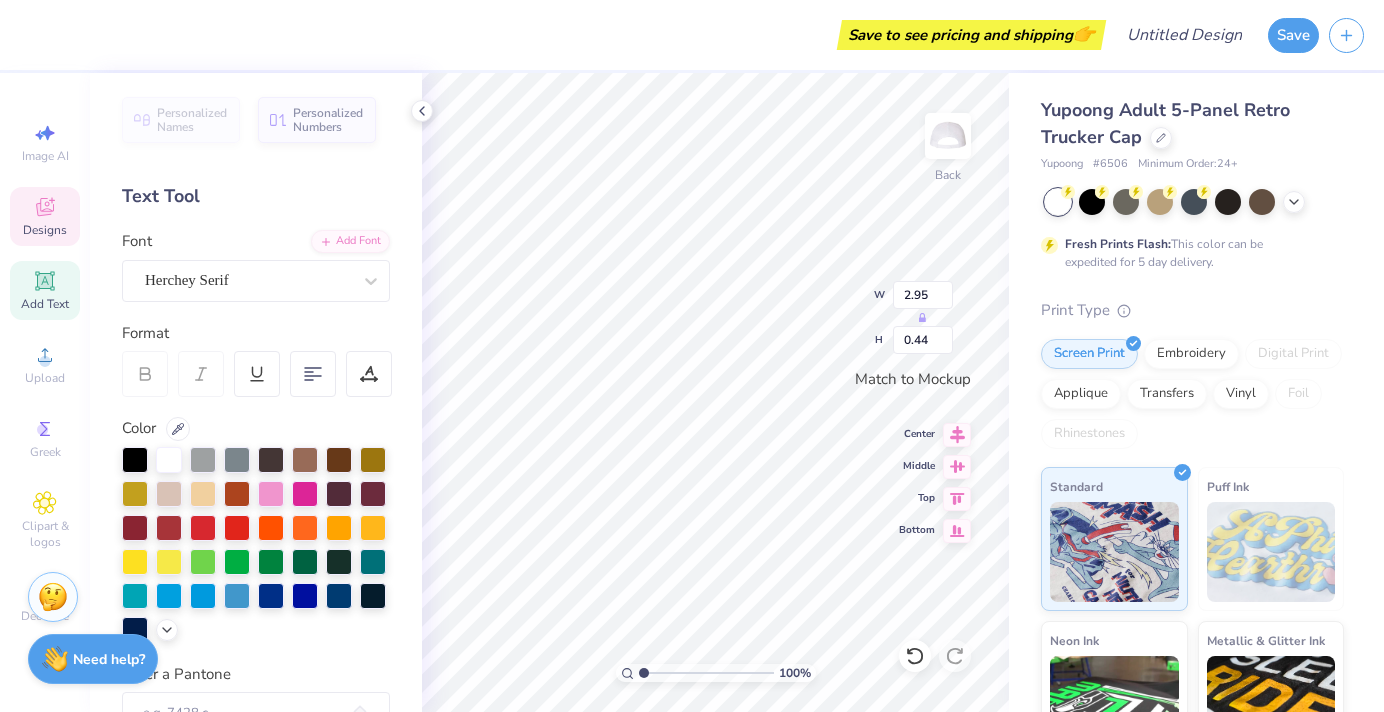 type on "M" 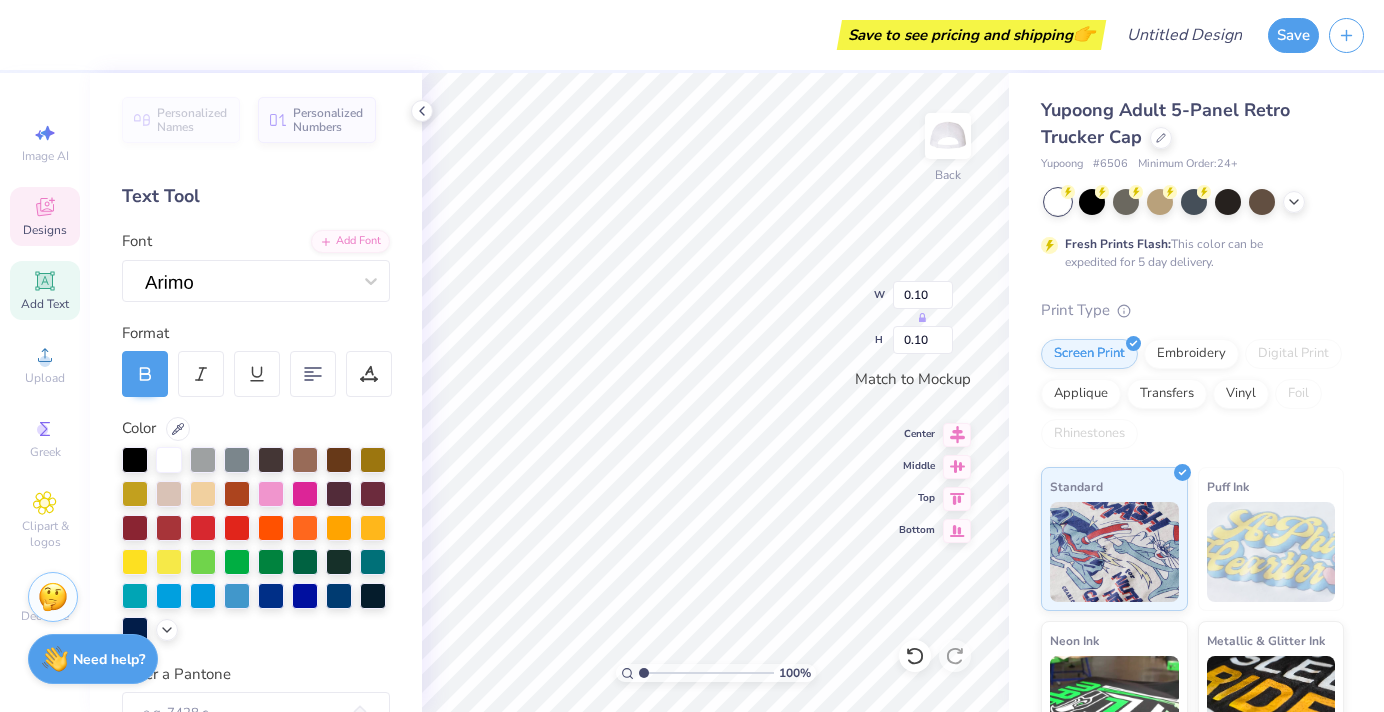 type on "1.31" 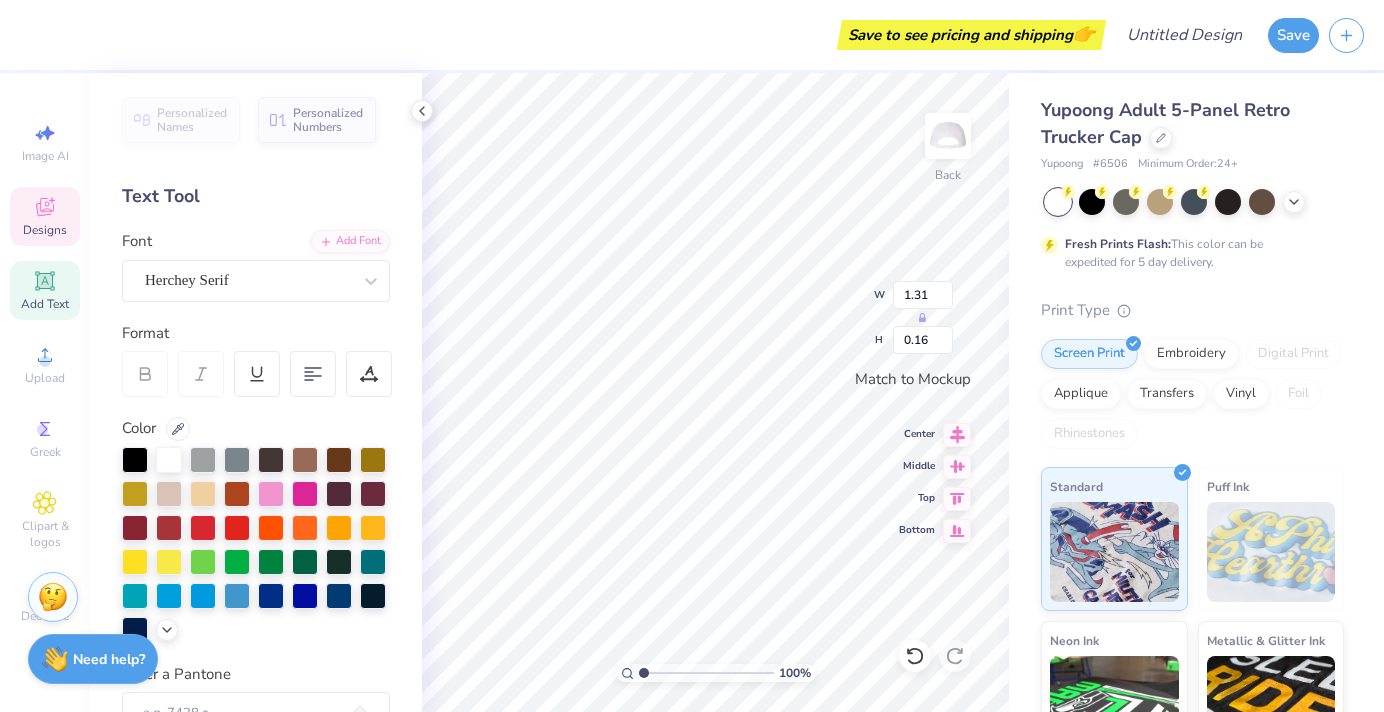 type on "E S T .  1 8 7 4" 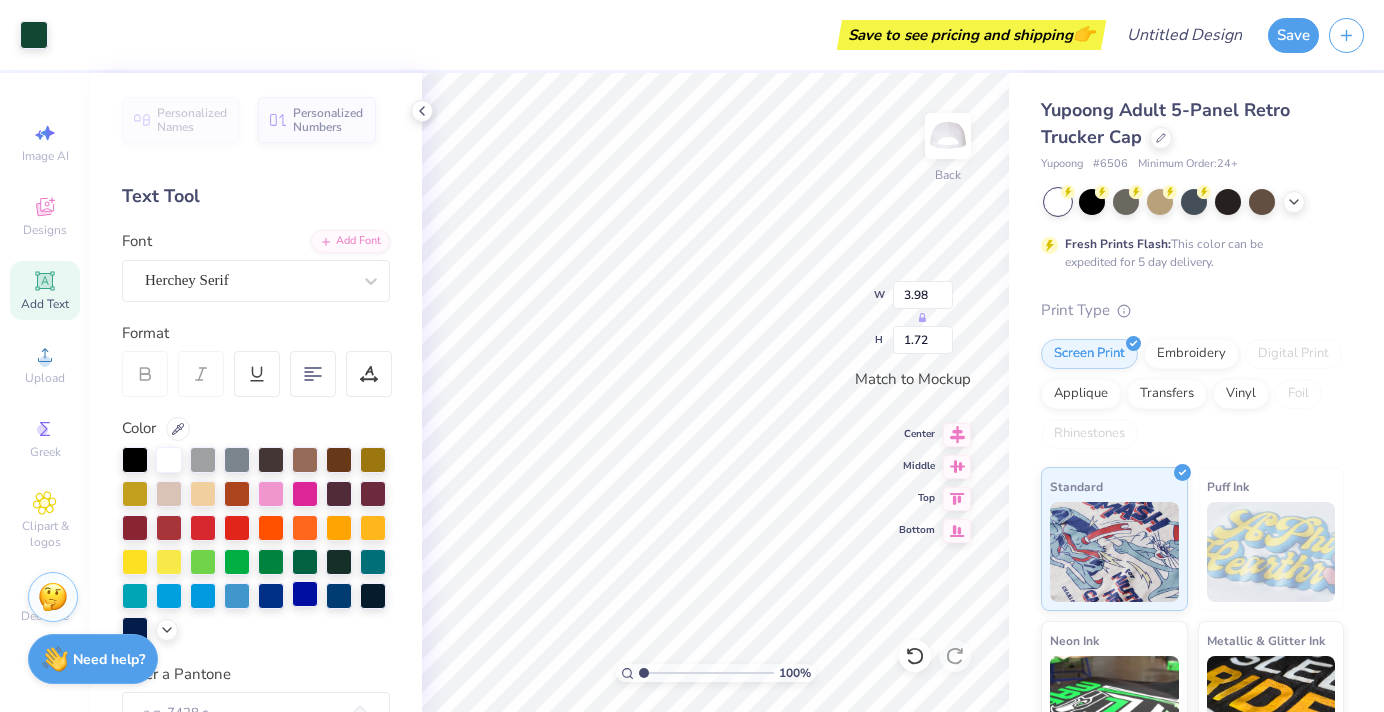 click at bounding box center (305, 594) 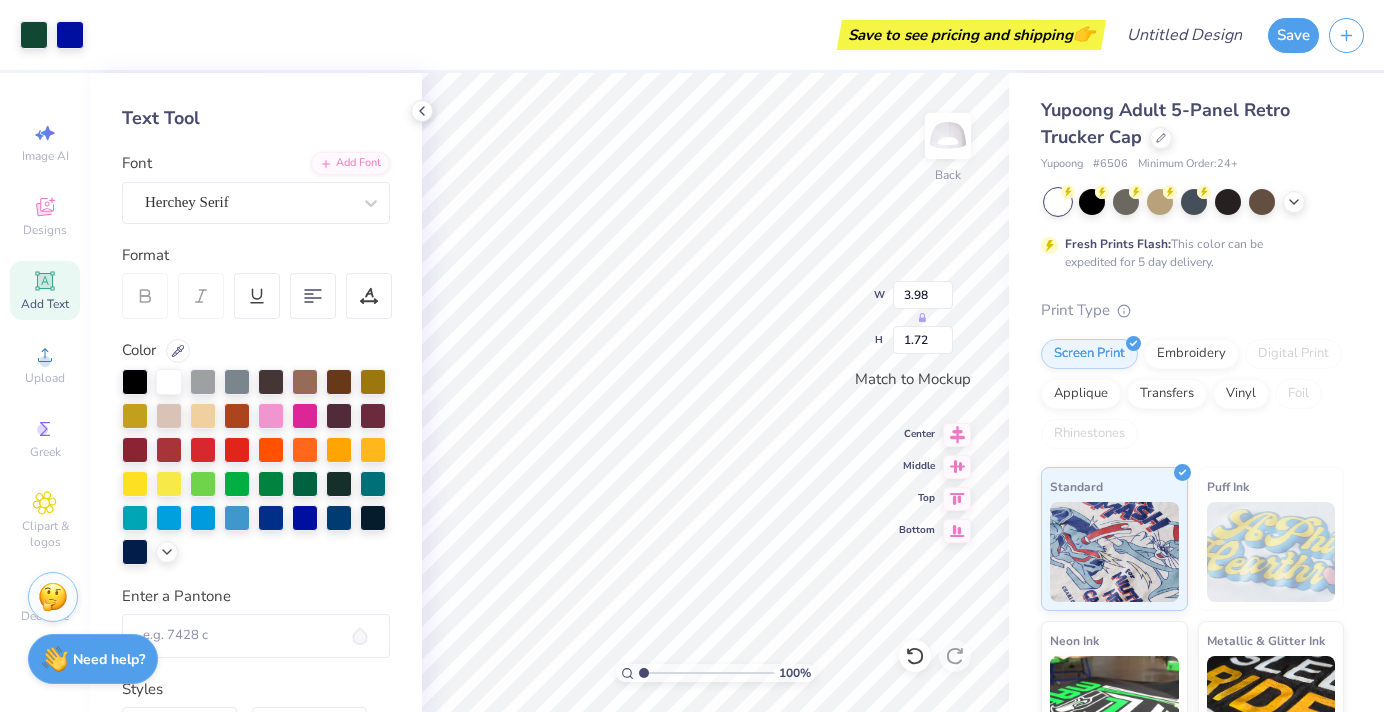 scroll, scrollTop: 80, scrollLeft: 0, axis: vertical 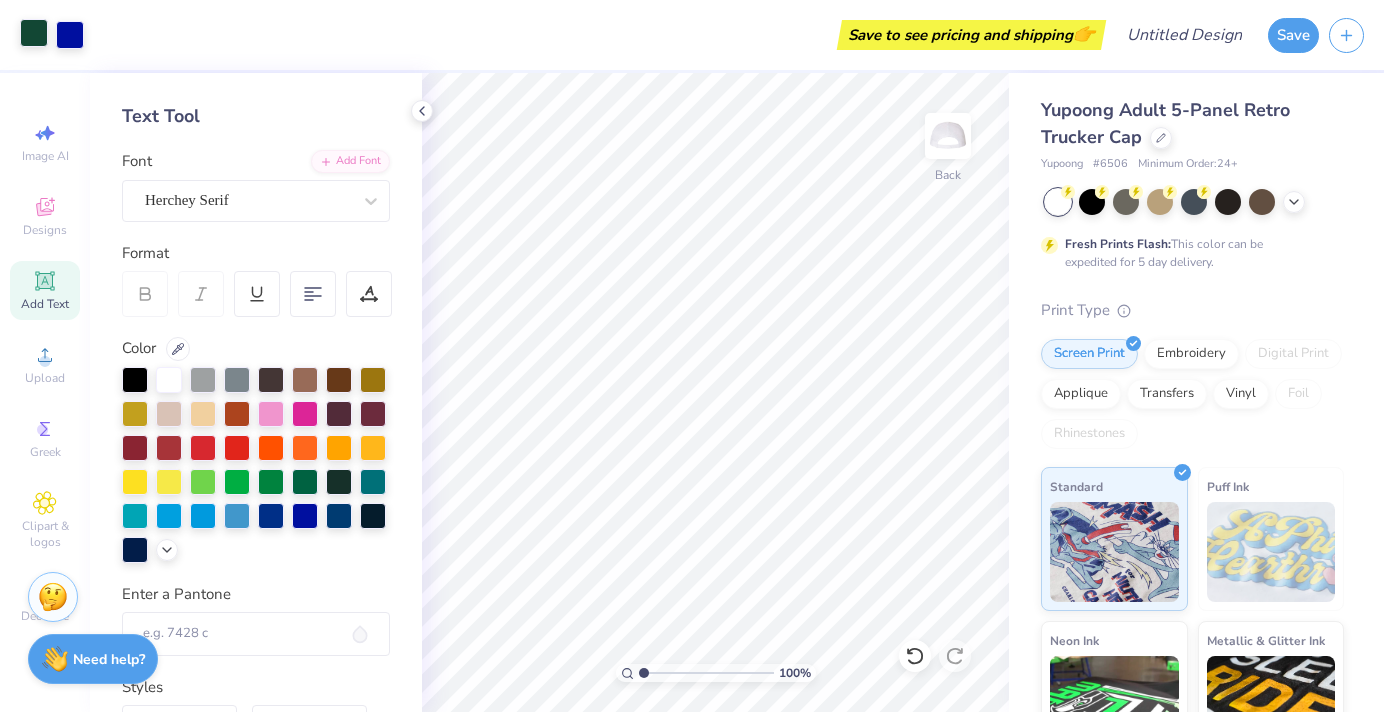 click at bounding box center [34, 33] 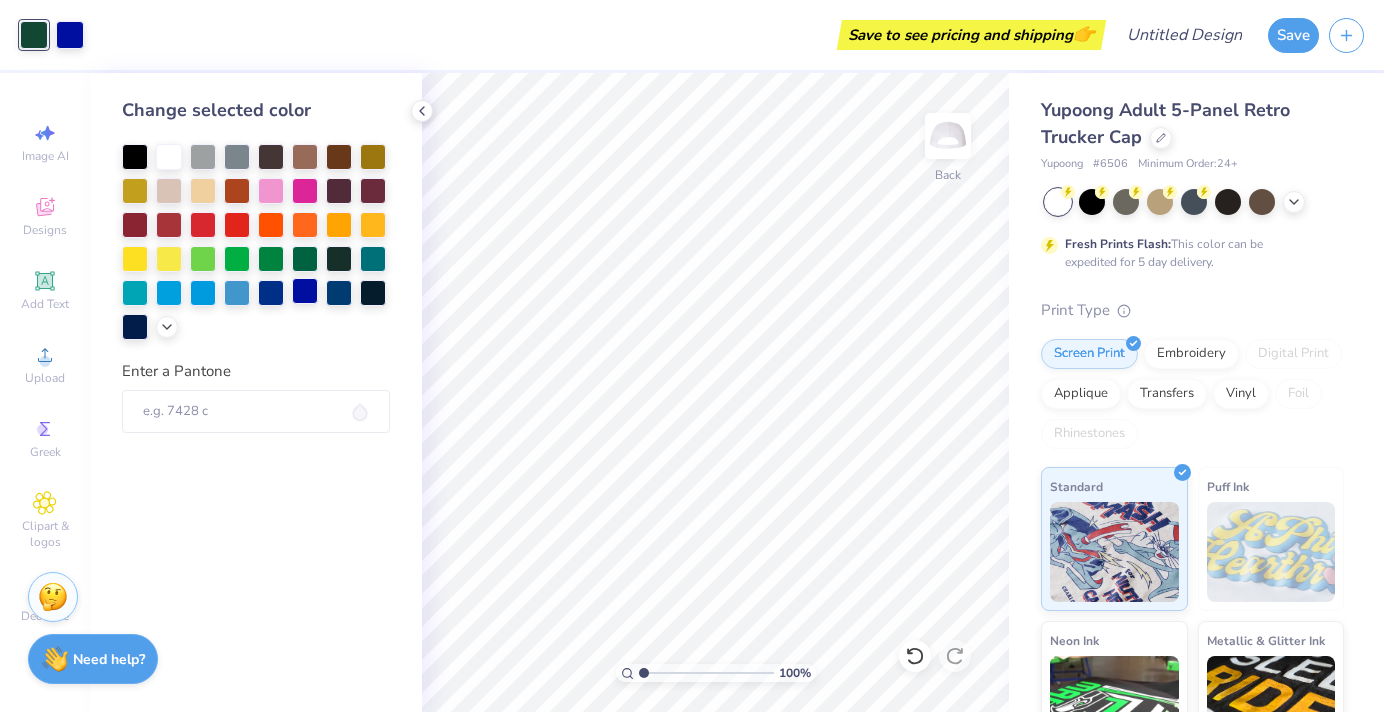 click at bounding box center (305, 291) 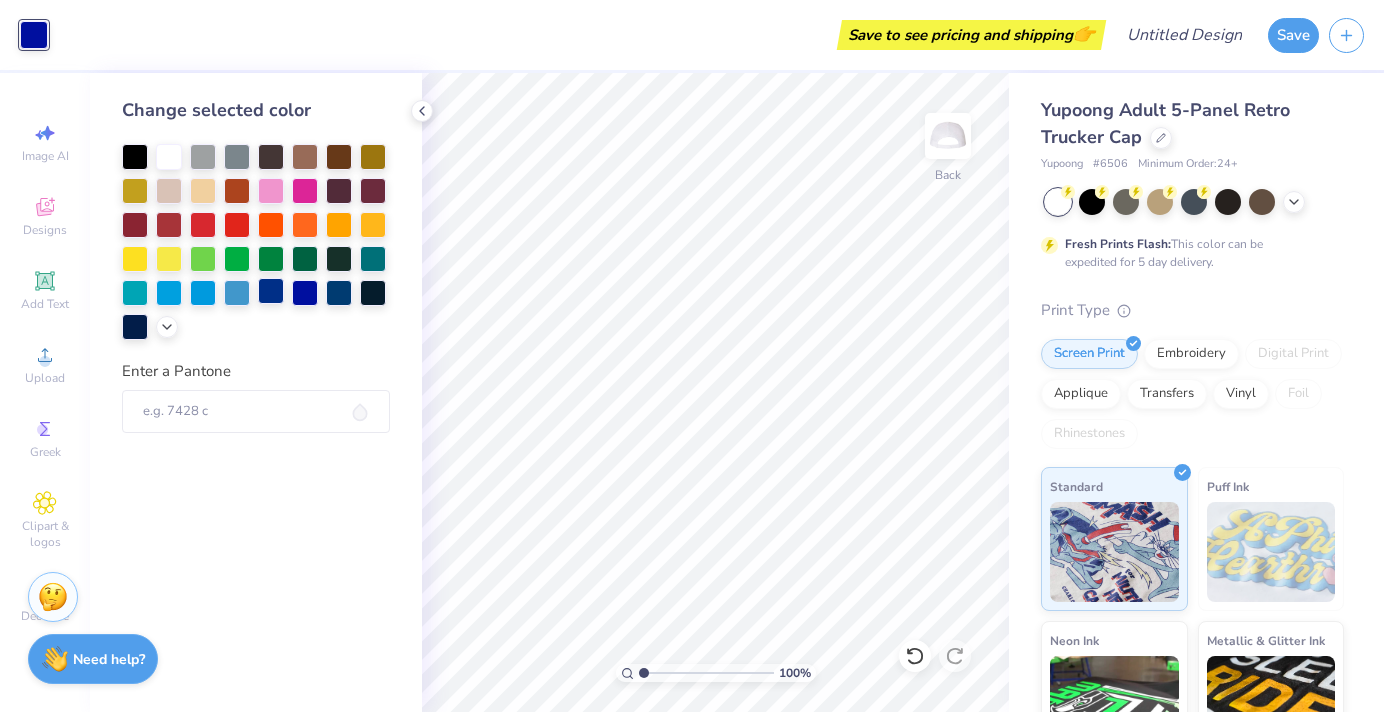 click at bounding box center [271, 291] 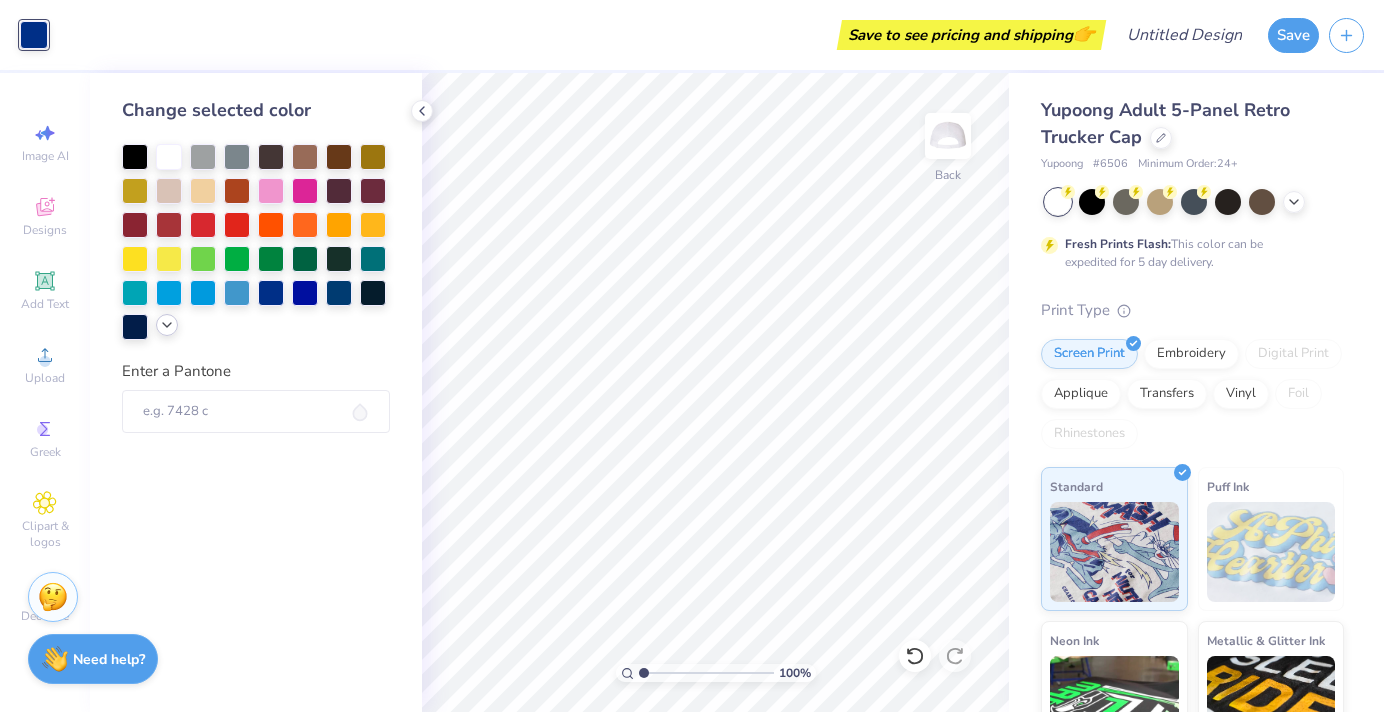 click at bounding box center (167, 325) 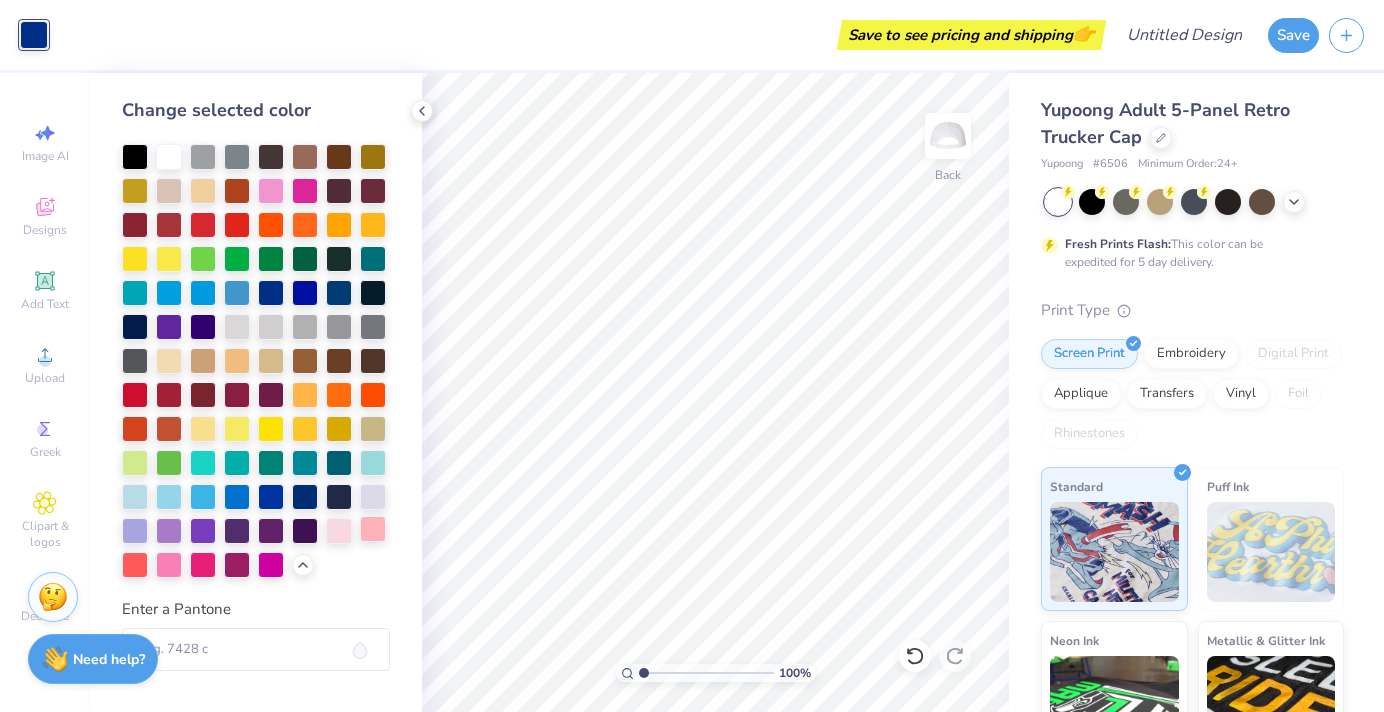 click at bounding box center (373, 529) 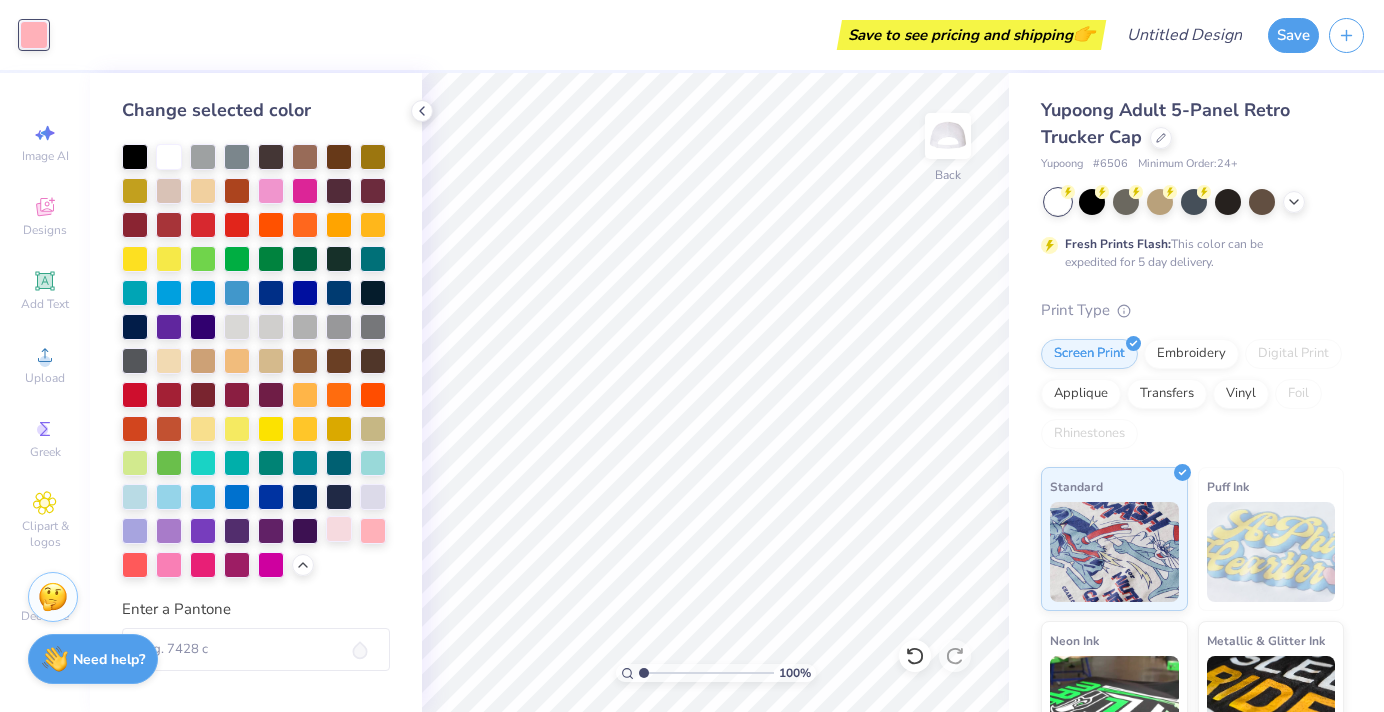 click at bounding box center [339, 529] 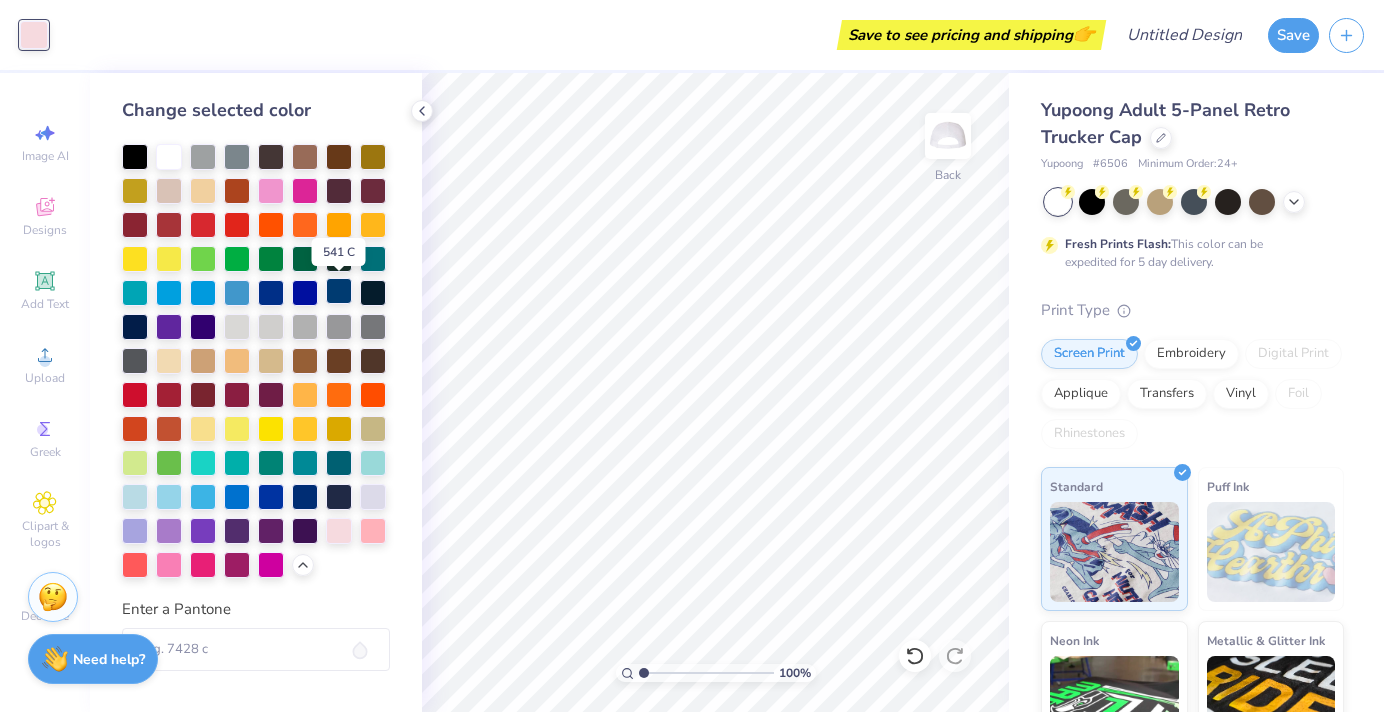 click at bounding box center (339, 291) 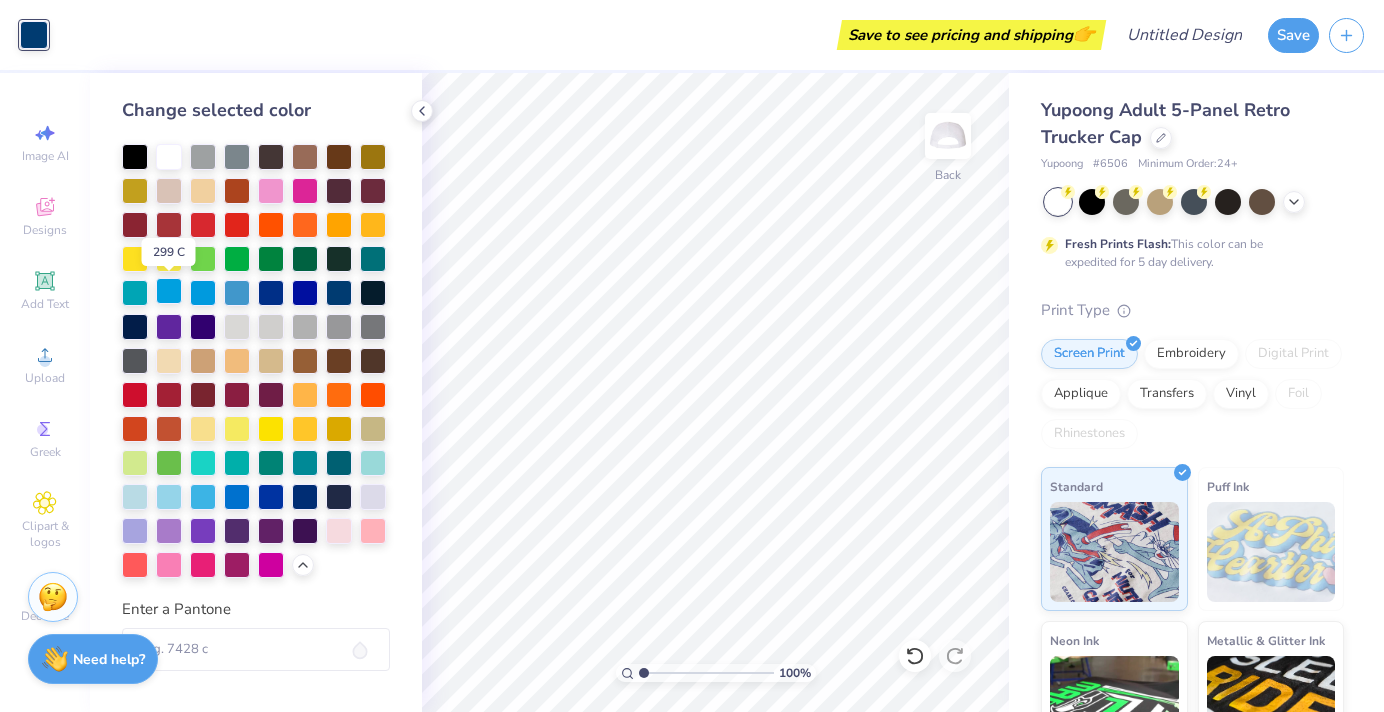 click at bounding box center (169, 291) 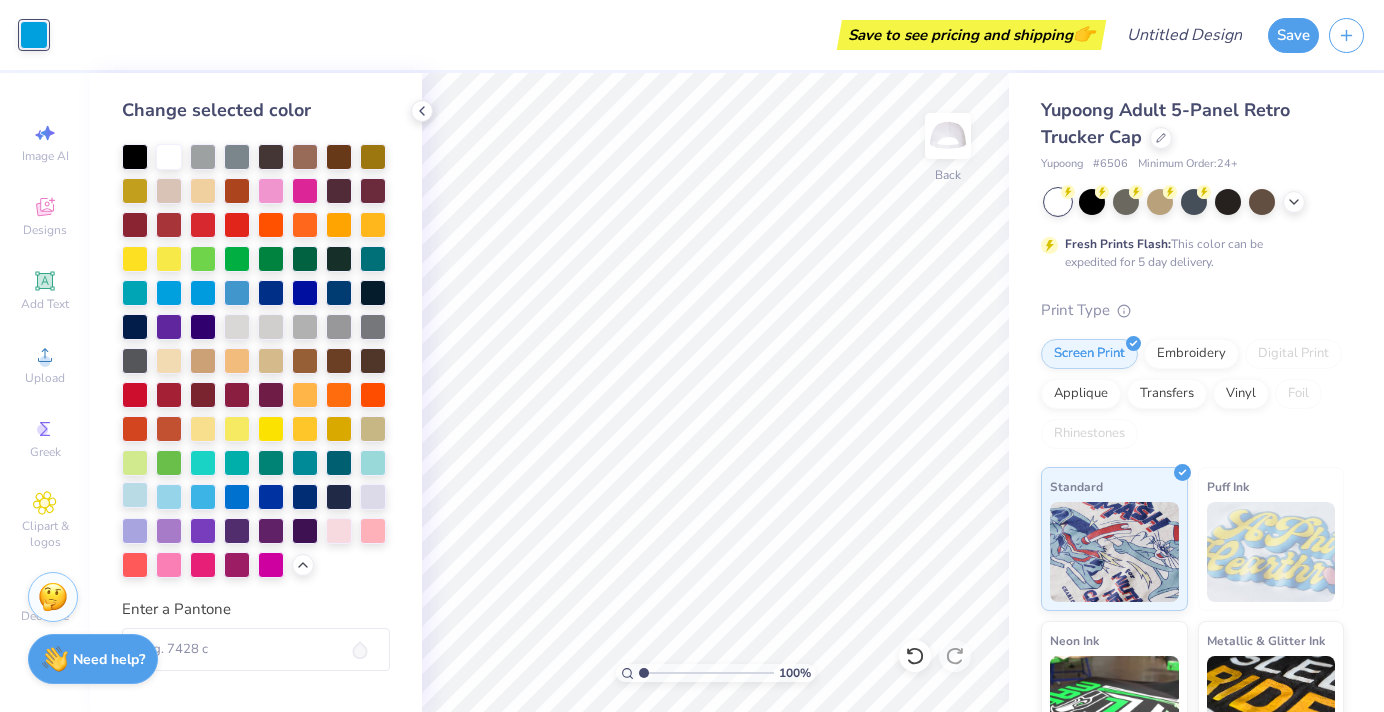click at bounding box center (135, 495) 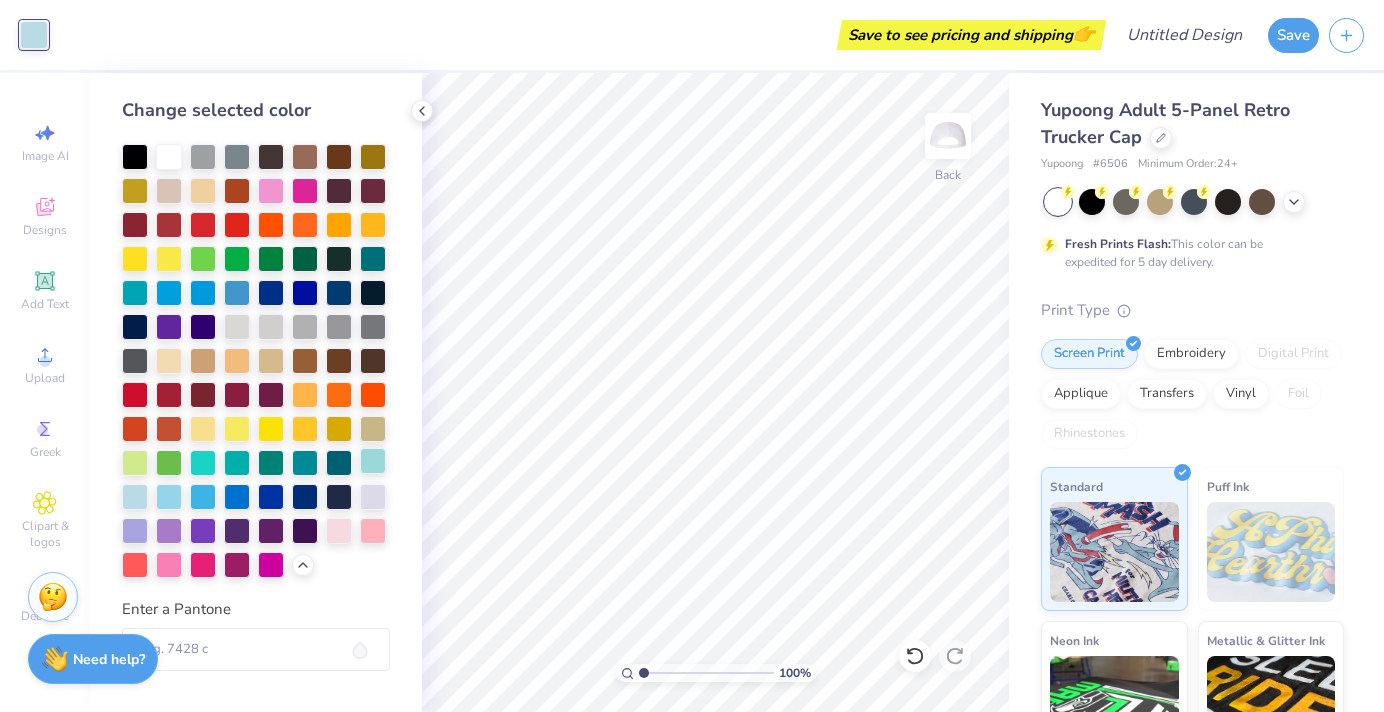click at bounding box center [373, 461] 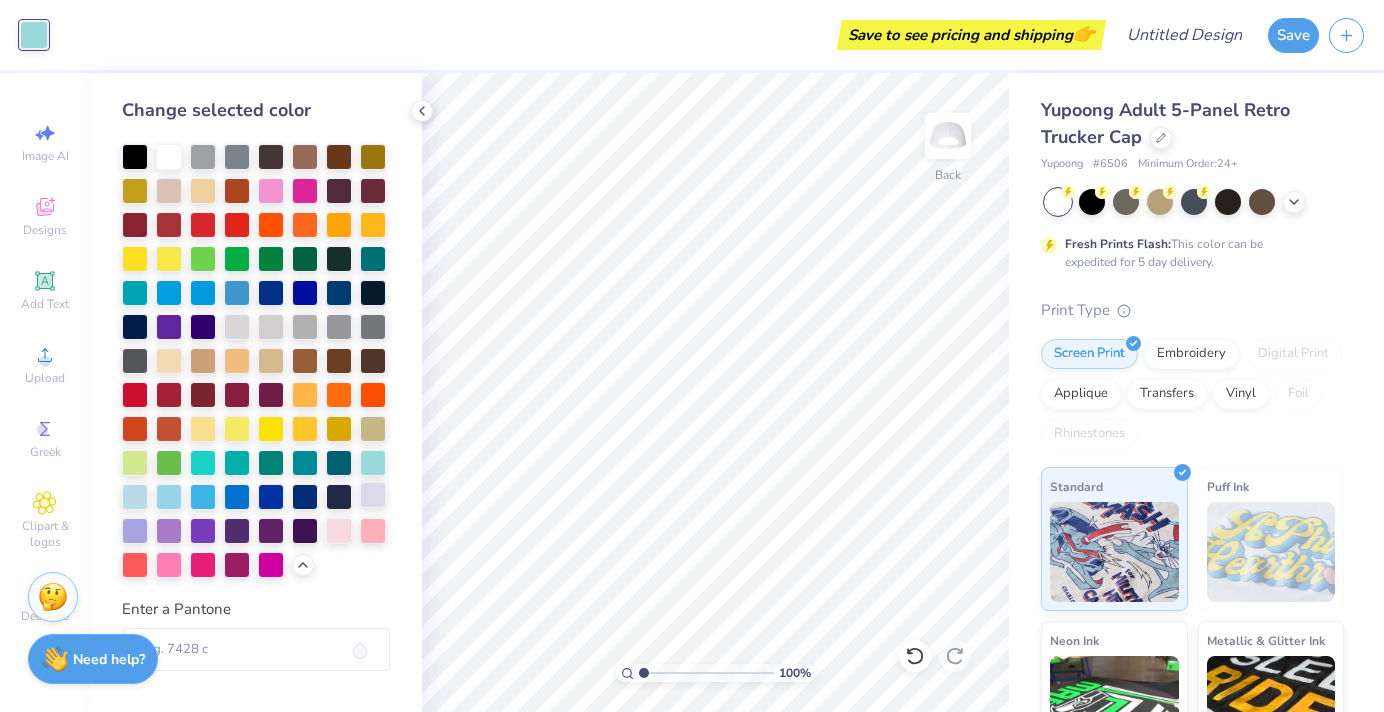 click at bounding box center (373, 495) 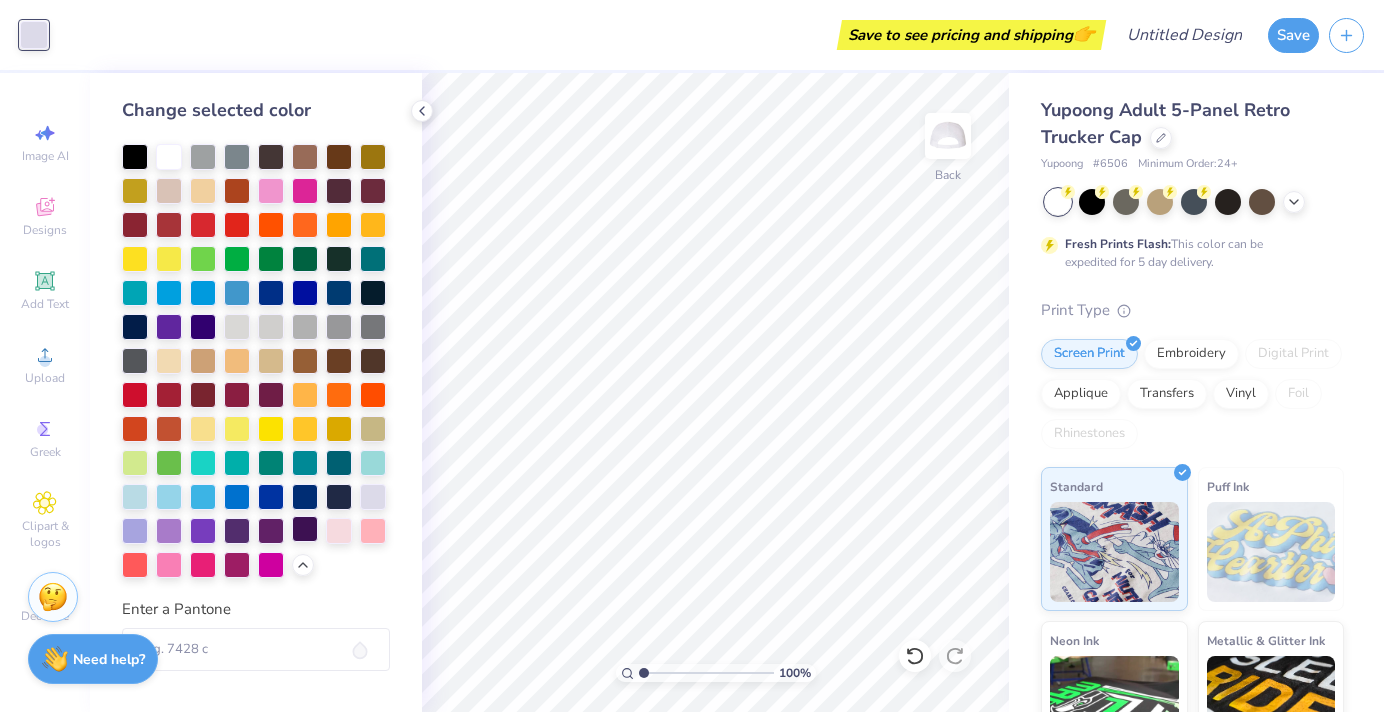 click at bounding box center (305, 529) 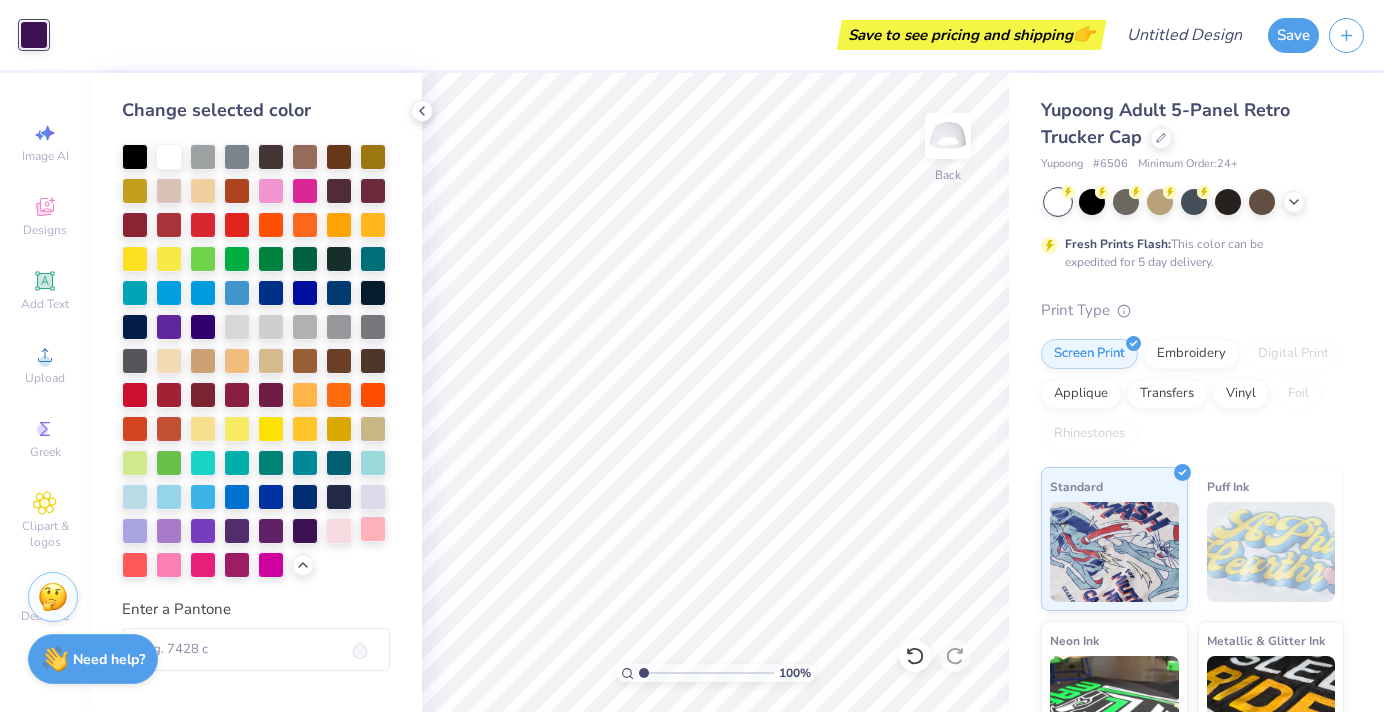 click at bounding box center [373, 529] 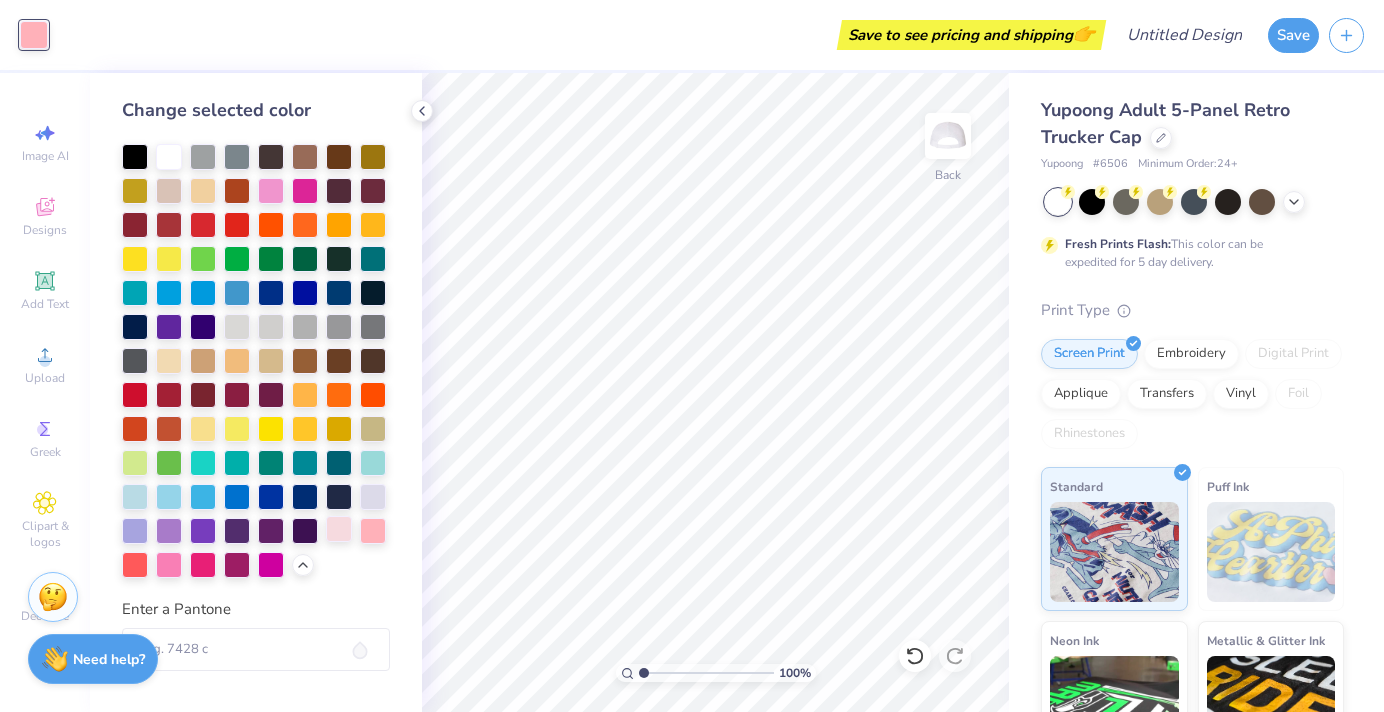 click at bounding box center (339, 529) 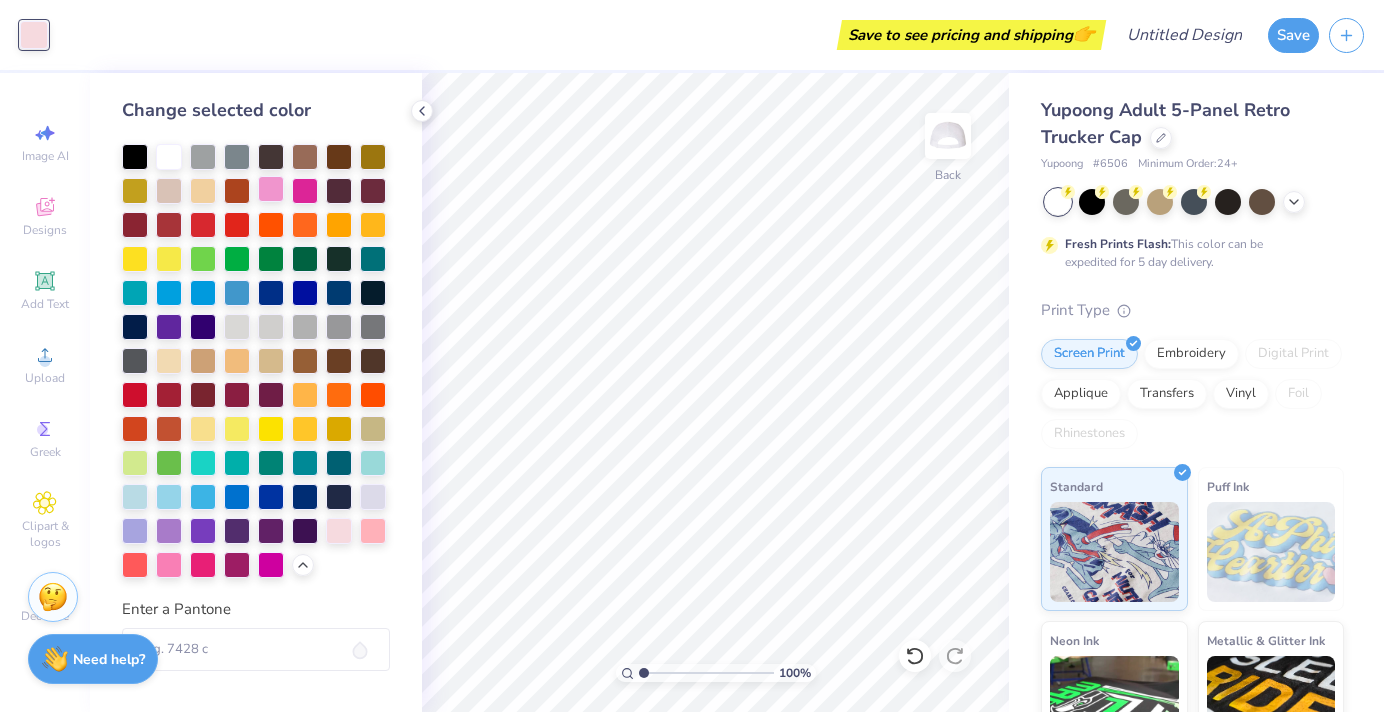 click at bounding box center [271, 189] 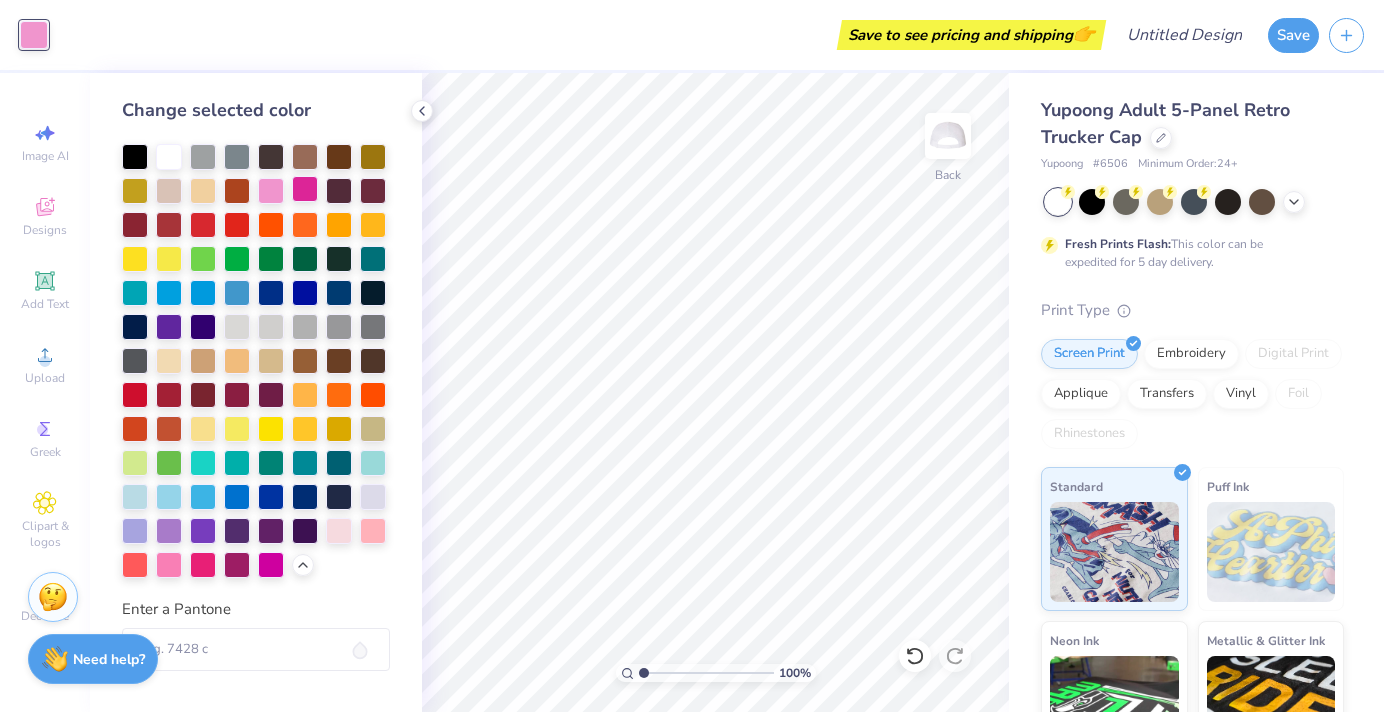 click at bounding box center [305, 189] 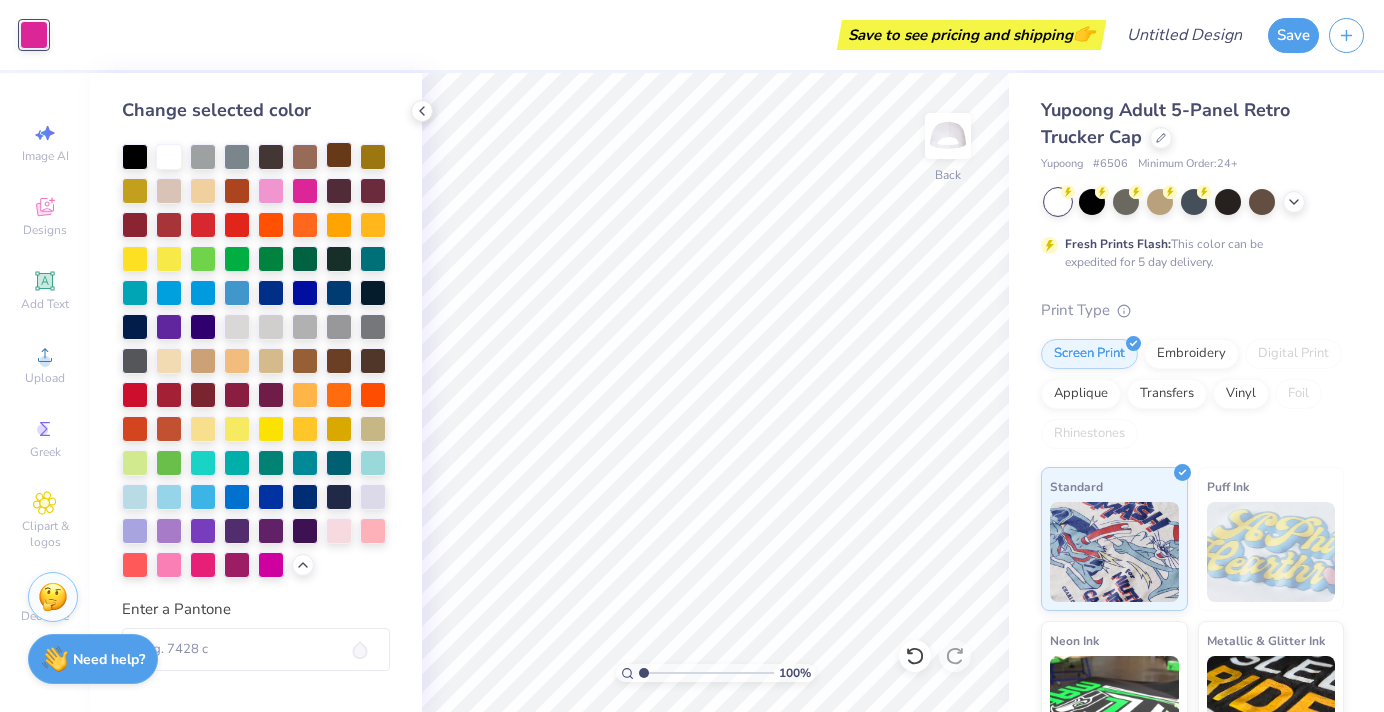 click on "Change selected color" at bounding box center (256, 337) 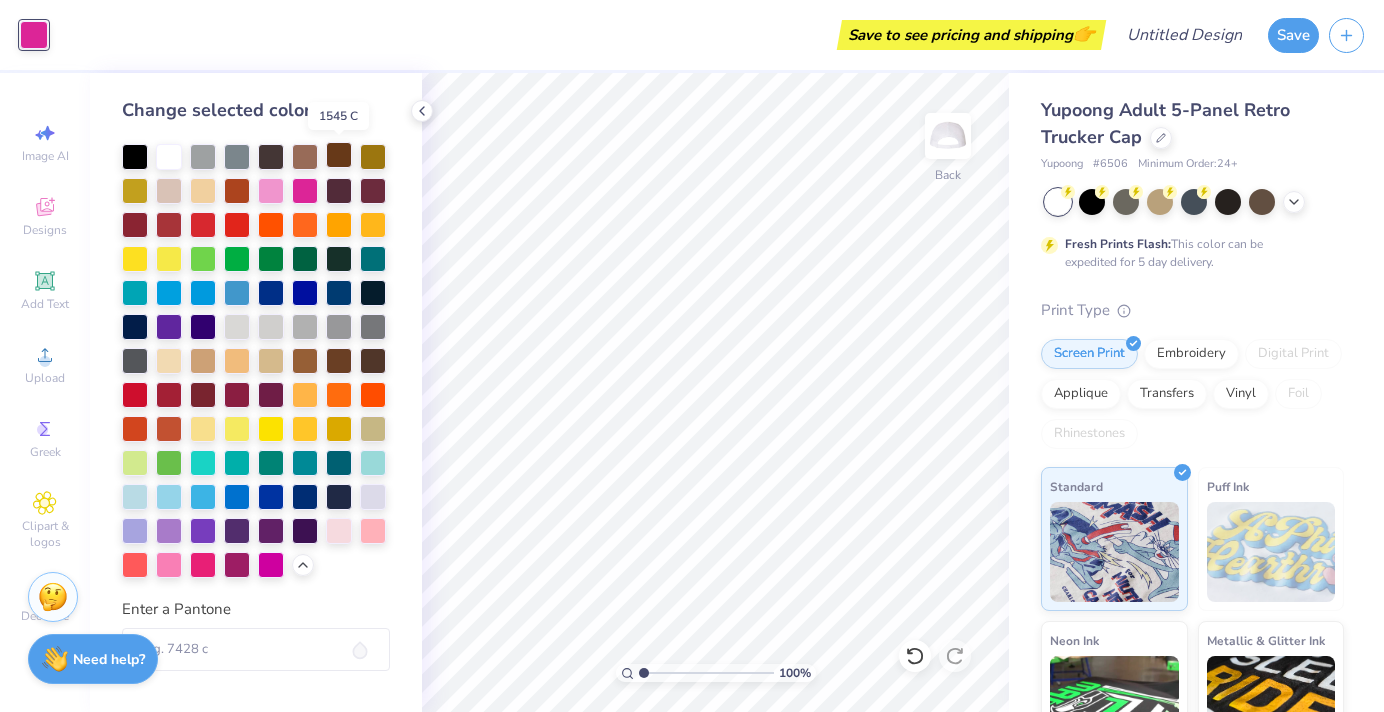 click at bounding box center [339, 155] 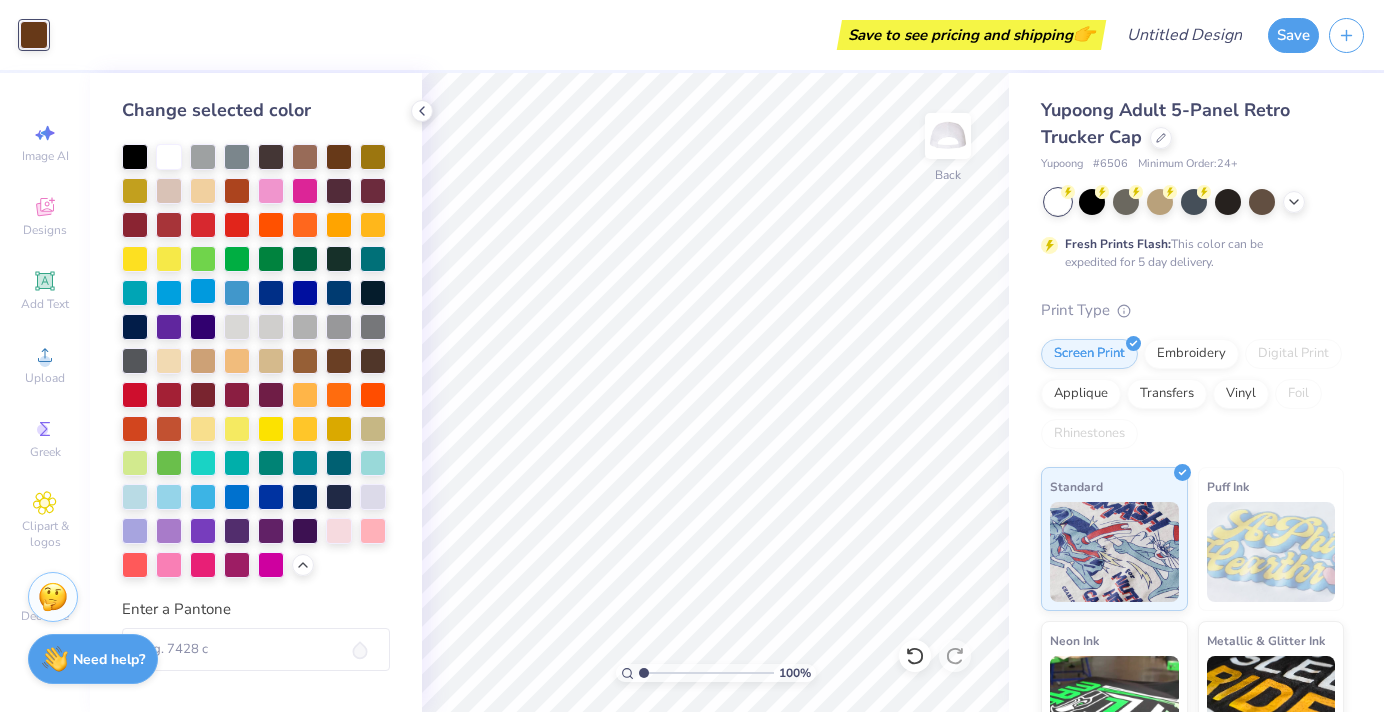 click at bounding box center (203, 291) 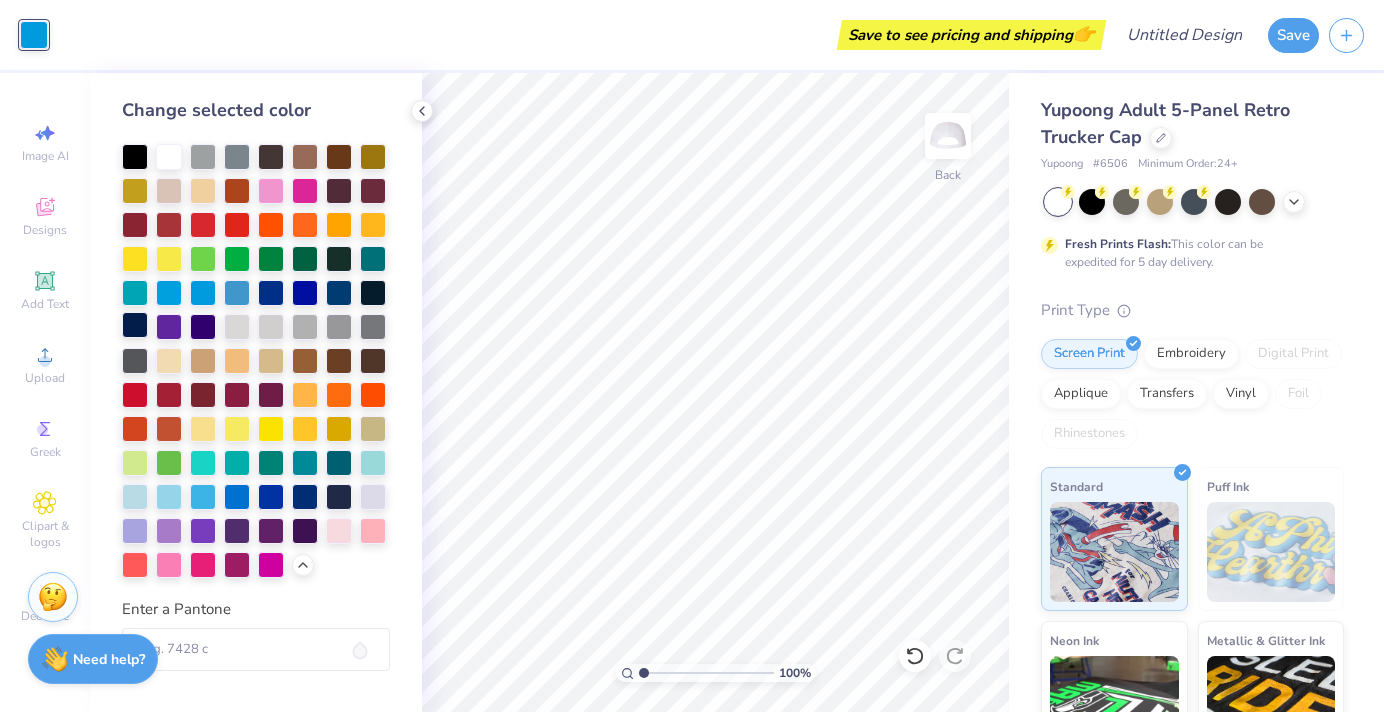 click at bounding box center (135, 325) 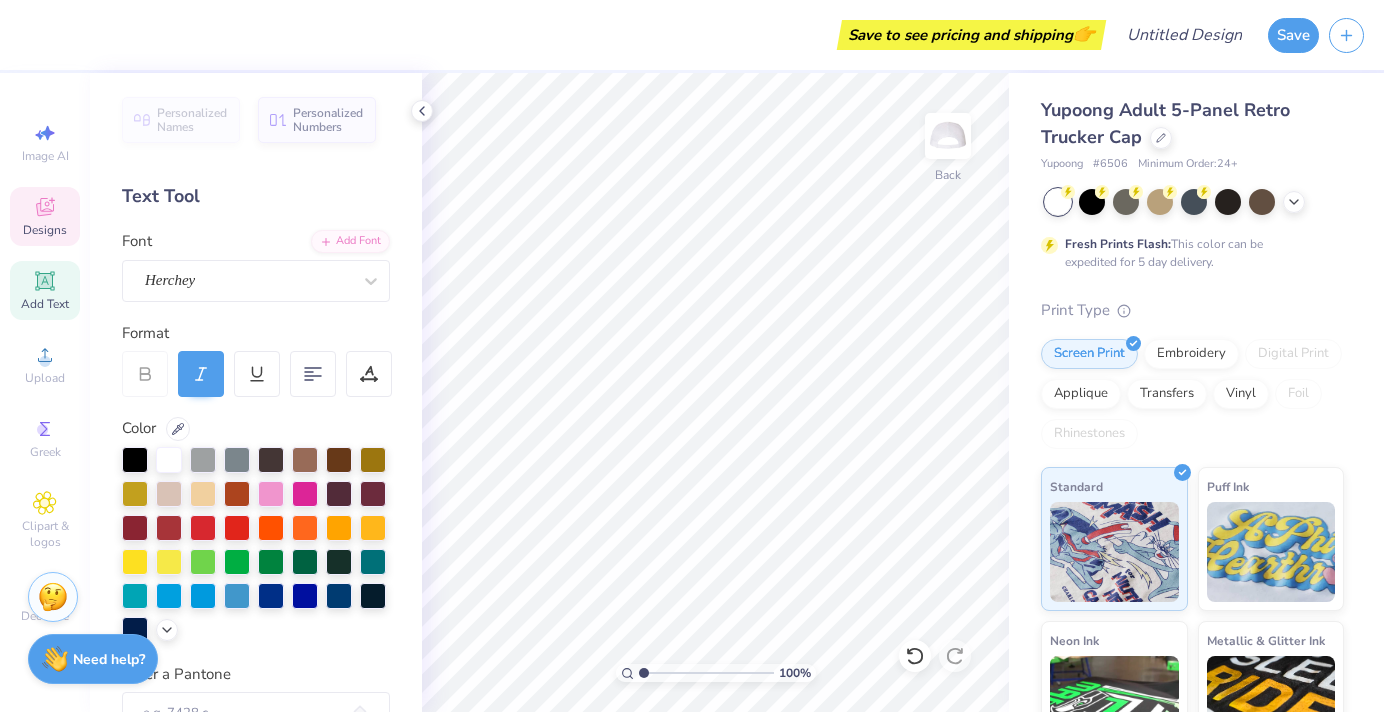 click on "Designs" at bounding box center (45, 230) 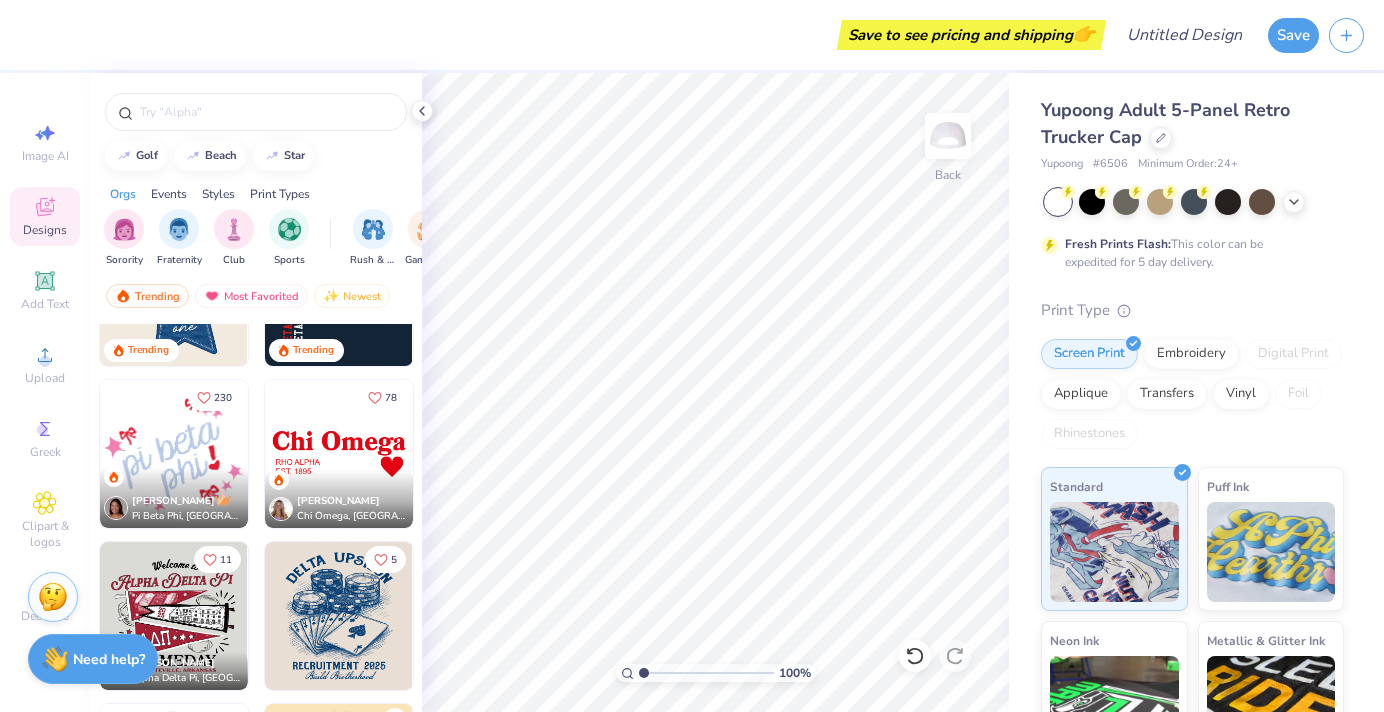 scroll, scrollTop: 1104, scrollLeft: 0, axis: vertical 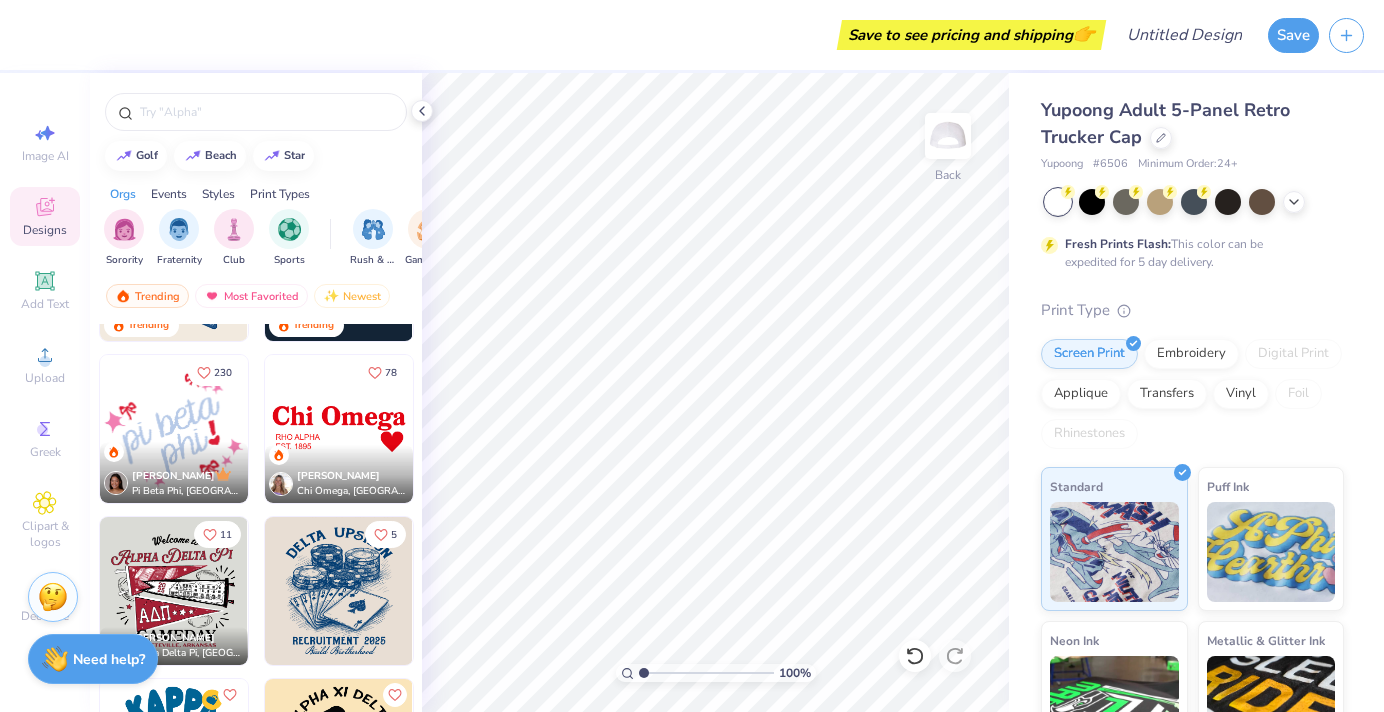 click at bounding box center (339, 429) 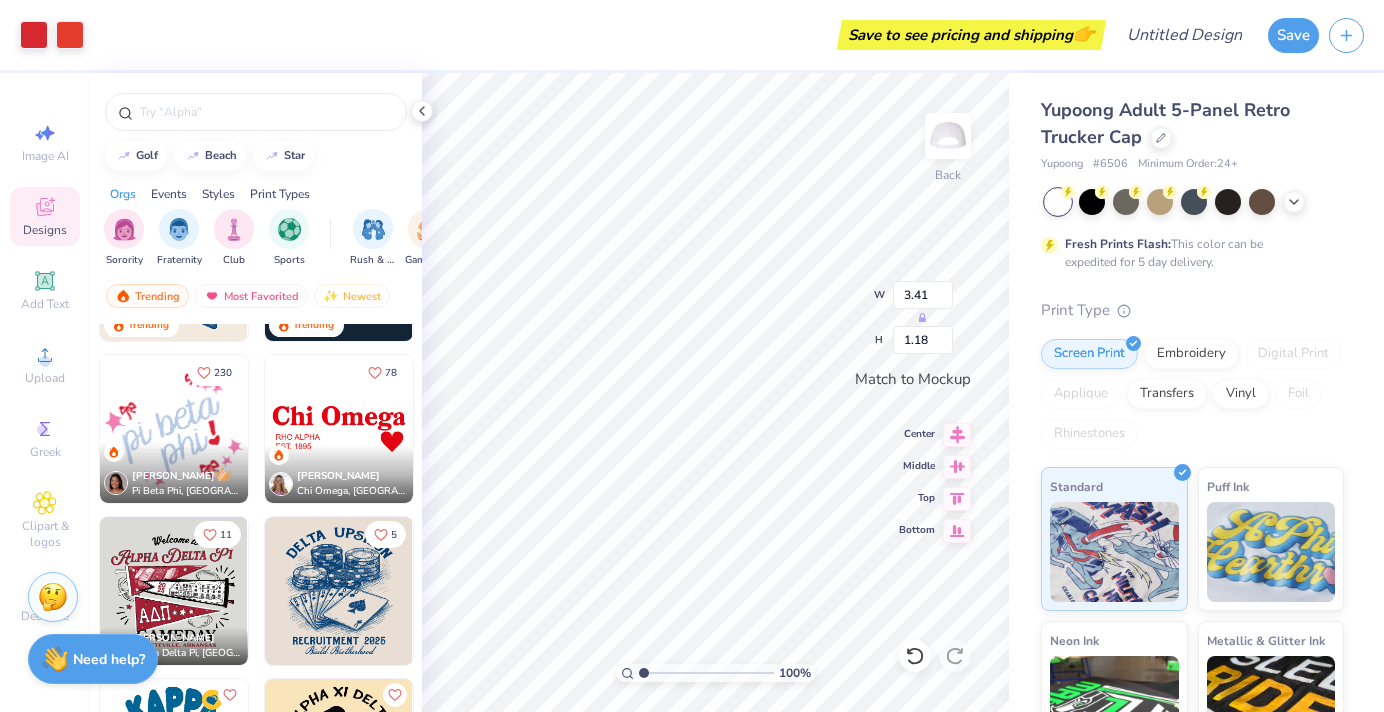 type on "3.41" 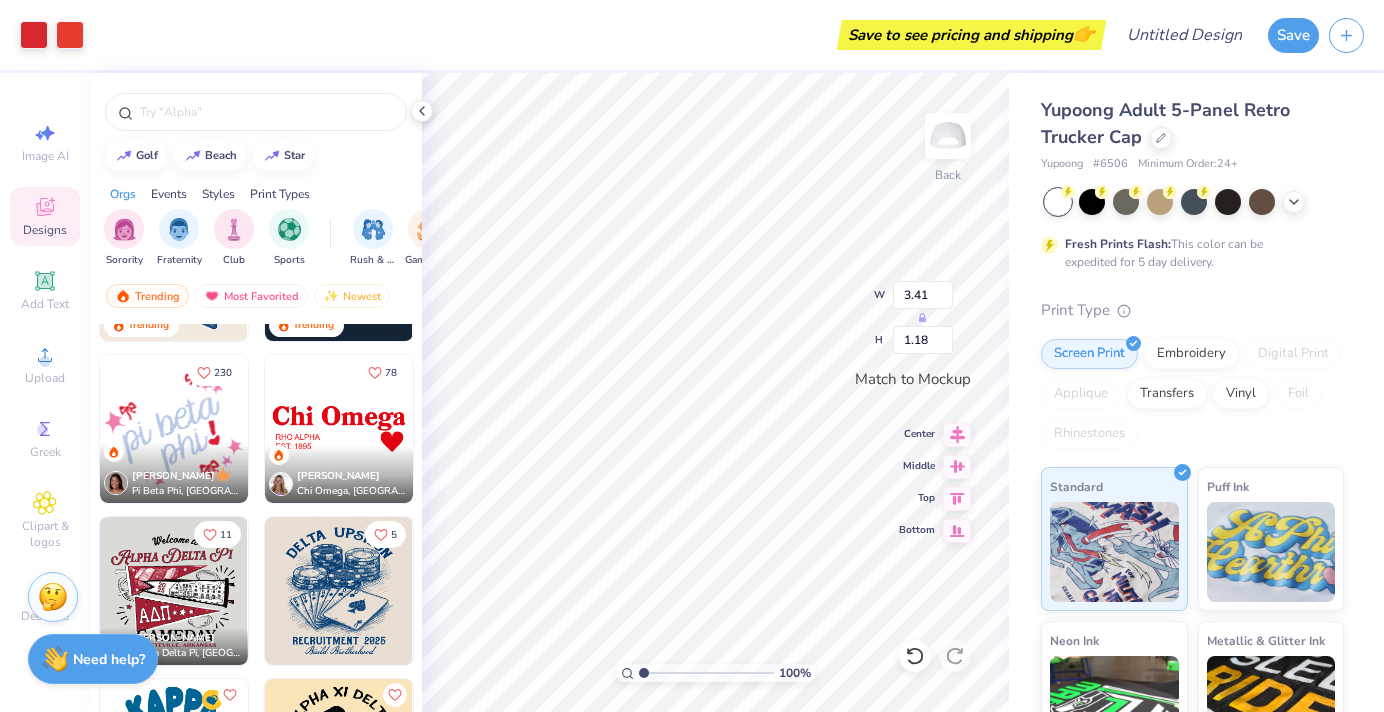 type on "1.18" 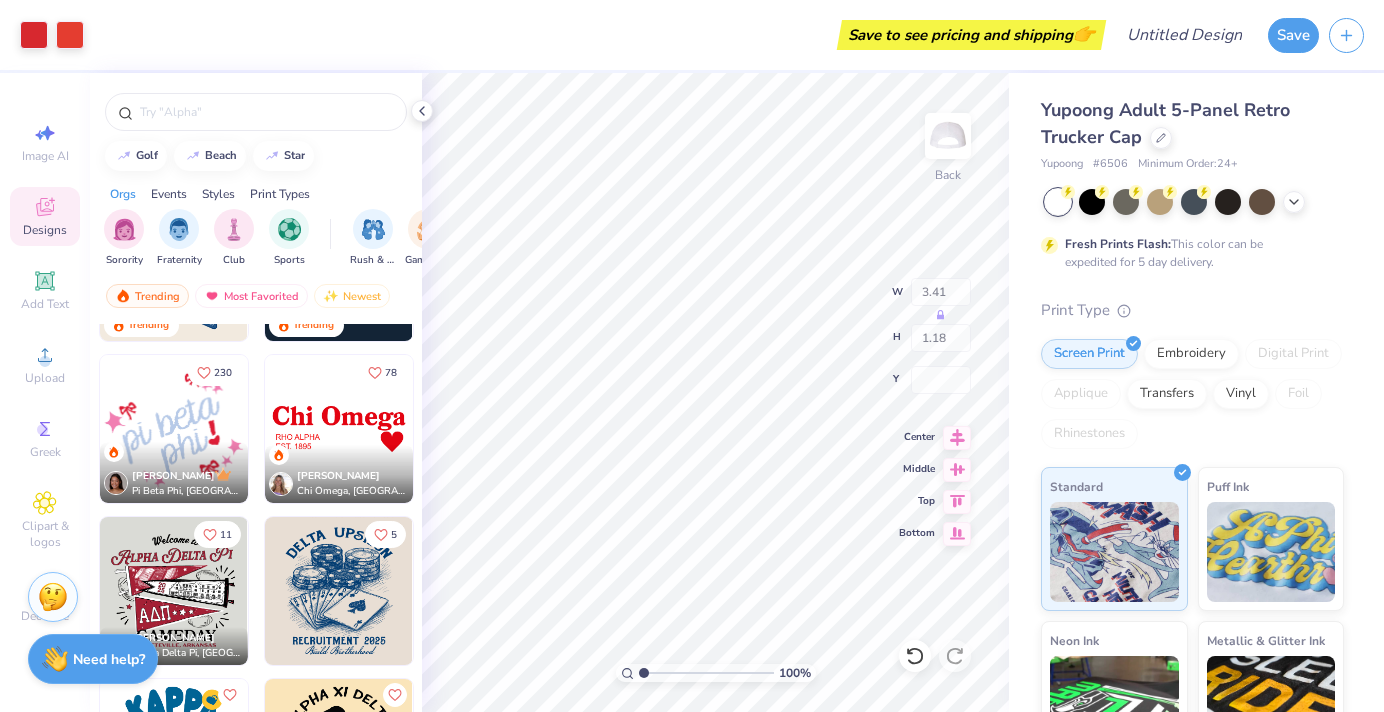 type on "3.95" 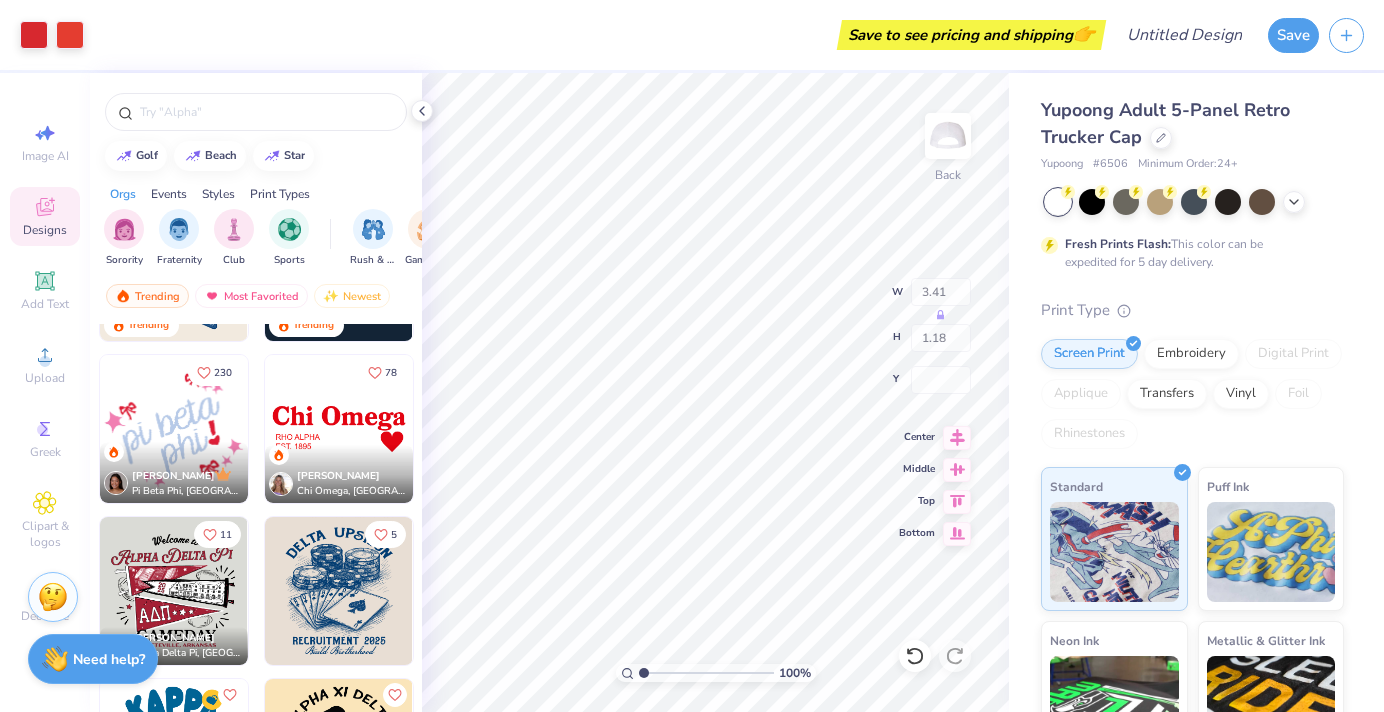 type on "1.37" 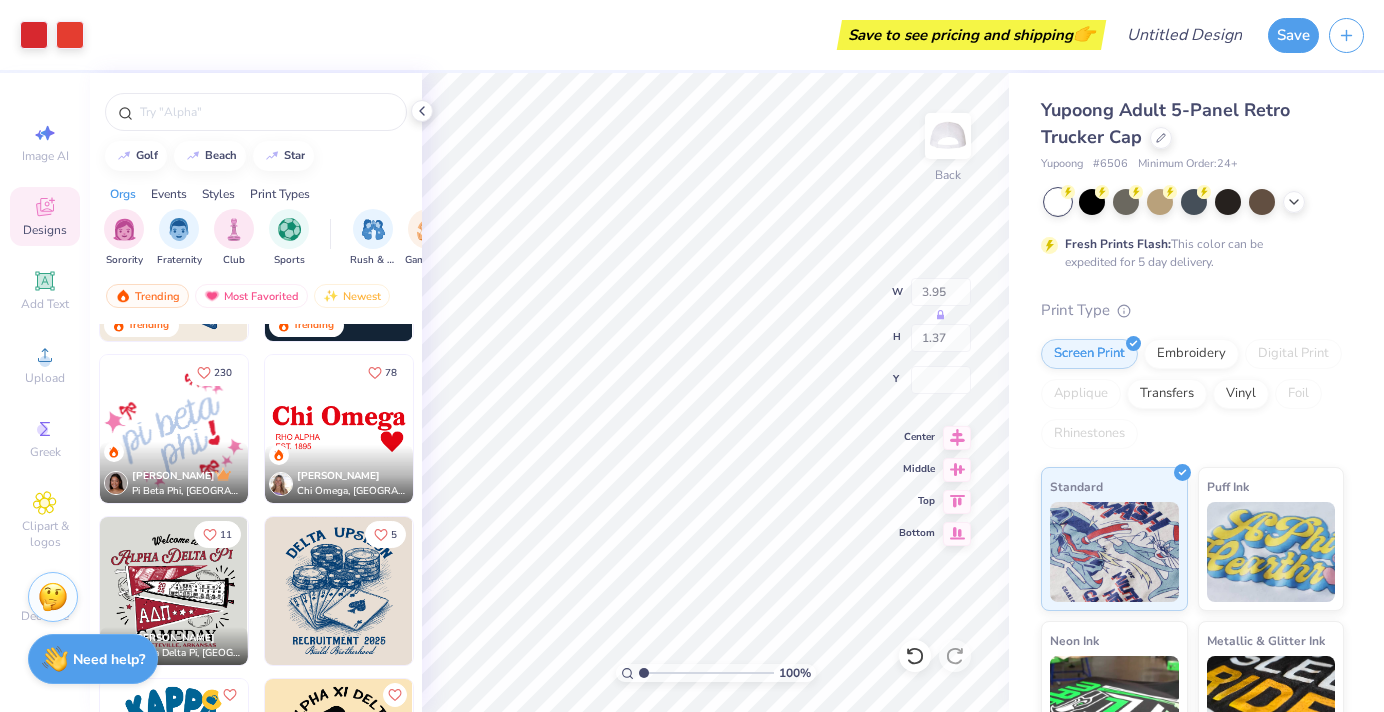 type on "0.73" 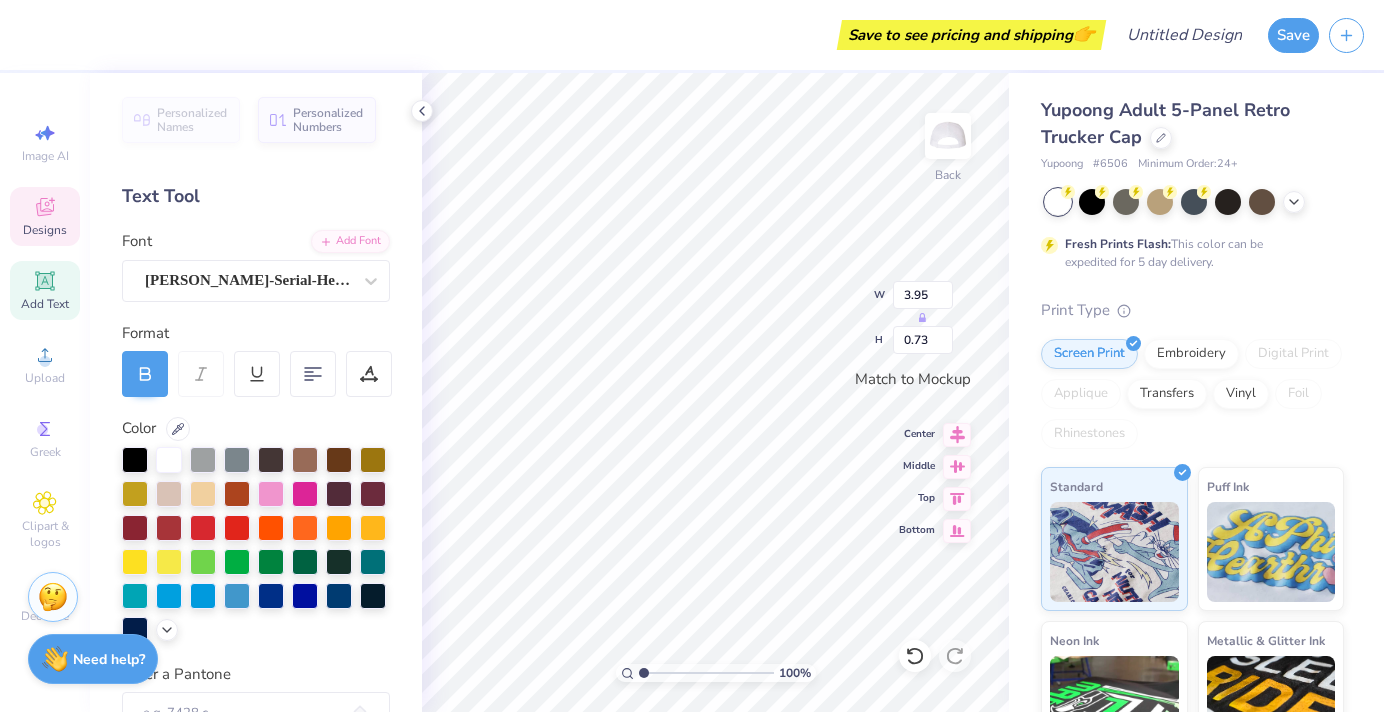 scroll, scrollTop: 0, scrollLeft: 0, axis: both 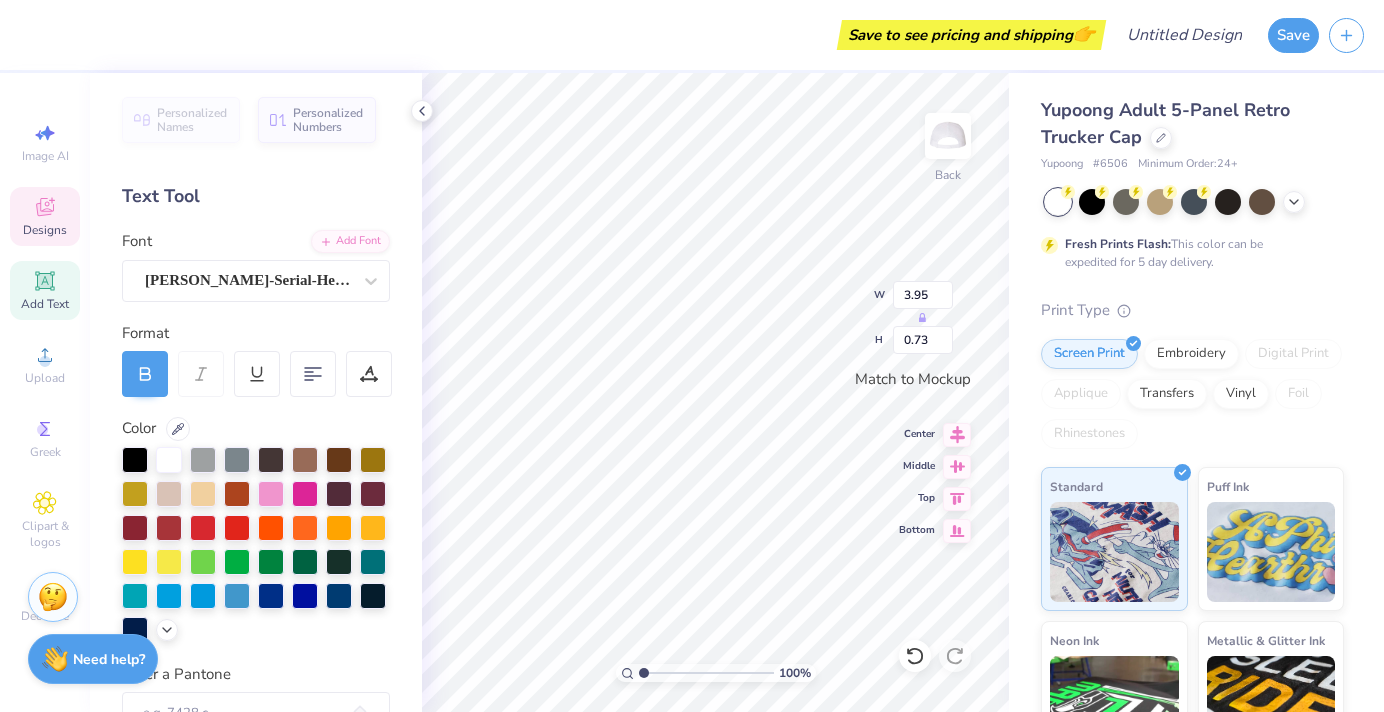 type on "Gamma Phi" 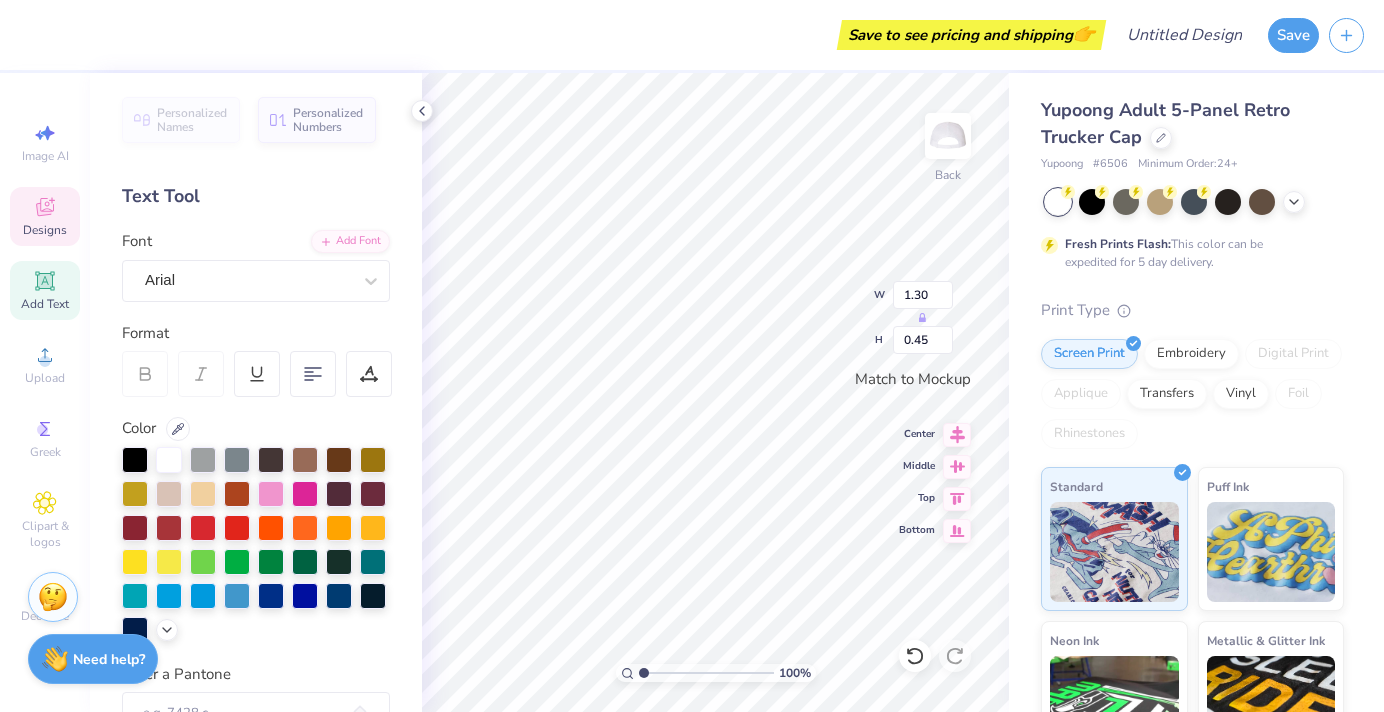 scroll, scrollTop: 0, scrollLeft: 2, axis: horizontal 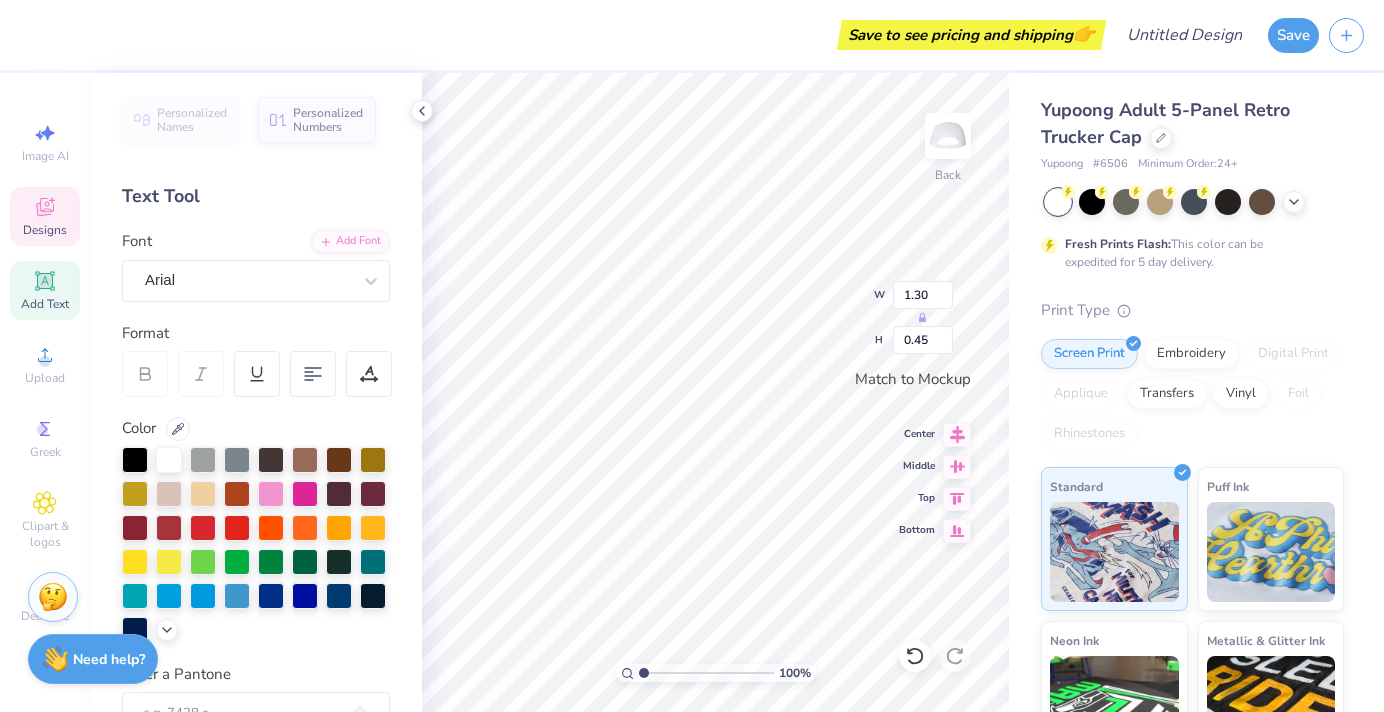 type on "[US_STATE]
EST. 1895" 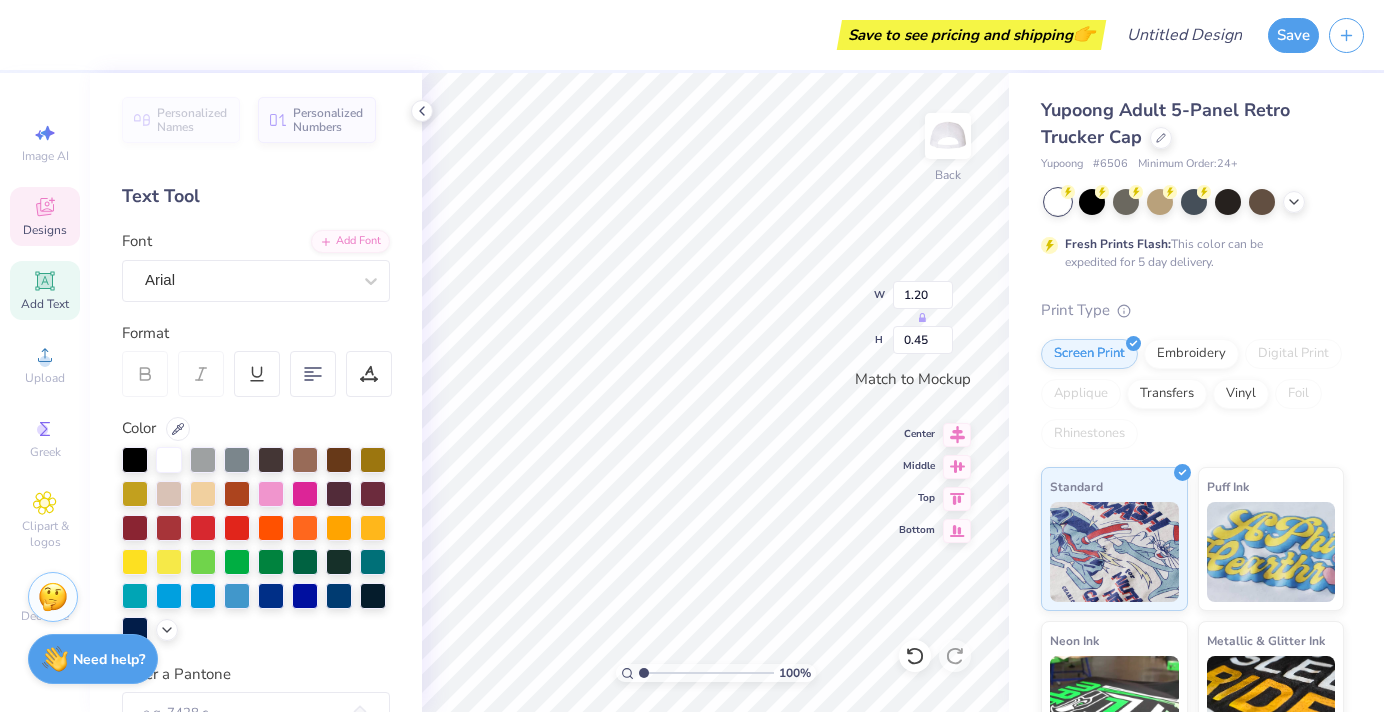 scroll, scrollTop: 2, scrollLeft: 3, axis: both 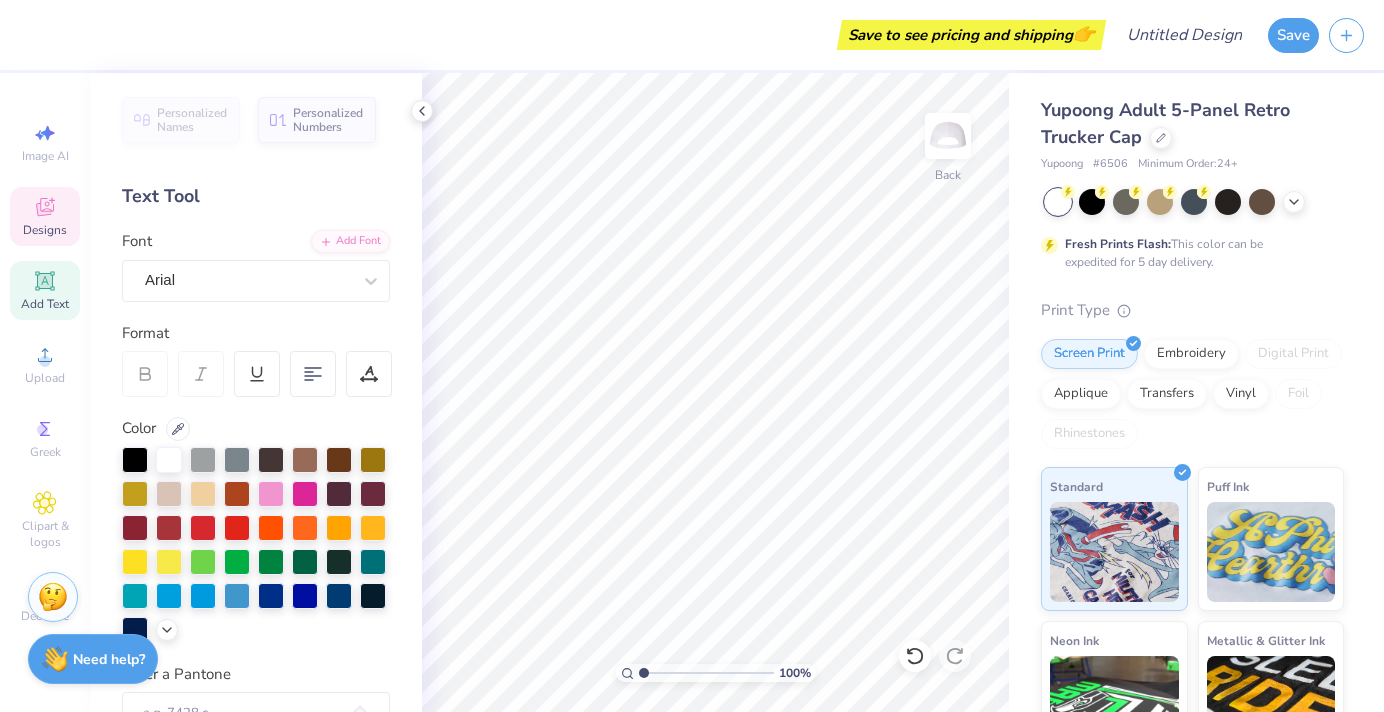 click on "Designs" at bounding box center [45, 230] 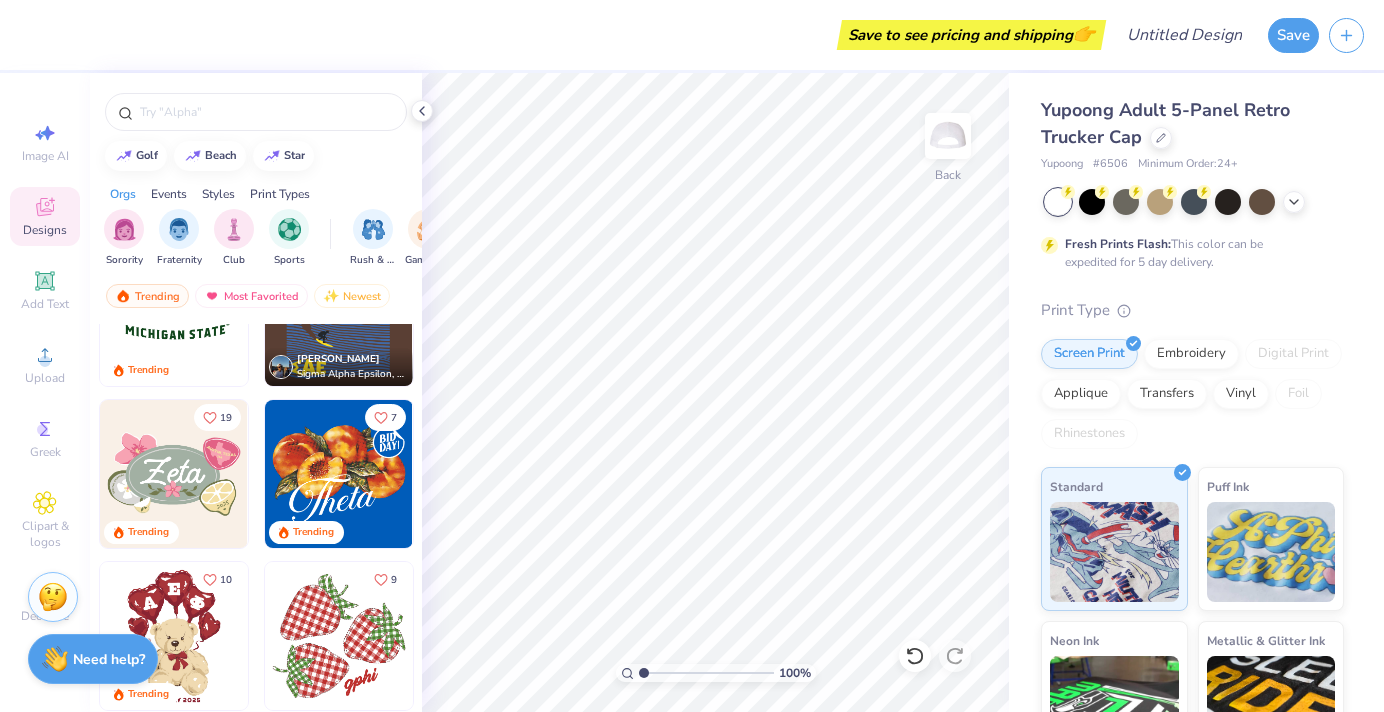 scroll, scrollTop: 250, scrollLeft: 0, axis: vertical 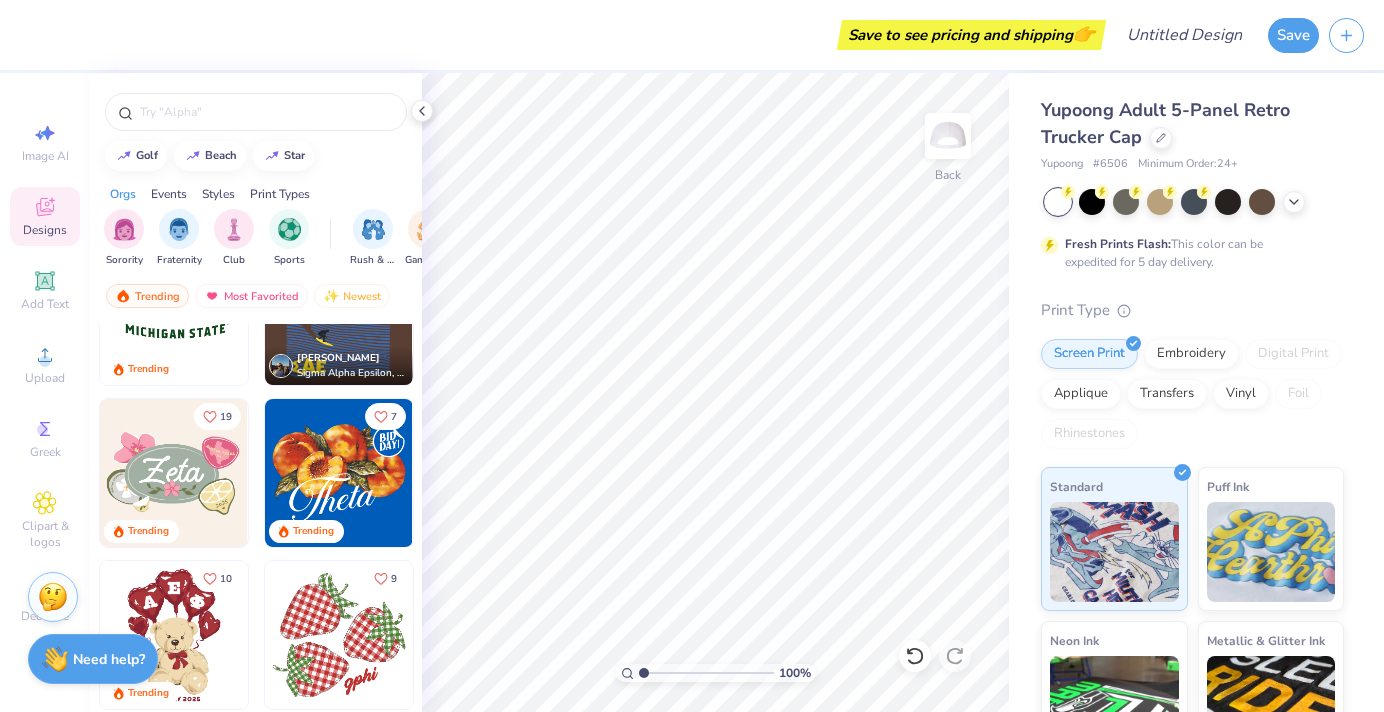 click at bounding box center (-123, 473) 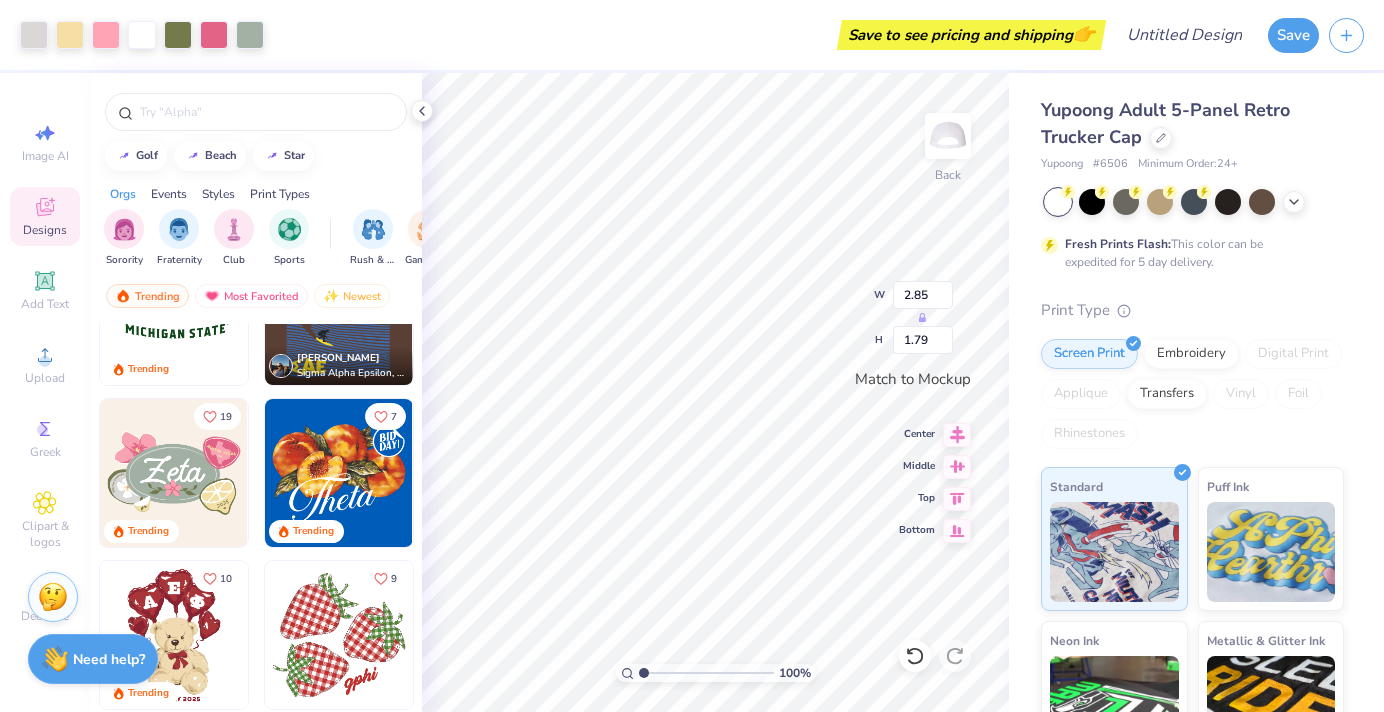 type on "2.85" 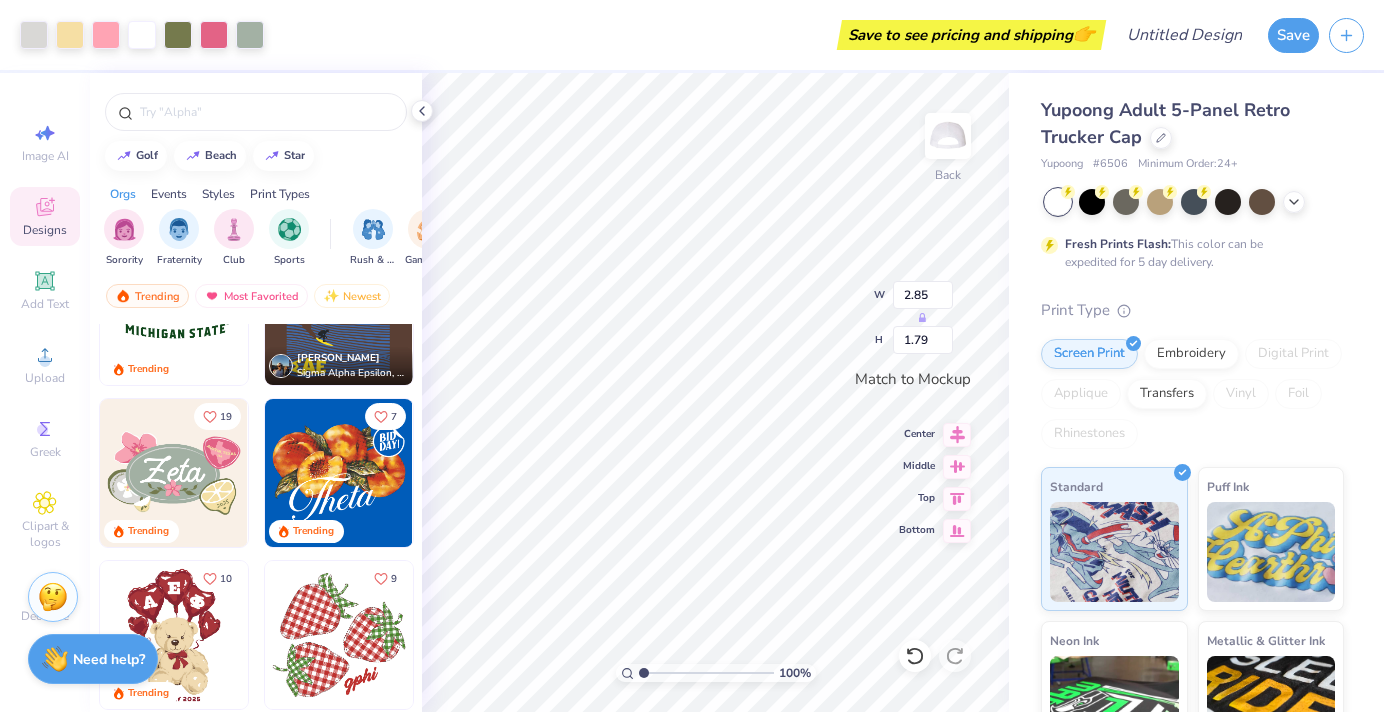 type on "1.79" 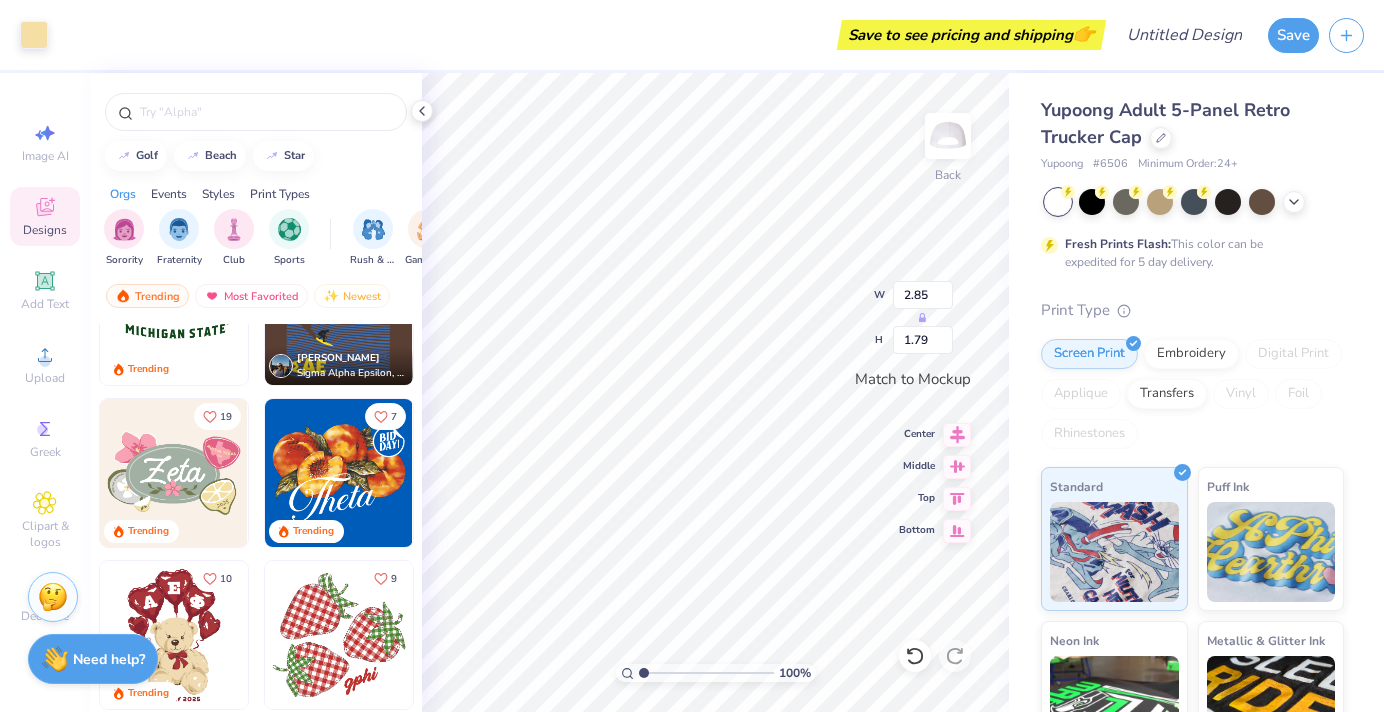 type on "0.63" 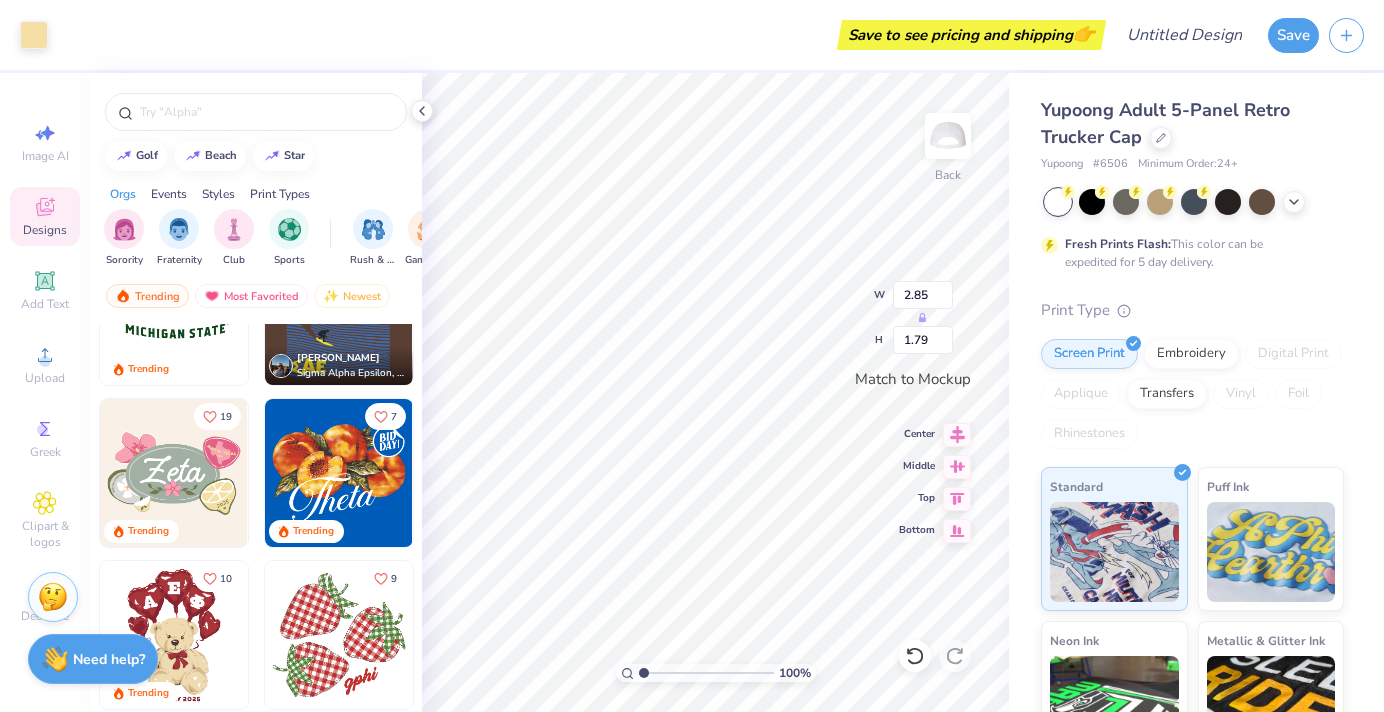 type on "0.22" 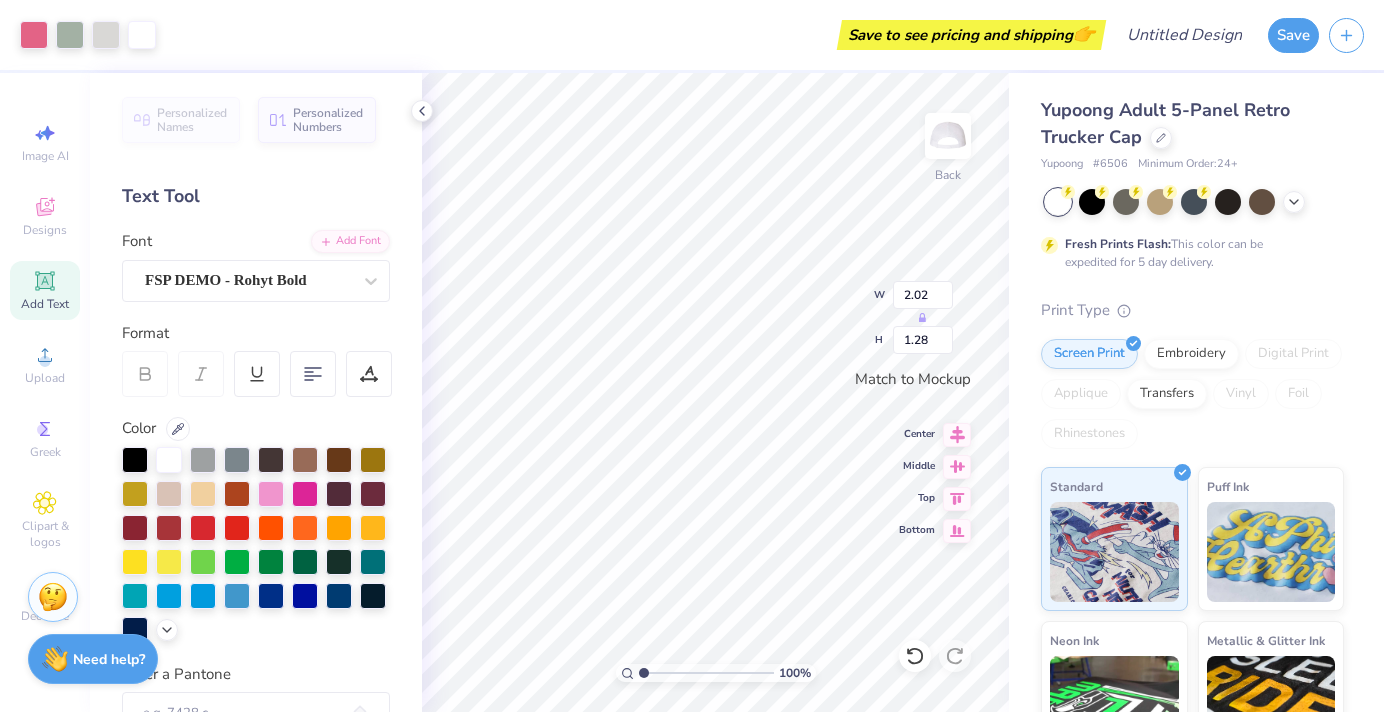 type on "2.33" 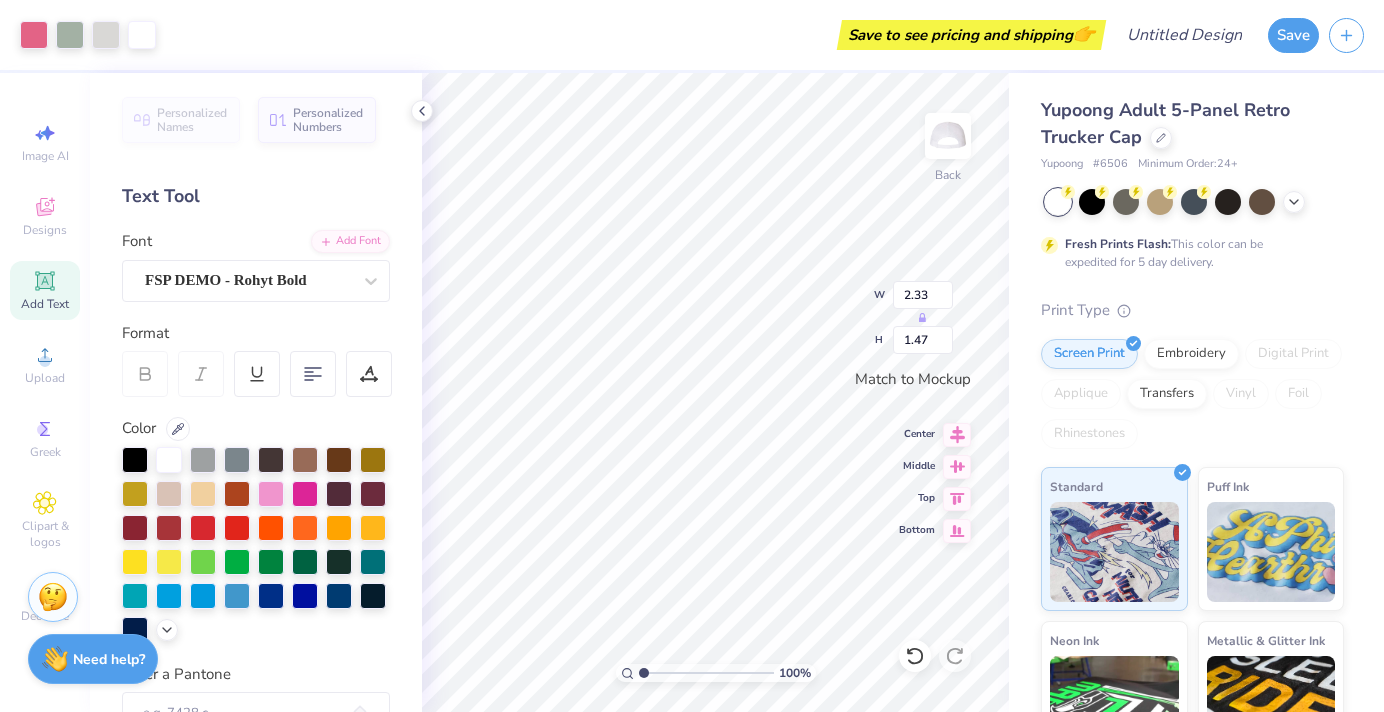 type on "3.11" 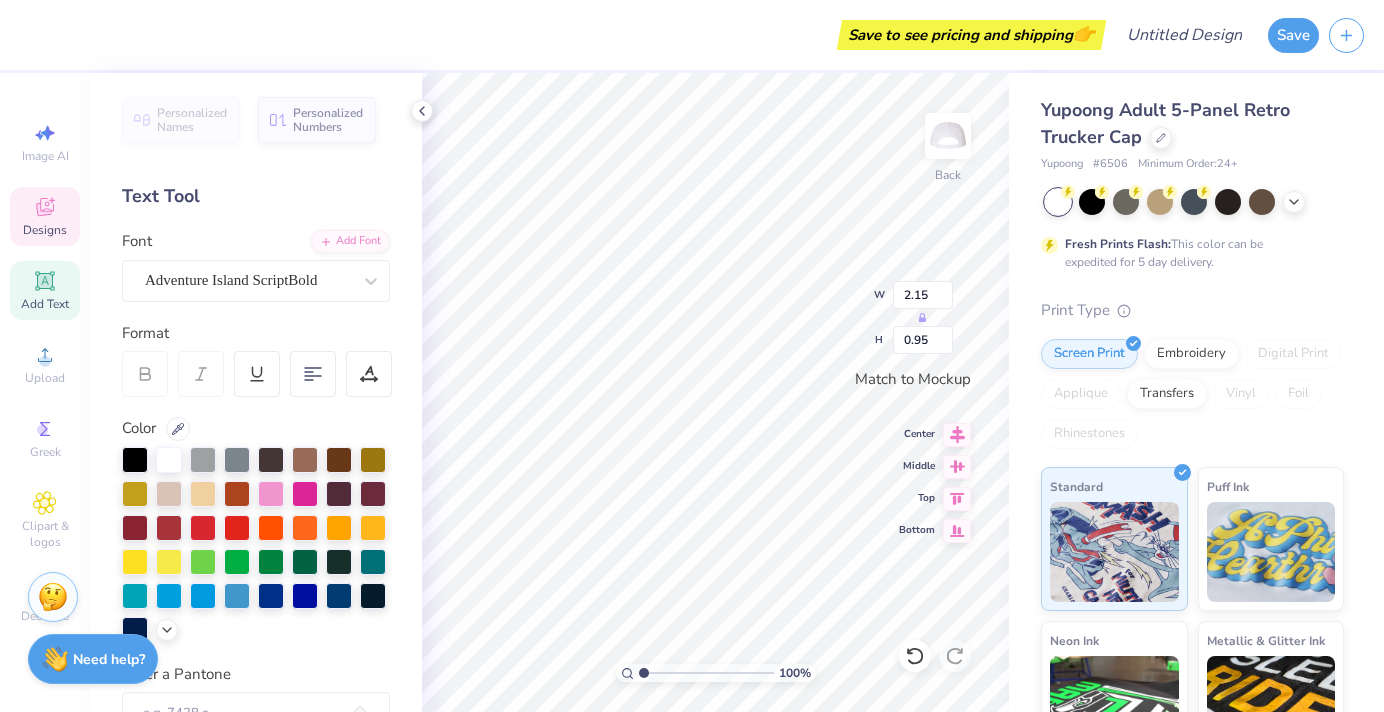 type on "gphi" 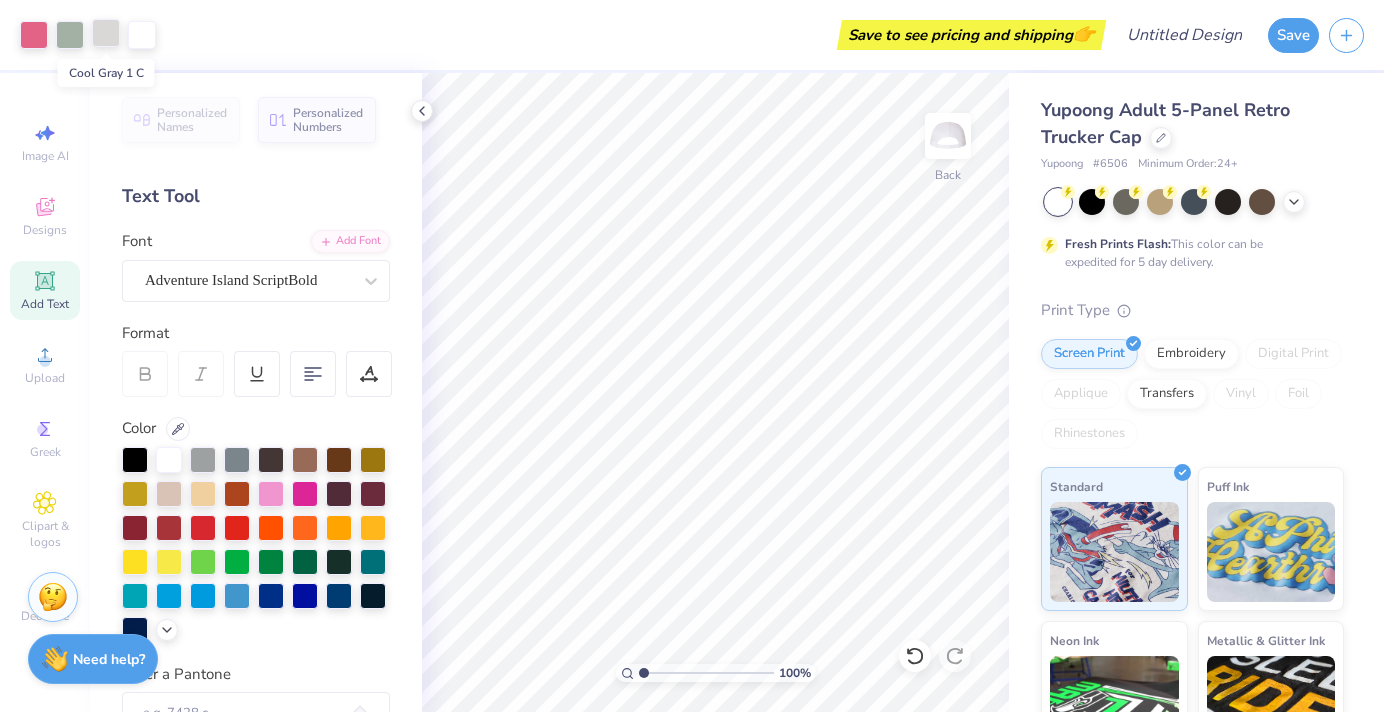 click at bounding box center [106, 33] 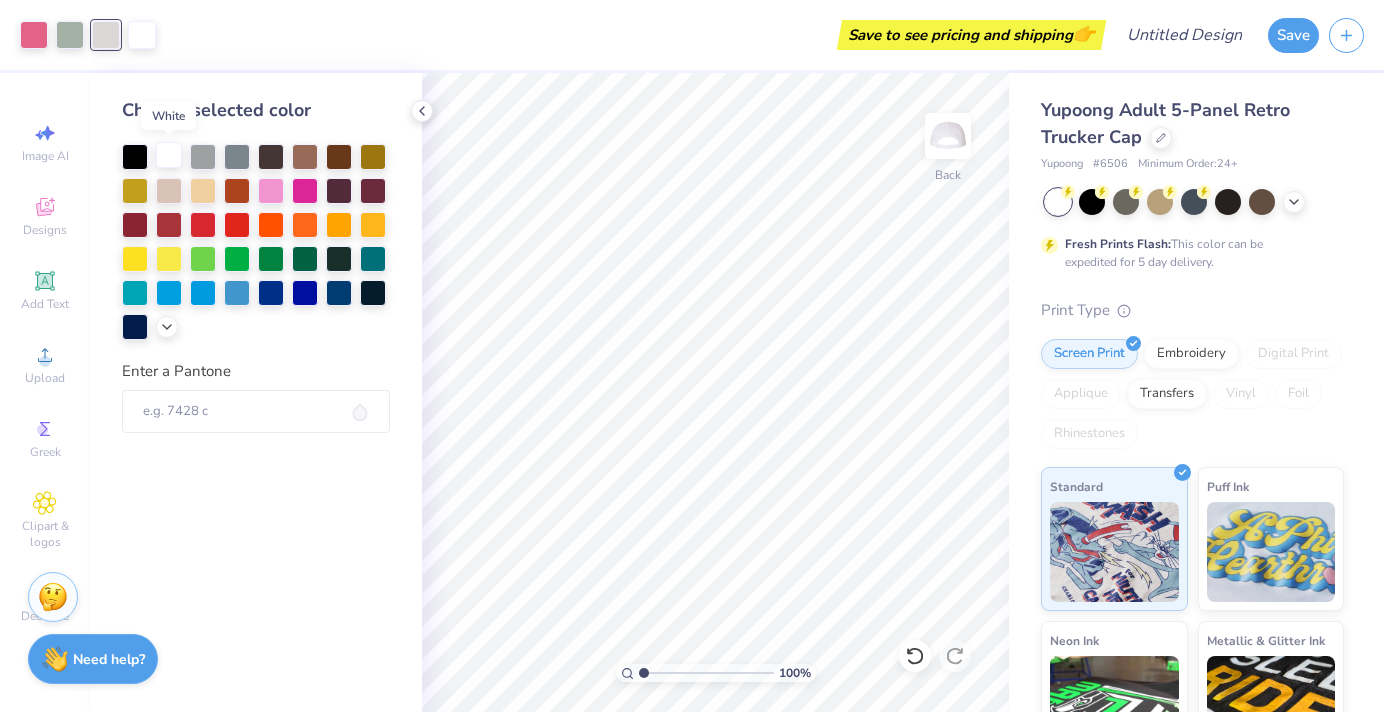 click at bounding box center [169, 155] 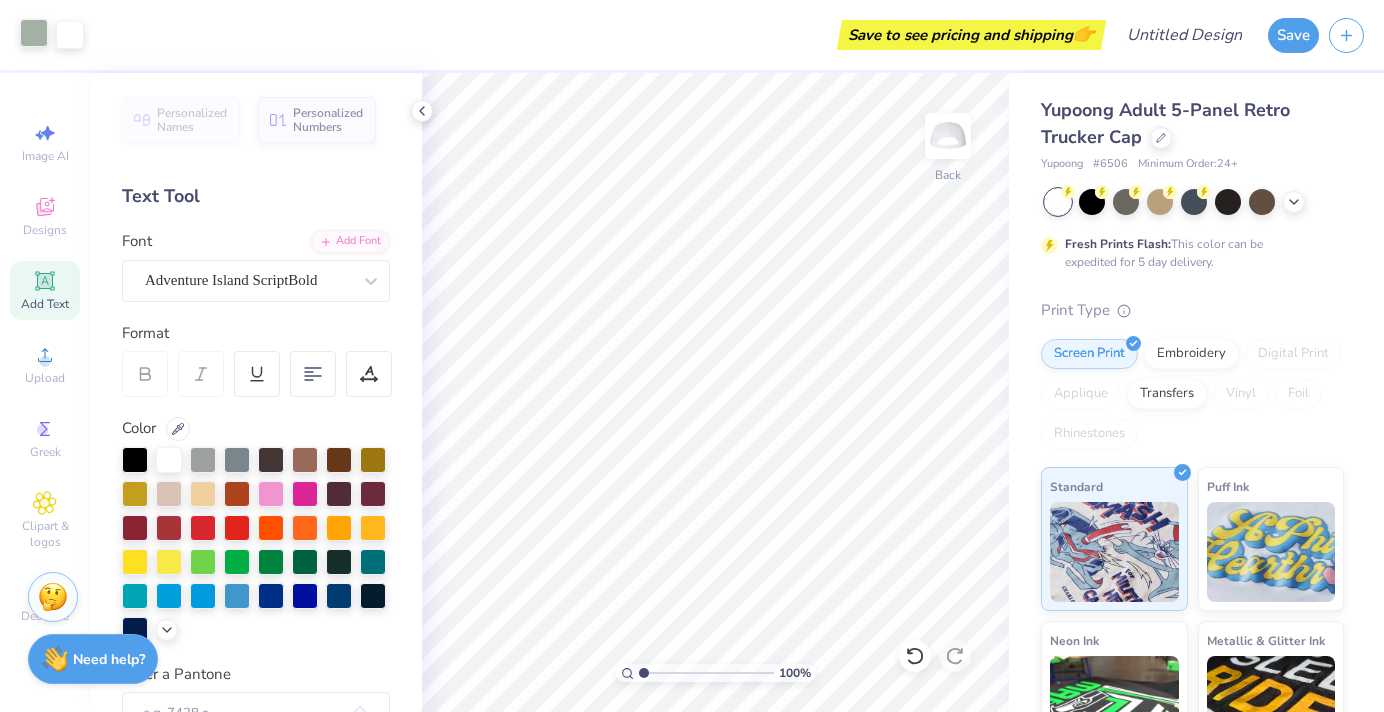 click at bounding box center (34, 33) 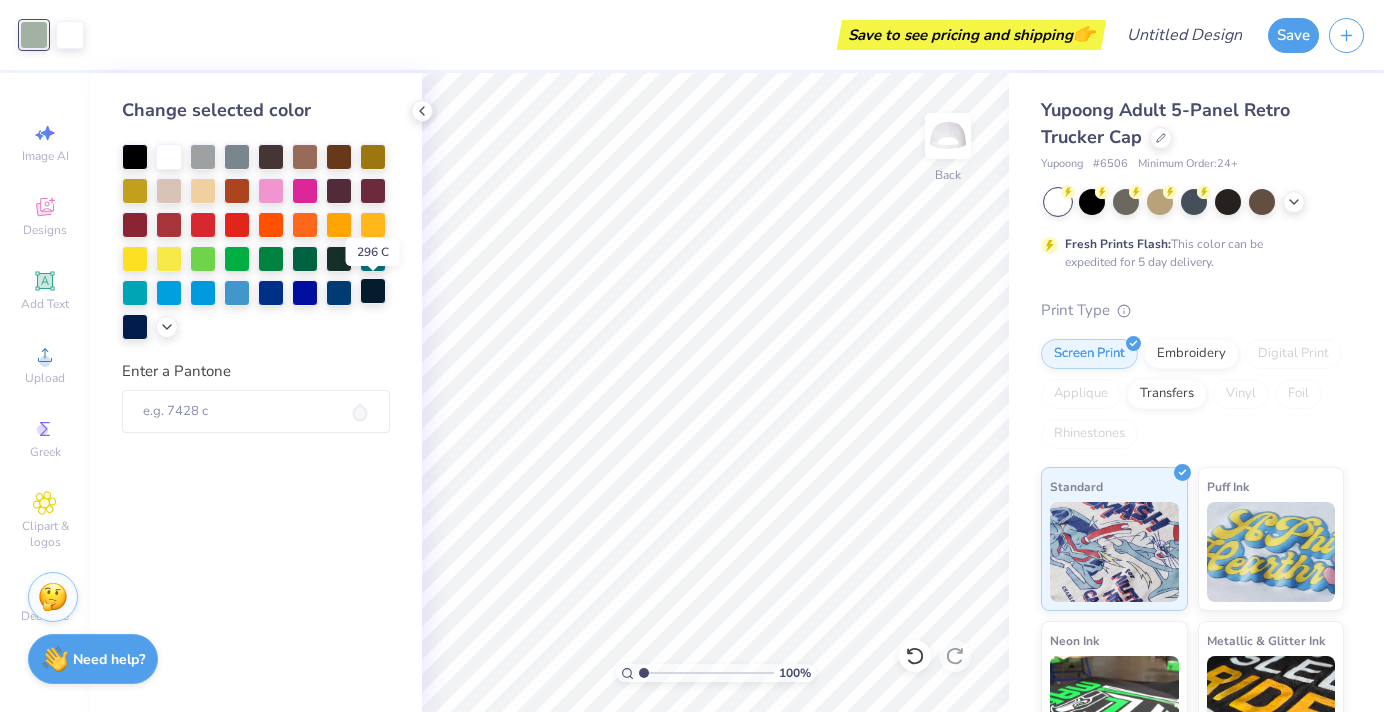 click at bounding box center [373, 291] 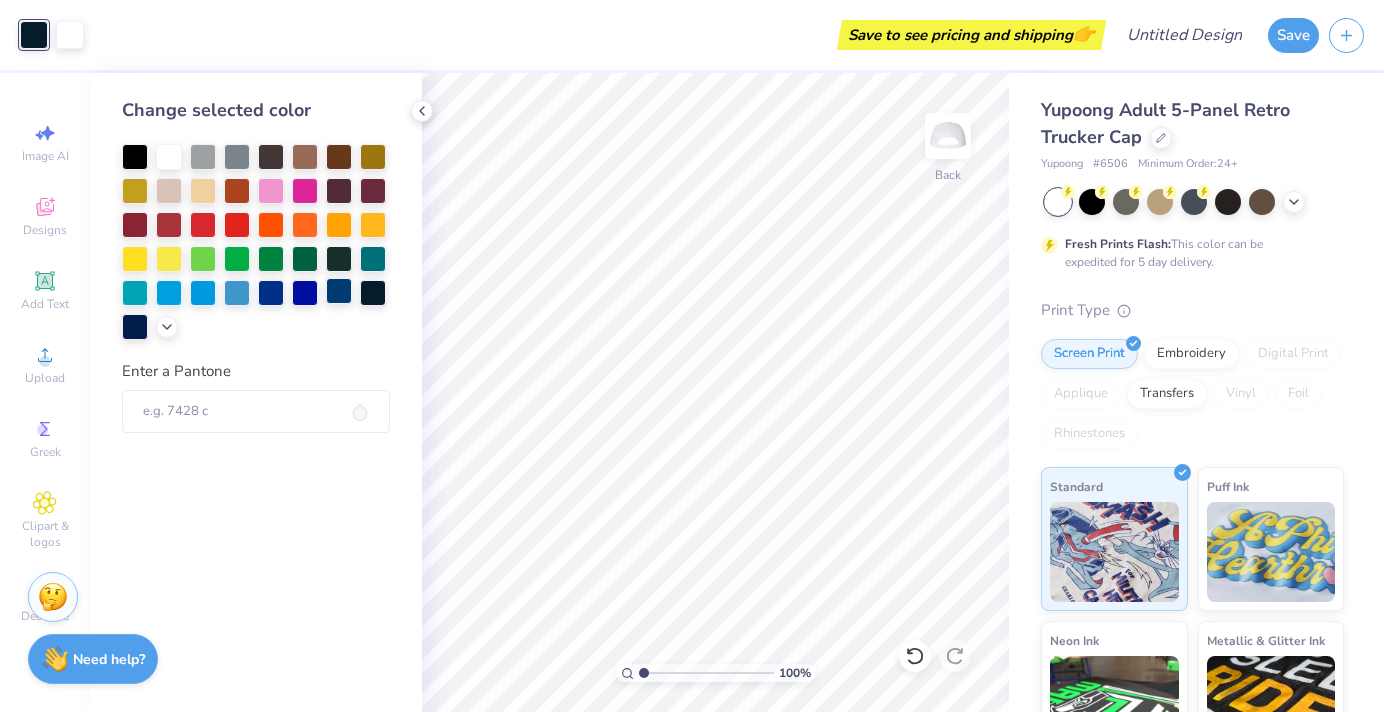 click at bounding box center (339, 291) 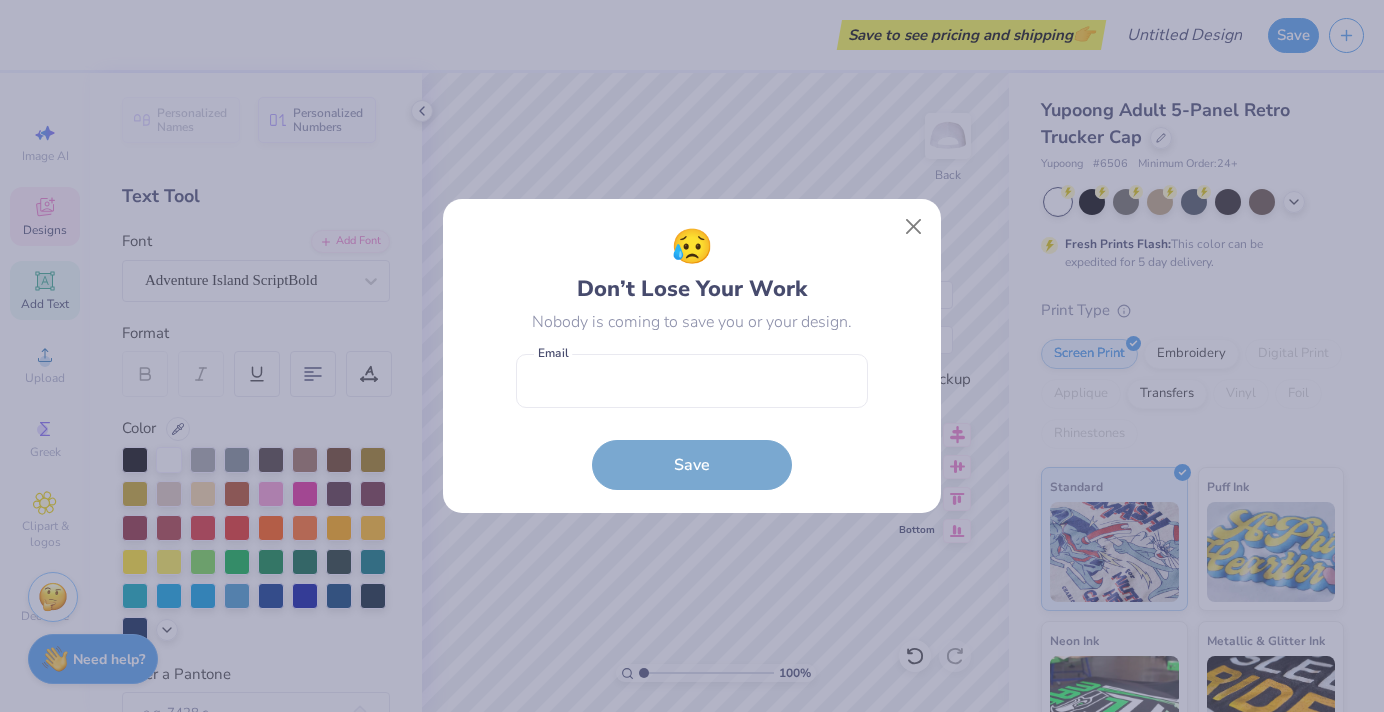 click on "😥 Don’t Lose Your Work Nobody is coming to save you or your design. Email is a required field Email Save" at bounding box center [692, 356] 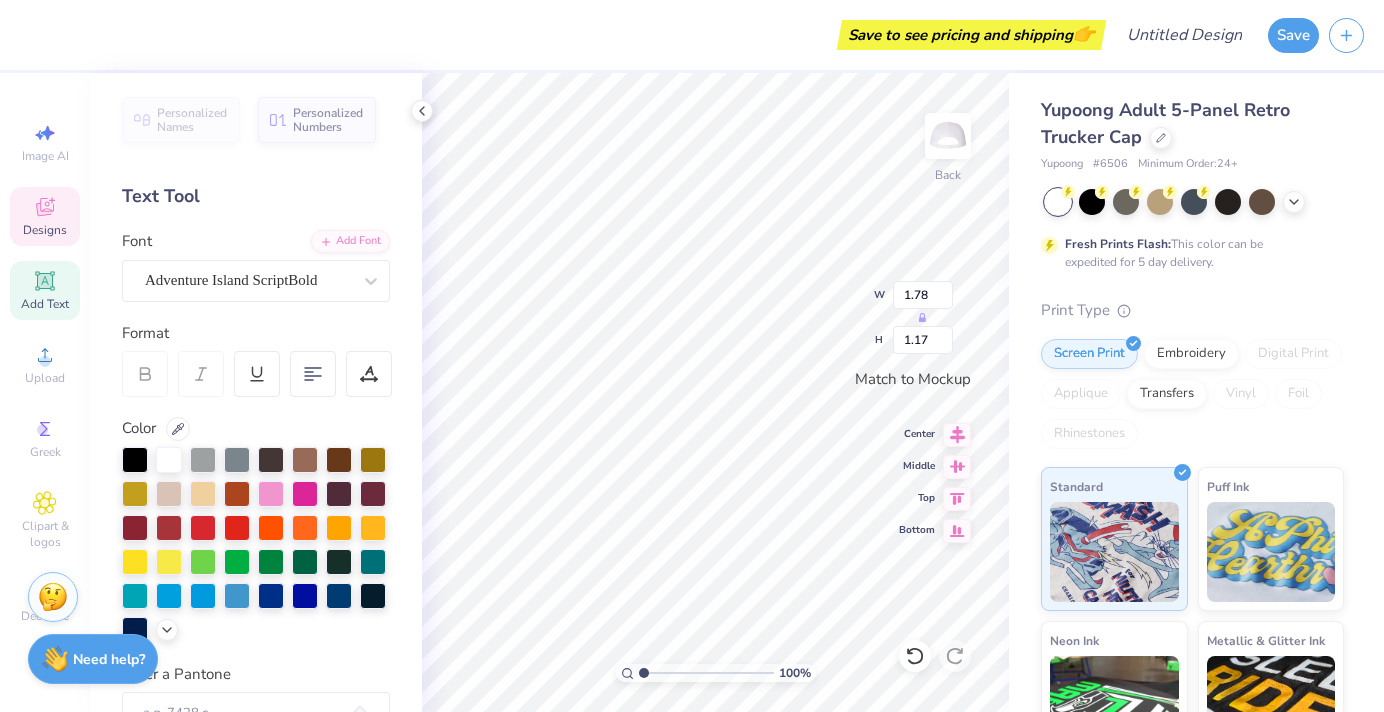 click at bounding box center (256, 545) 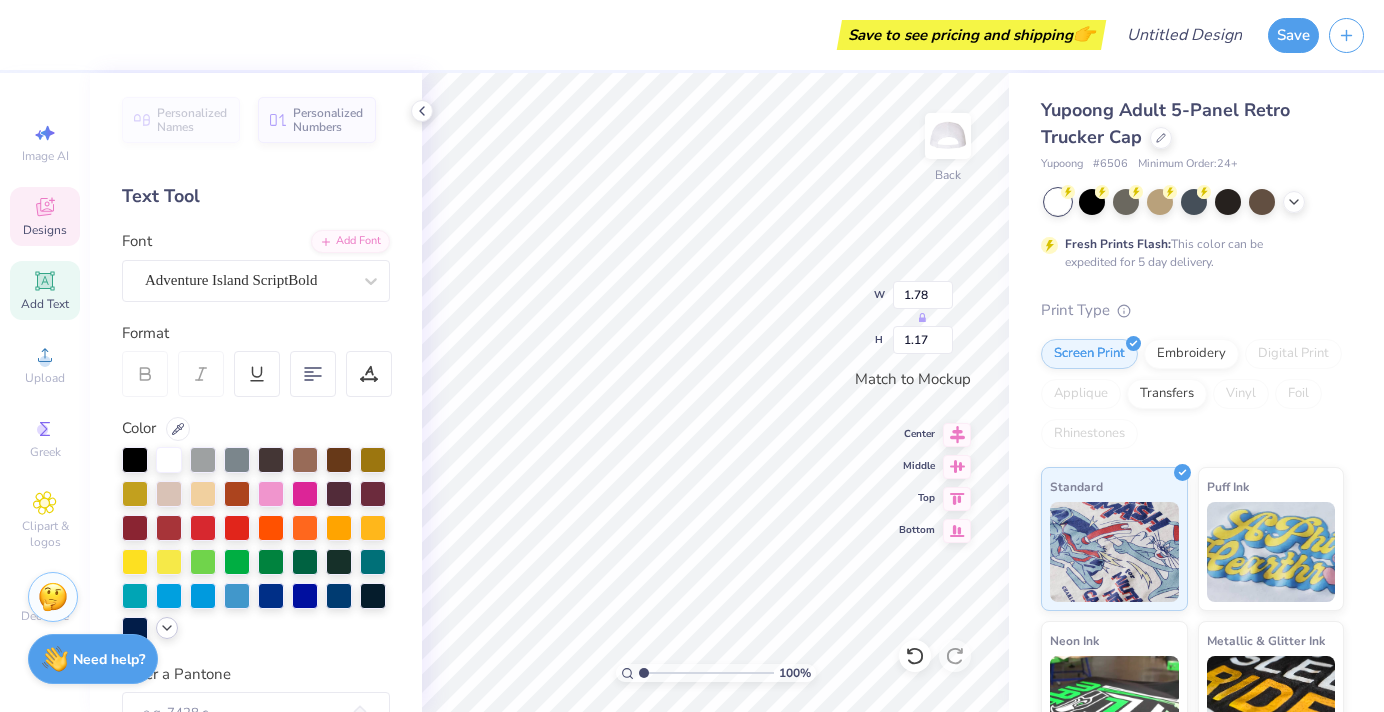 click at bounding box center [167, 628] 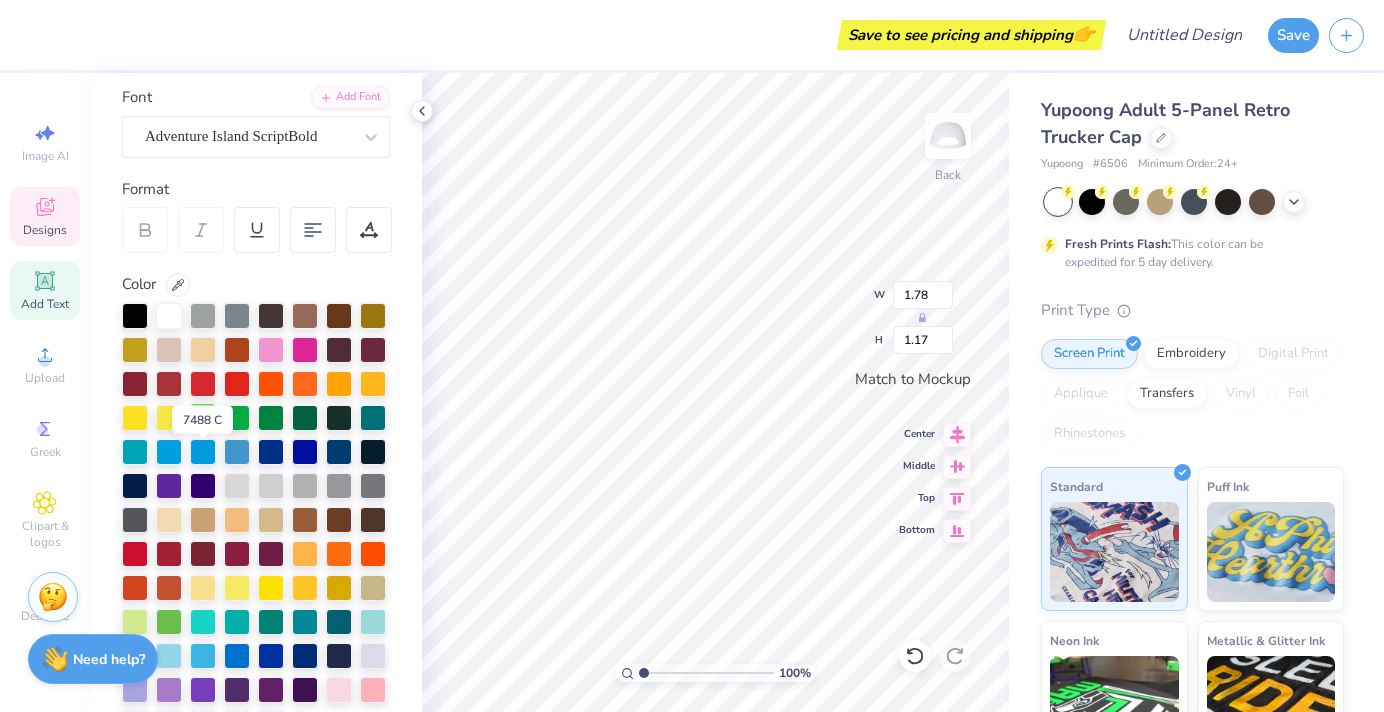 scroll, scrollTop: 148, scrollLeft: 0, axis: vertical 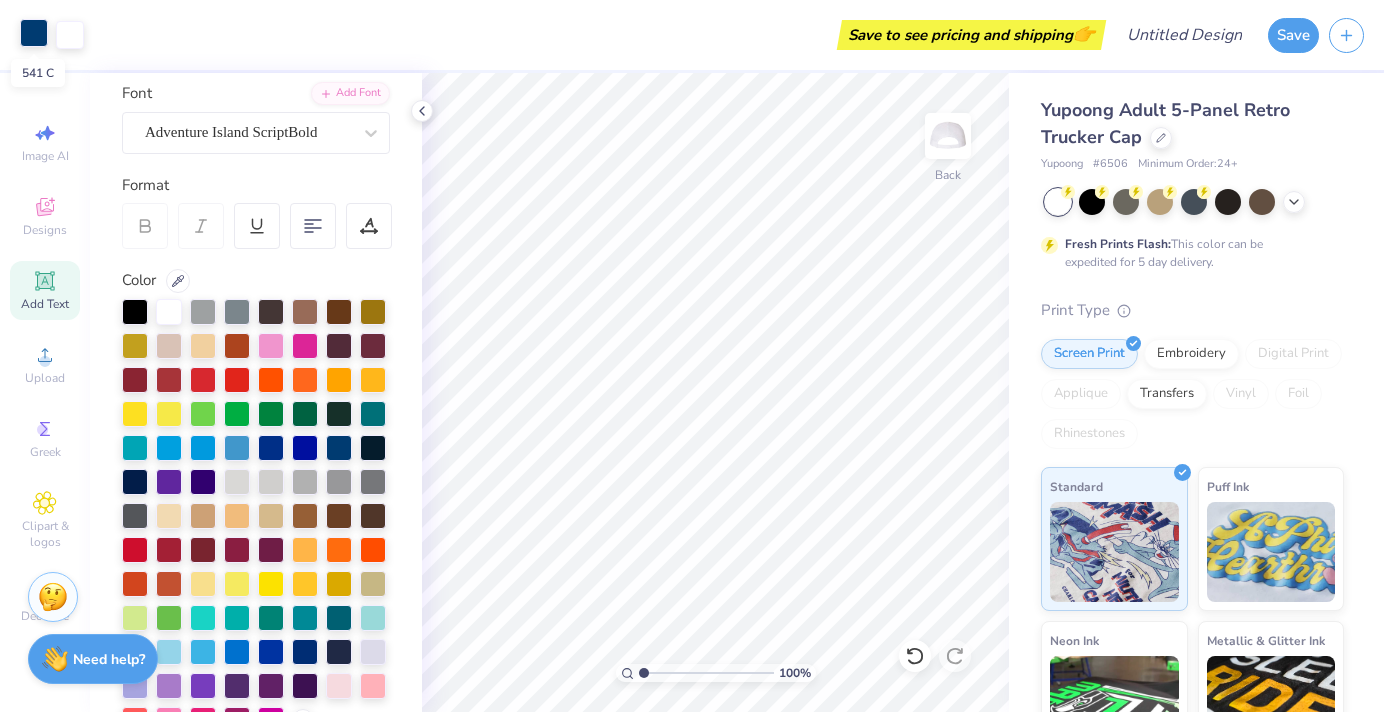 click at bounding box center (34, 33) 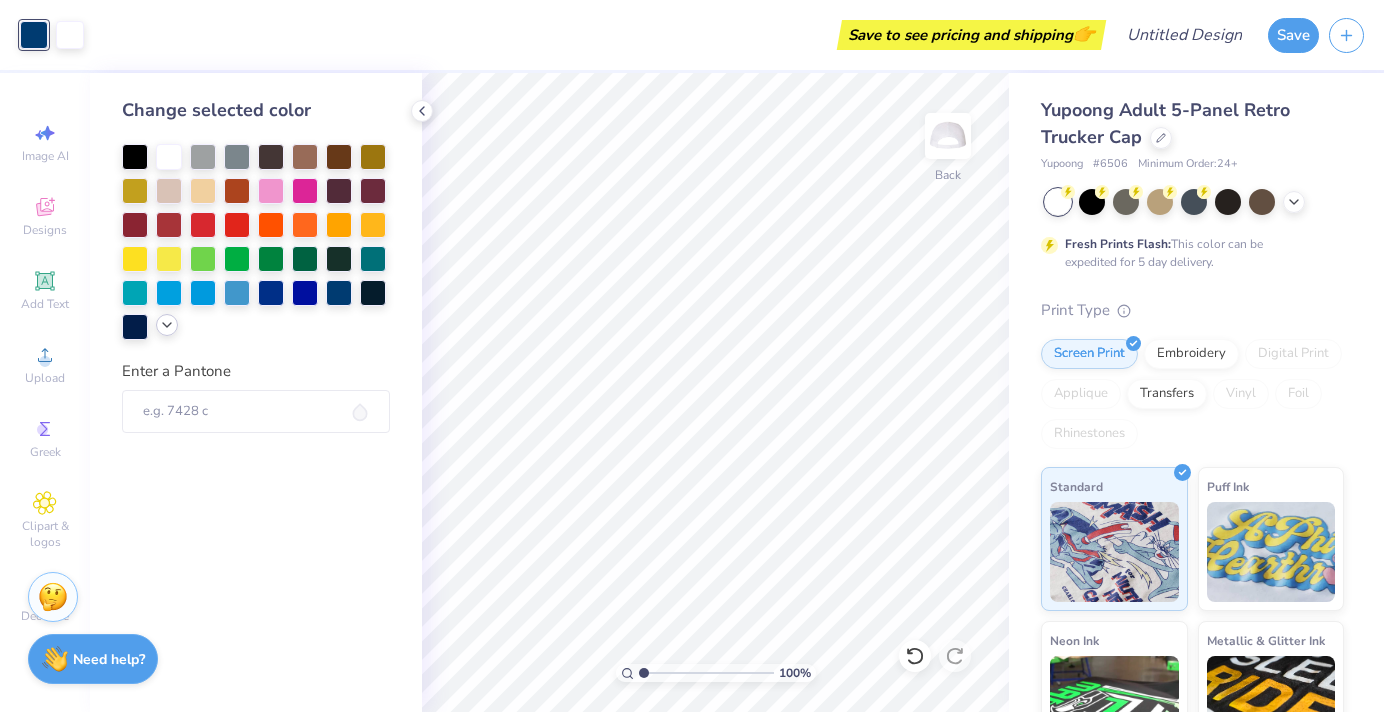 click at bounding box center (167, 325) 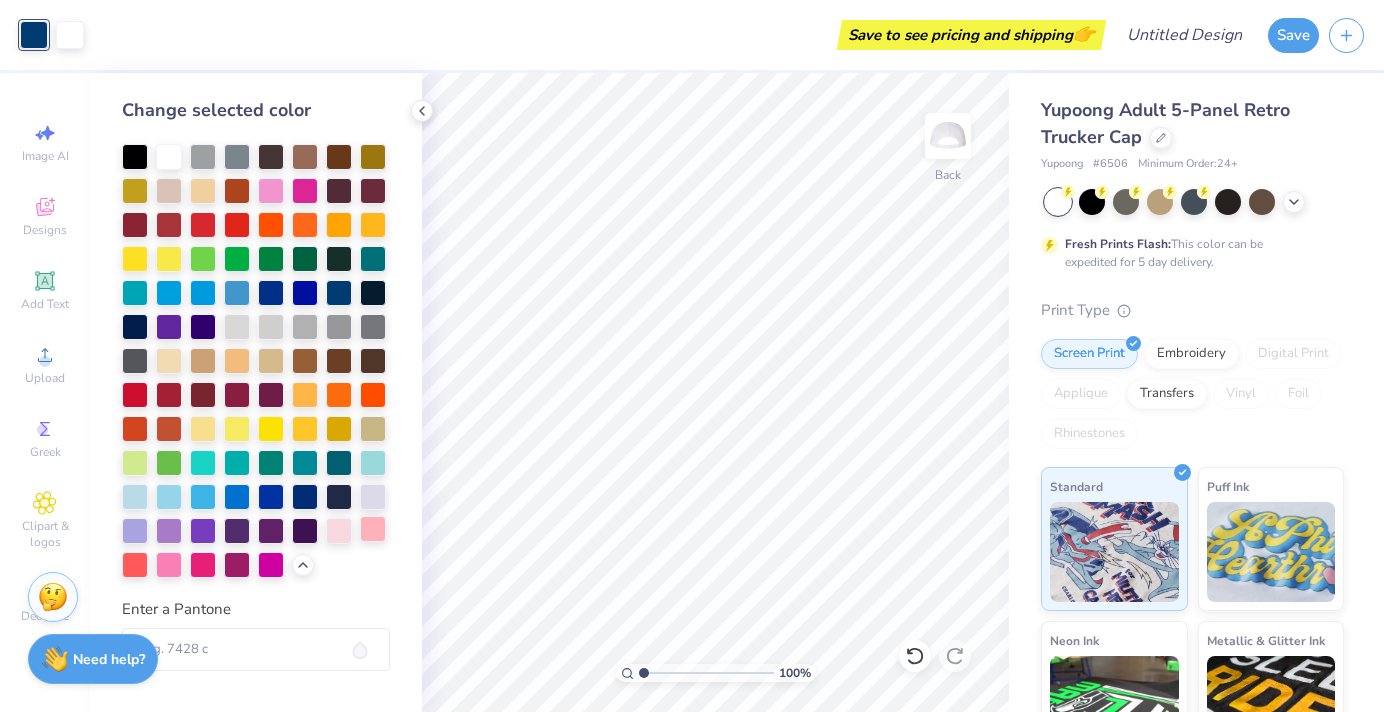 click at bounding box center [373, 529] 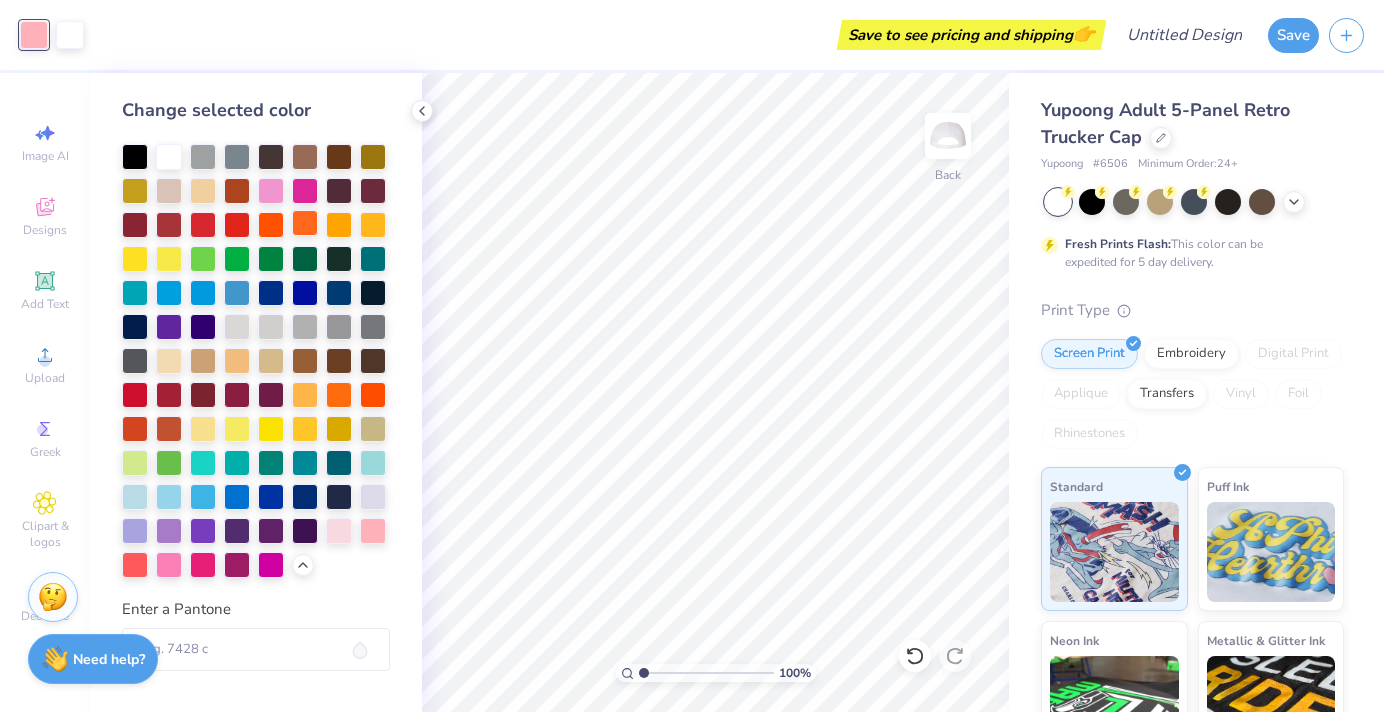 click at bounding box center [305, 191] 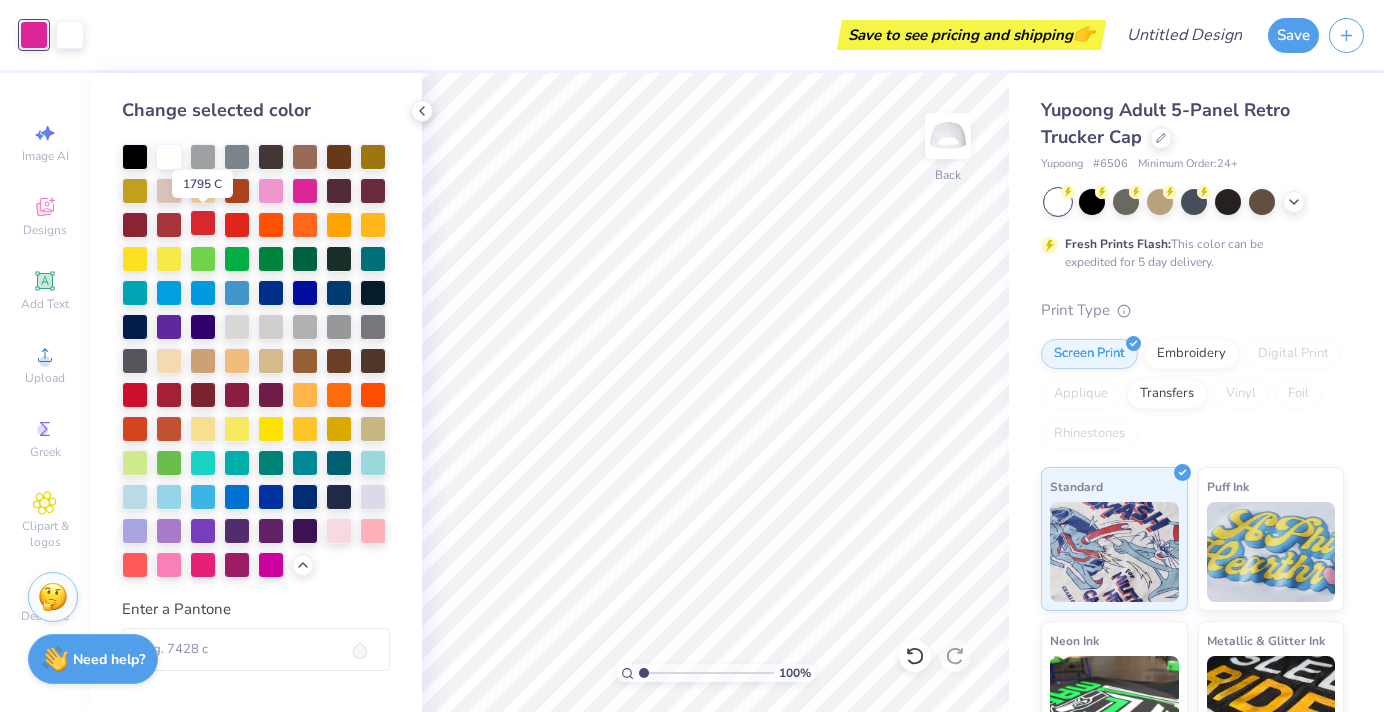 click at bounding box center [203, 223] 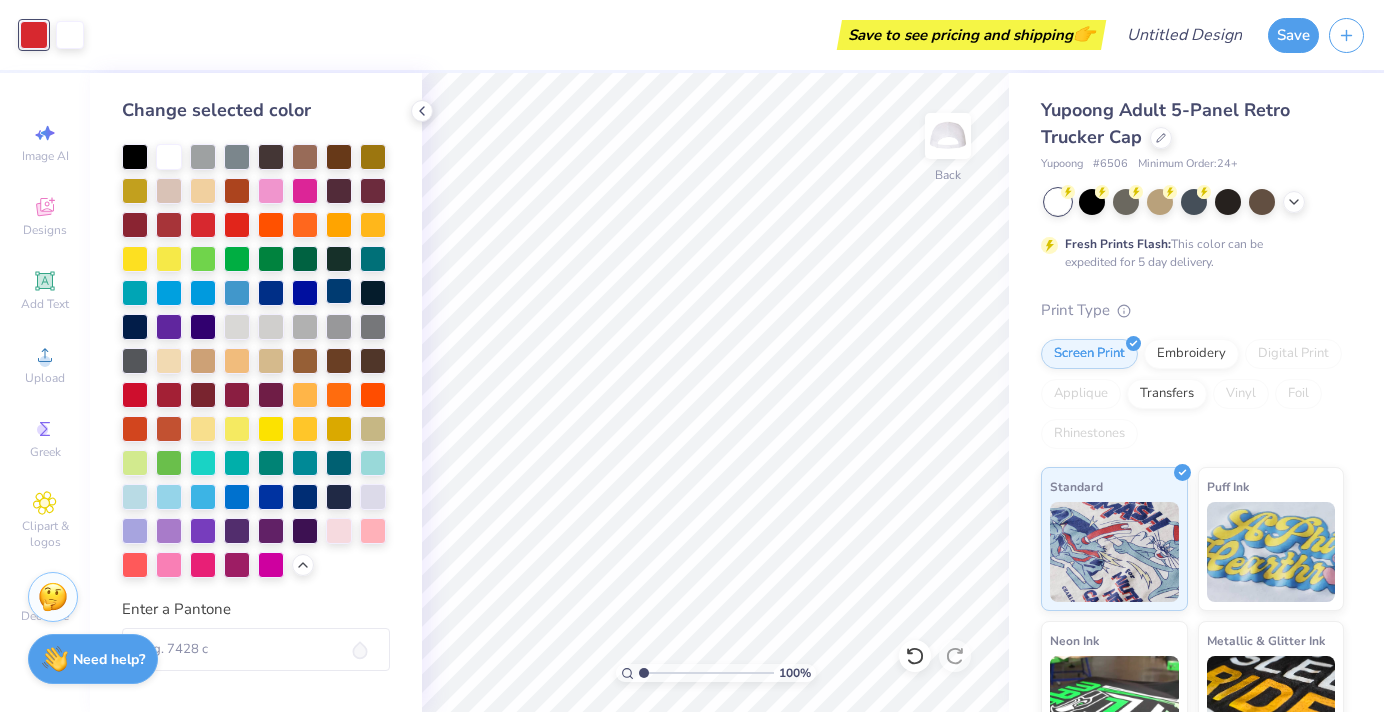 click at bounding box center [339, 291] 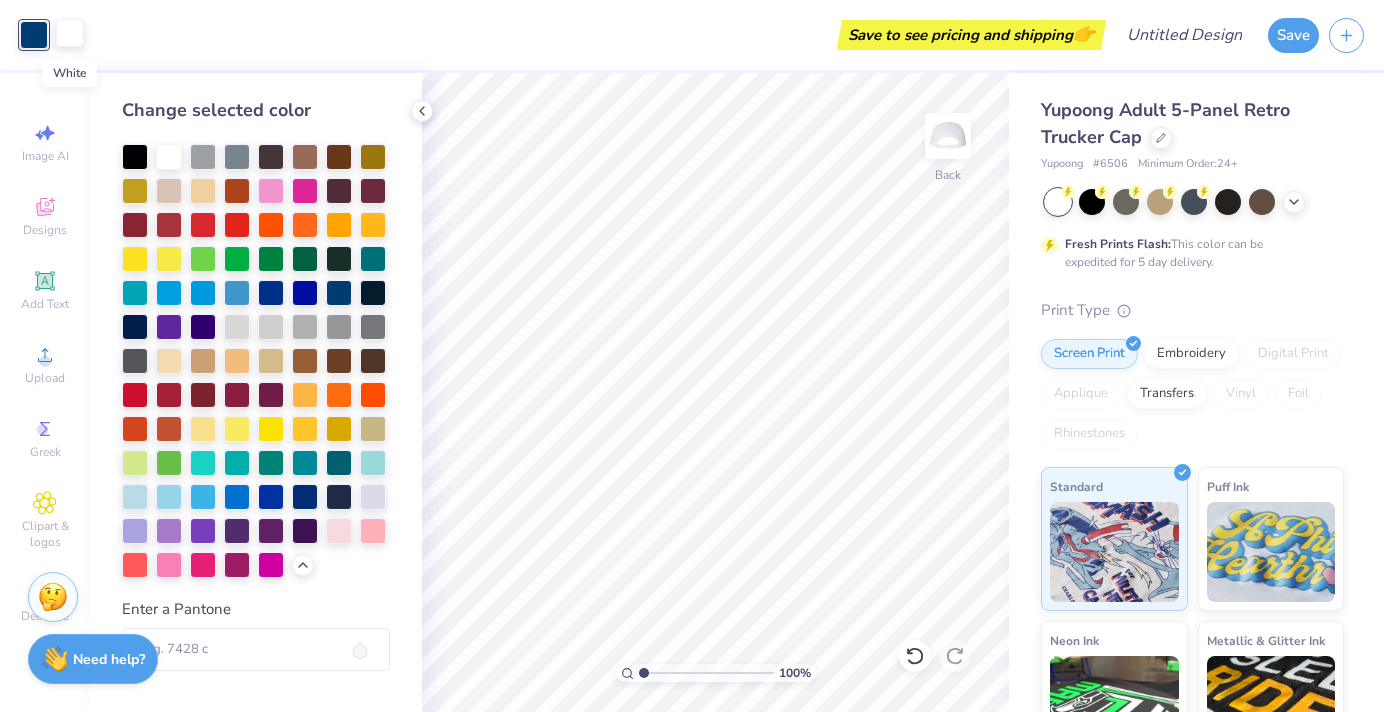 click at bounding box center [70, 33] 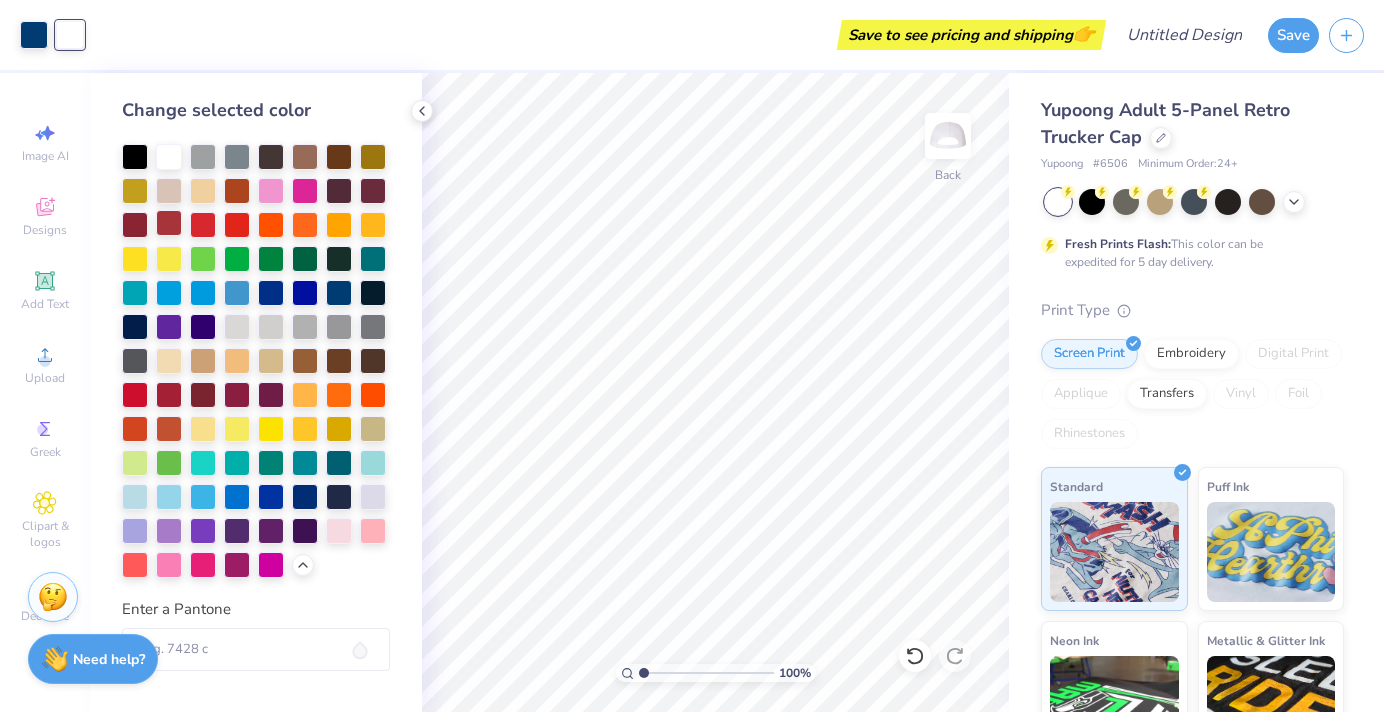 click at bounding box center [169, 223] 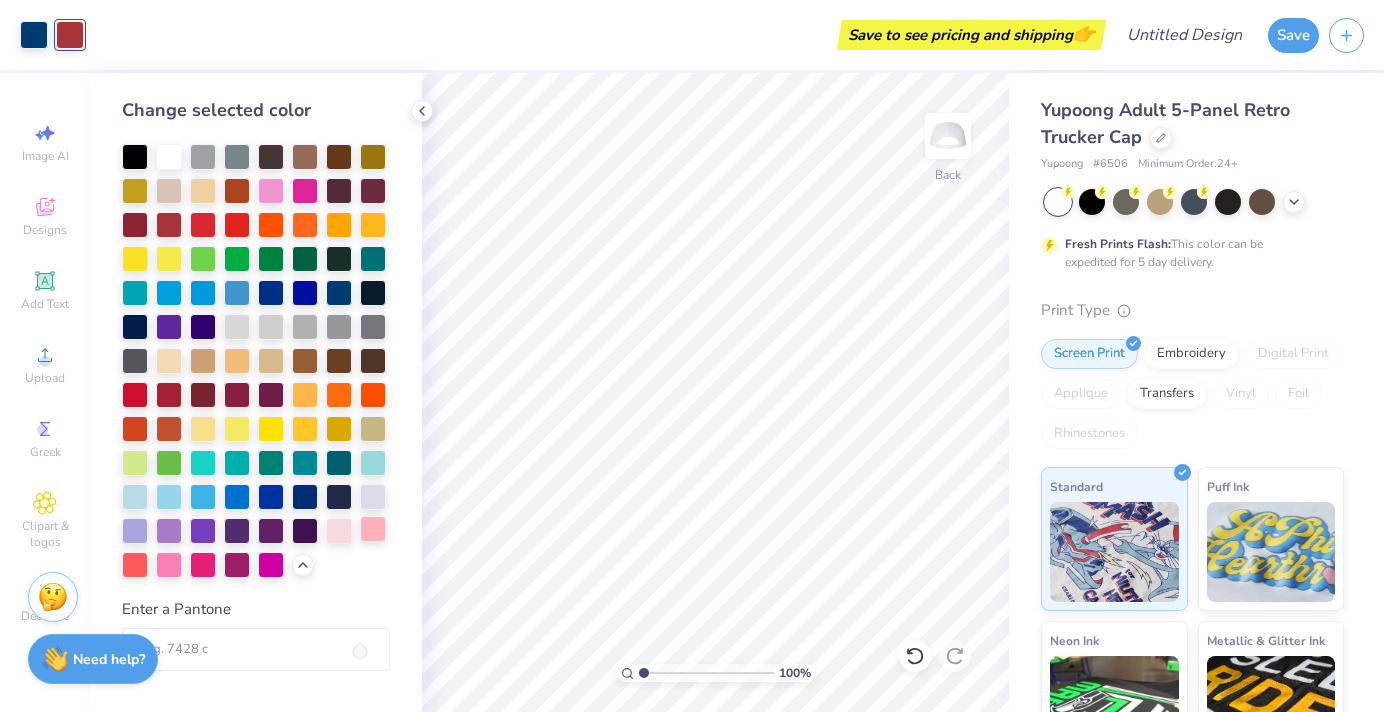 click at bounding box center (373, 529) 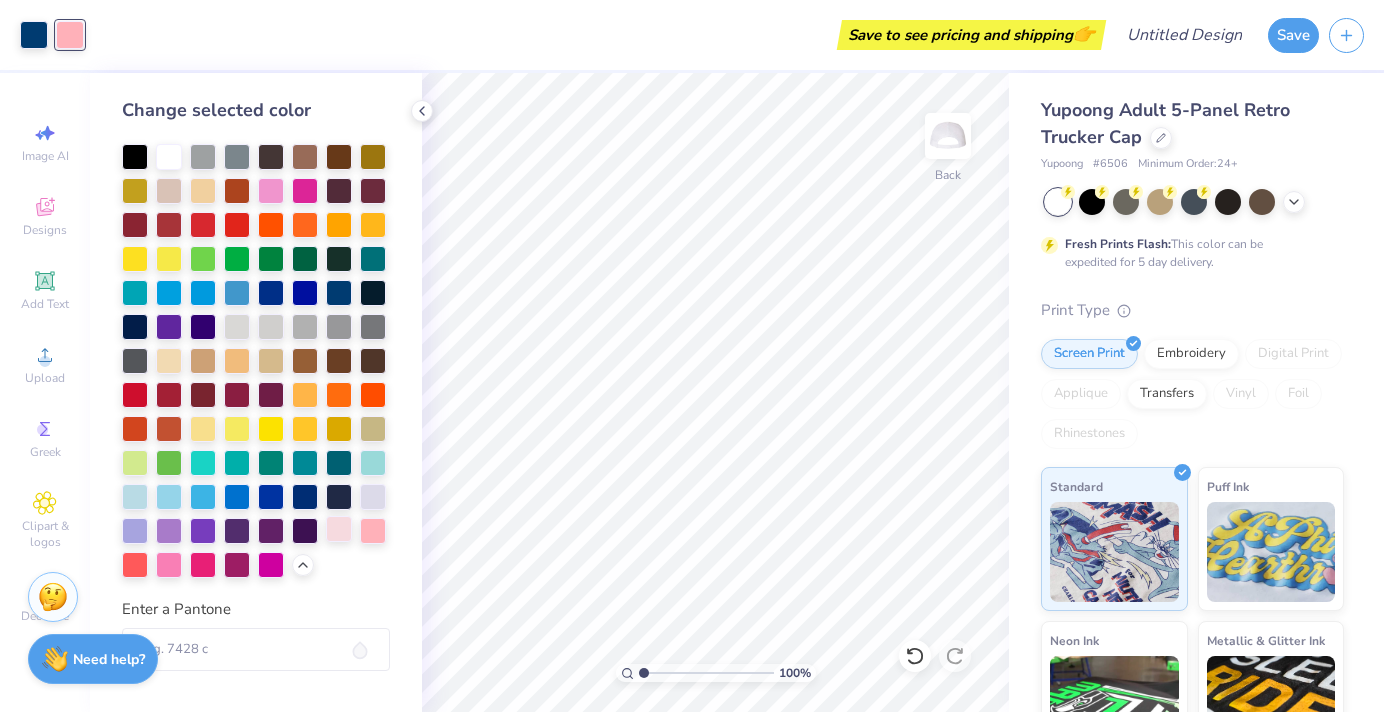 click at bounding box center [339, 529] 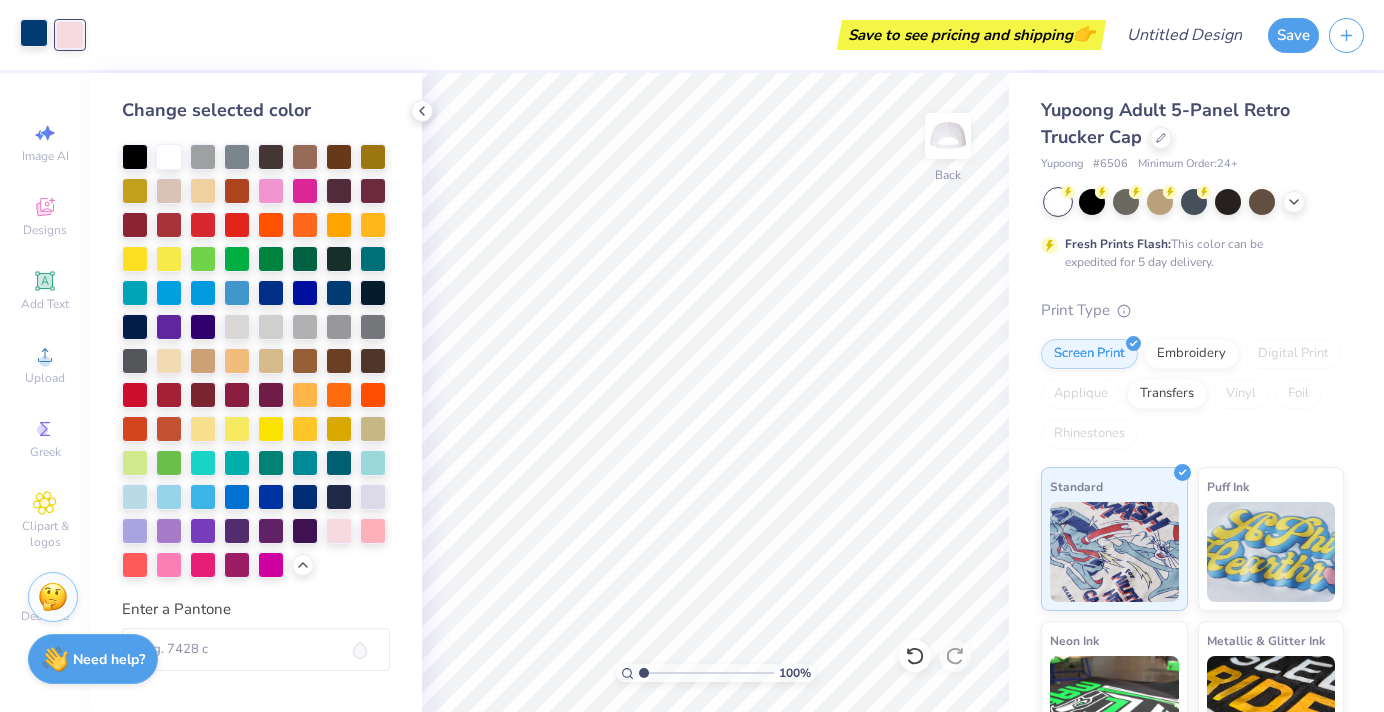 click at bounding box center (34, 33) 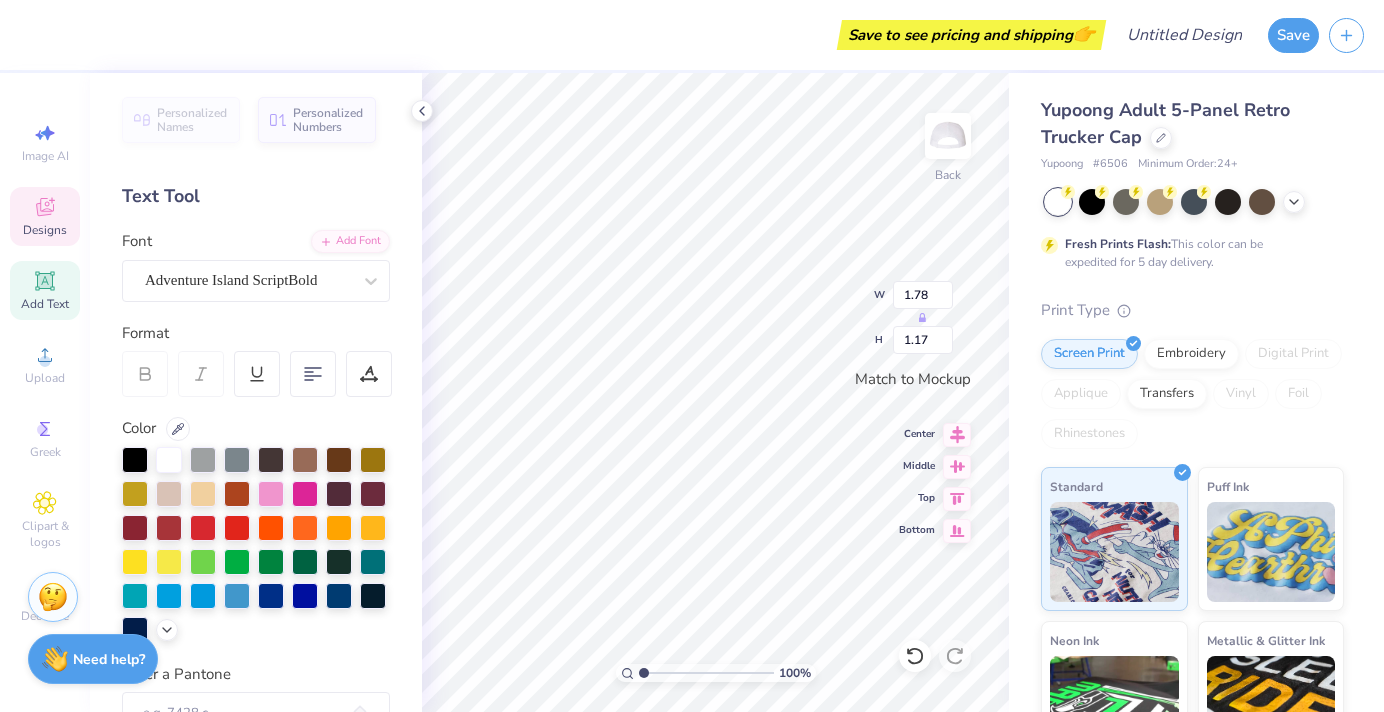 scroll, scrollTop: 0, scrollLeft: 3, axis: horizontal 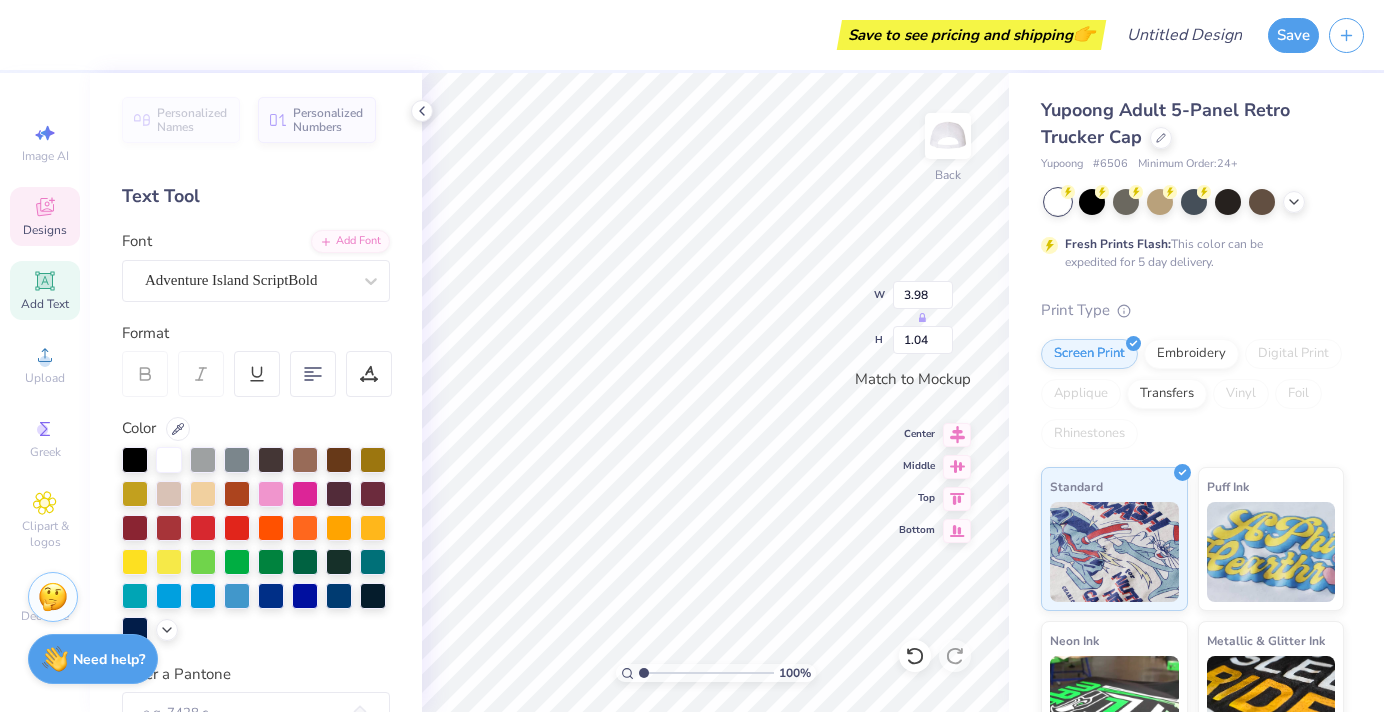 type on "2.25" 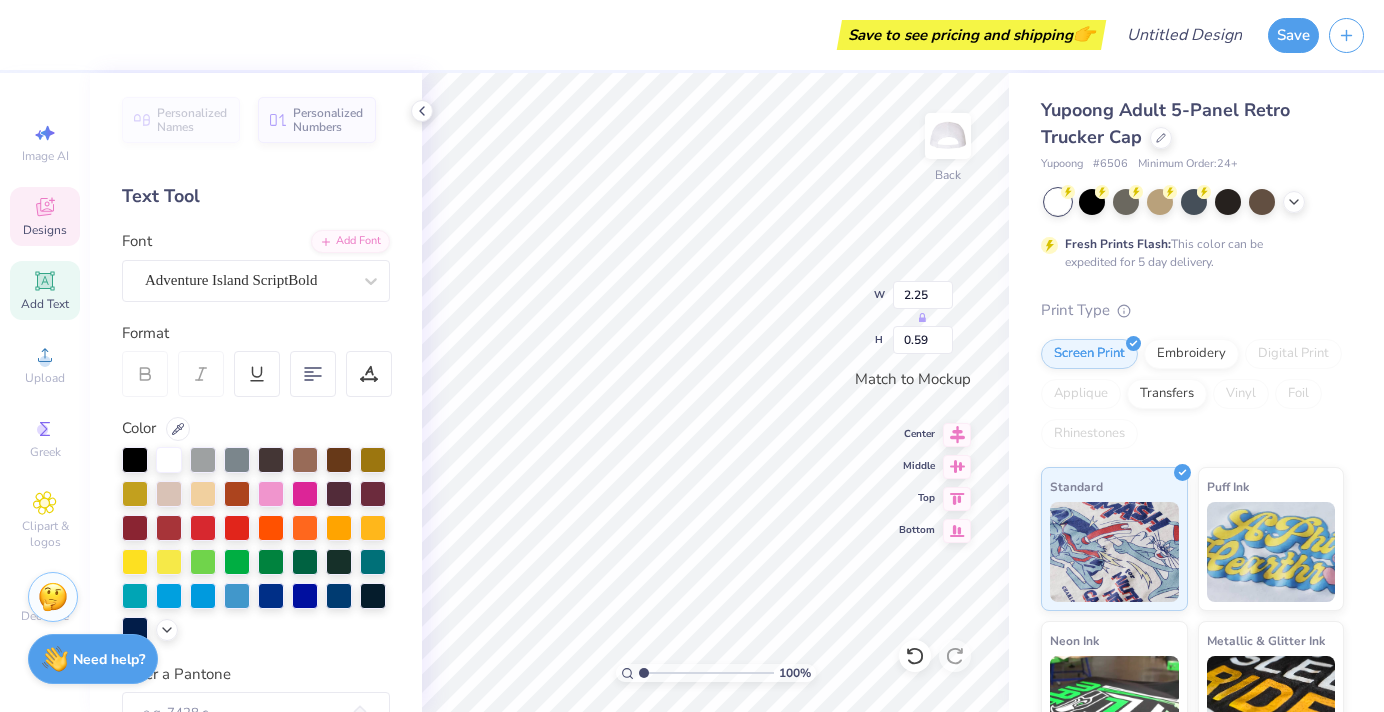 type on "2.68" 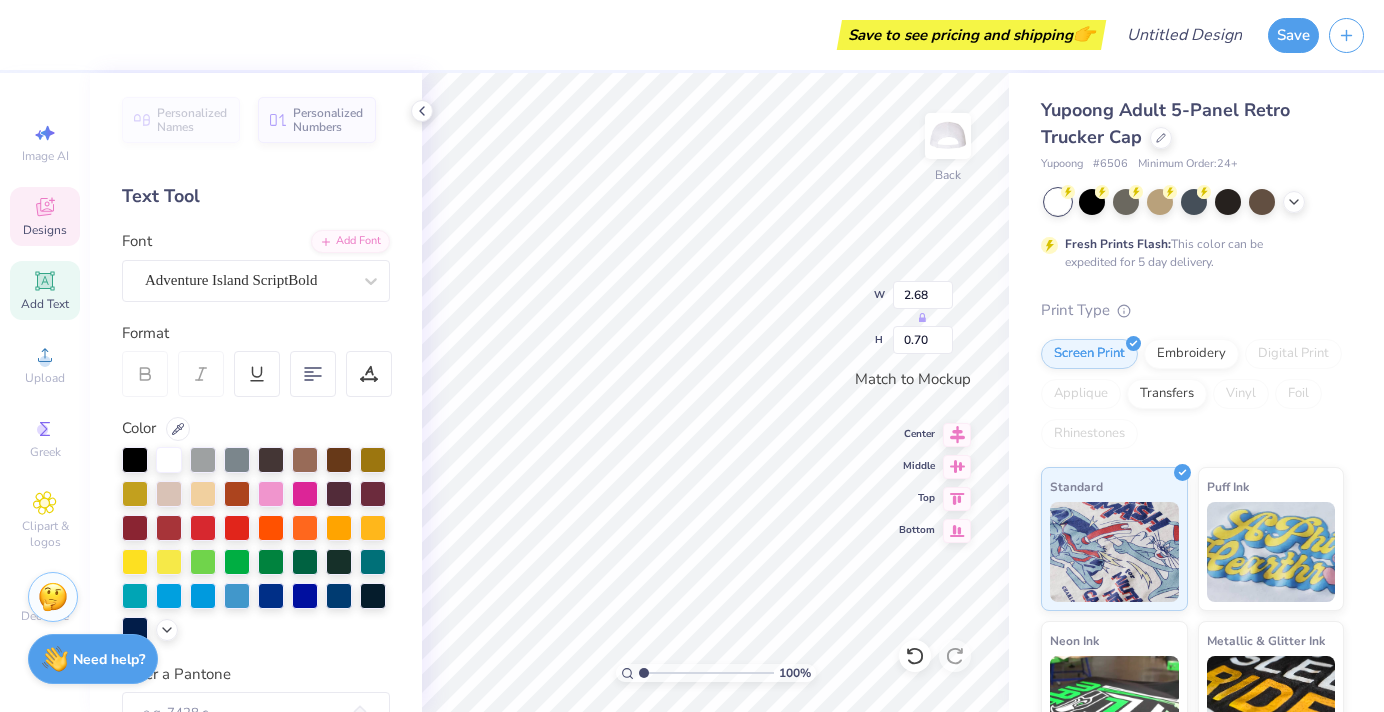 scroll, scrollTop: 0, scrollLeft: 3, axis: horizontal 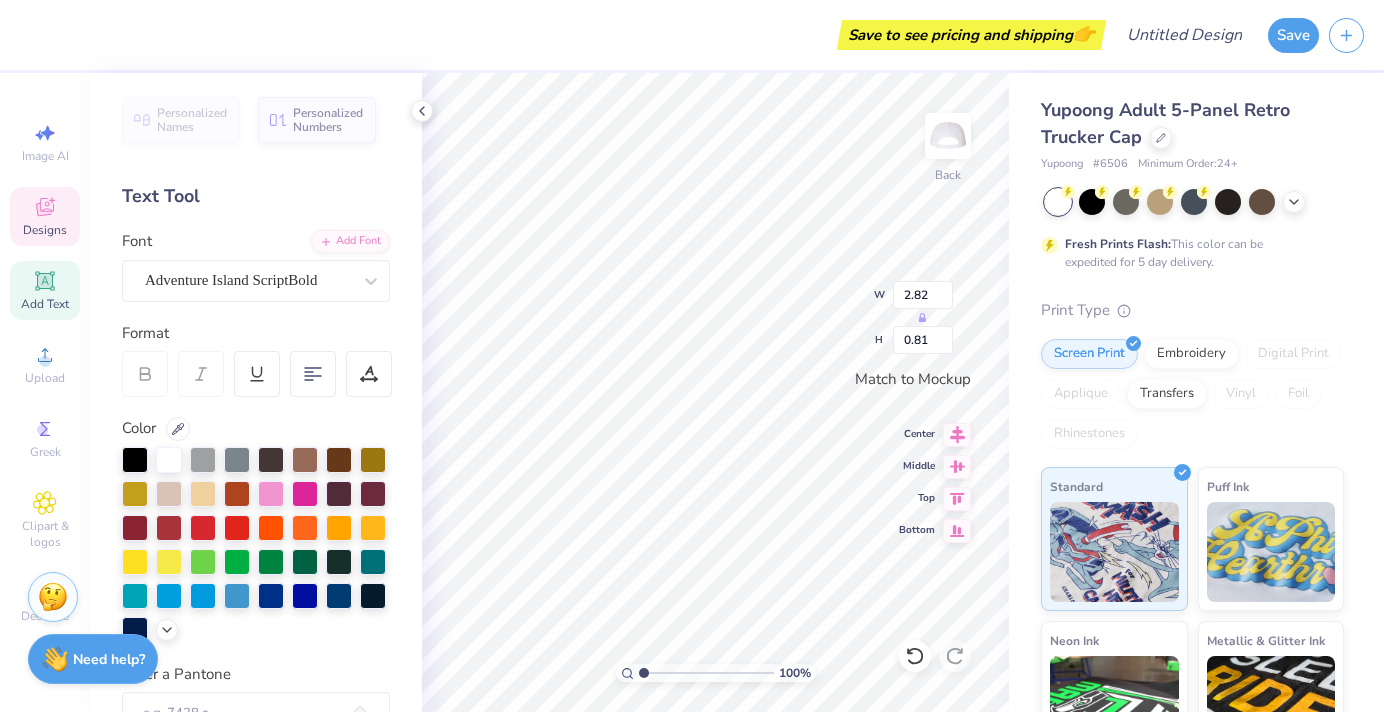 type on "2.82" 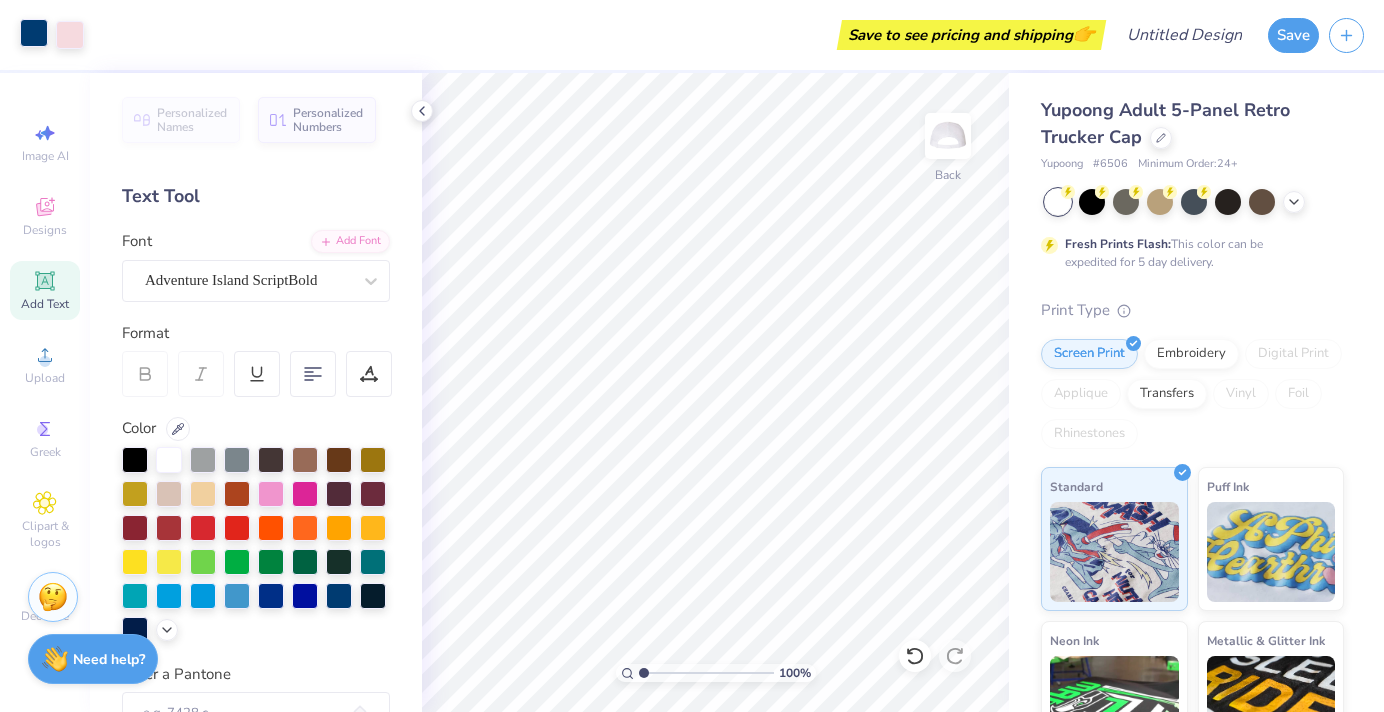 click at bounding box center (34, 33) 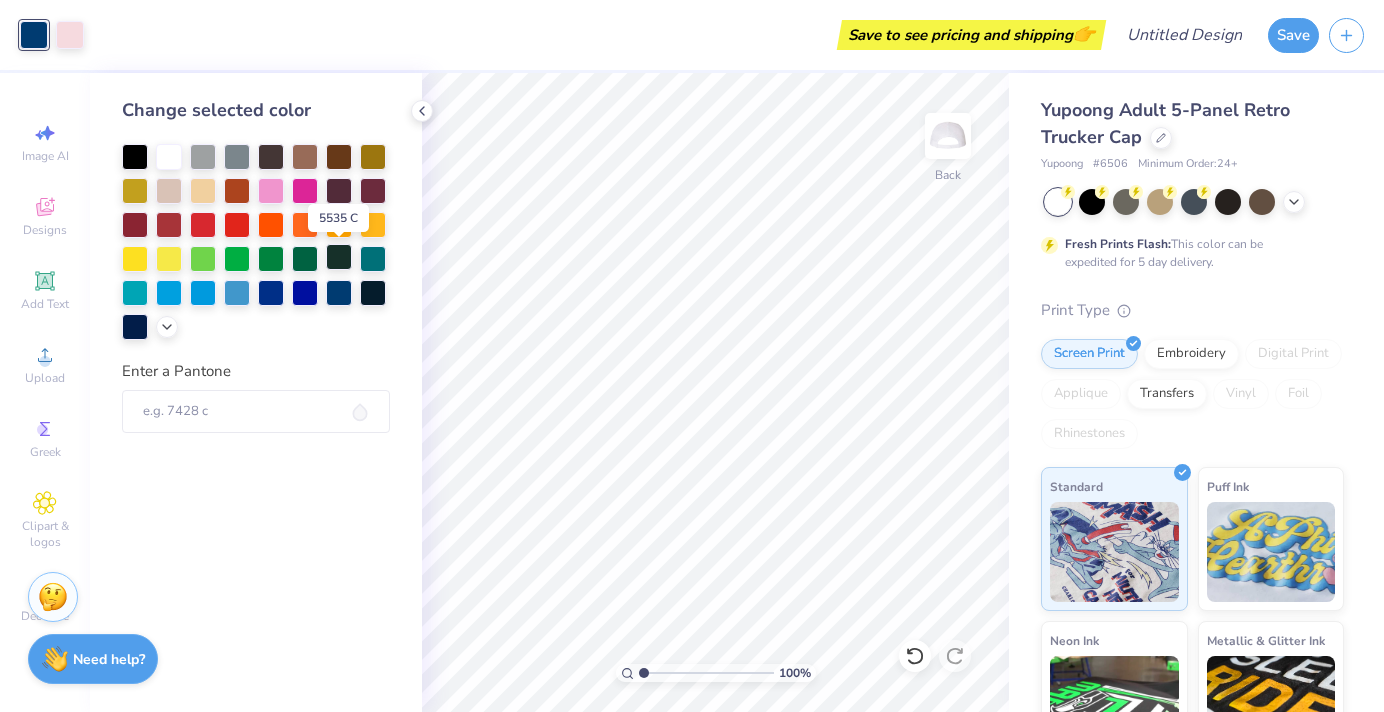 click at bounding box center [339, 257] 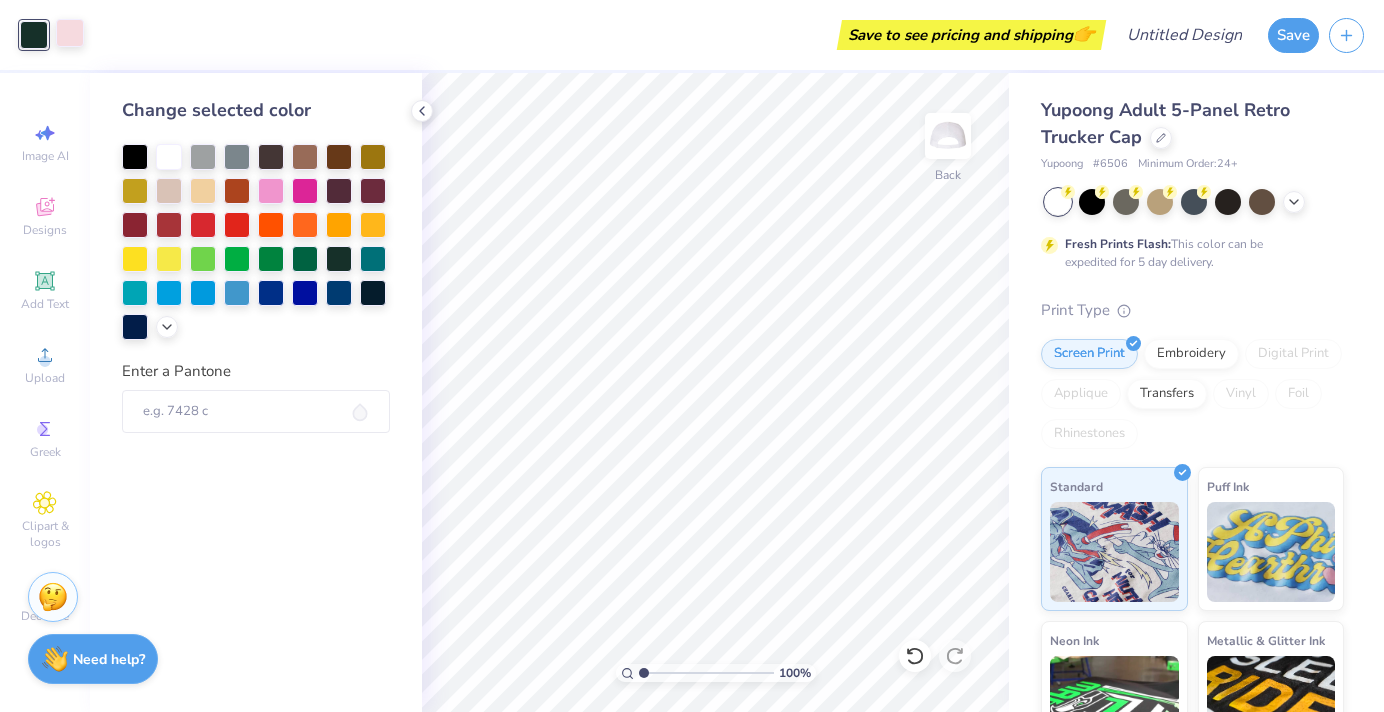 click at bounding box center [70, 33] 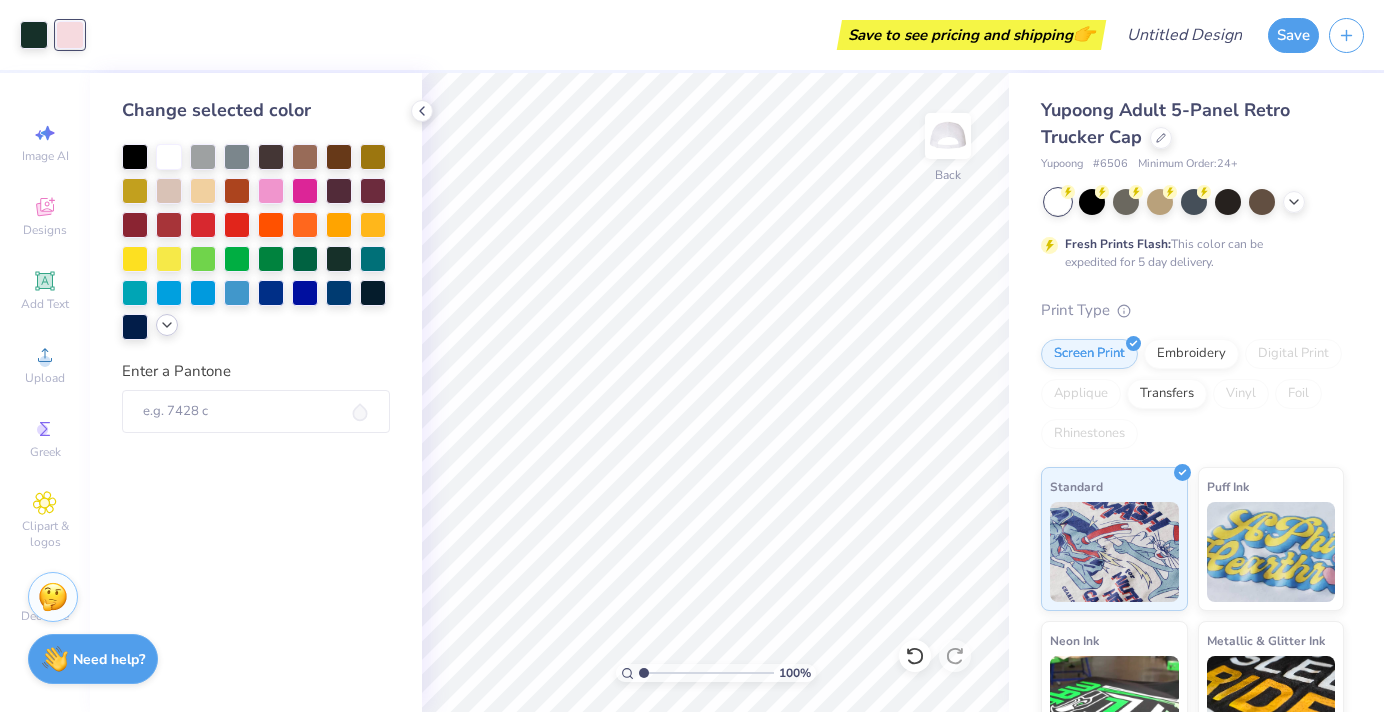 click at bounding box center (167, 325) 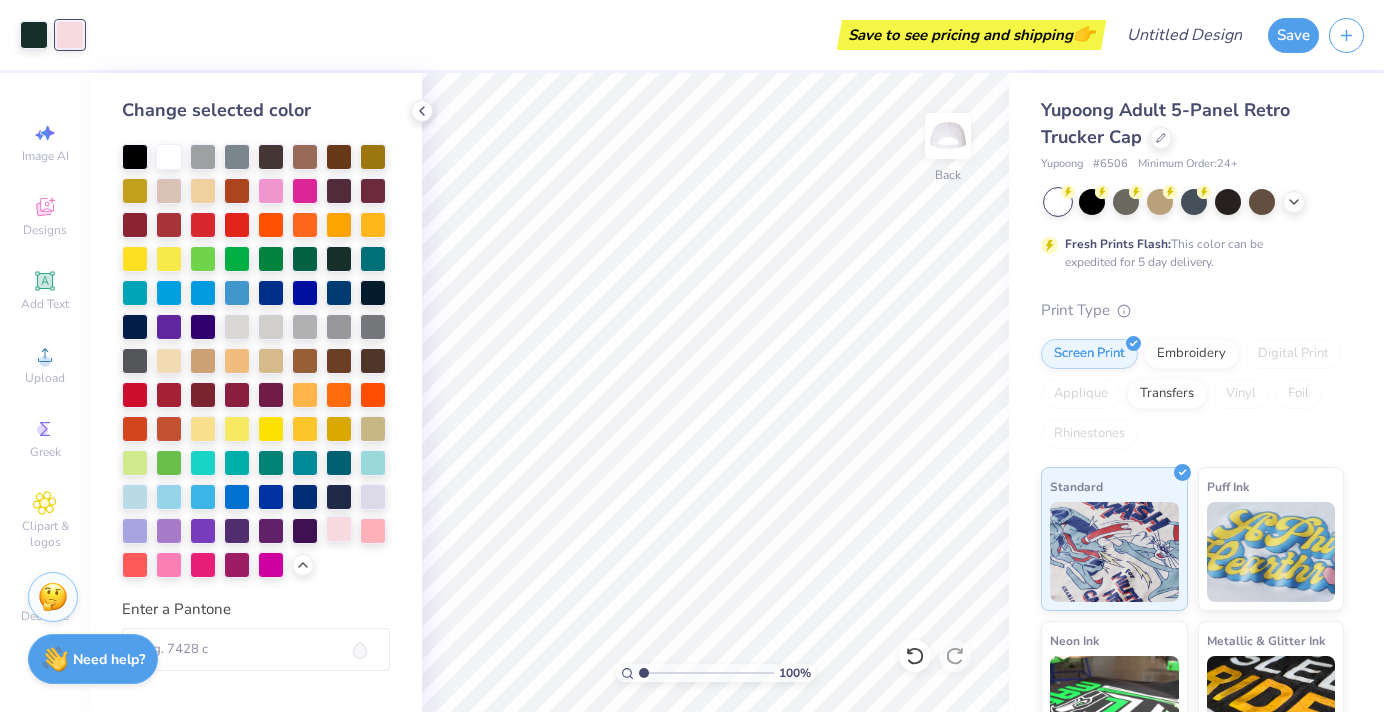 click at bounding box center (339, 529) 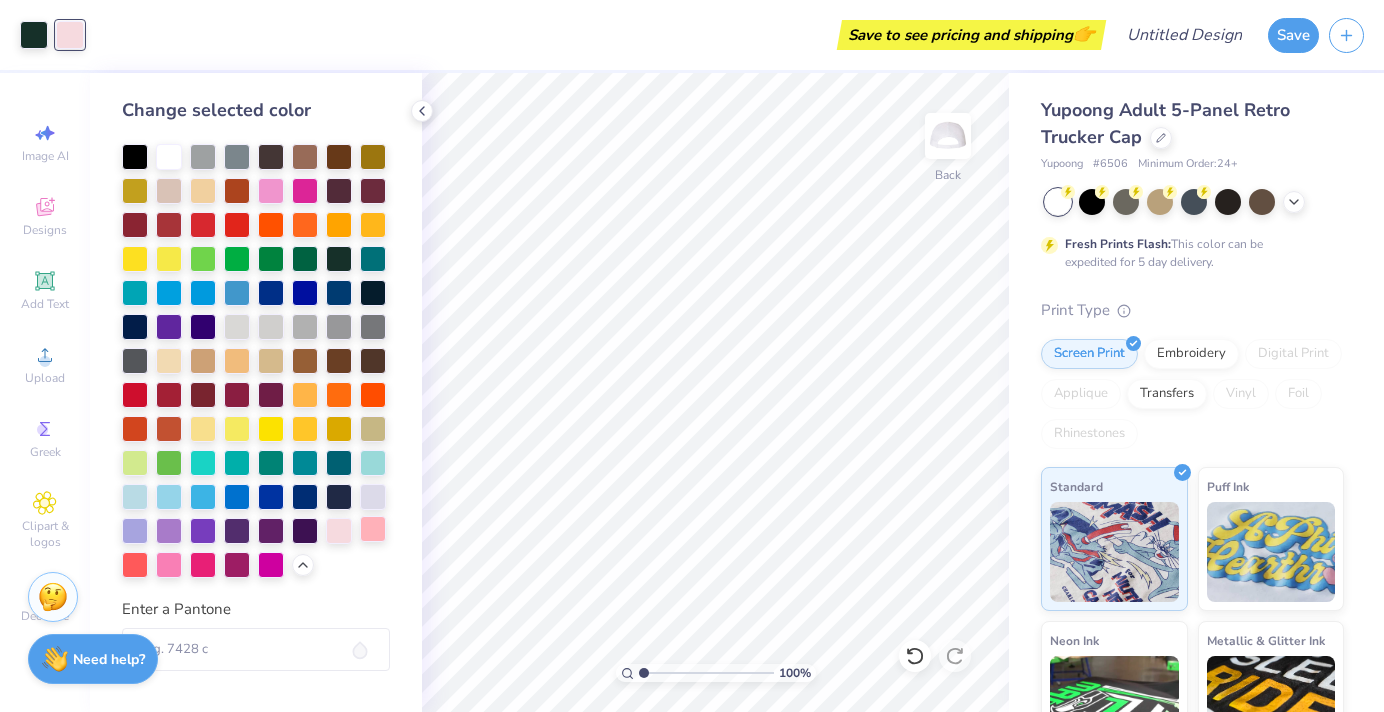 click at bounding box center (373, 529) 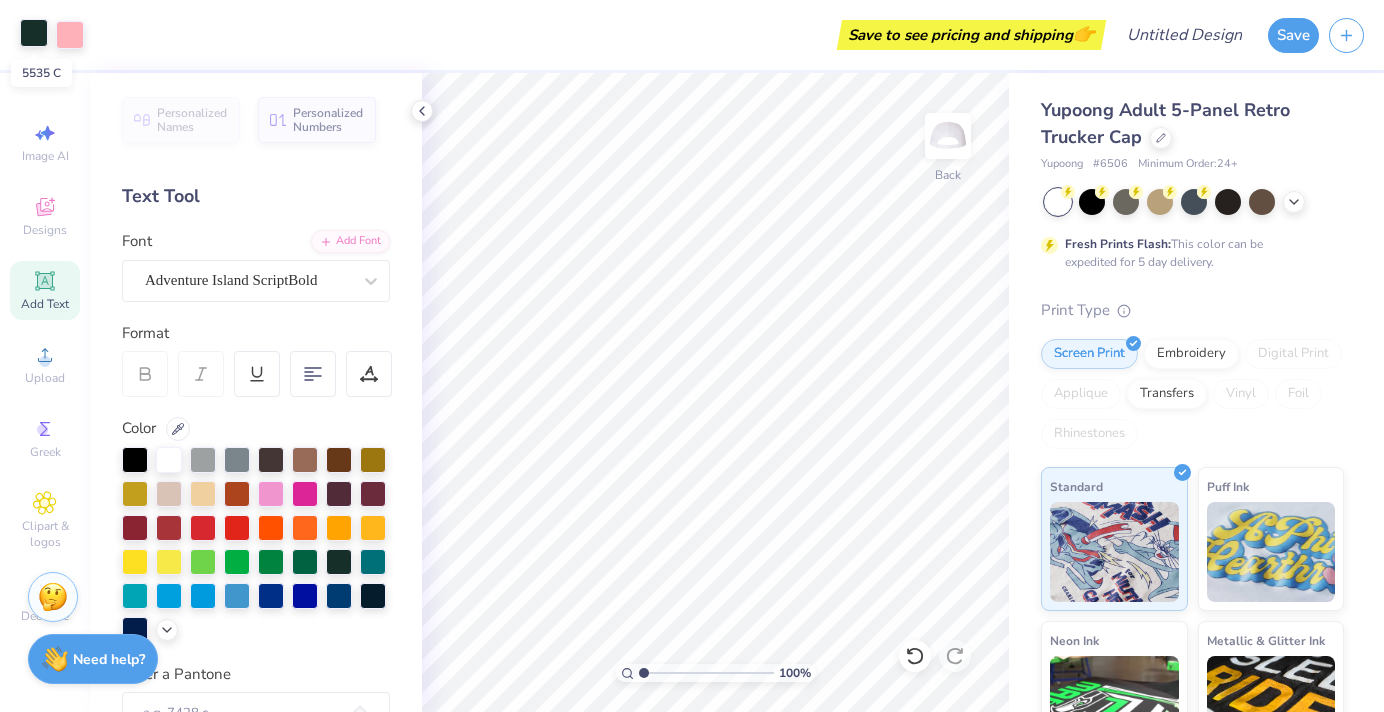 click at bounding box center [34, 33] 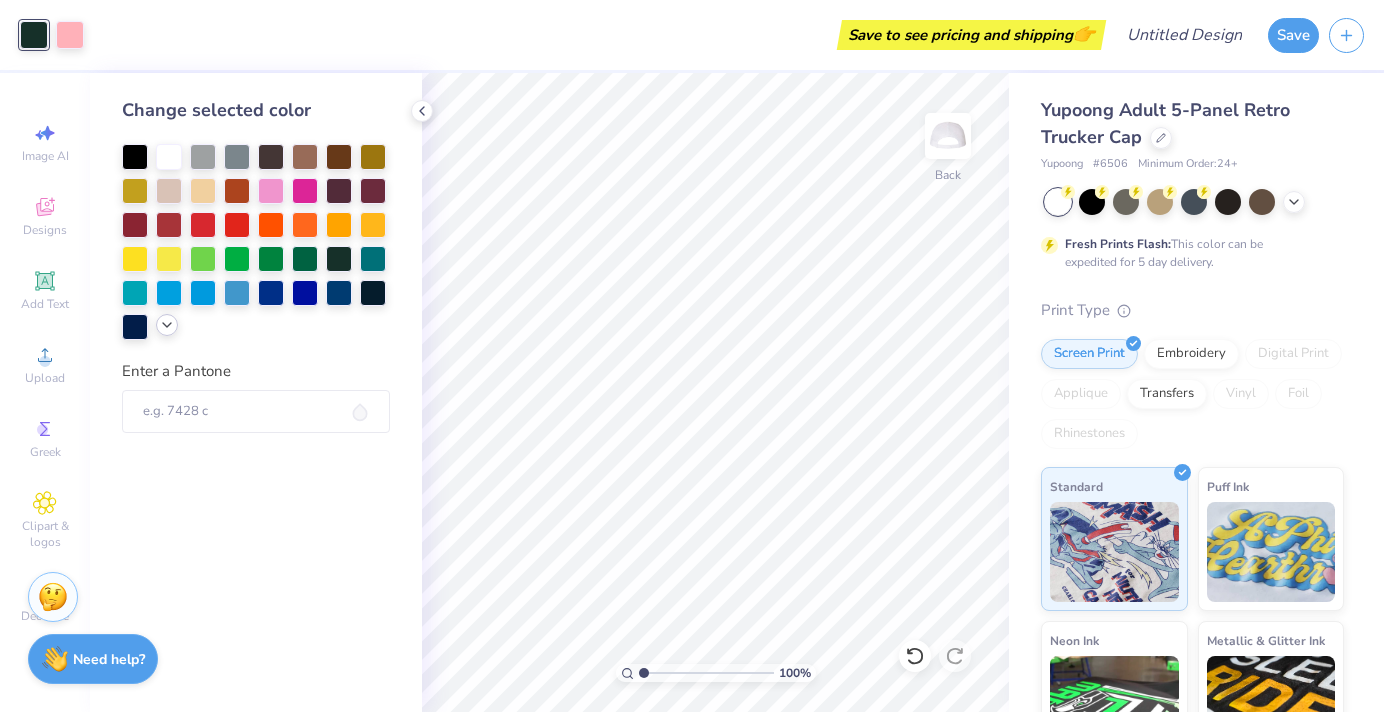 click at bounding box center [167, 325] 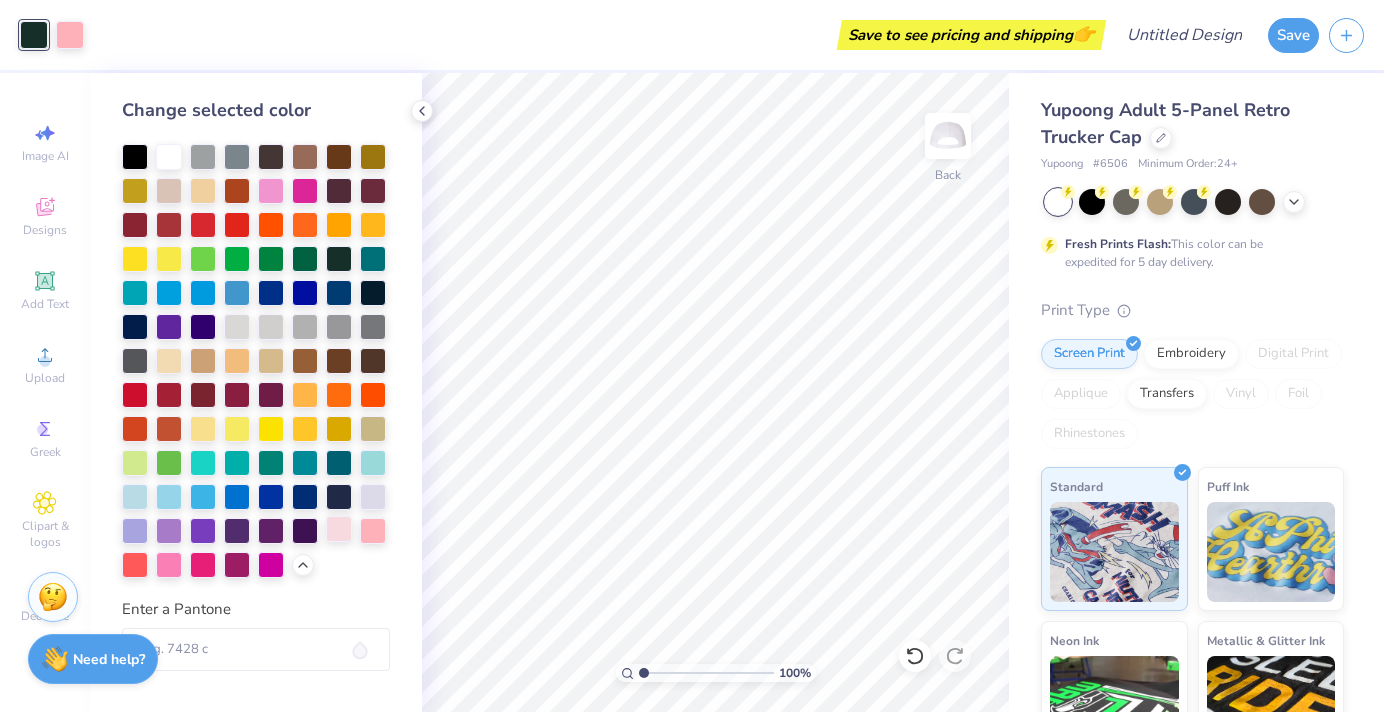click at bounding box center [339, 529] 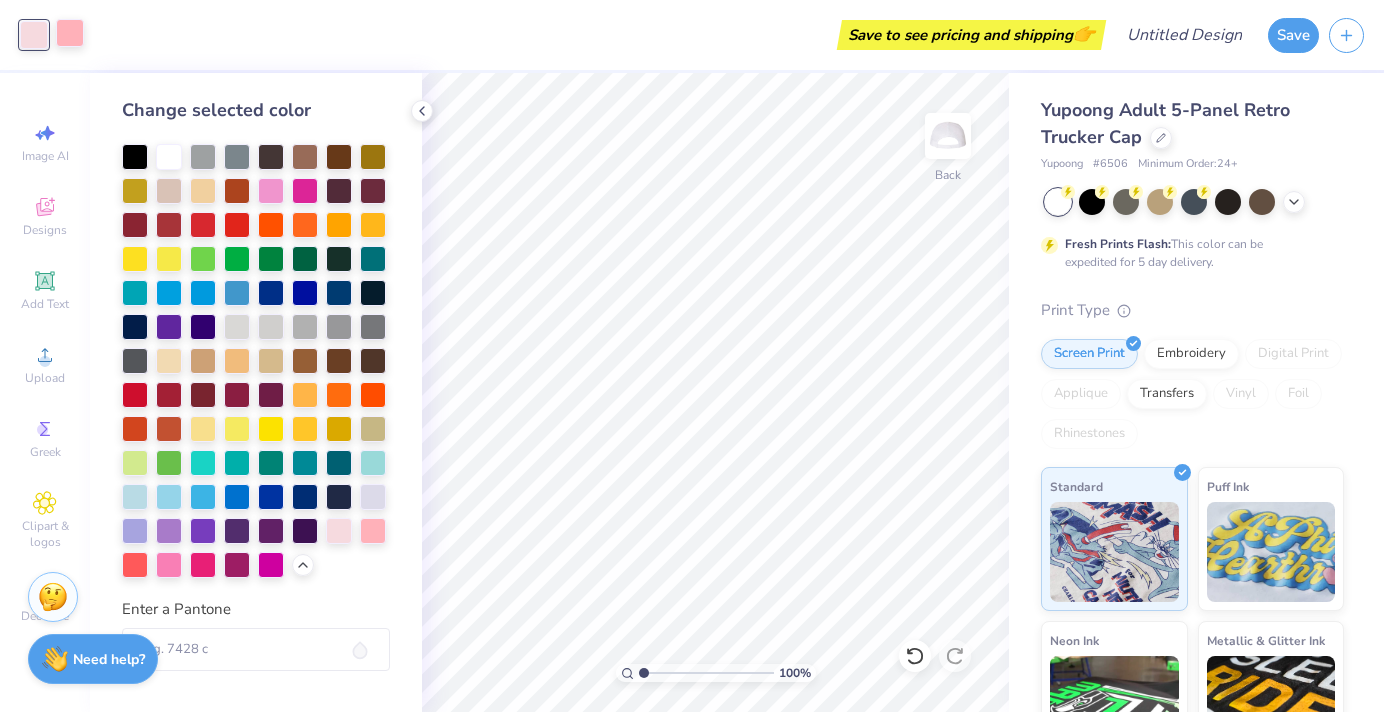 click at bounding box center [70, 33] 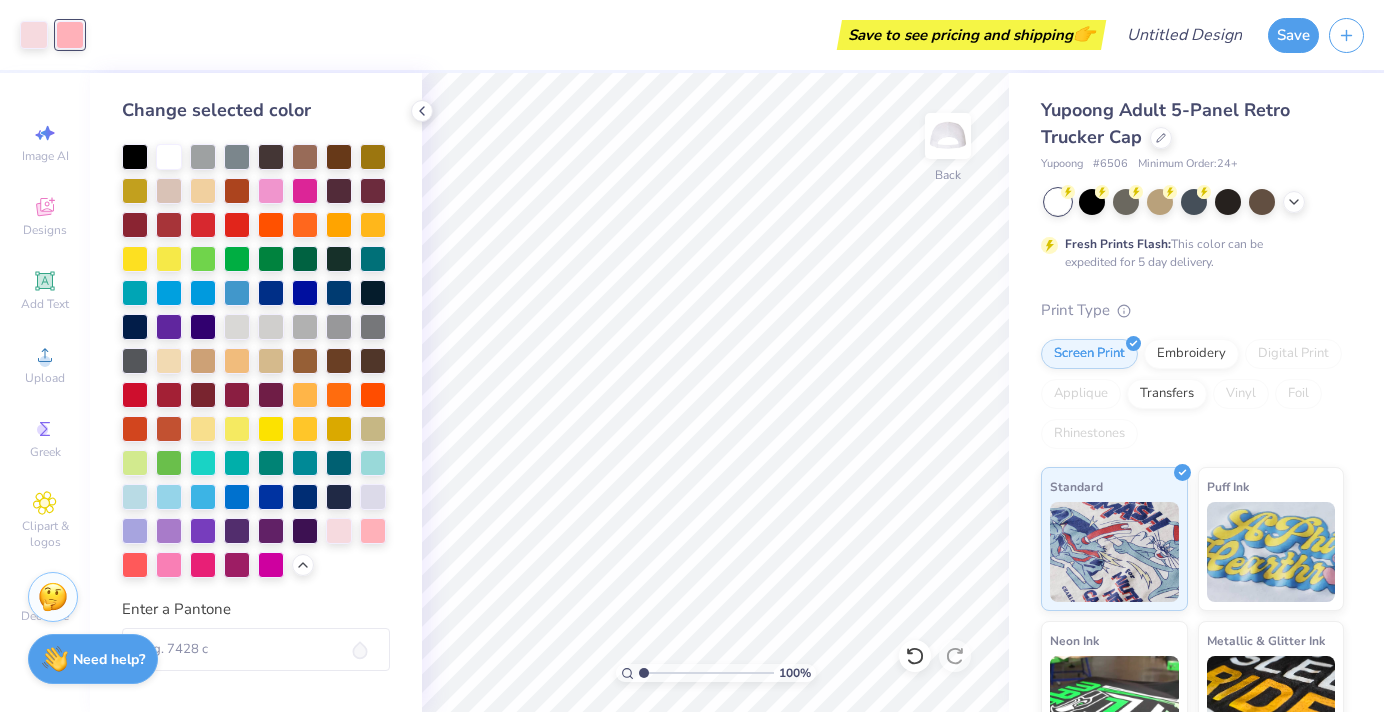 click at bounding box center (256, 361) 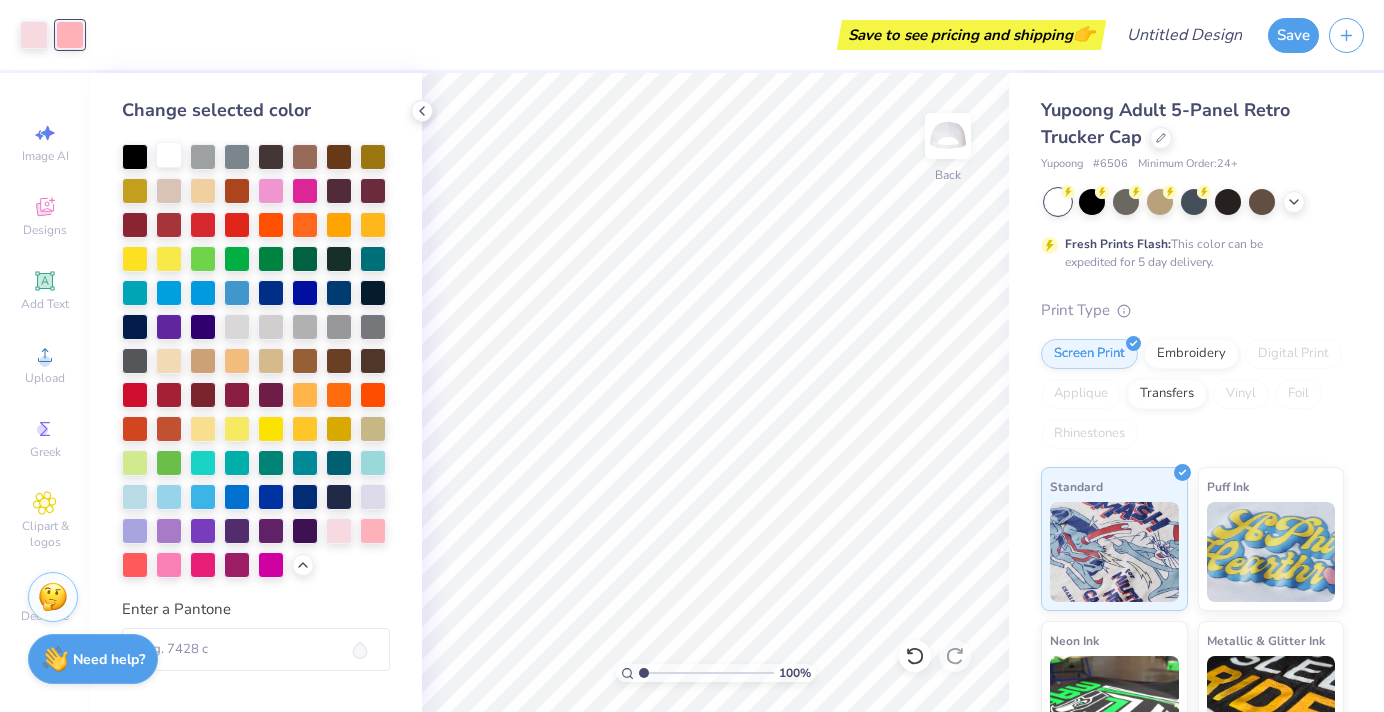 click at bounding box center (169, 155) 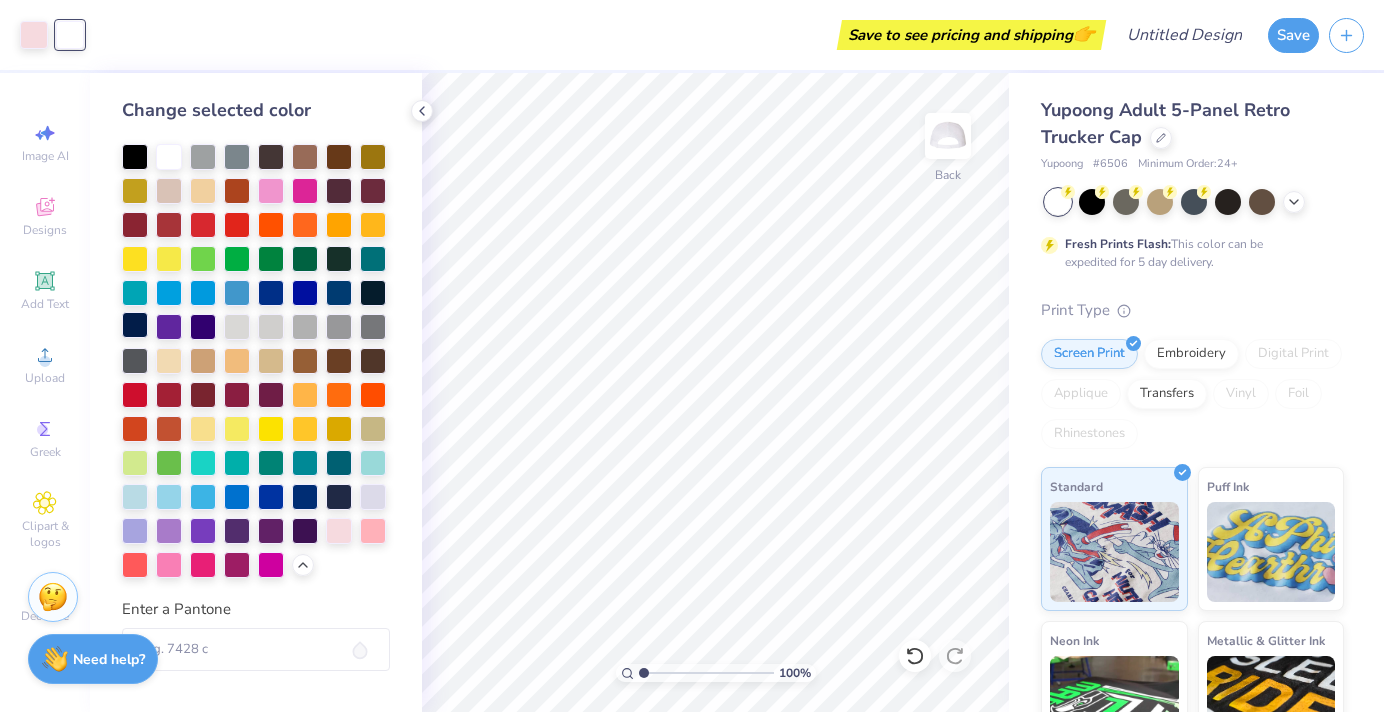 click at bounding box center (135, 325) 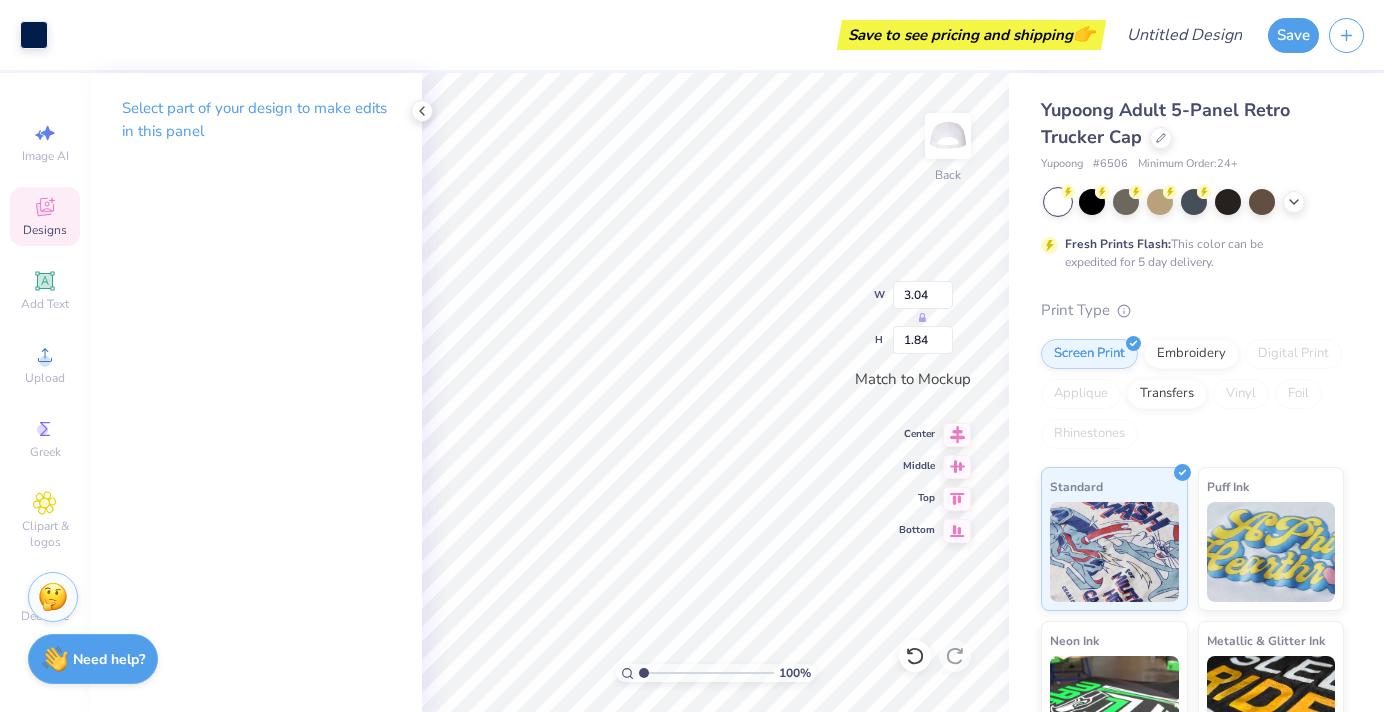type on "3.04" 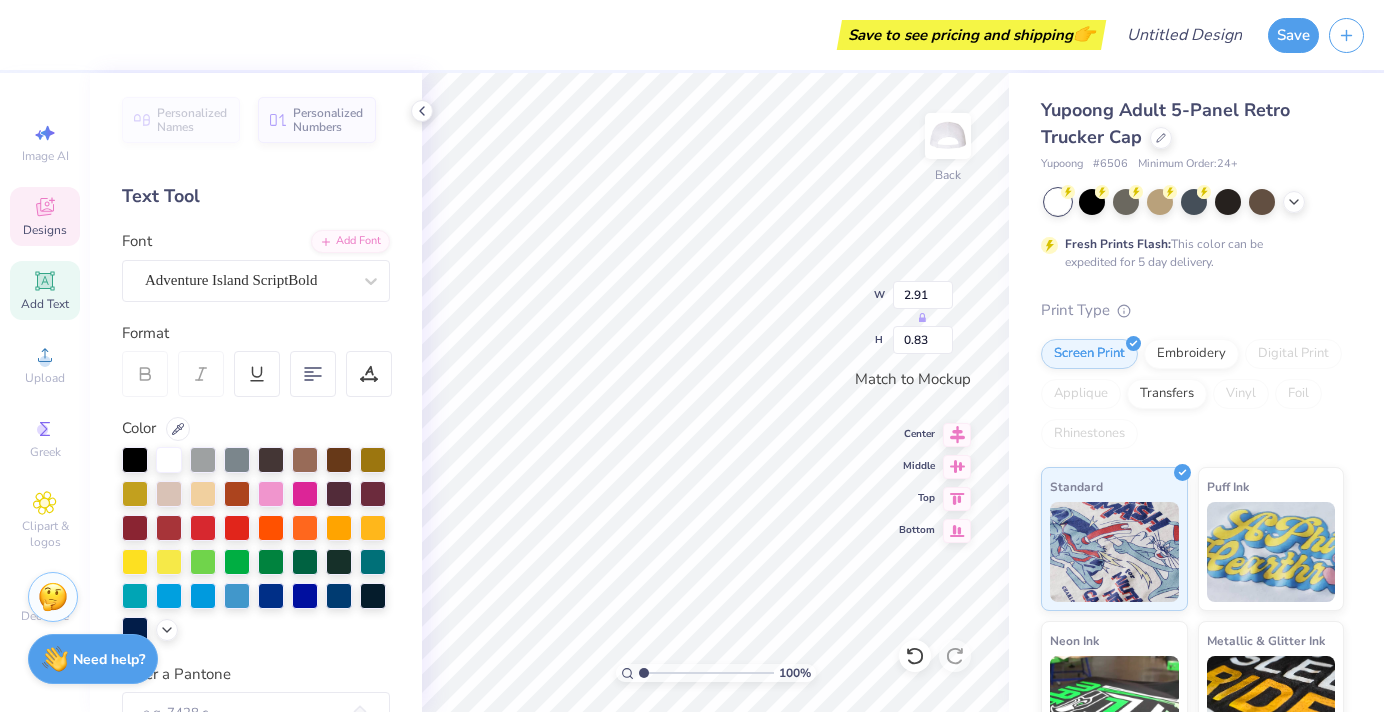type on "2.91" 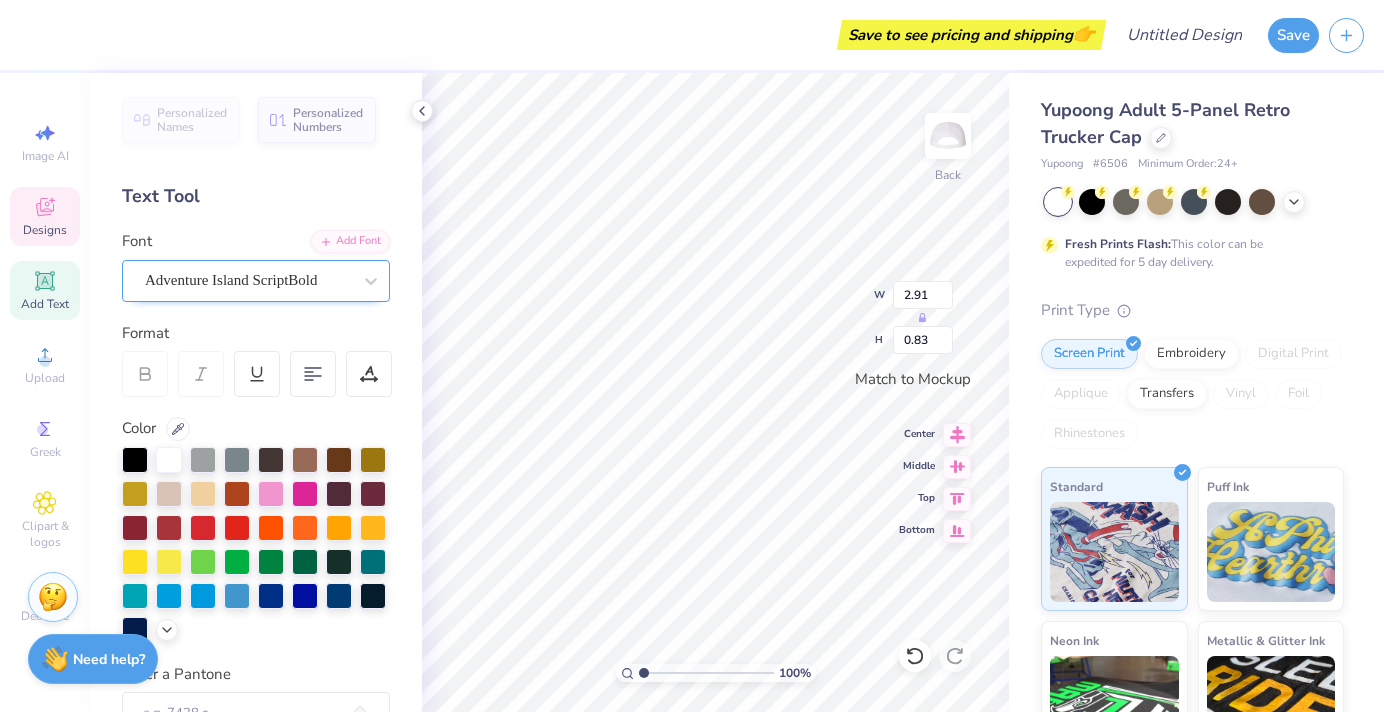 click on "Adventure Island ScriptBold" at bounding box center (248, 280) 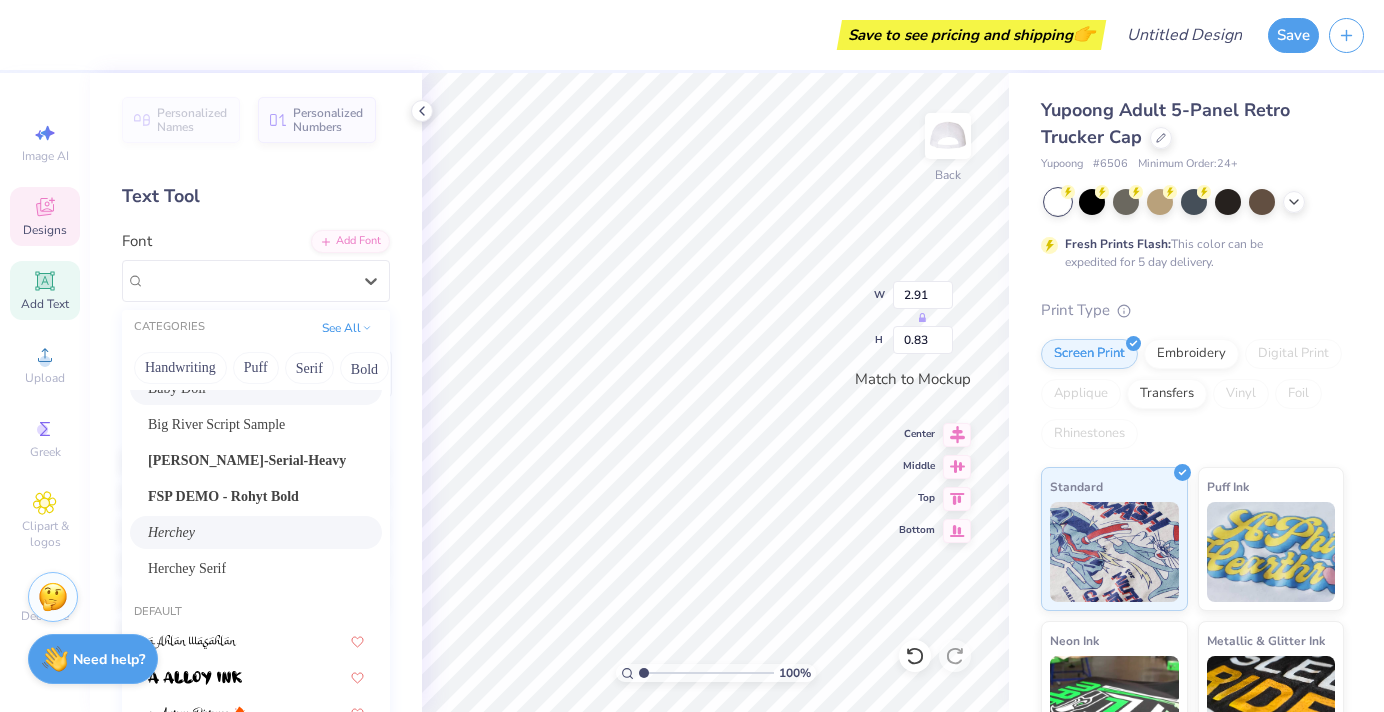 scroll, scrollTop: 131, scrollLeft: 0, axis: vertical 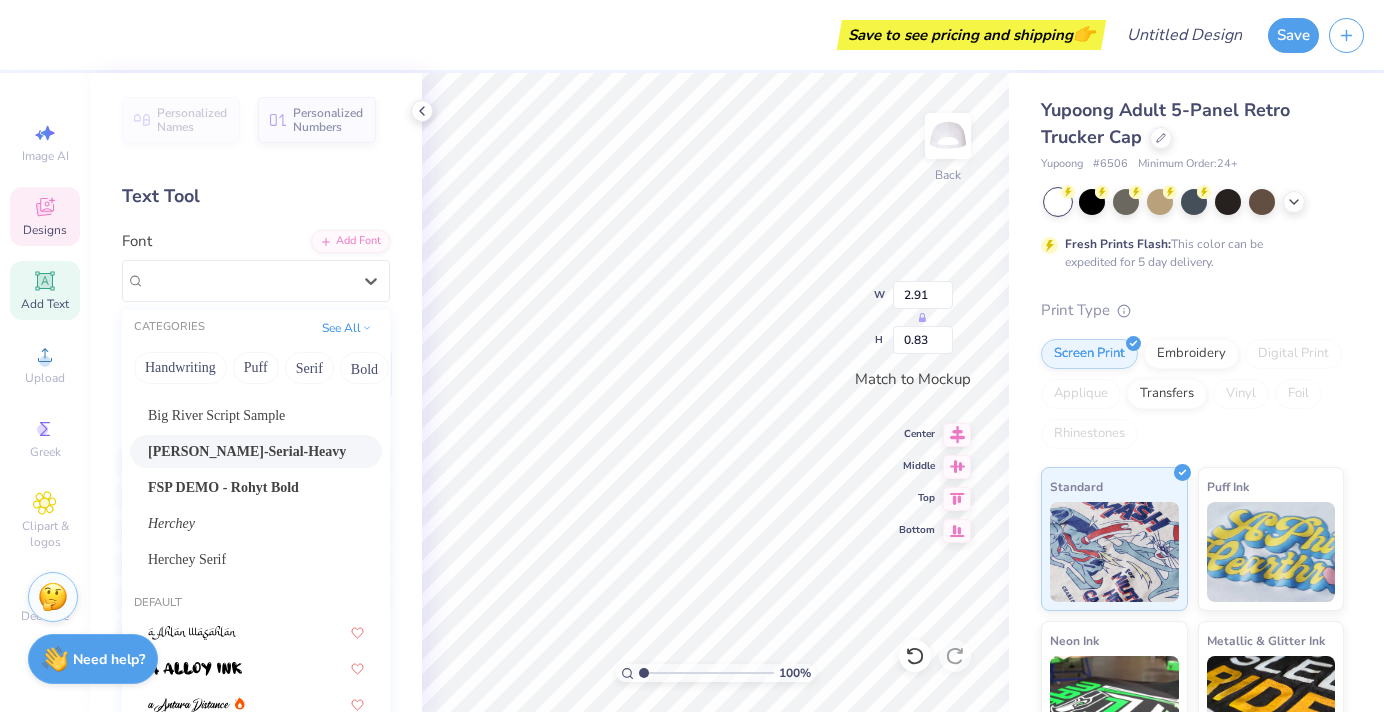 click on "[PERSON_NAME]-Serial-Heavy" at bounding box center (247, 451) 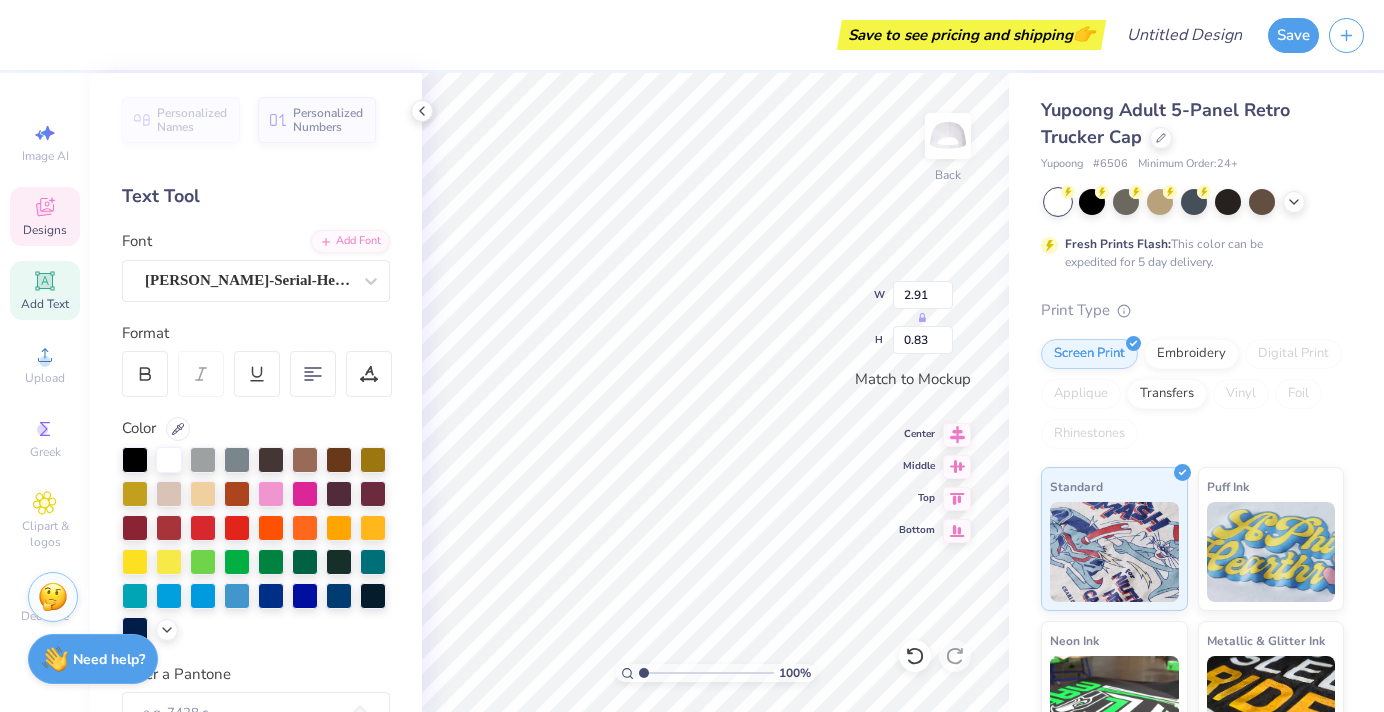type on "3.04" 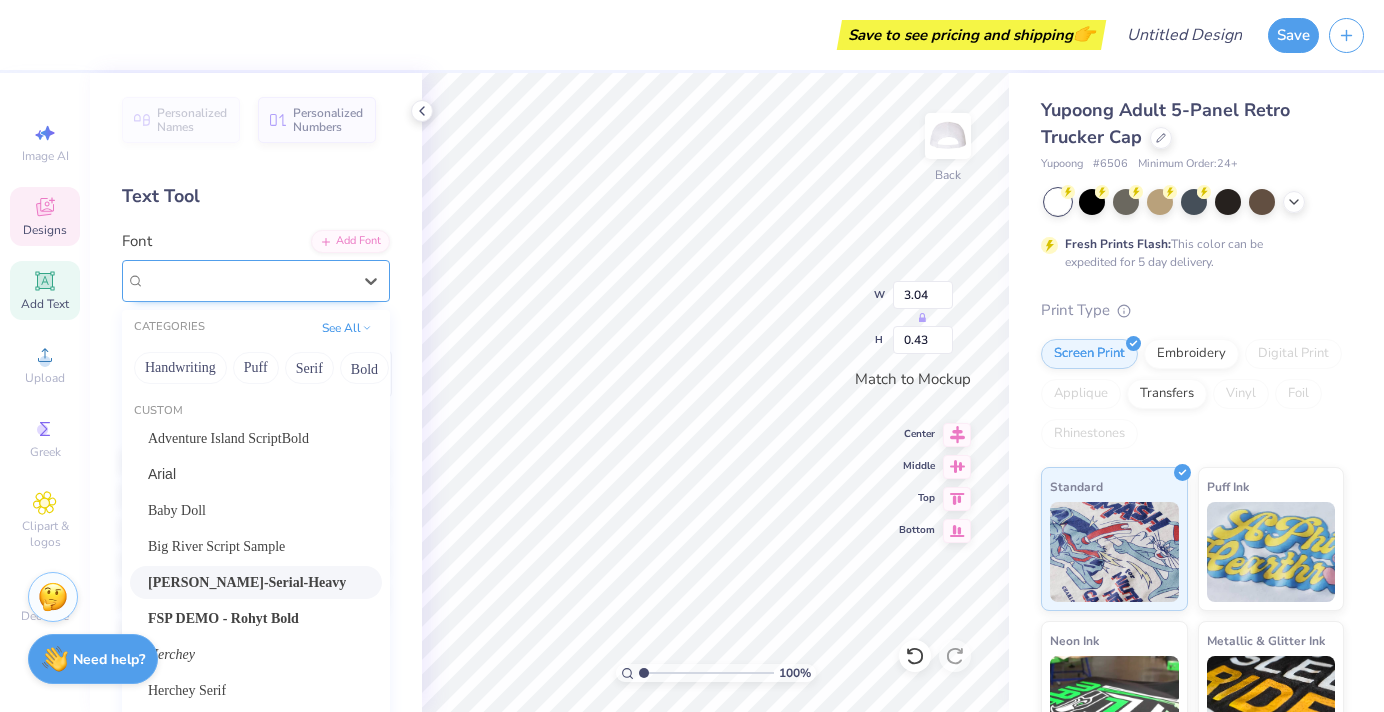 click on "[PERSON_NAME]-Serial-Heavy" at bounding box center (248, 280) 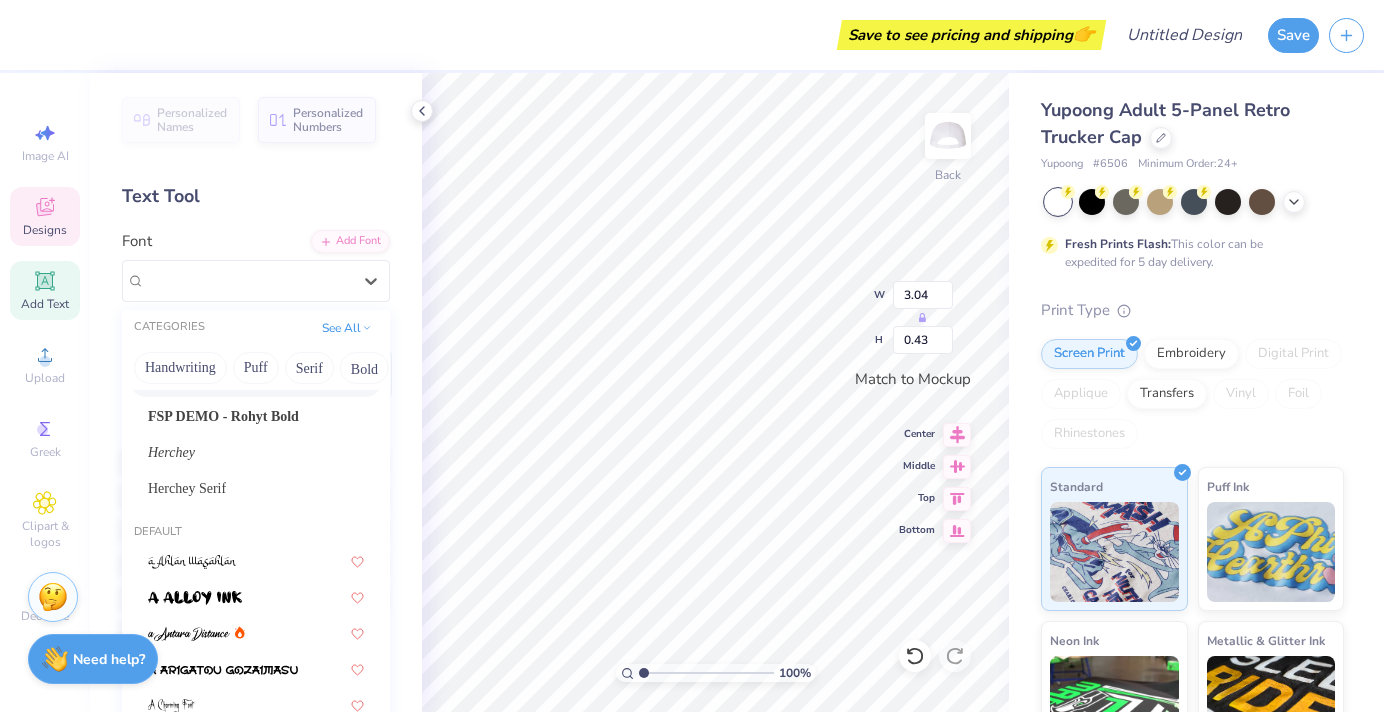 scroll, scrollTop: 220, scrollLeft: 0, axis: vertical 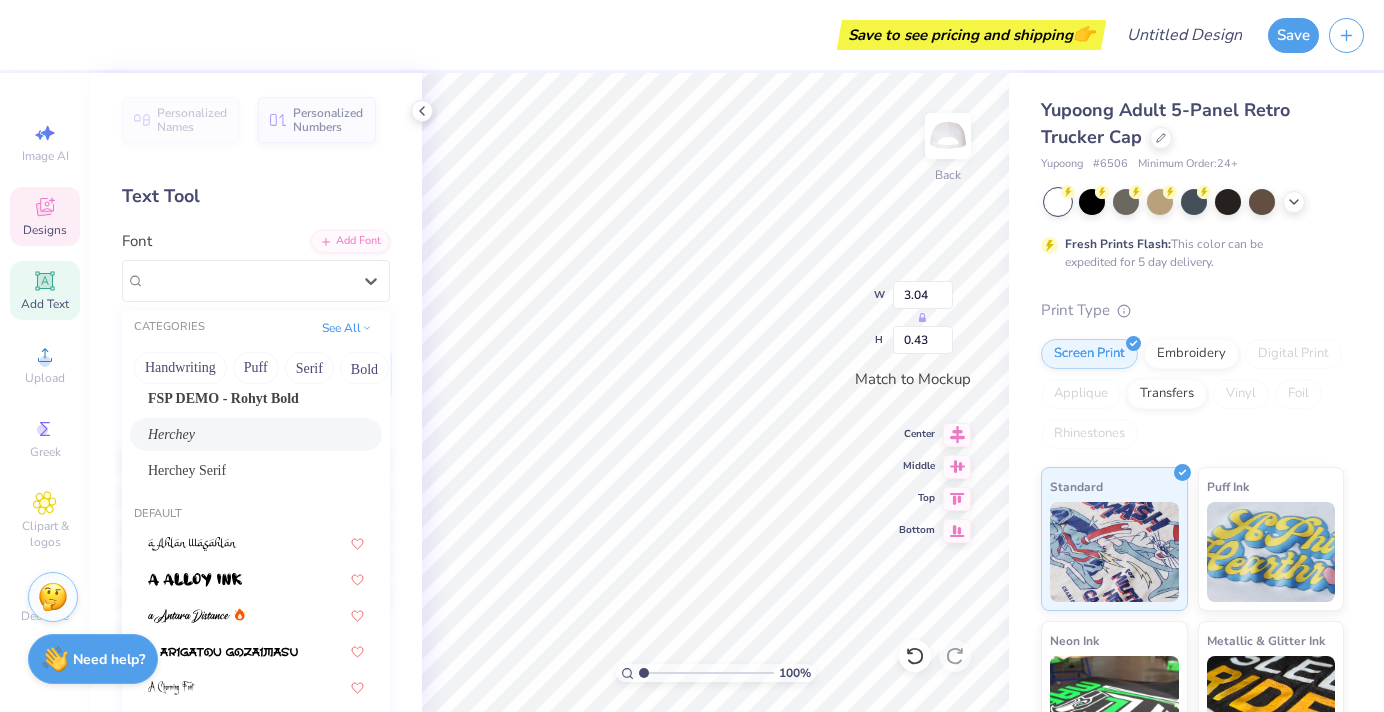 click on "Herchey" at bounding box center [256, 434] 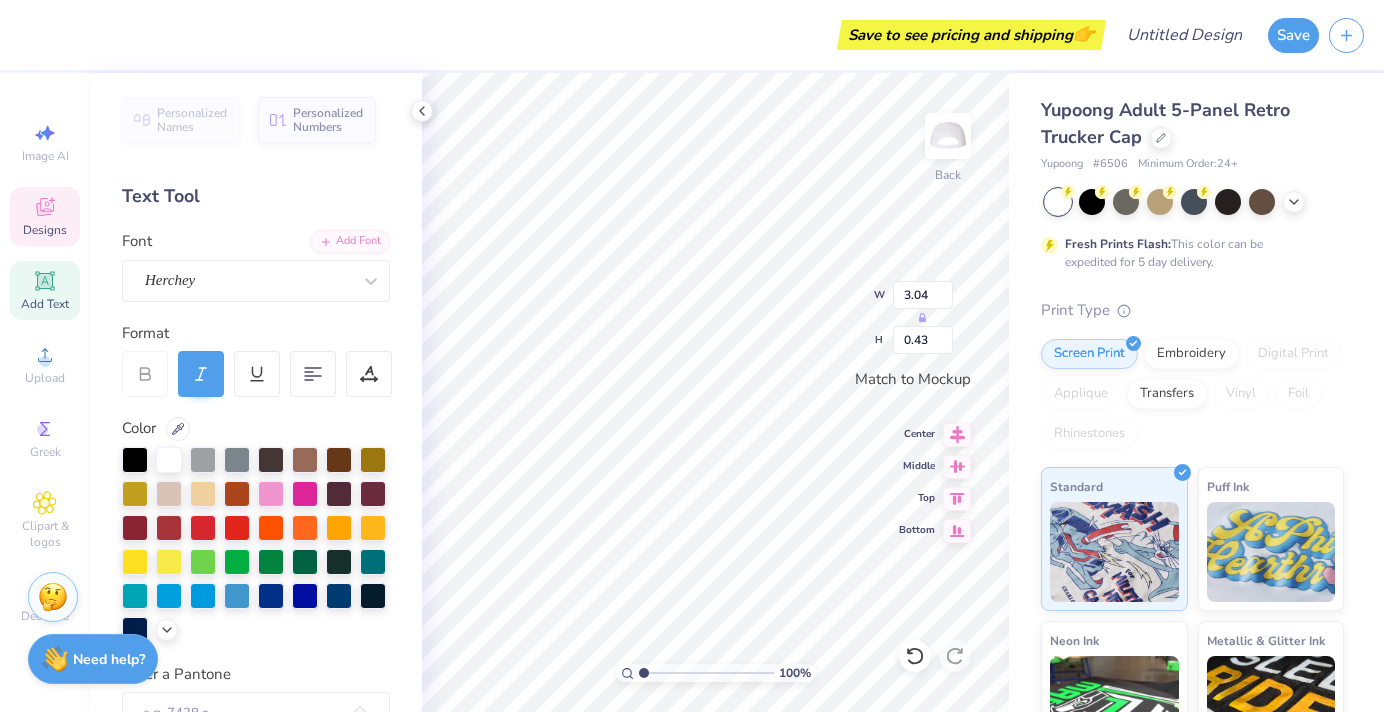 type on "2.16" 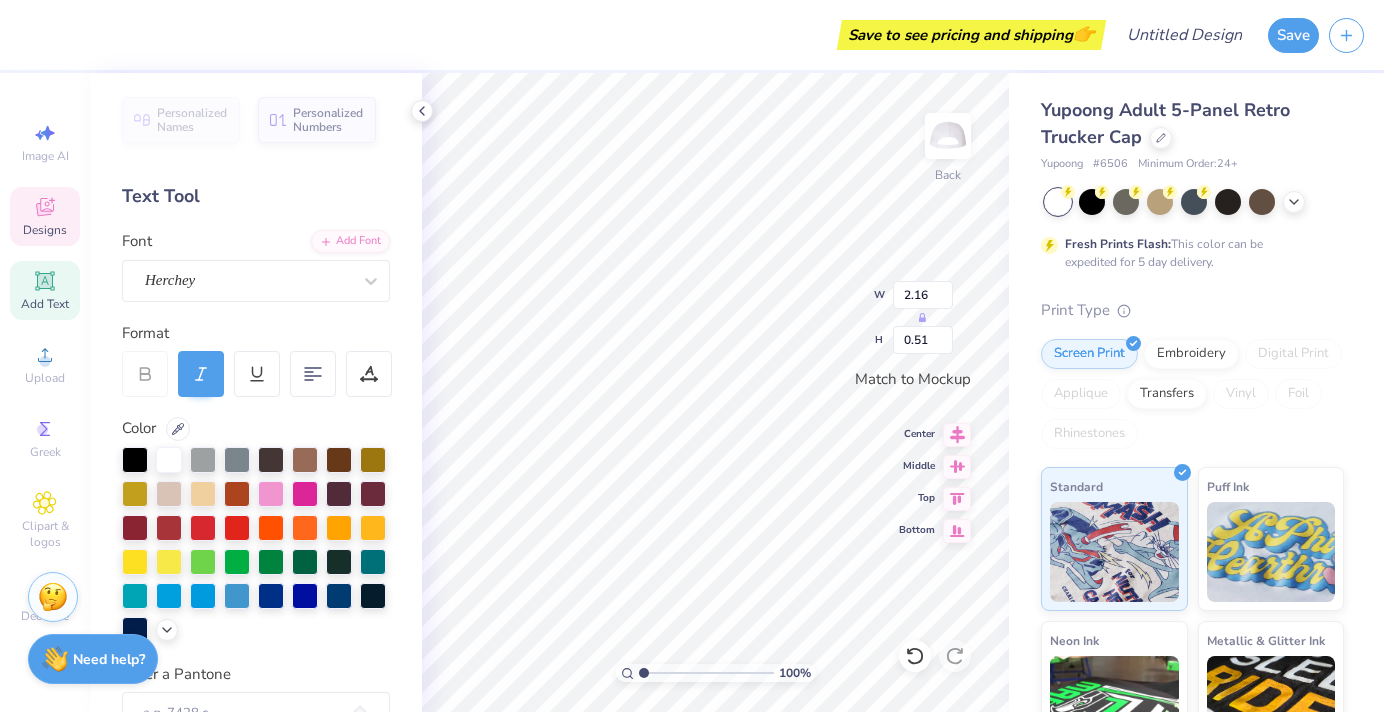 type on "3.11" 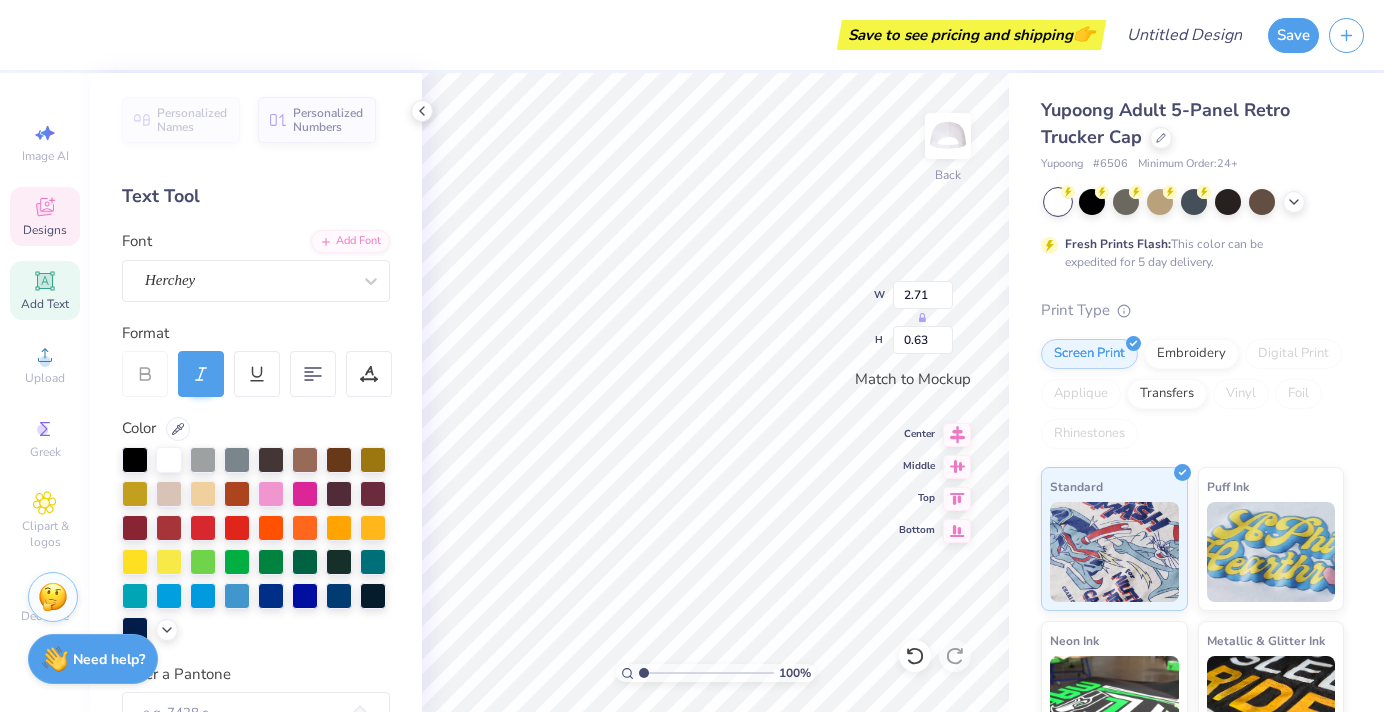 type on "2.71" 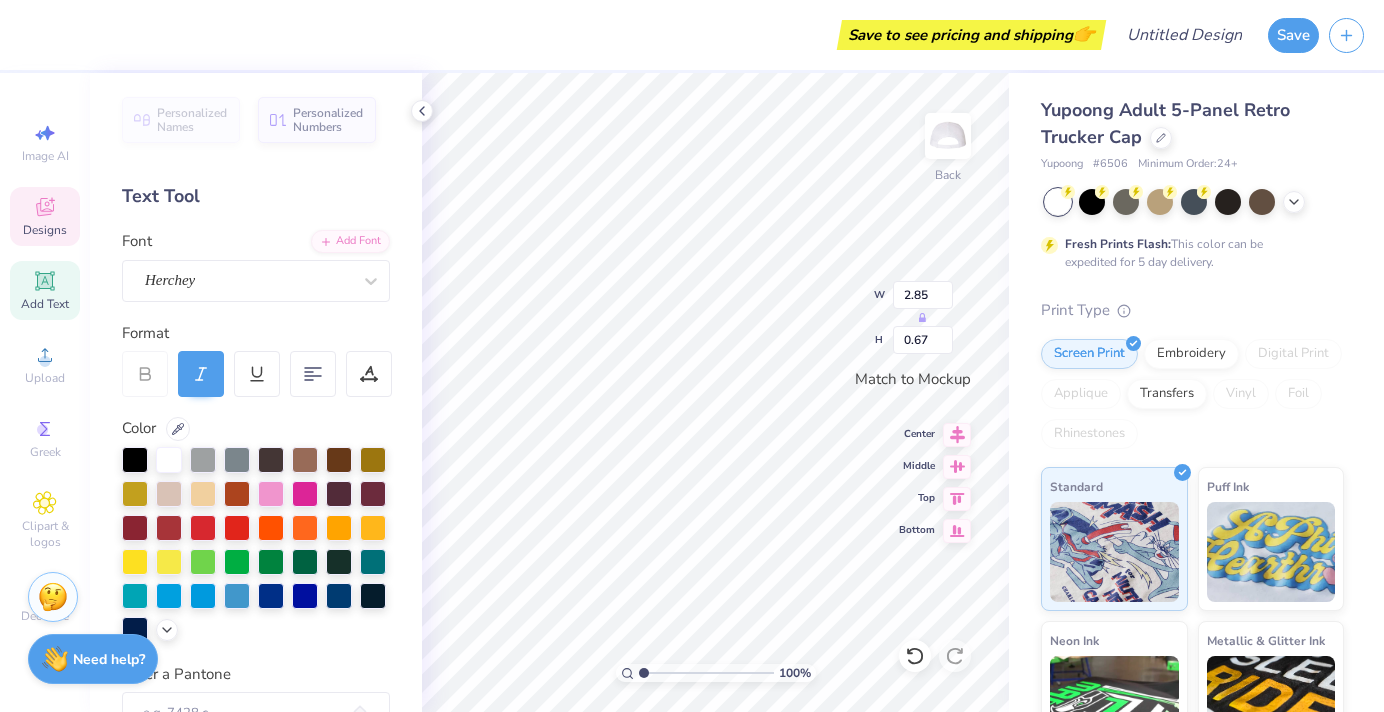 type on "2.95" 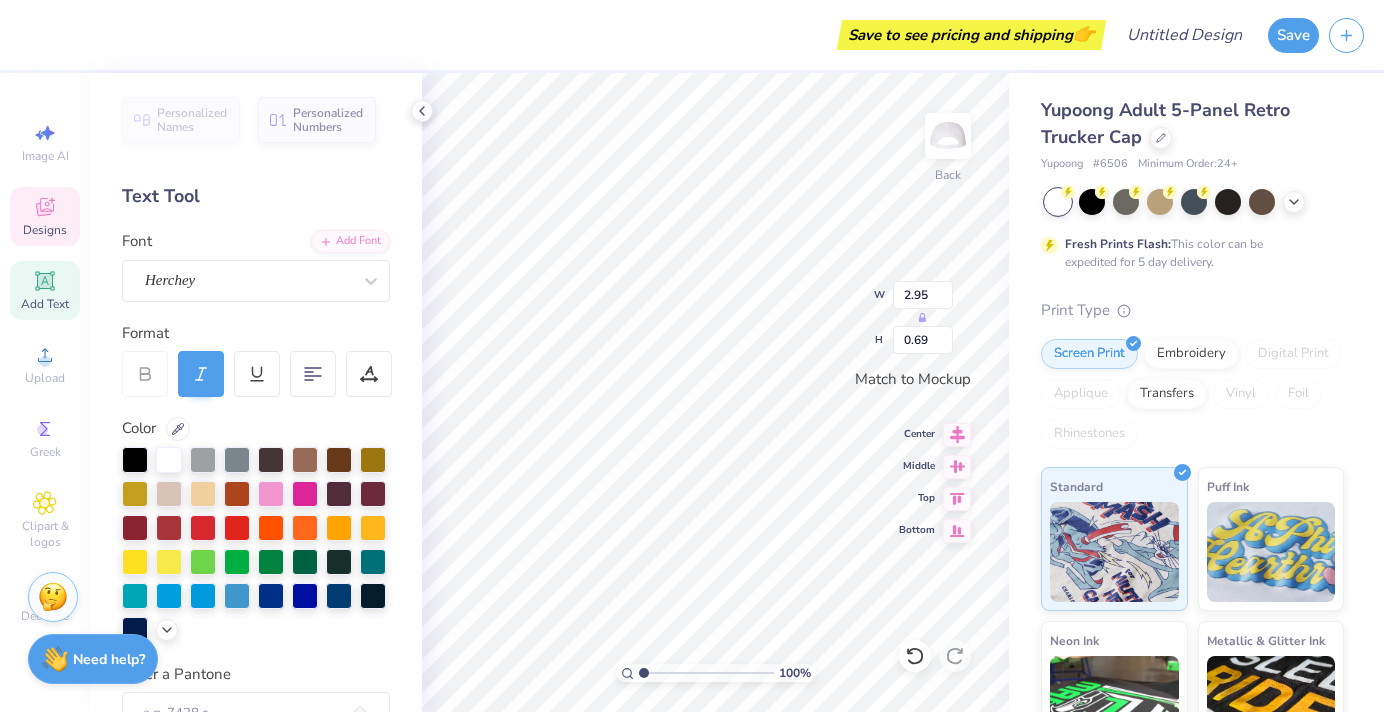 scroll, scrollTop: 0, scrollLeft: 2, axis: horizontal 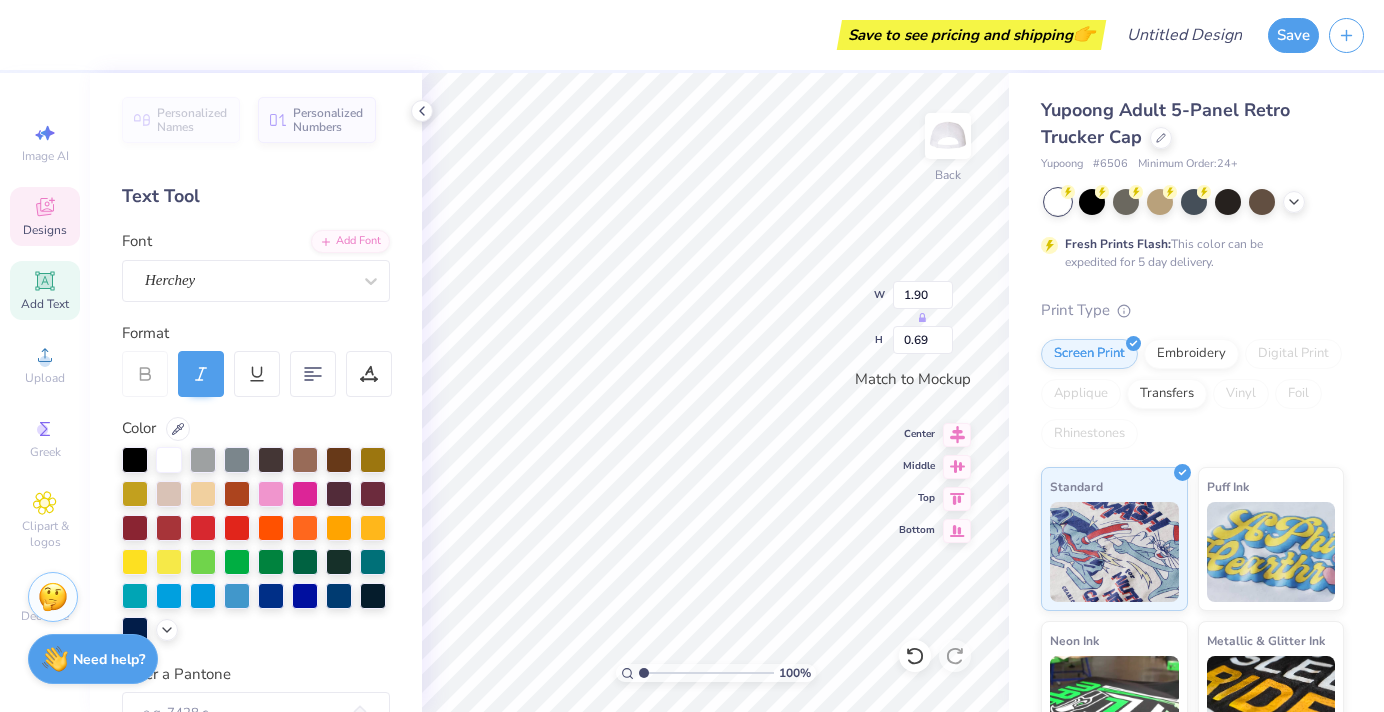 type on "2.95" 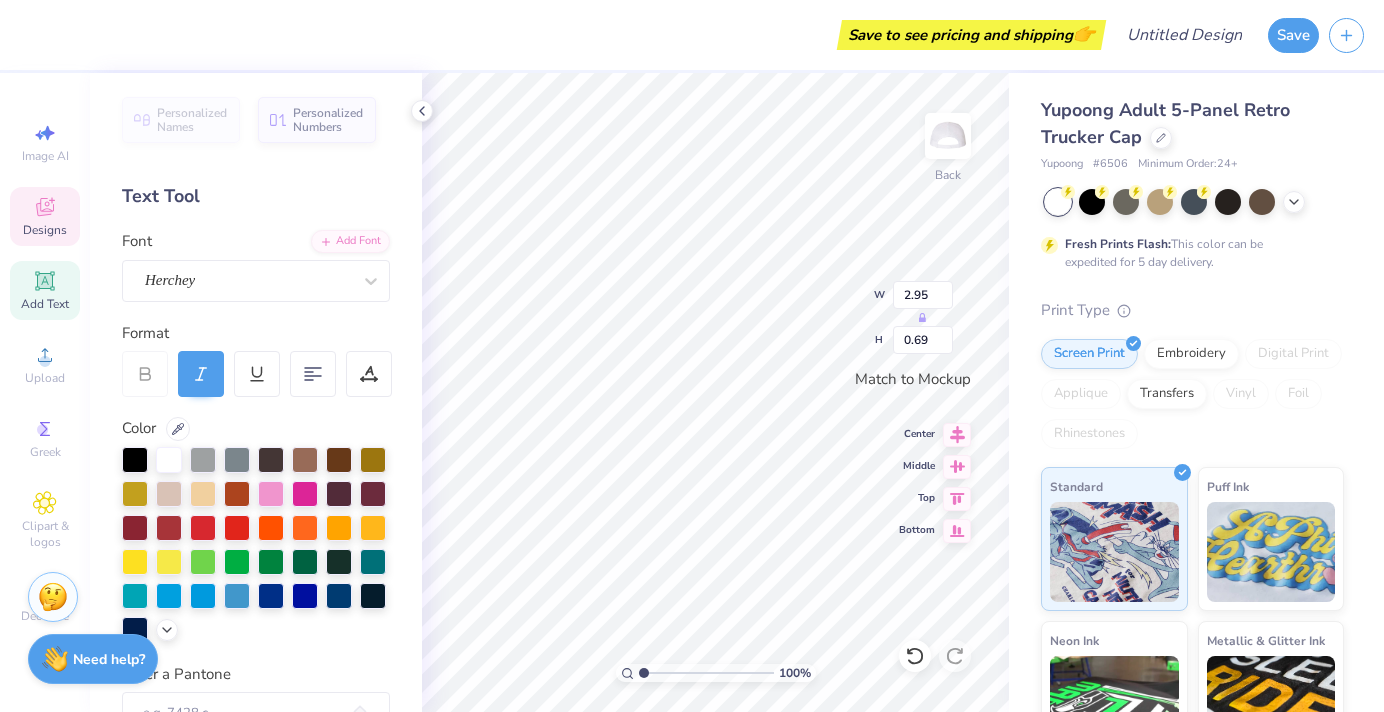 scroll, scrollTop: 0, scrollLeft: 2, axis: horizontal 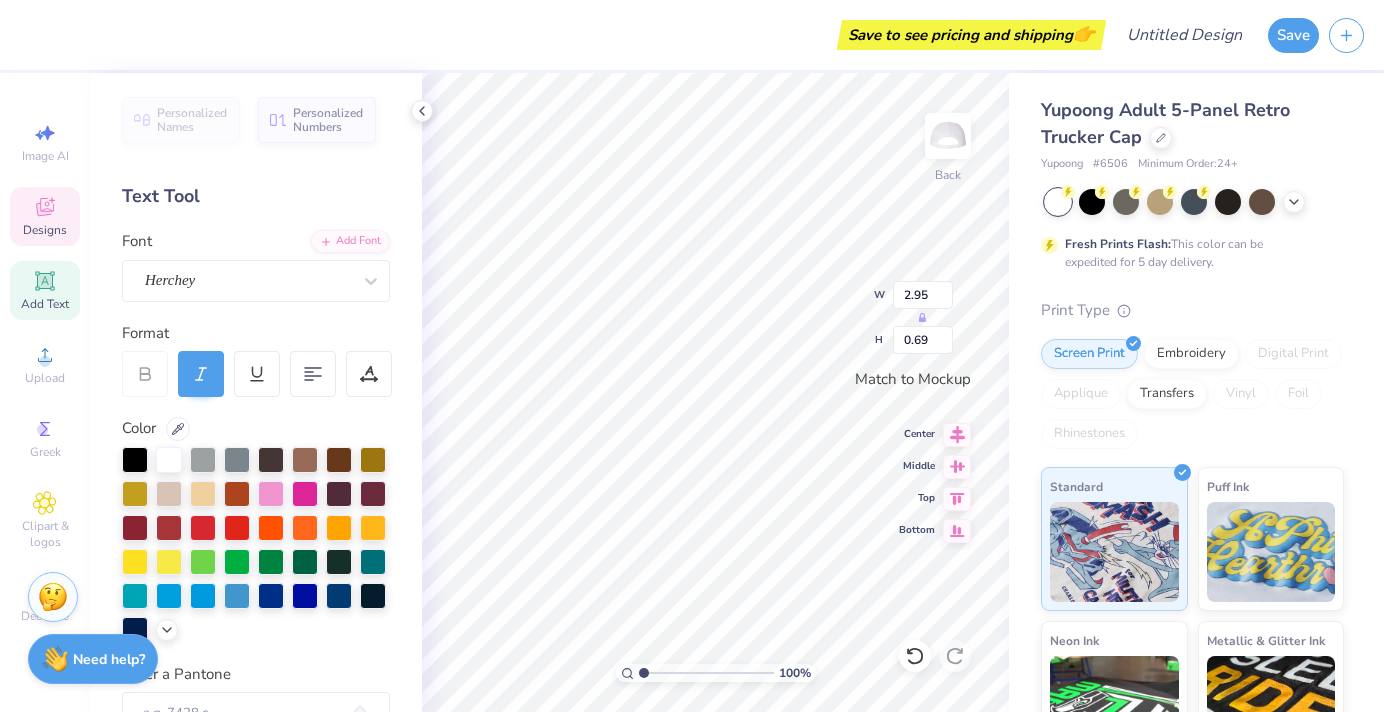 type on "Phi" 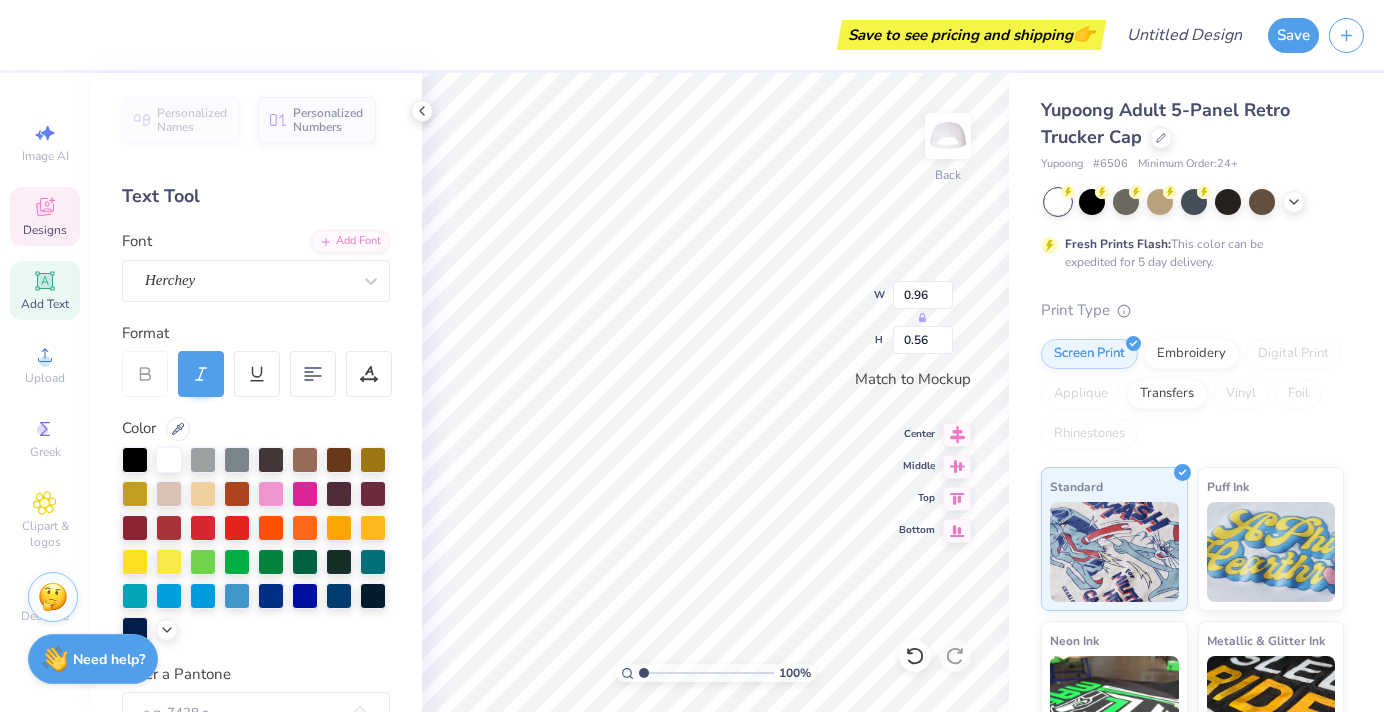 type on "1.90" 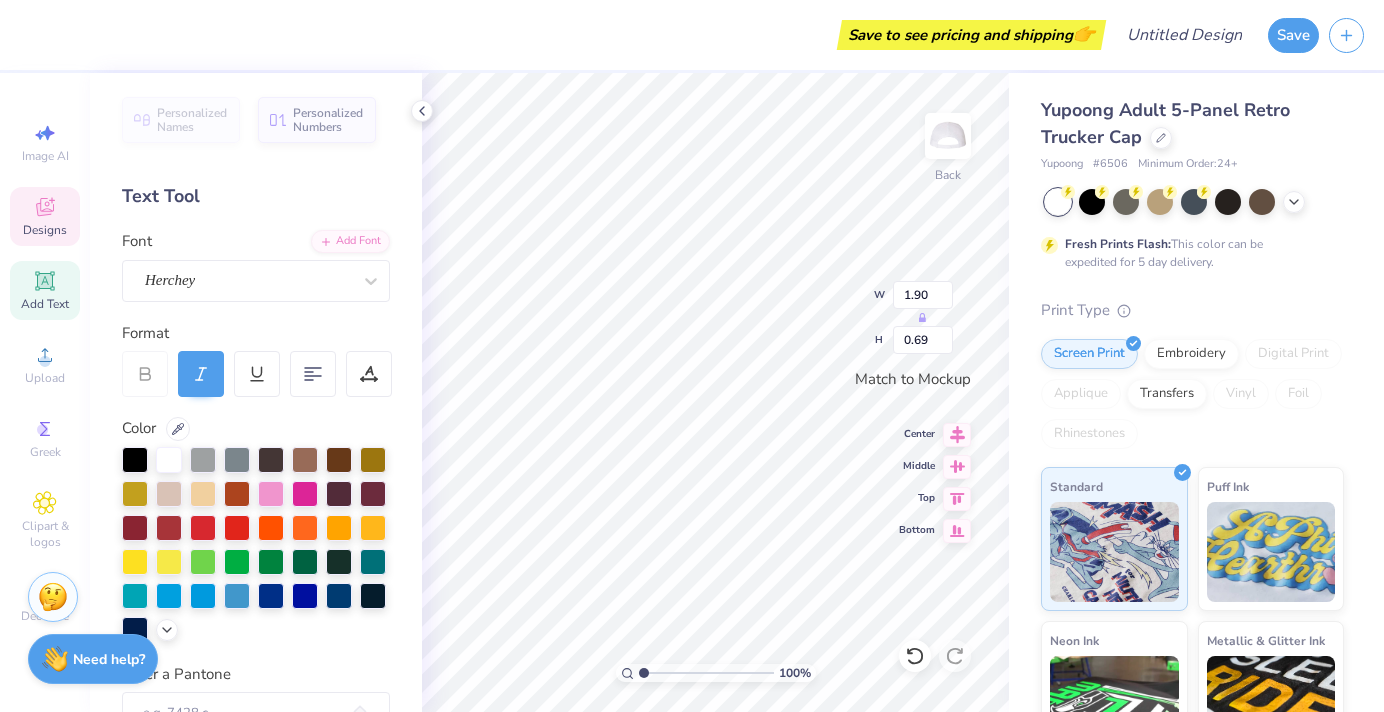 type on "2.22" 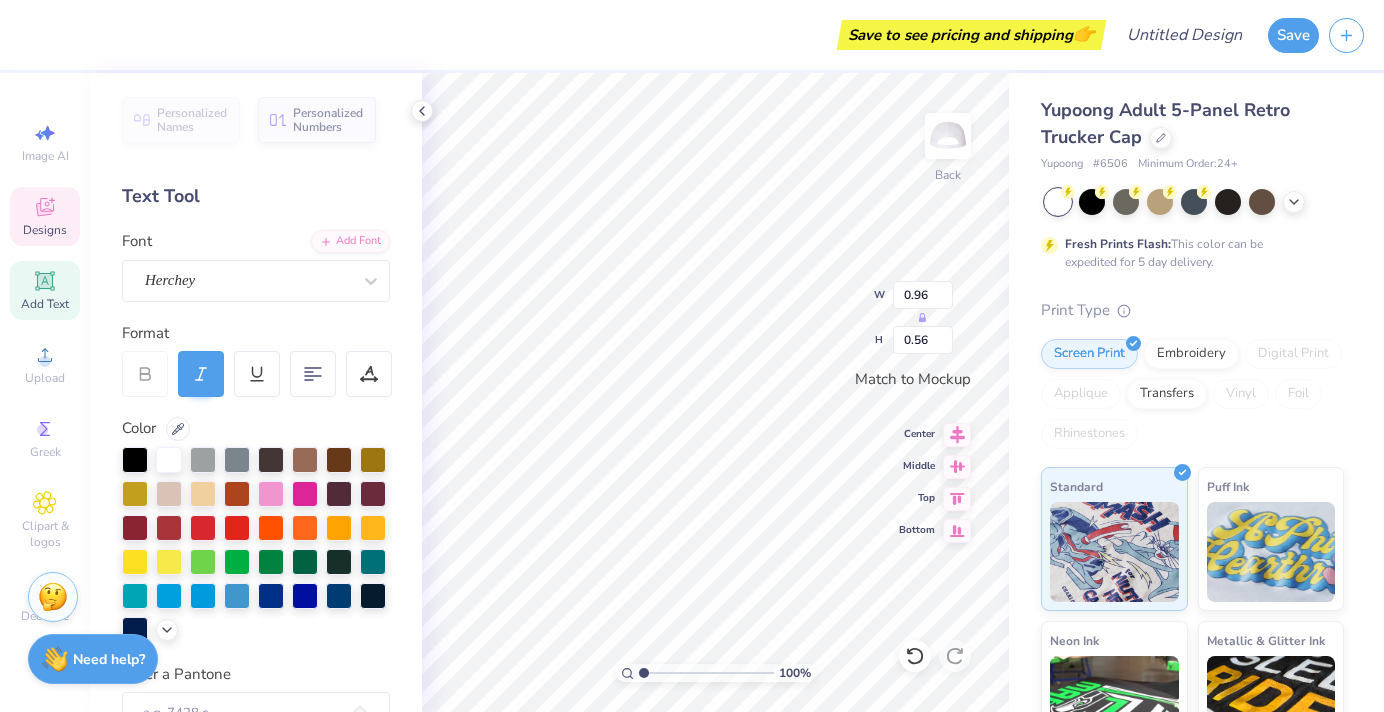 type on "2.22" 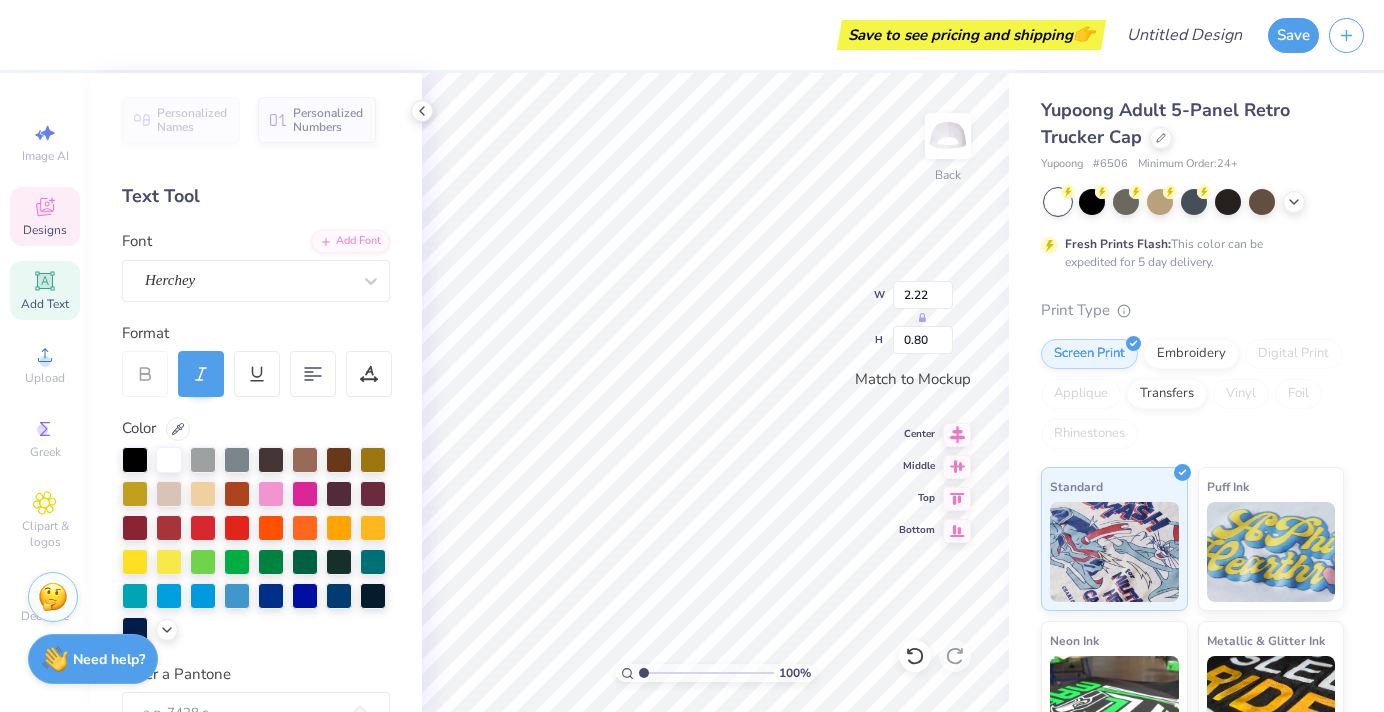 type on "1.88" 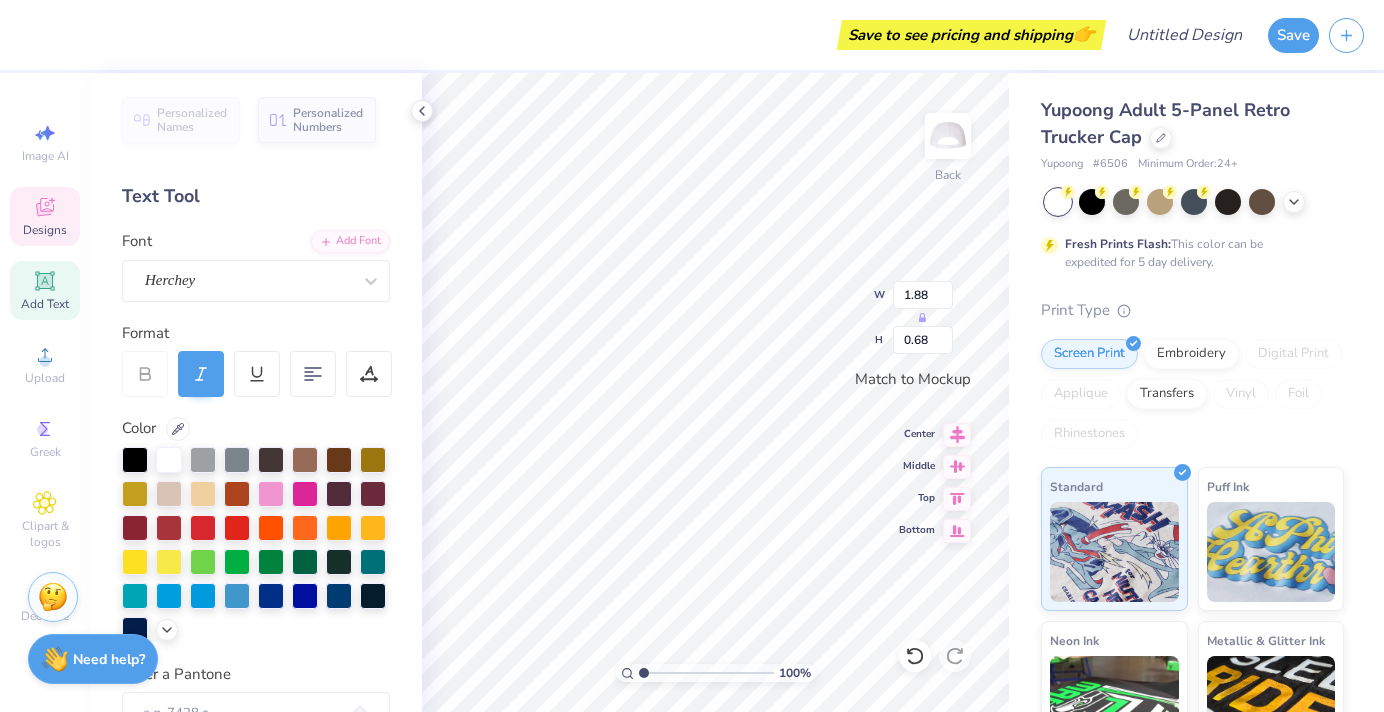 type on "0.96" 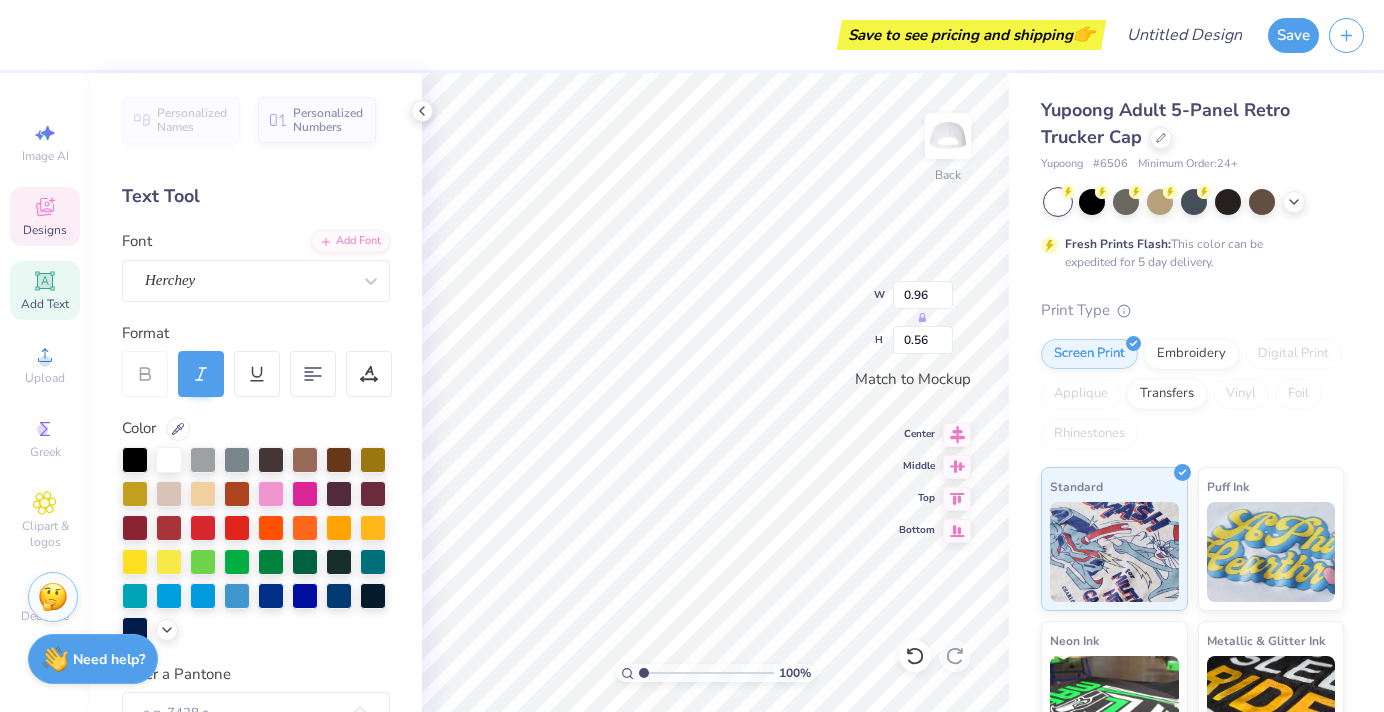 type on "1.12" 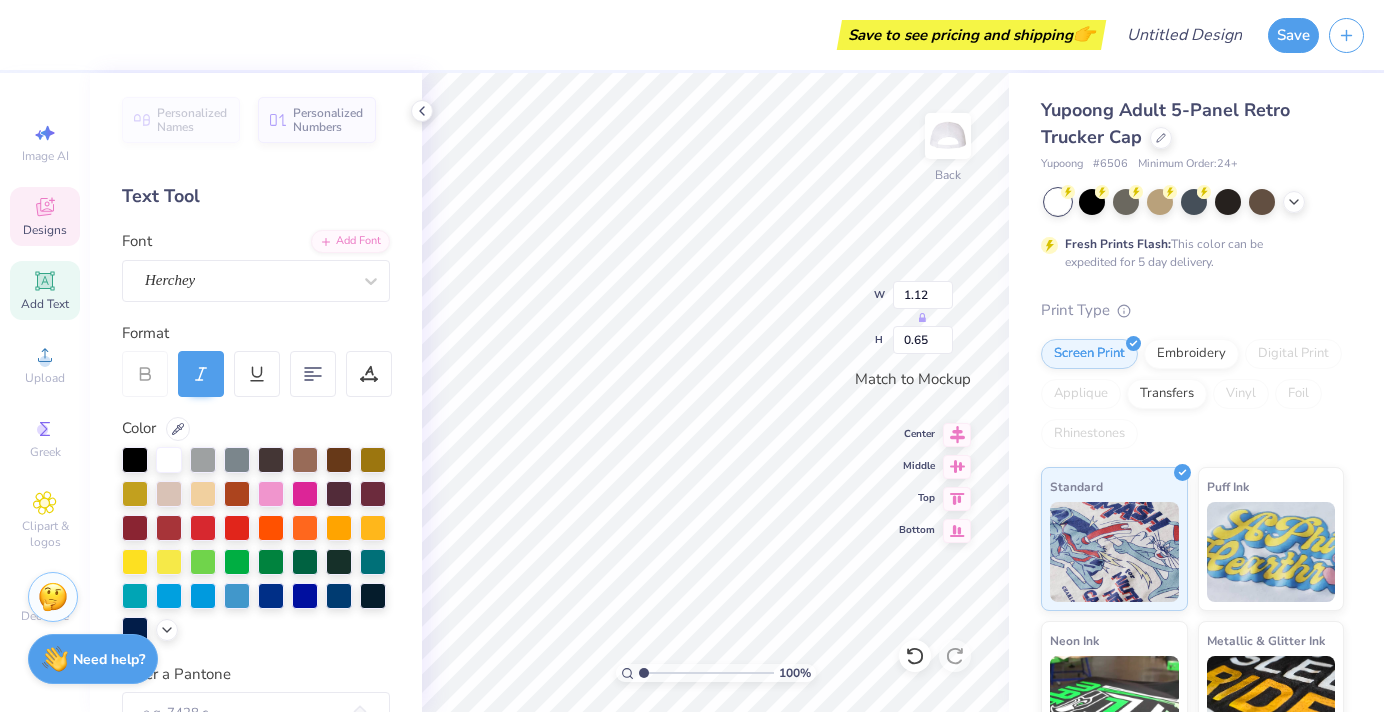 type on "1.88" 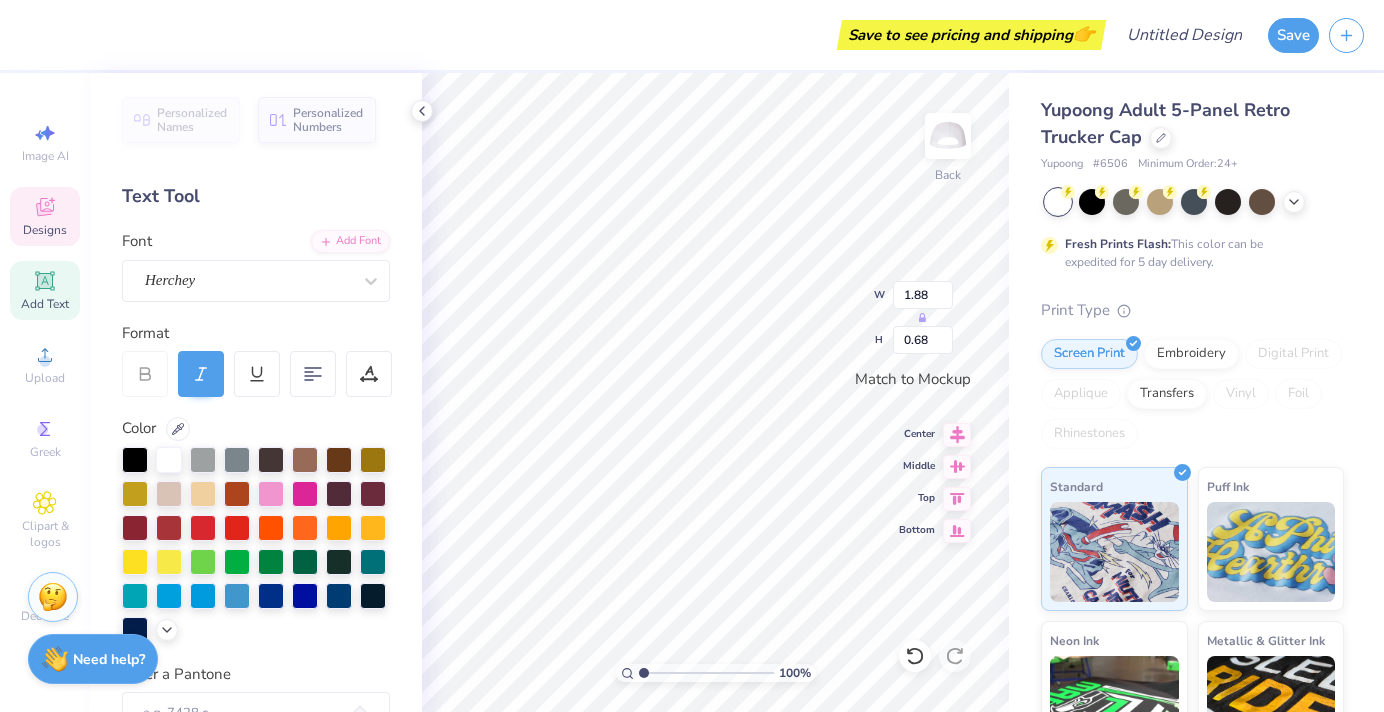 type on "1.98" 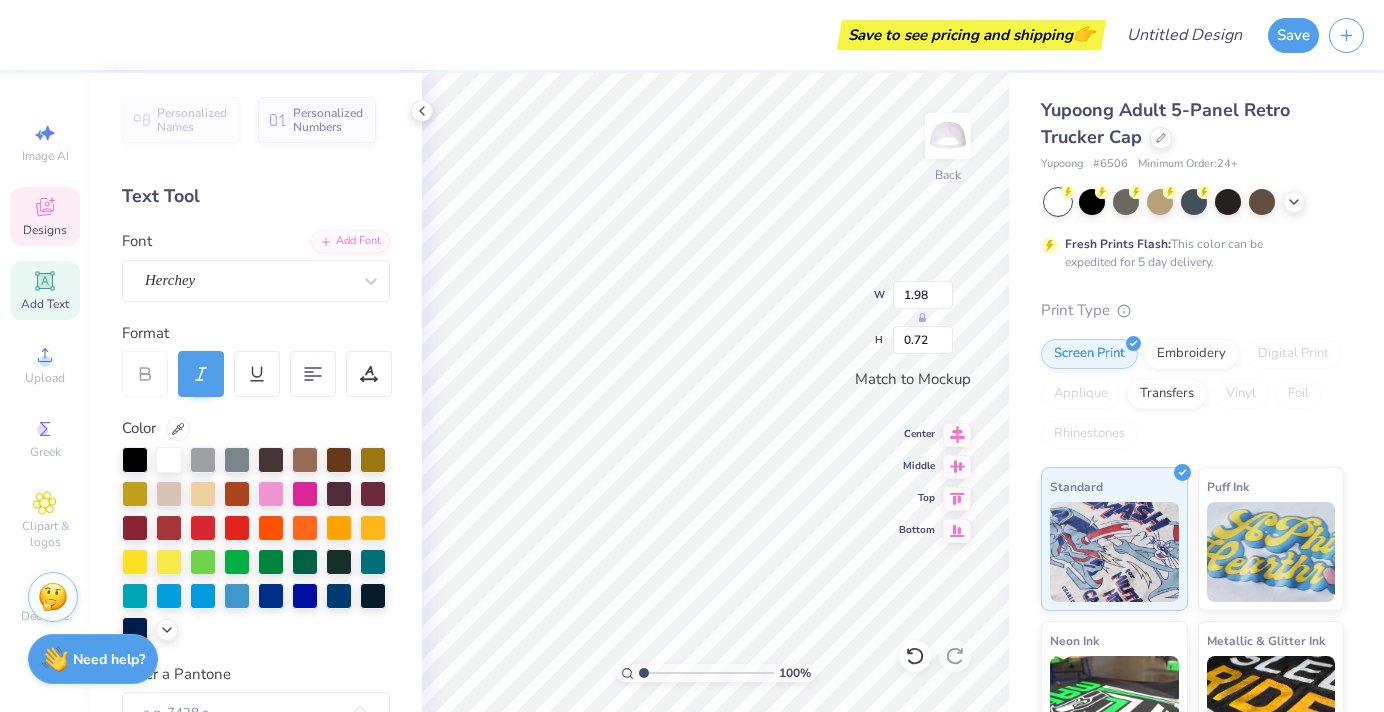 type on "1.12" 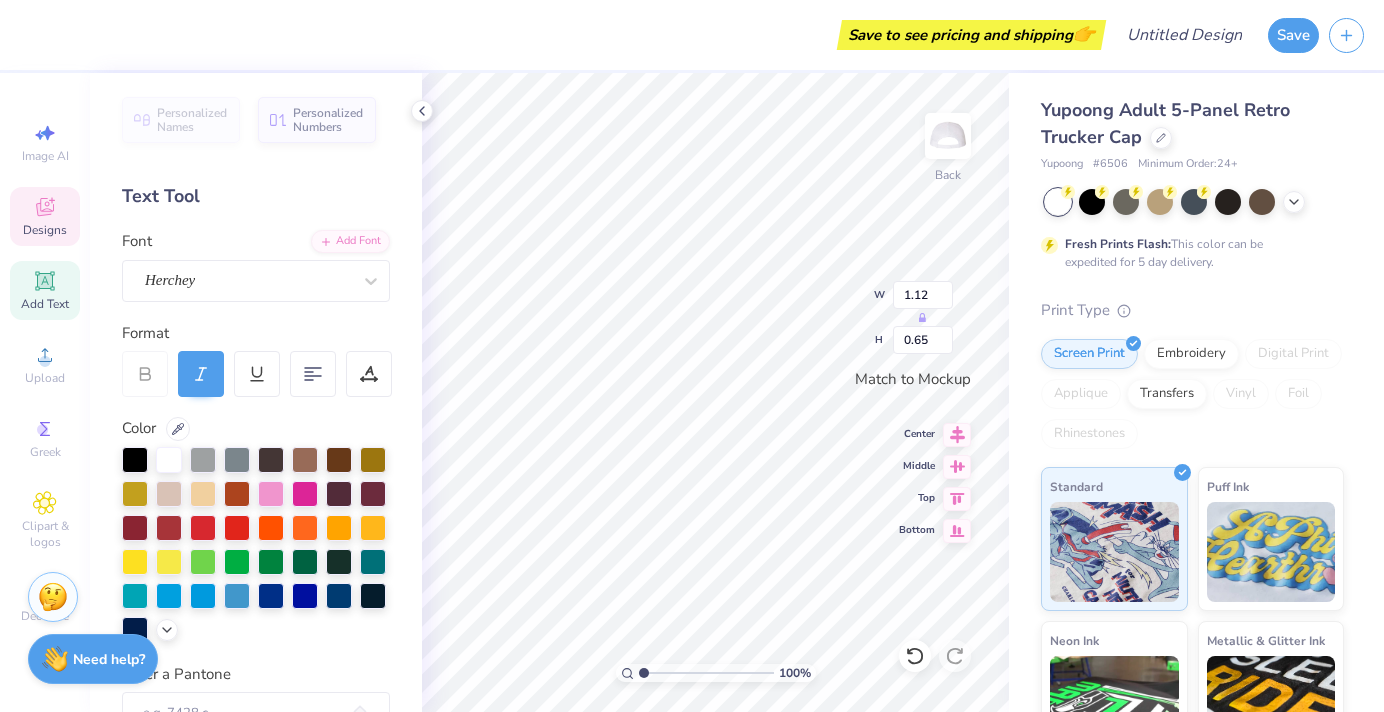 type on "1.04" 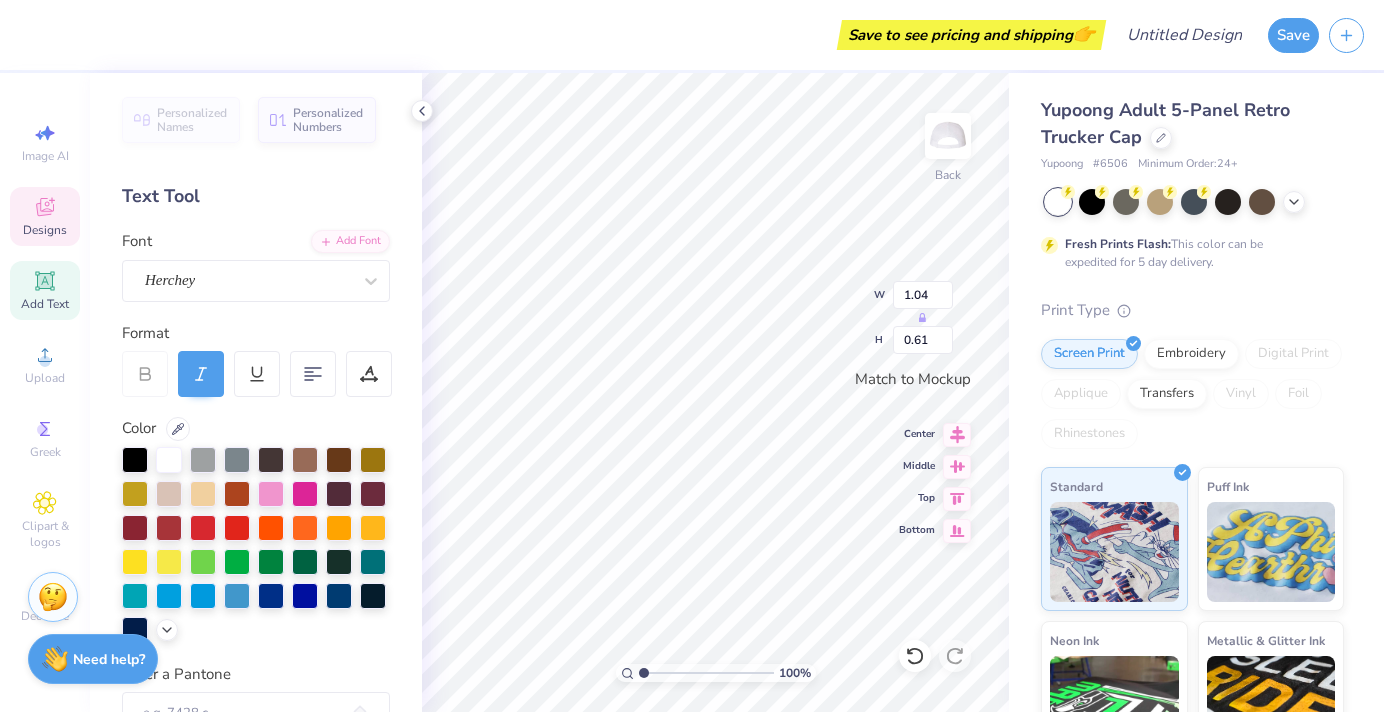 type on "3.11" 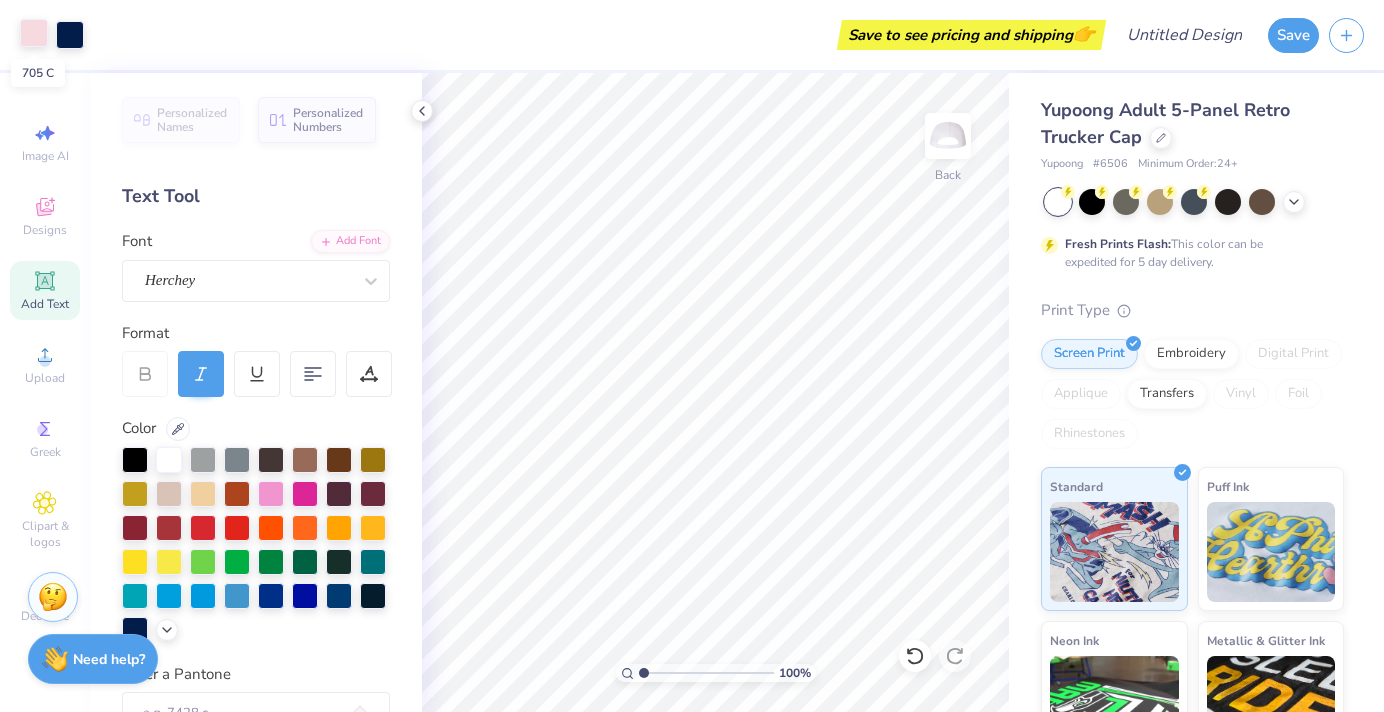 click at bounding box center (34, 33) 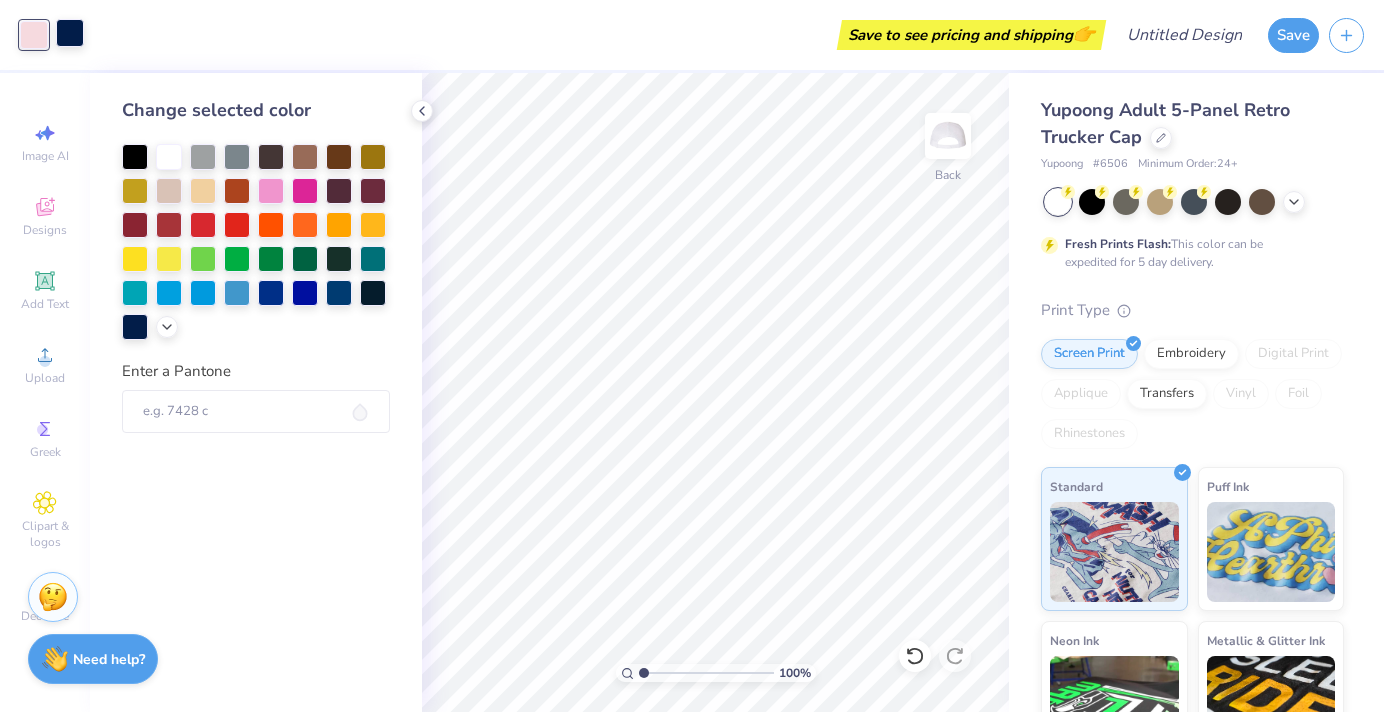 click at bounding box center [373, 293] 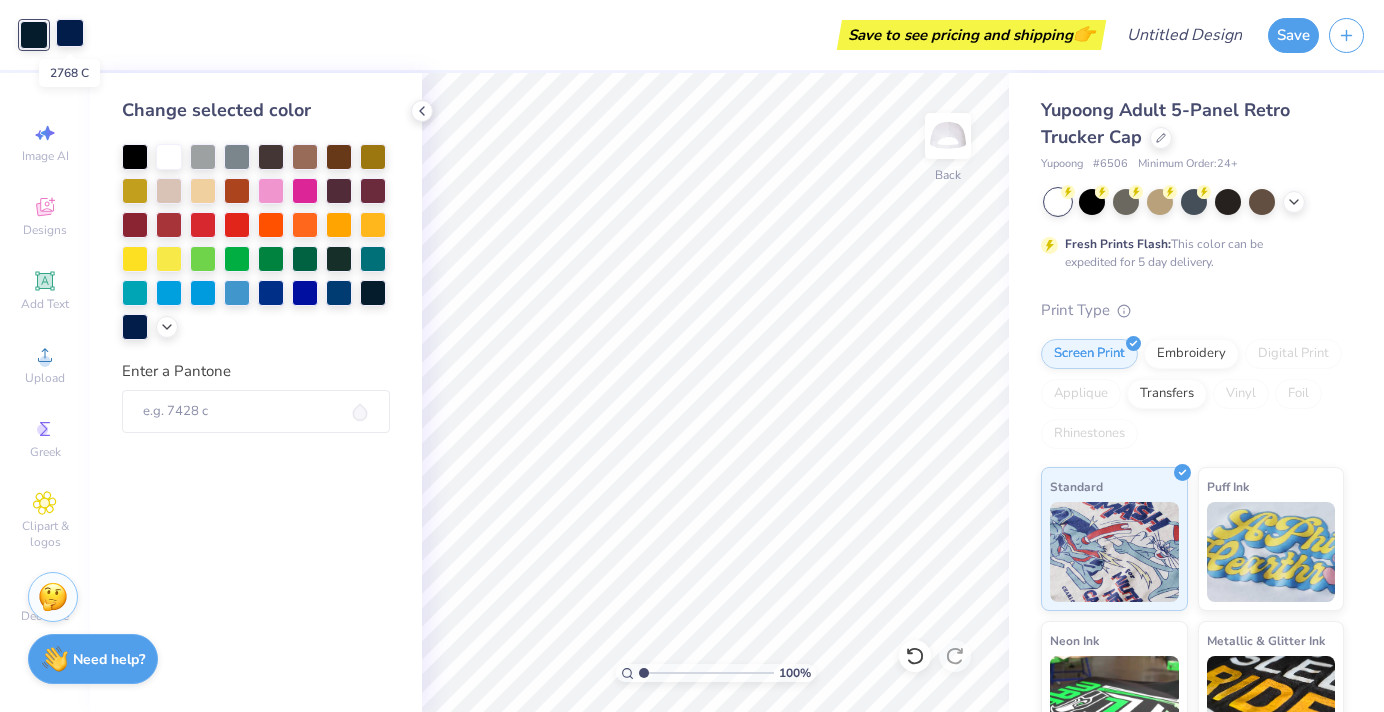 click at bounding box center (70, 33) 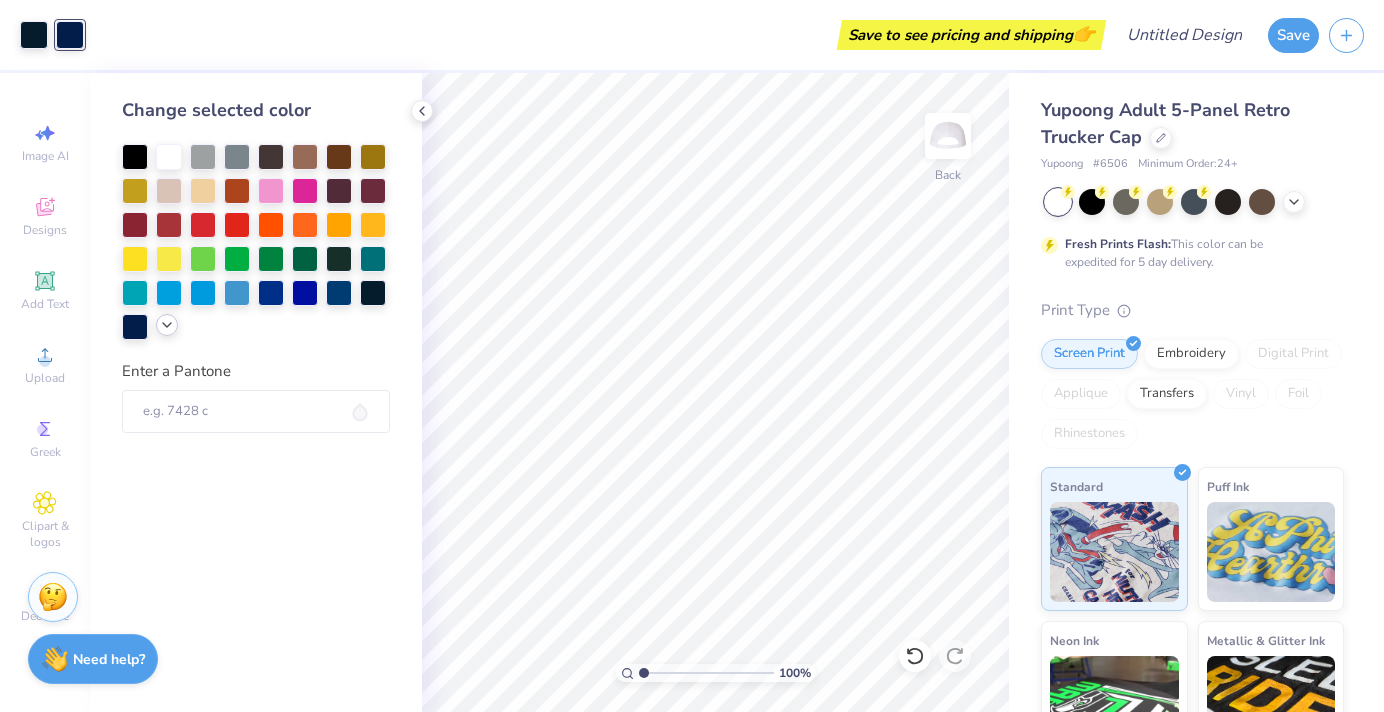click at bounding box center [167, 325] 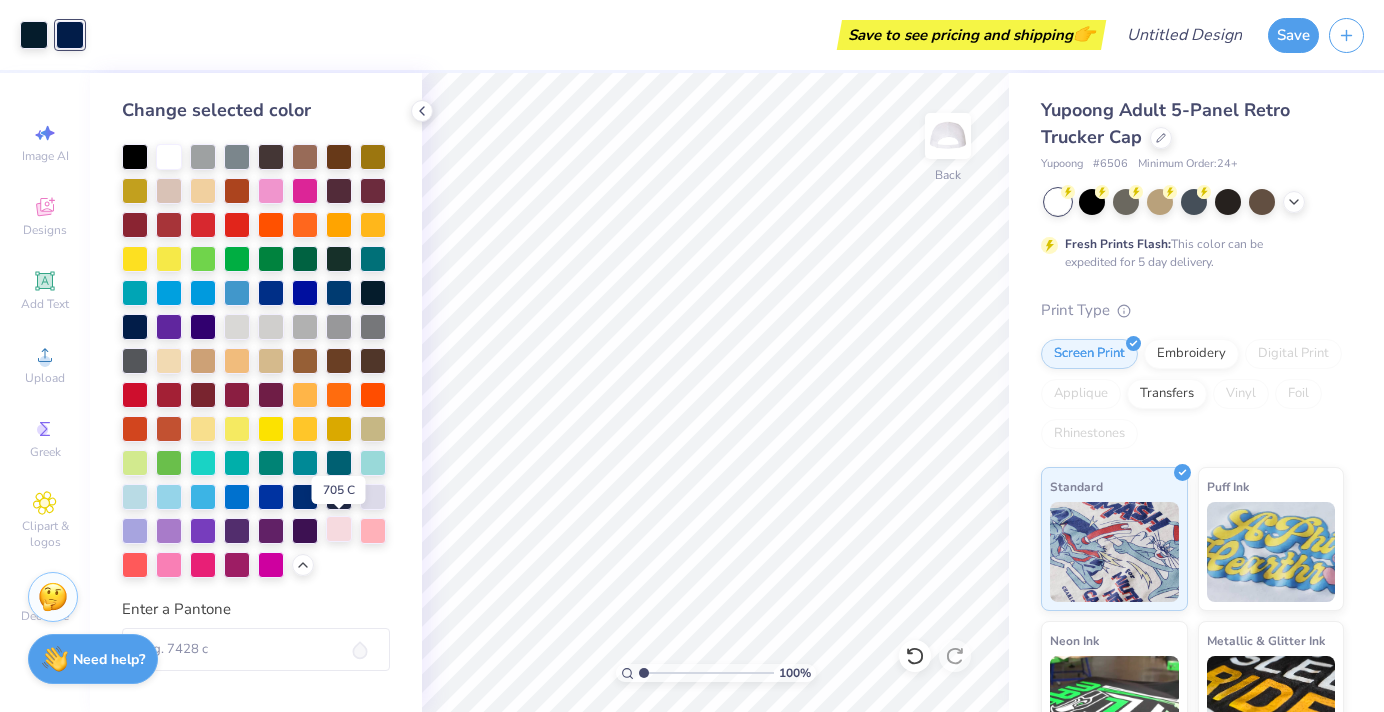 click at bounding box center (339, 529) 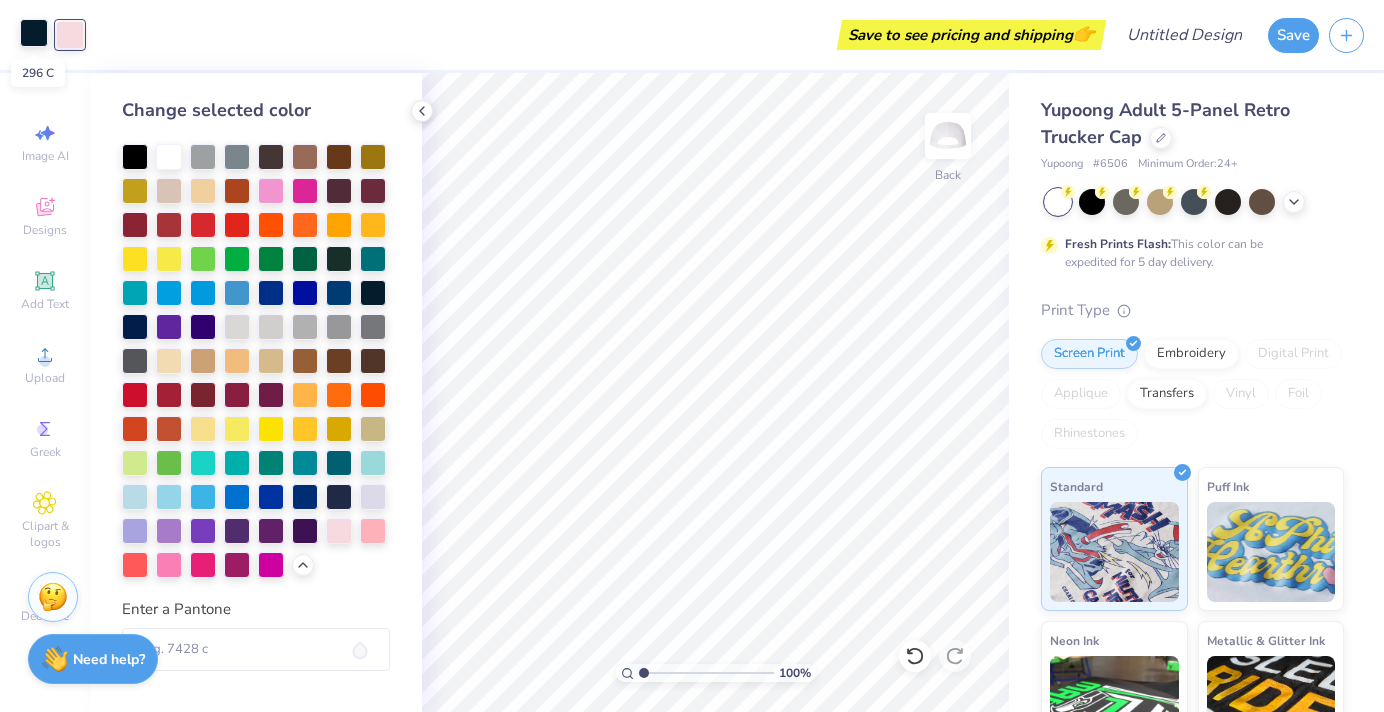 click at bounding box center [34, 33] 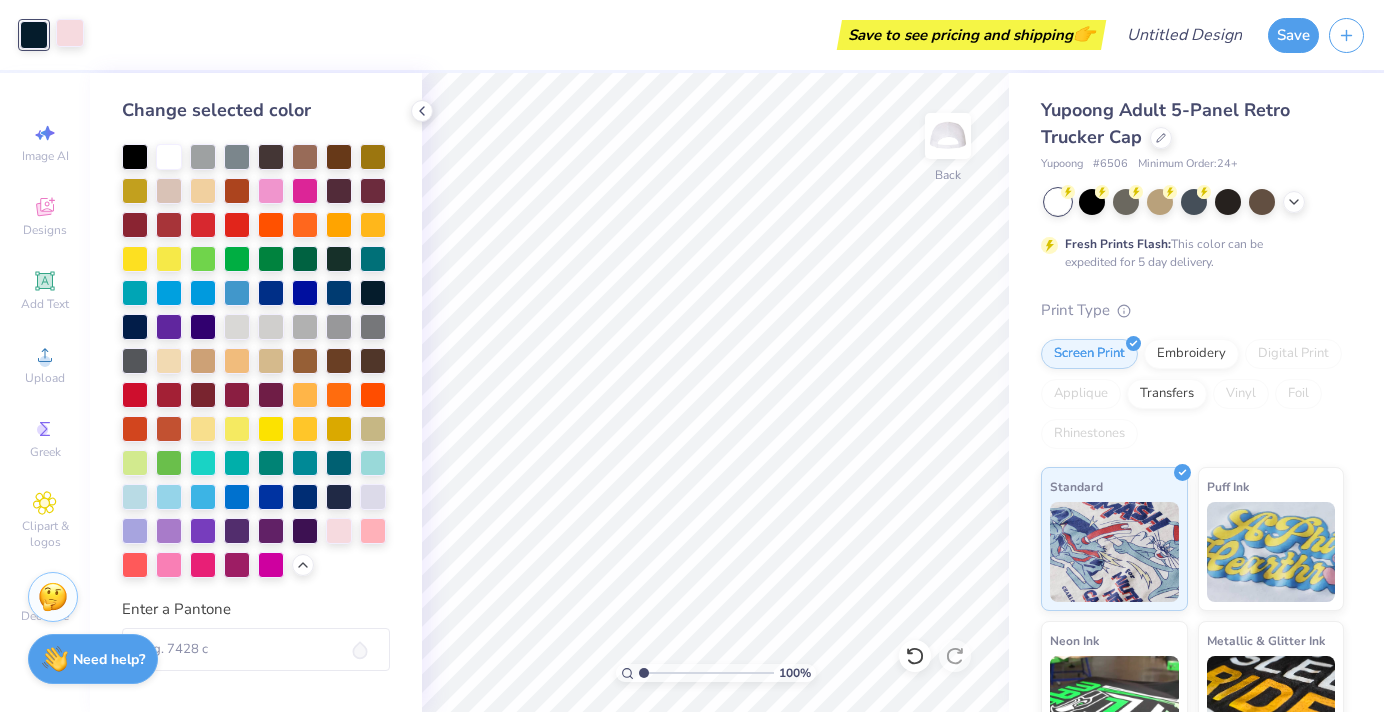 click at bounding box center (70, 33) 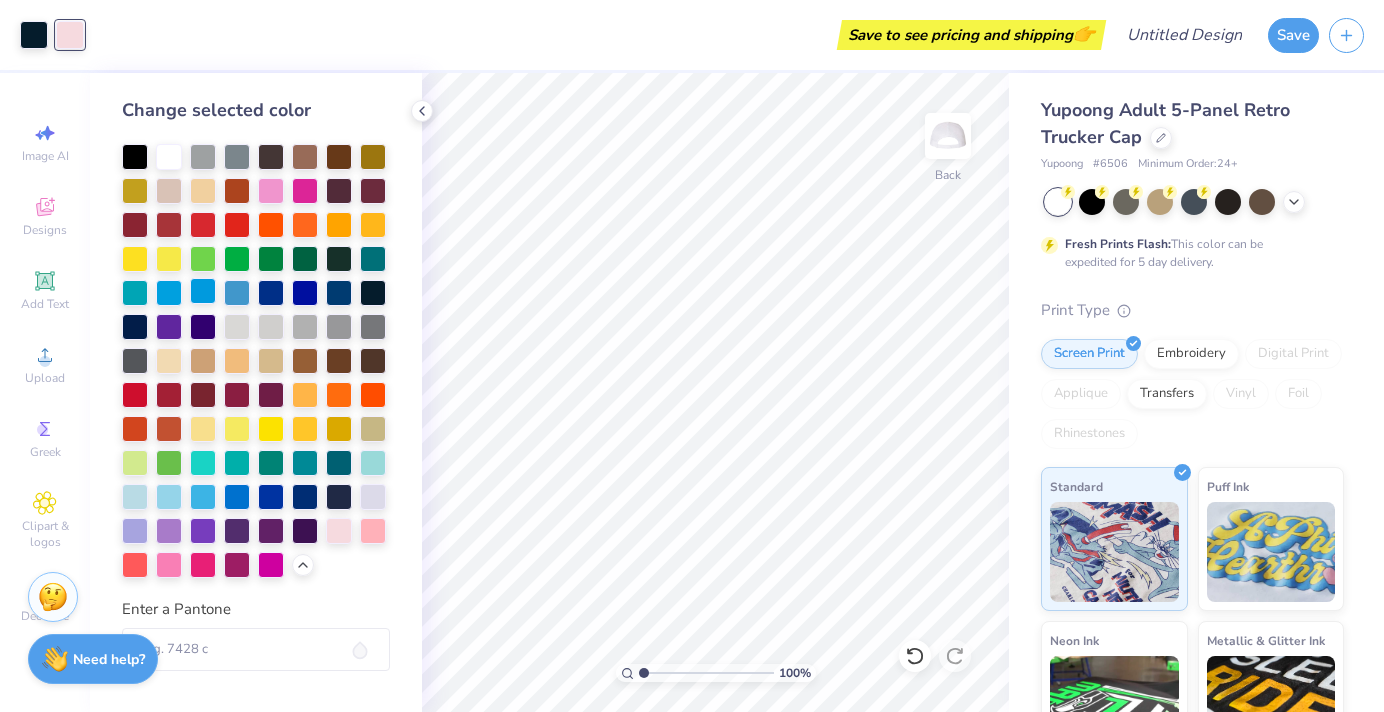 click at bounding box center (203, 291) 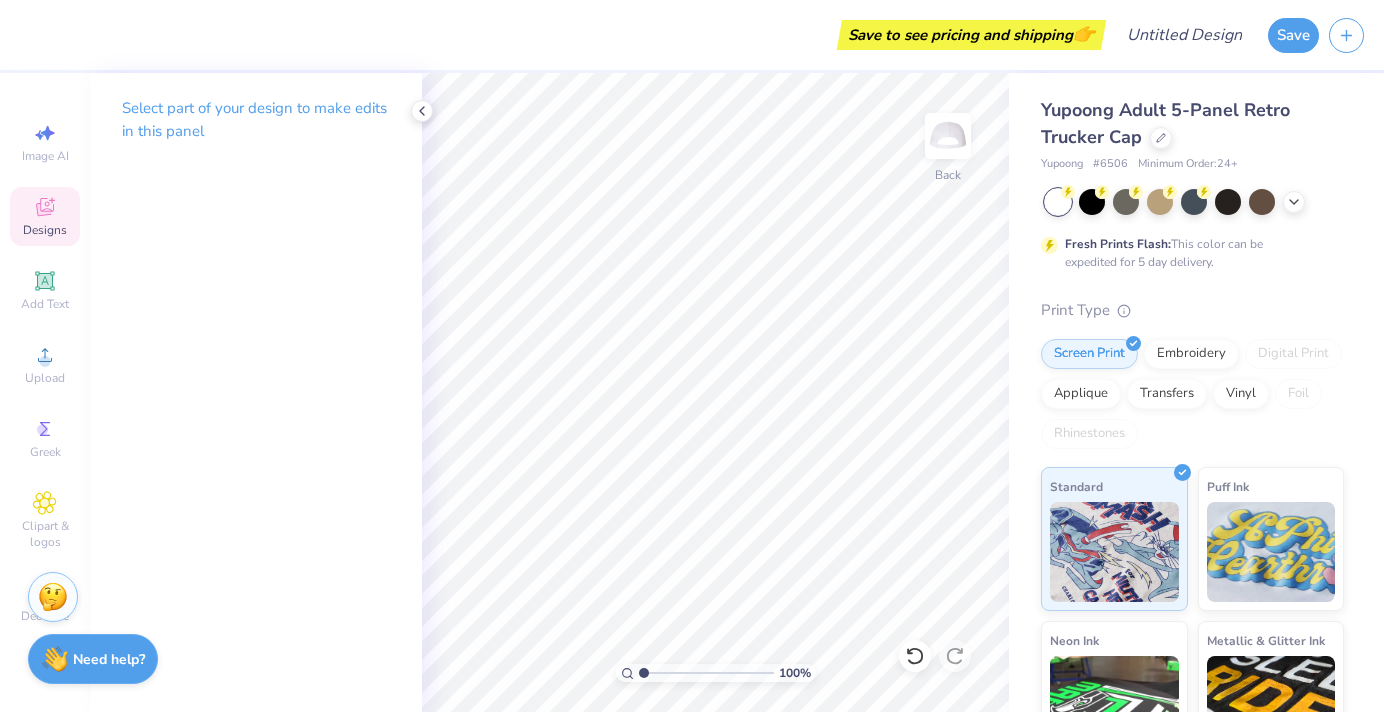 click on "Designs" at bounding box center [45, 230] 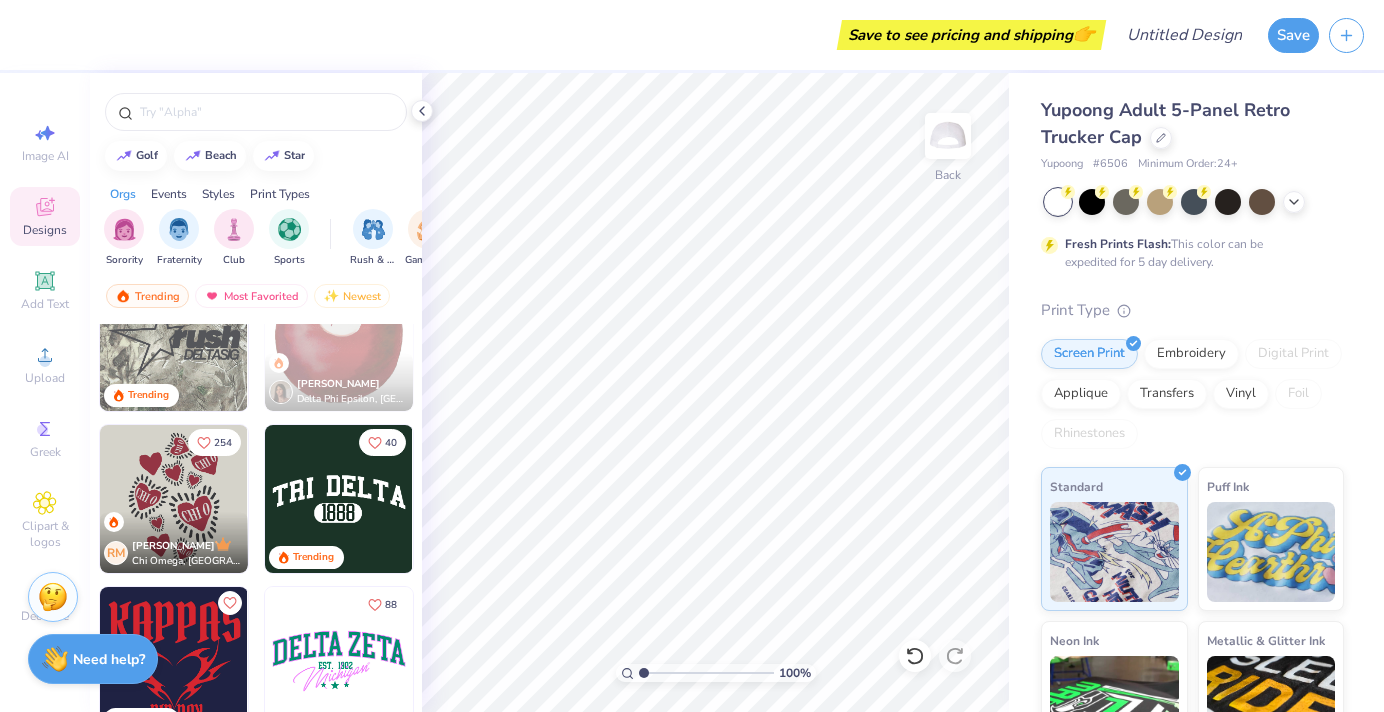 scroll, scrollTop: 1681, scrollLeft: 0, axis: vertical 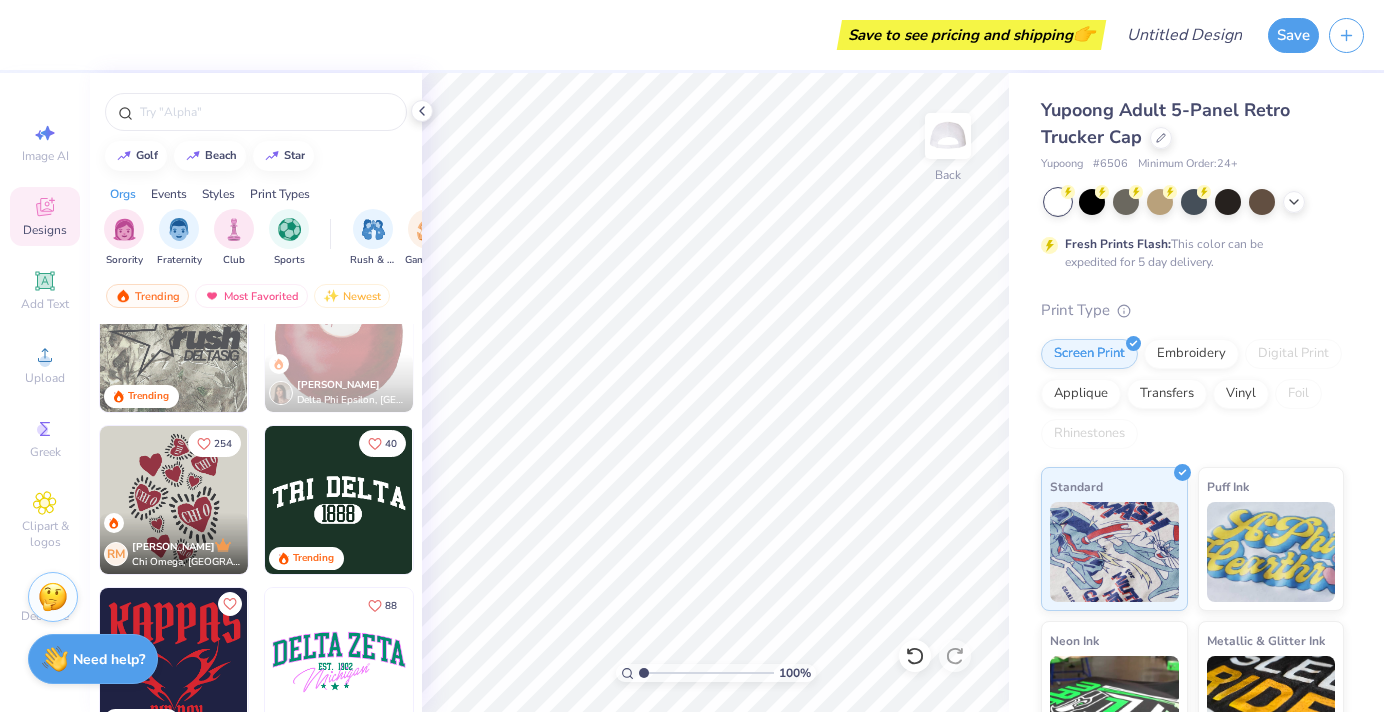 click at bounding box center [339, 500] 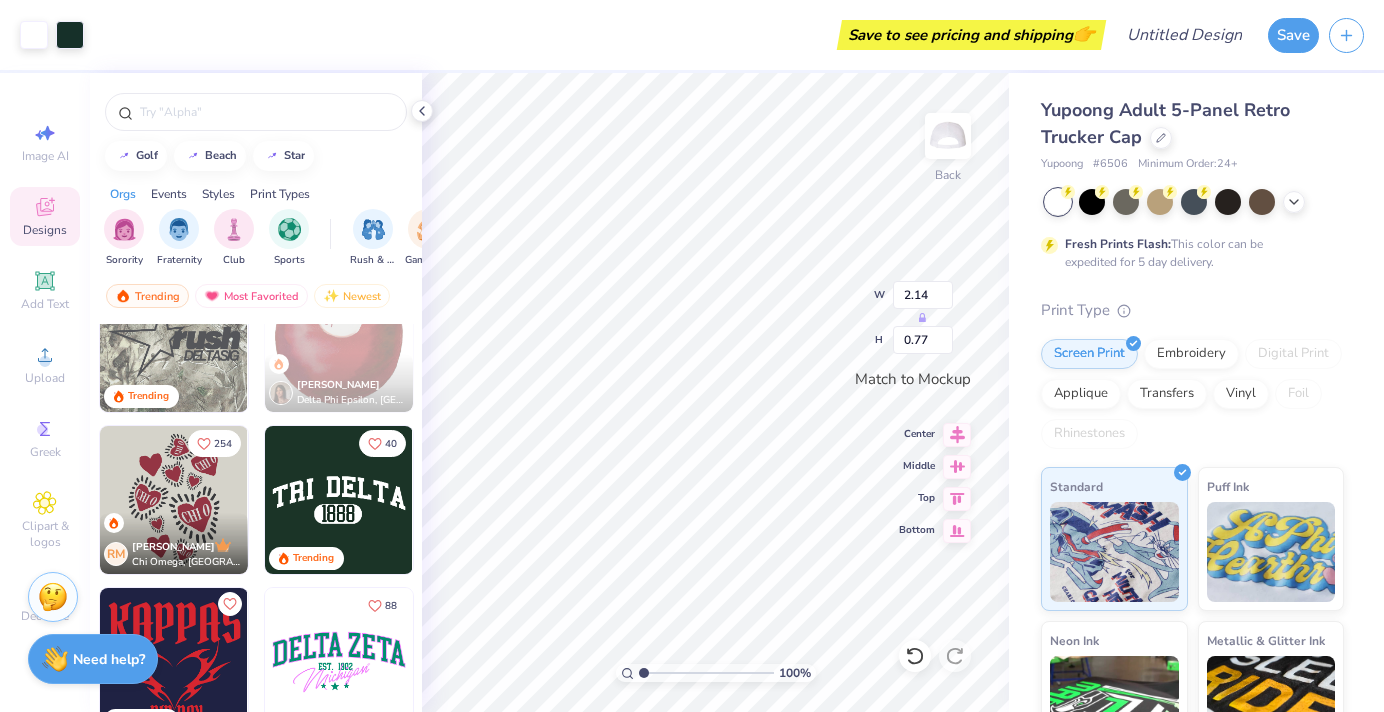 type on "2.93" 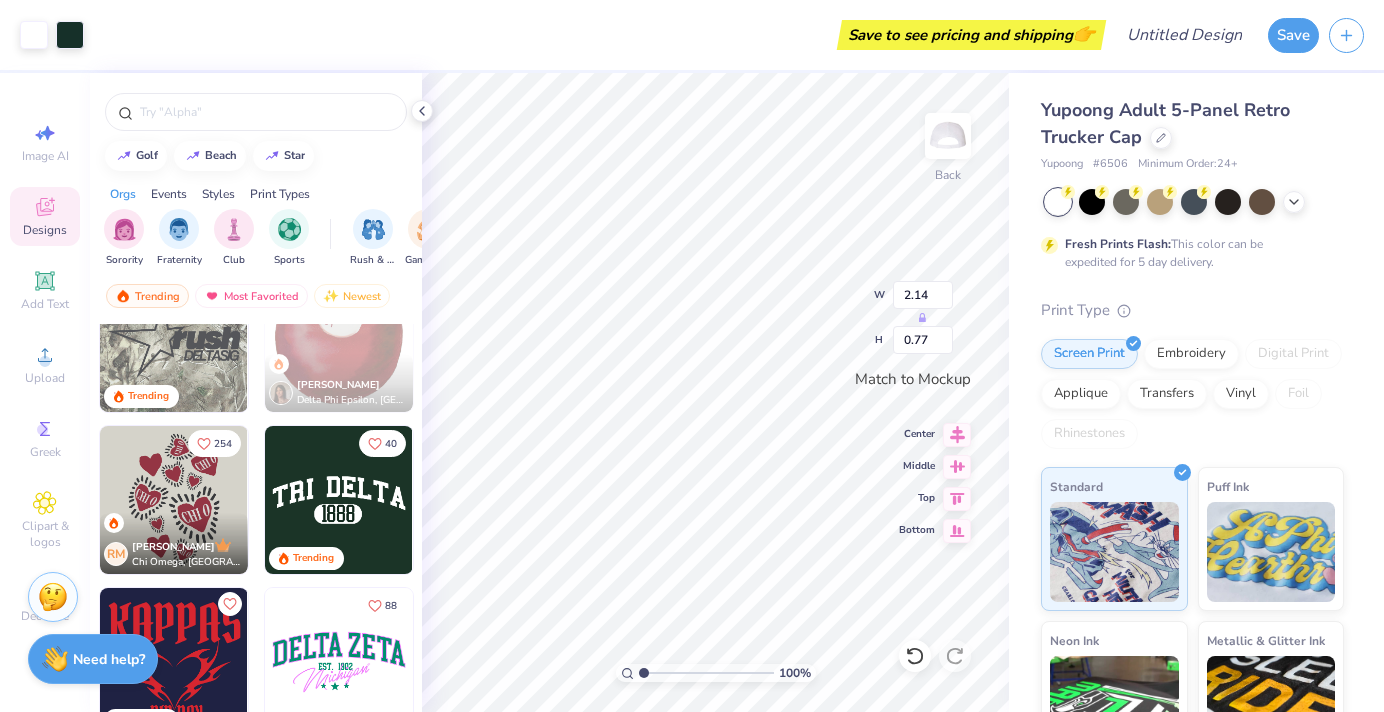 type on "1.06" 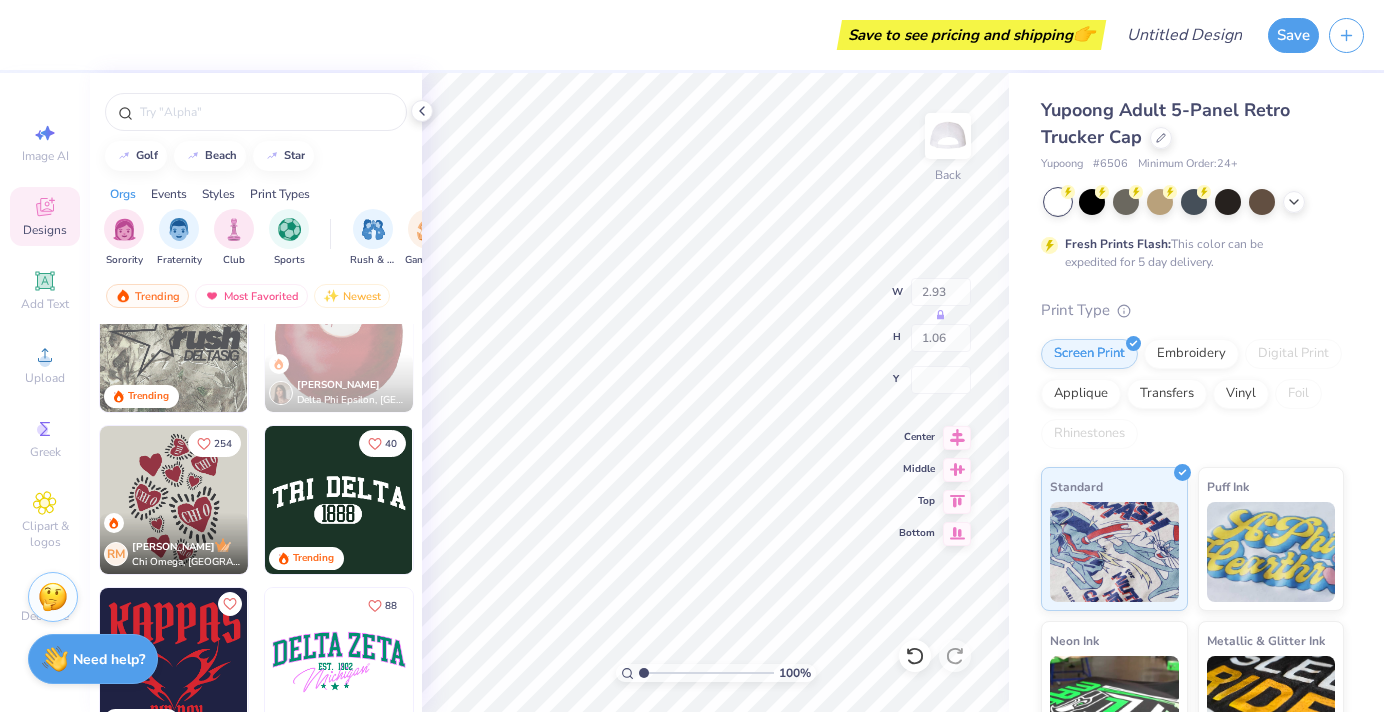 type on "3.75" 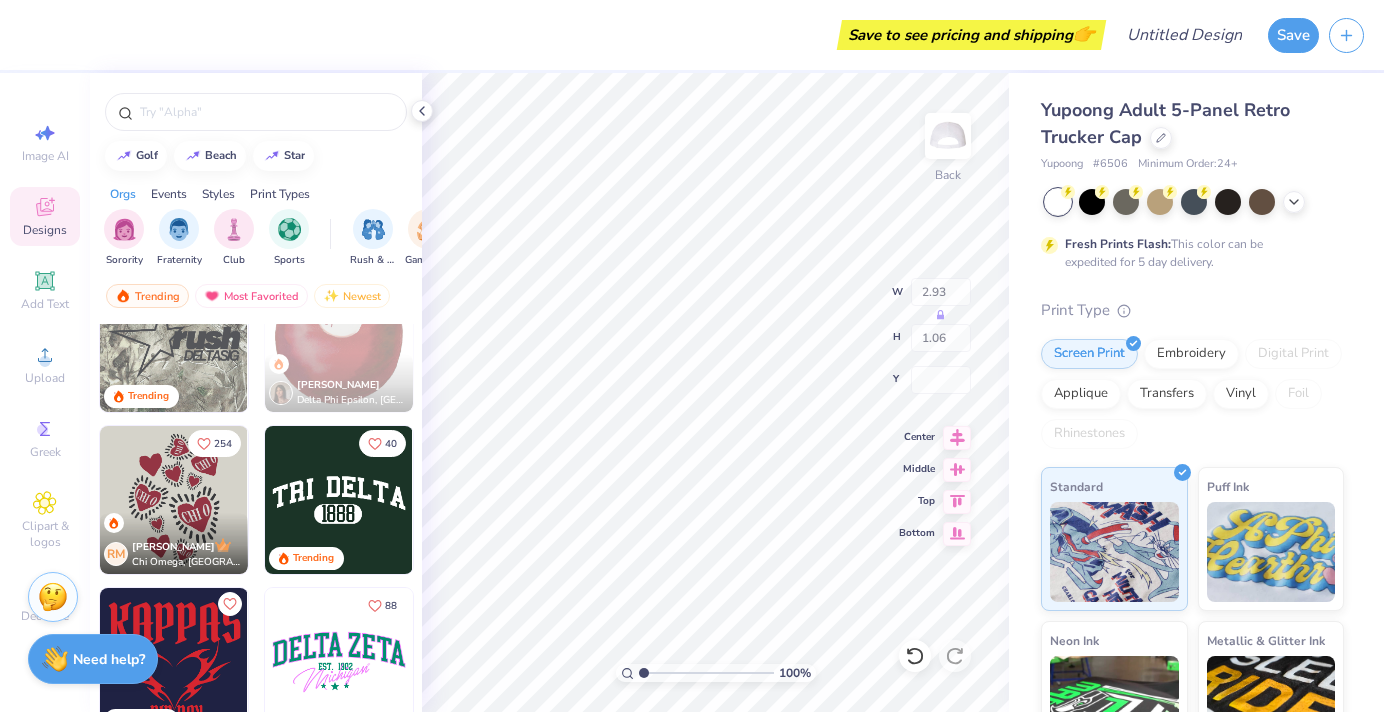 type on "1.36" 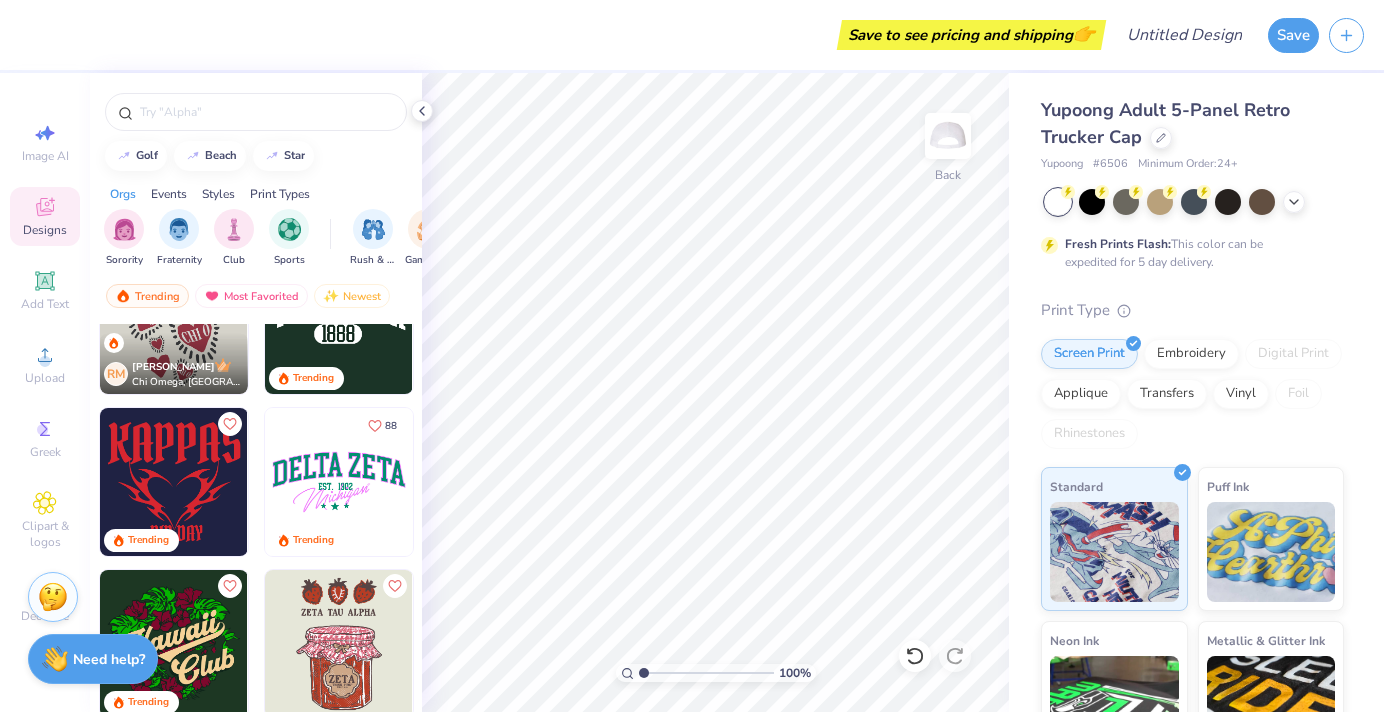 scroll, scrollTop: 1860, scrollLeft: 0, axis: vertical 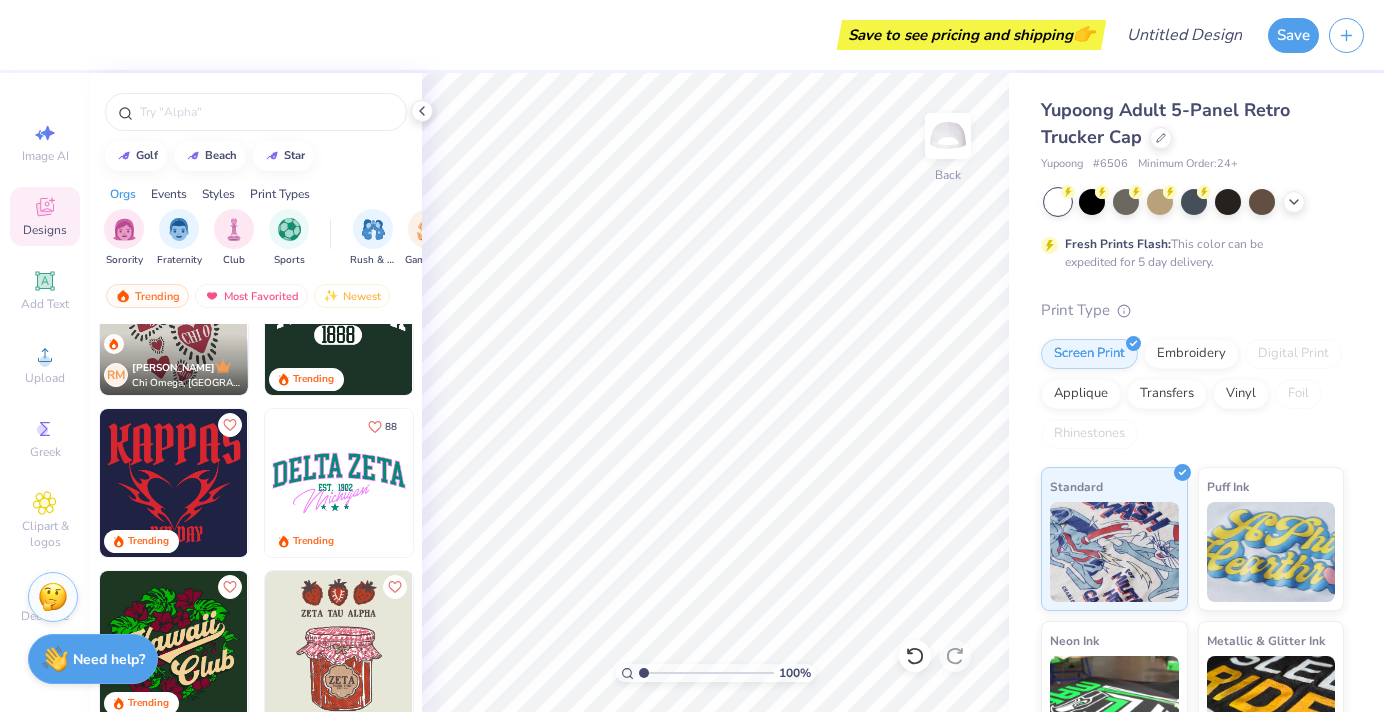 click at bounding box center [339, 483] 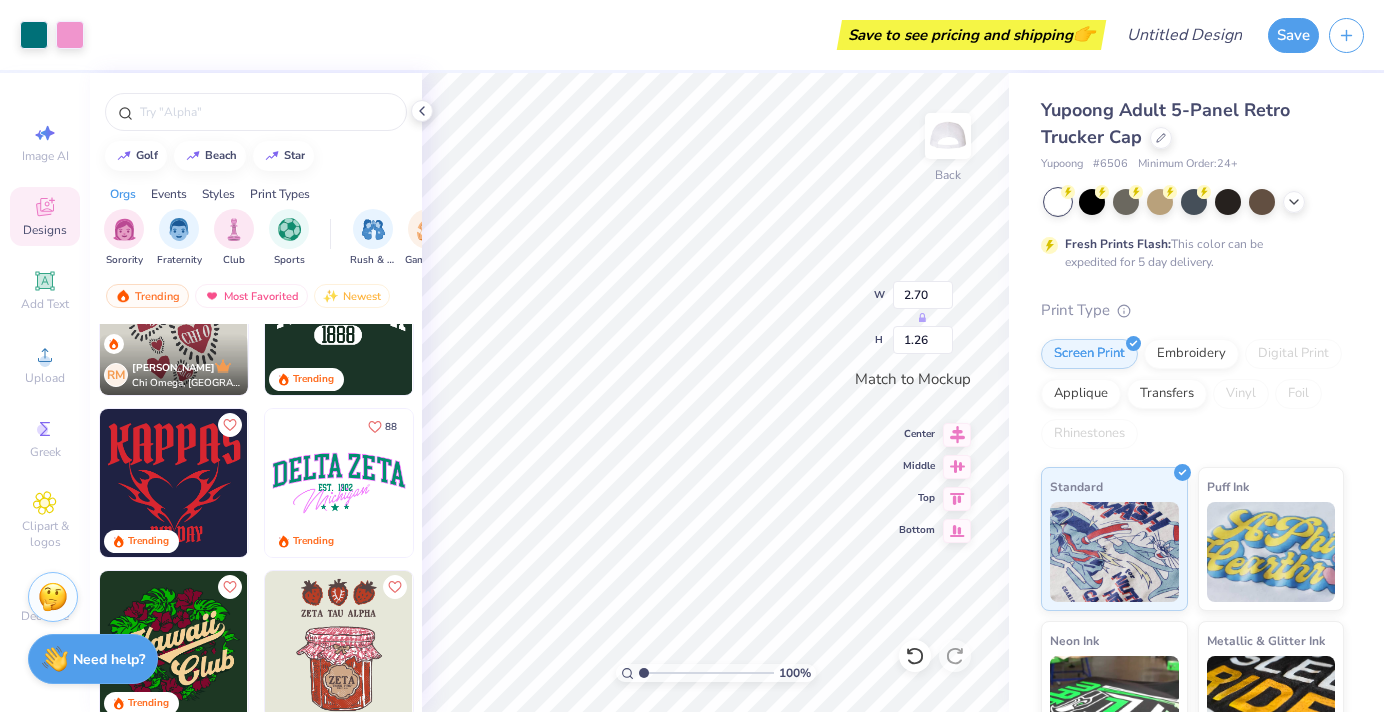 type on "3.29" 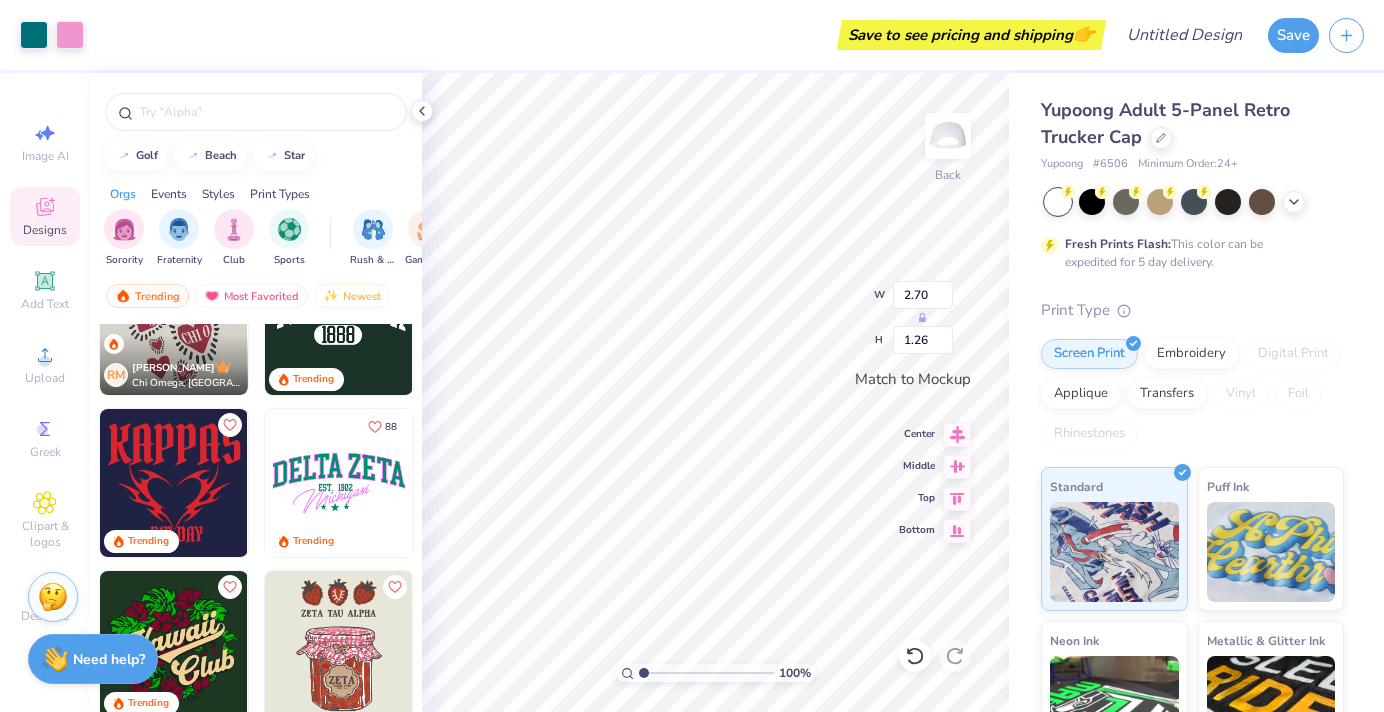 type on "1.53" 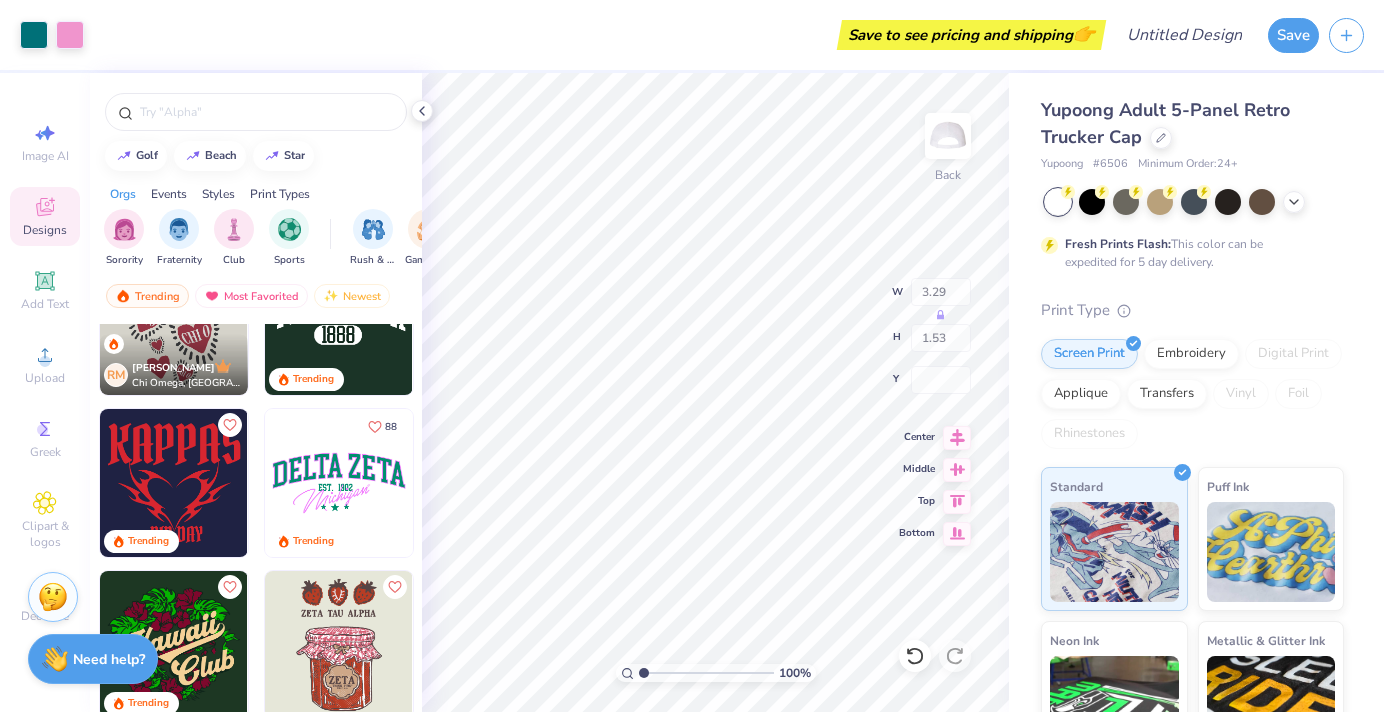 type on "3.91" 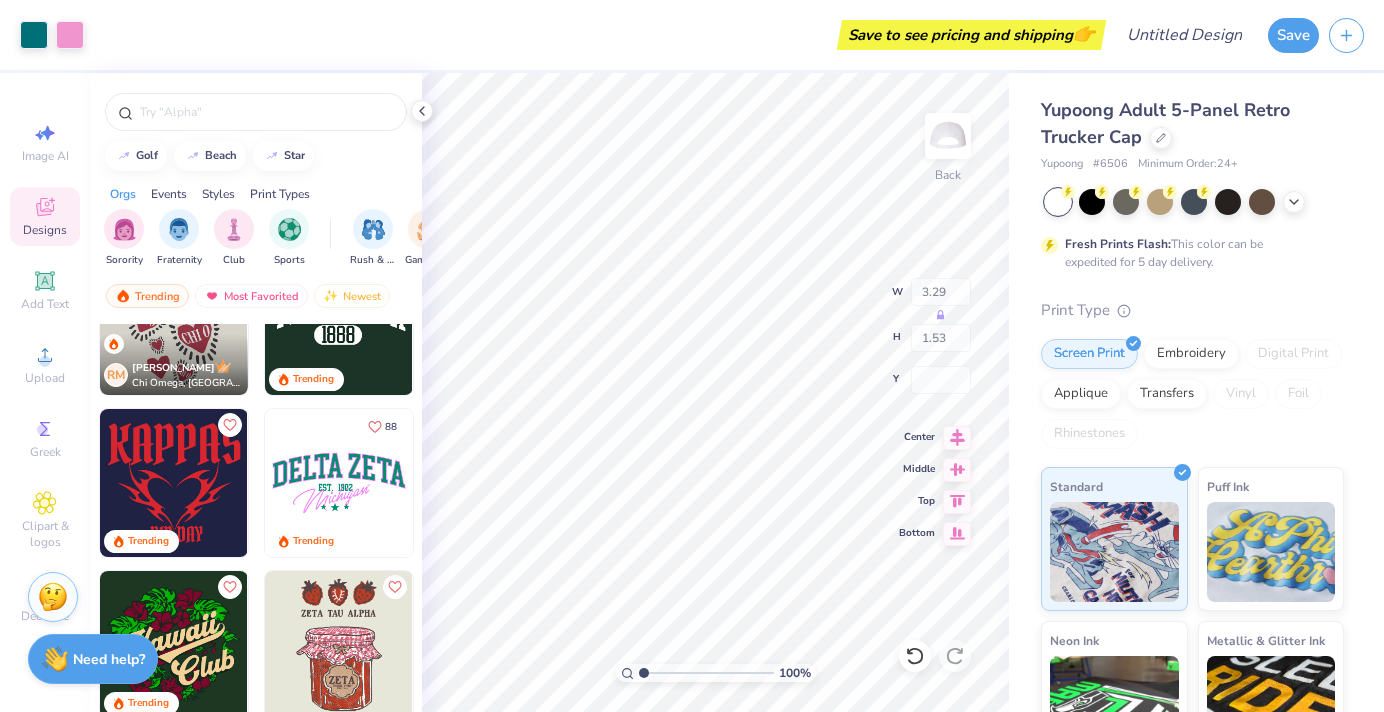 type on "1.82" 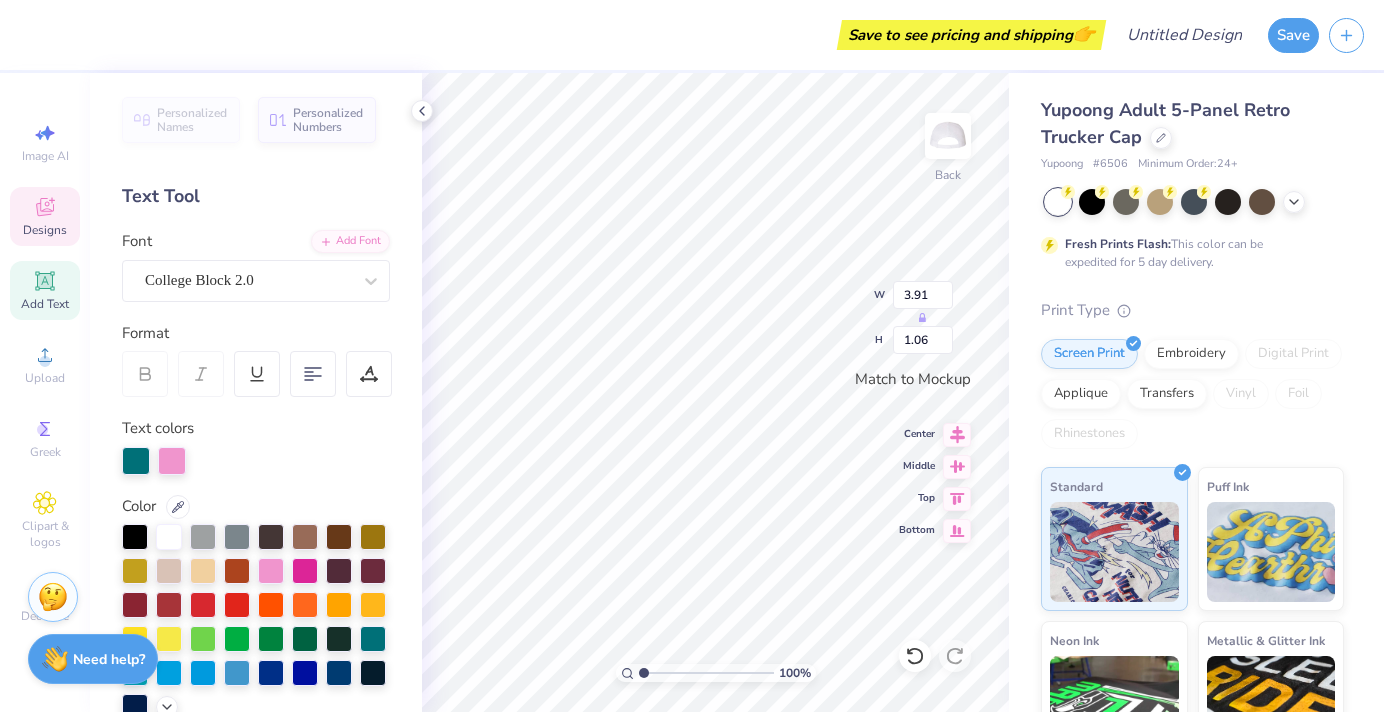 scroll, scrollTop: 0, scrollLeft: 0, axis: both 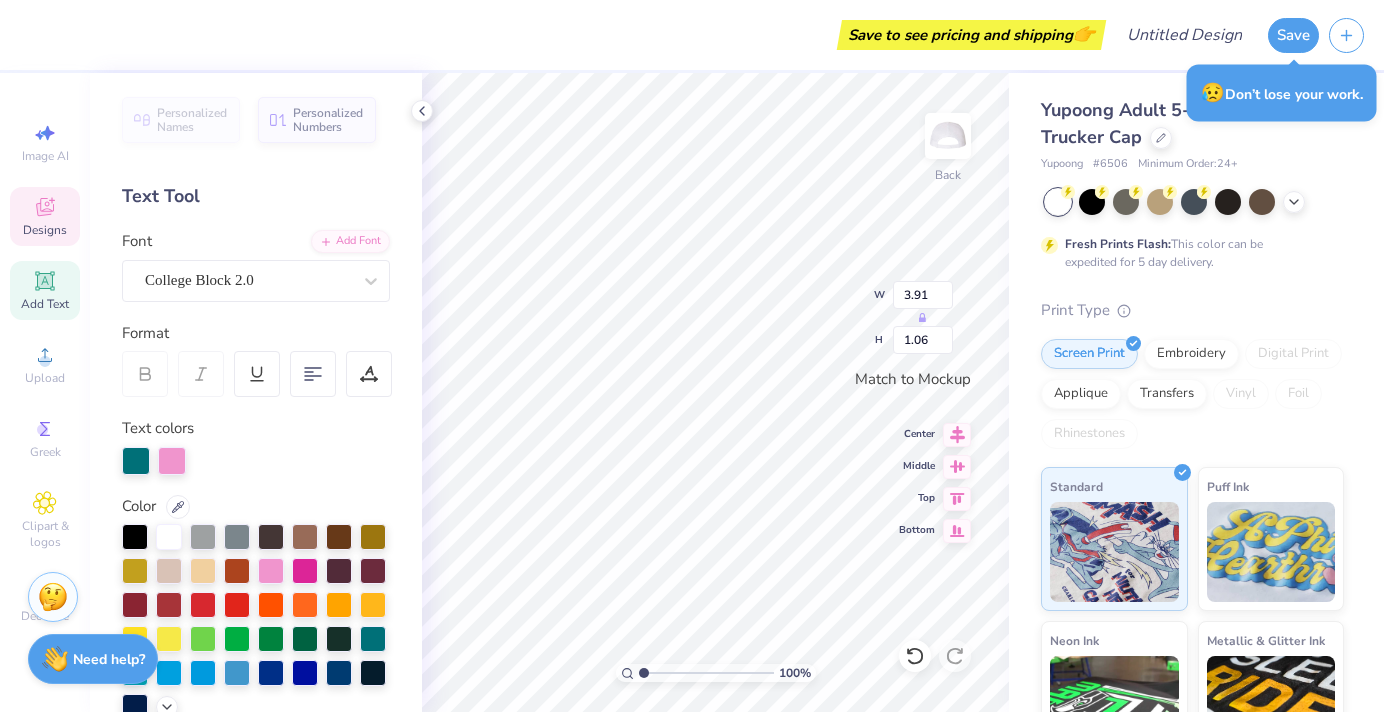 type on "Gamma phi" 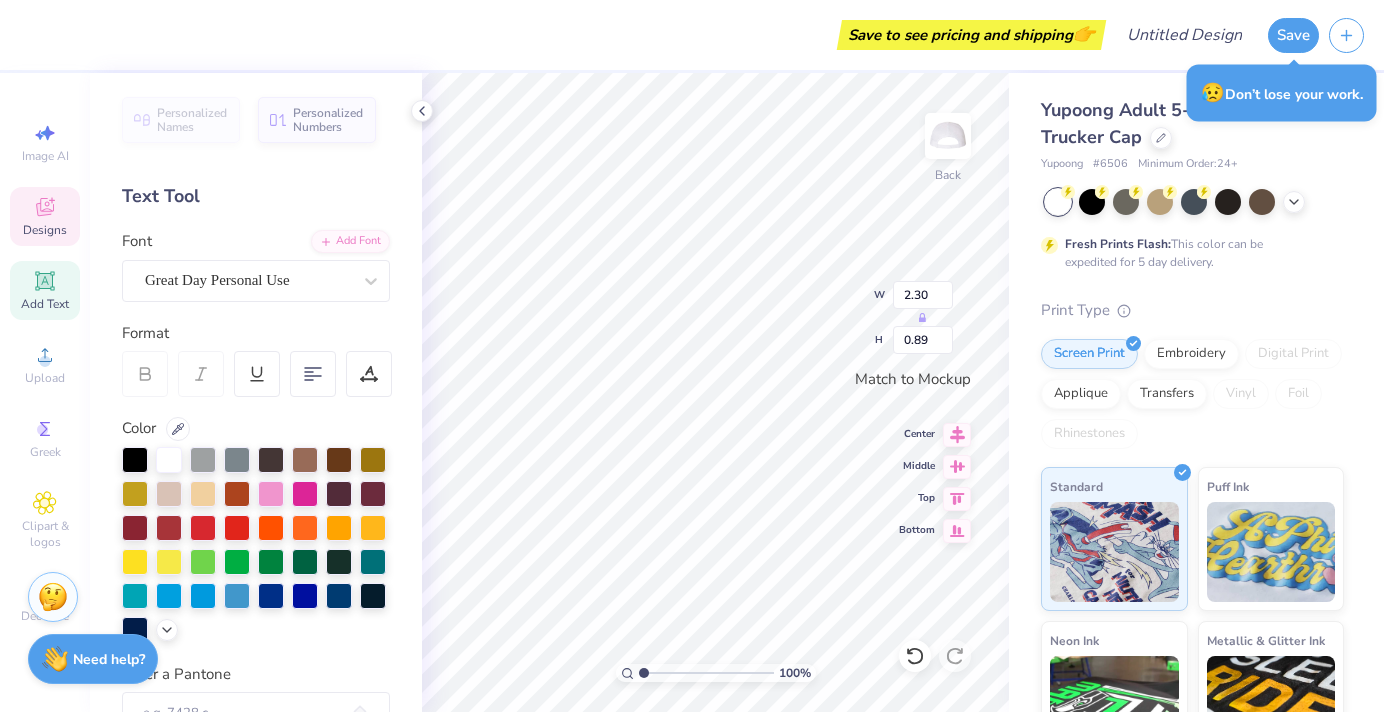 scroll, scrollTop: 0, scrollLeft: 2, axis: horizontal 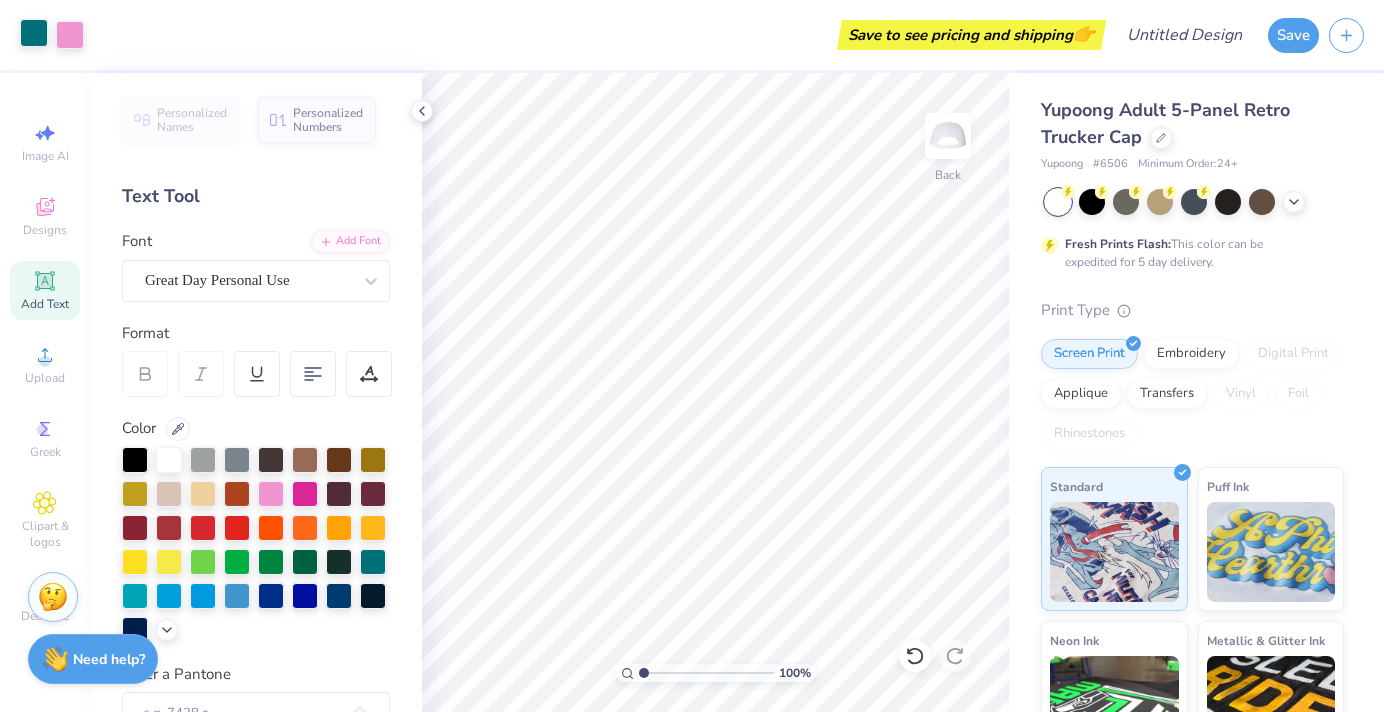 click at bounding box center [34, 33] 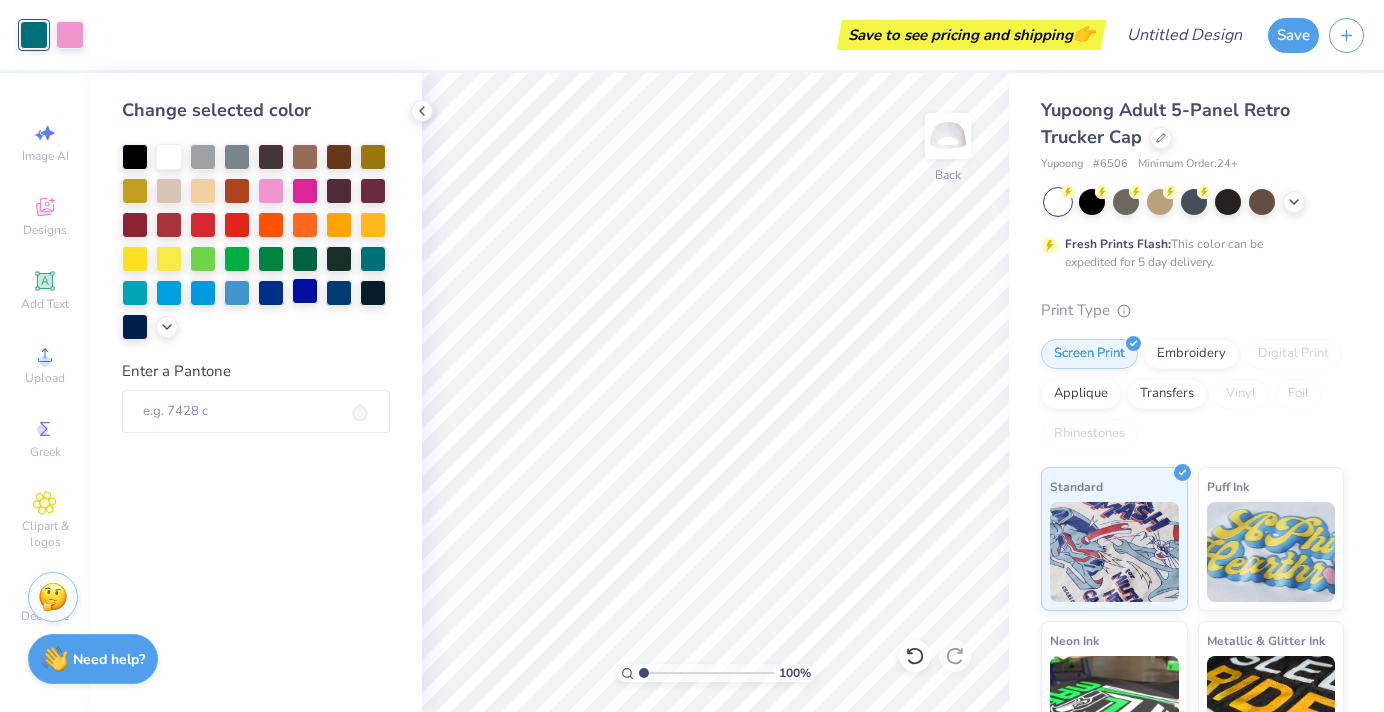 click at bounding box center [305, 291] 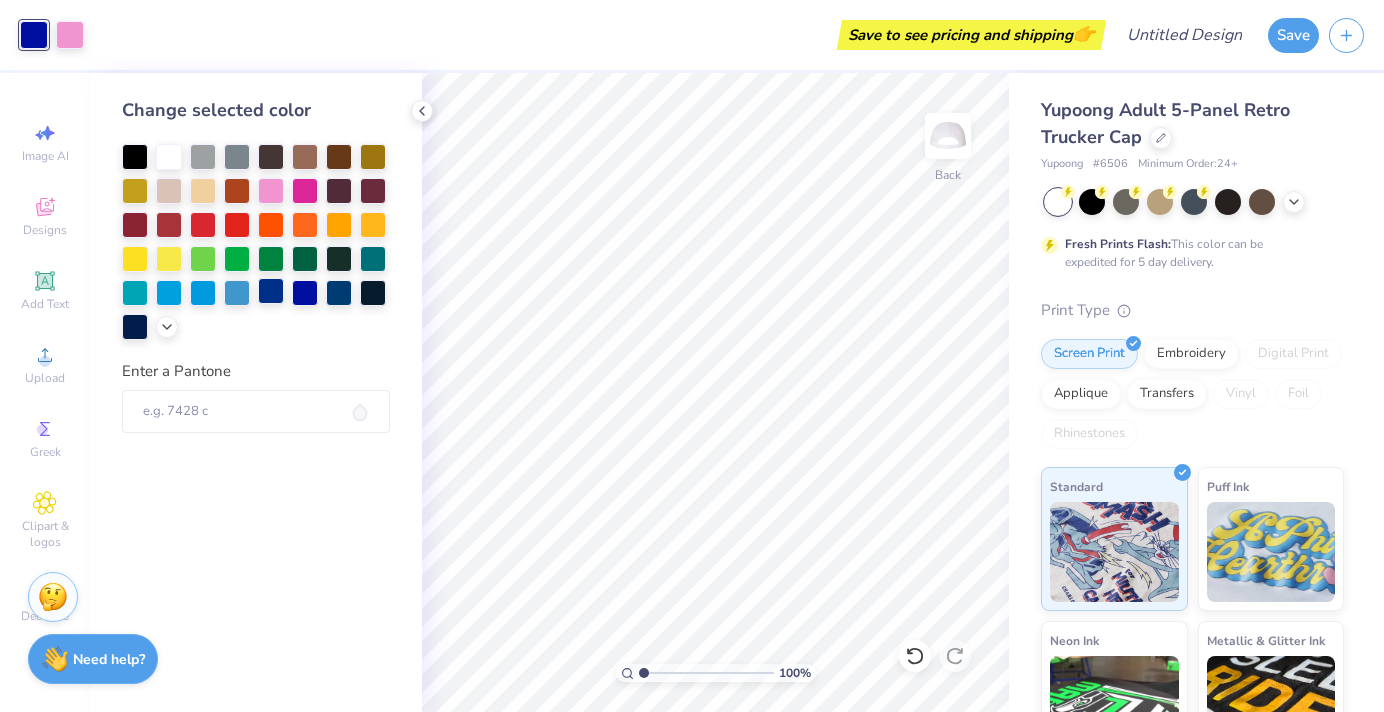 click at bounding box center [271, 291] 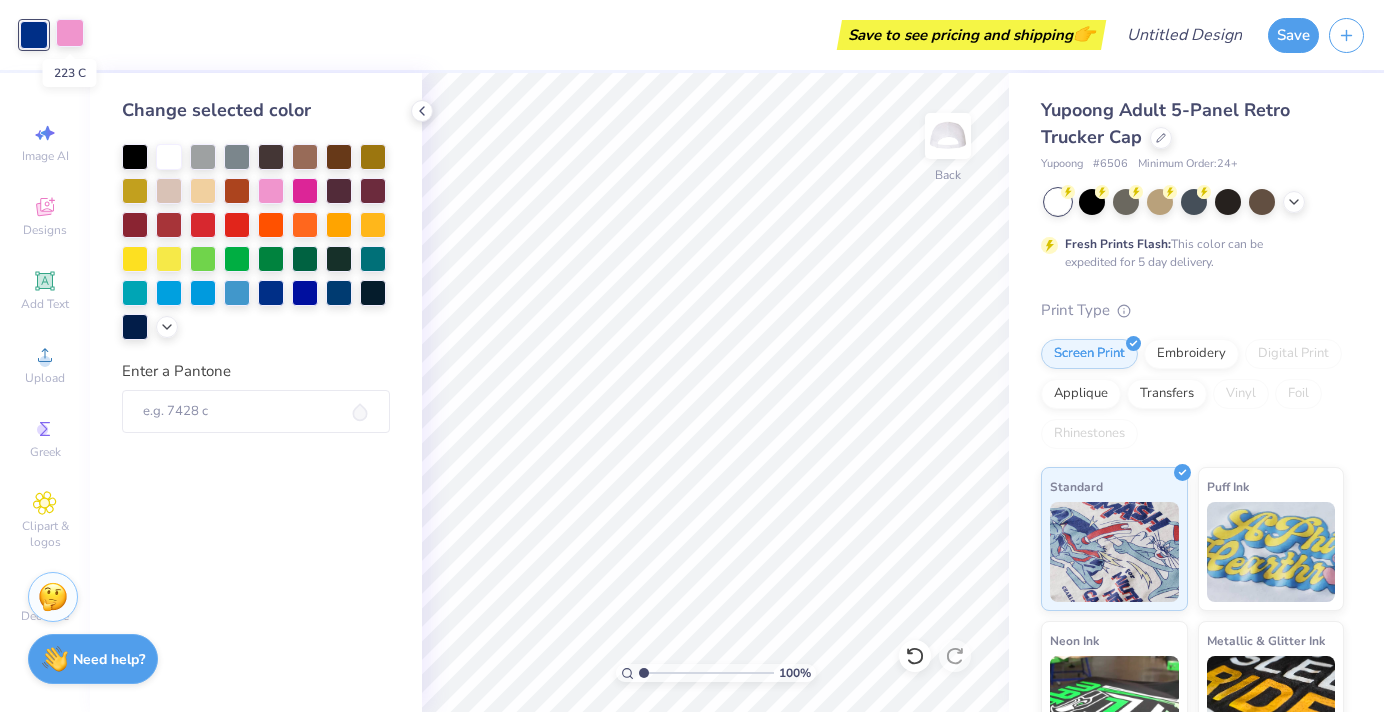 click at bounding box center (70, 33) 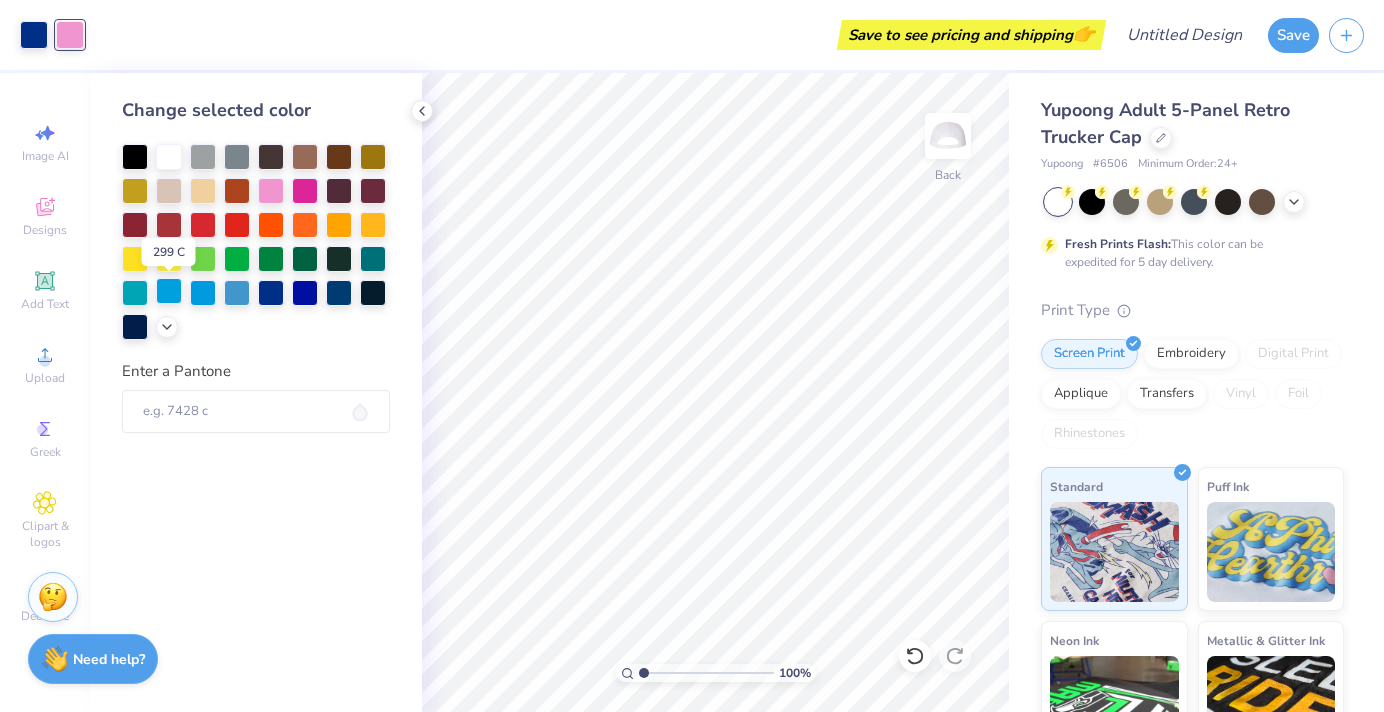 click at bounding box center (169, 291) 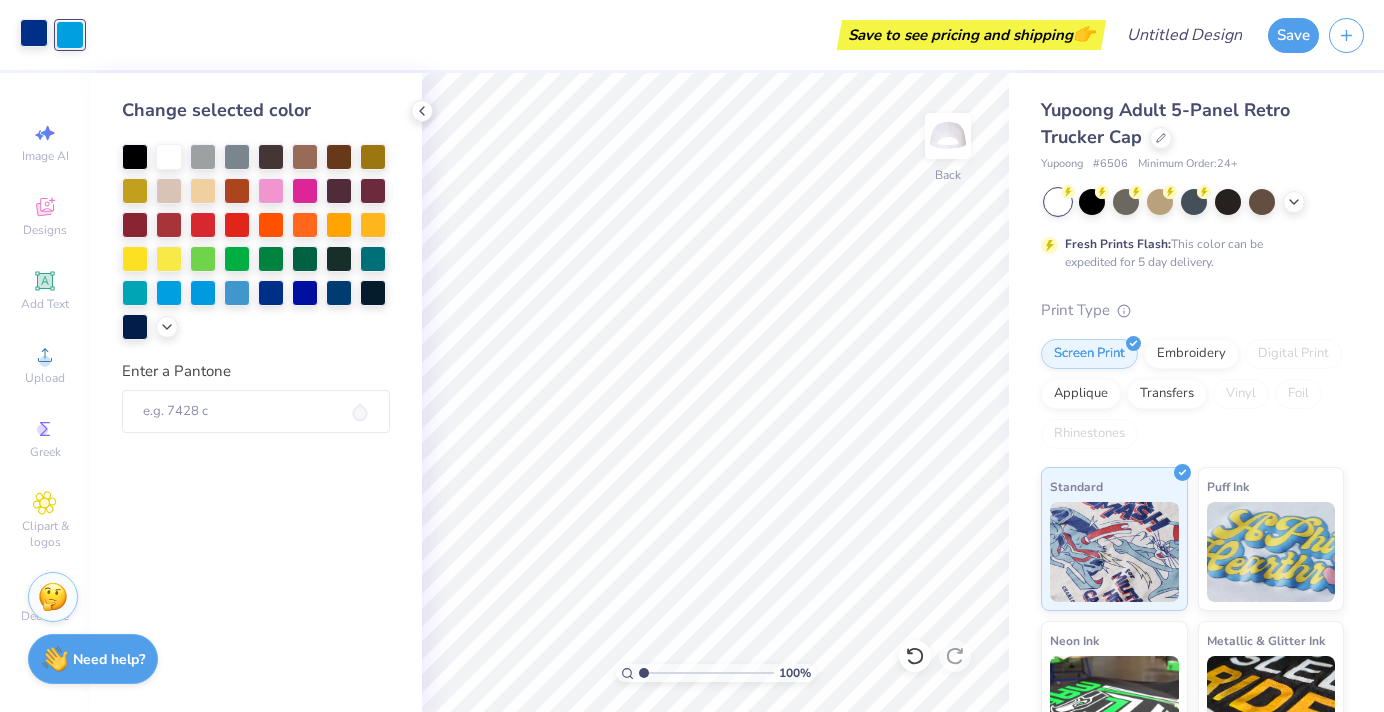 click at bounding box center (34, 33) 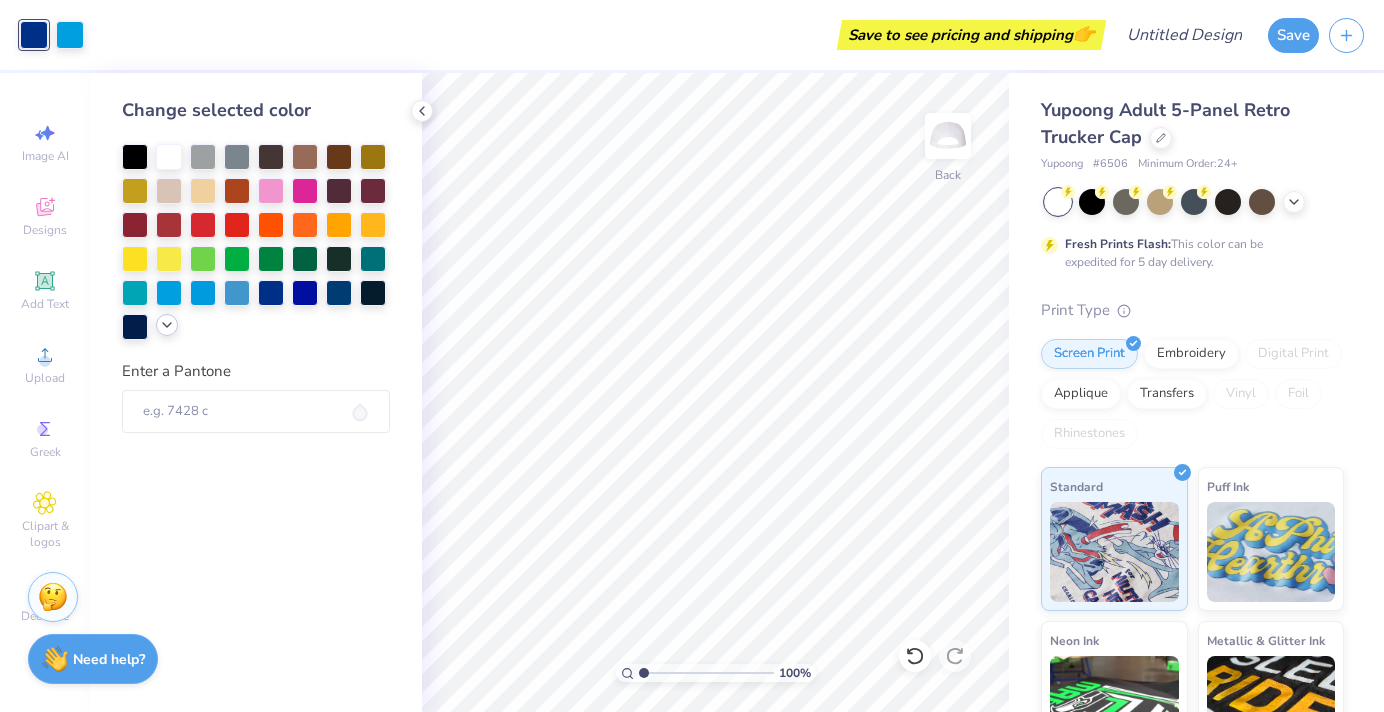 click at bounding box center [167, 325] 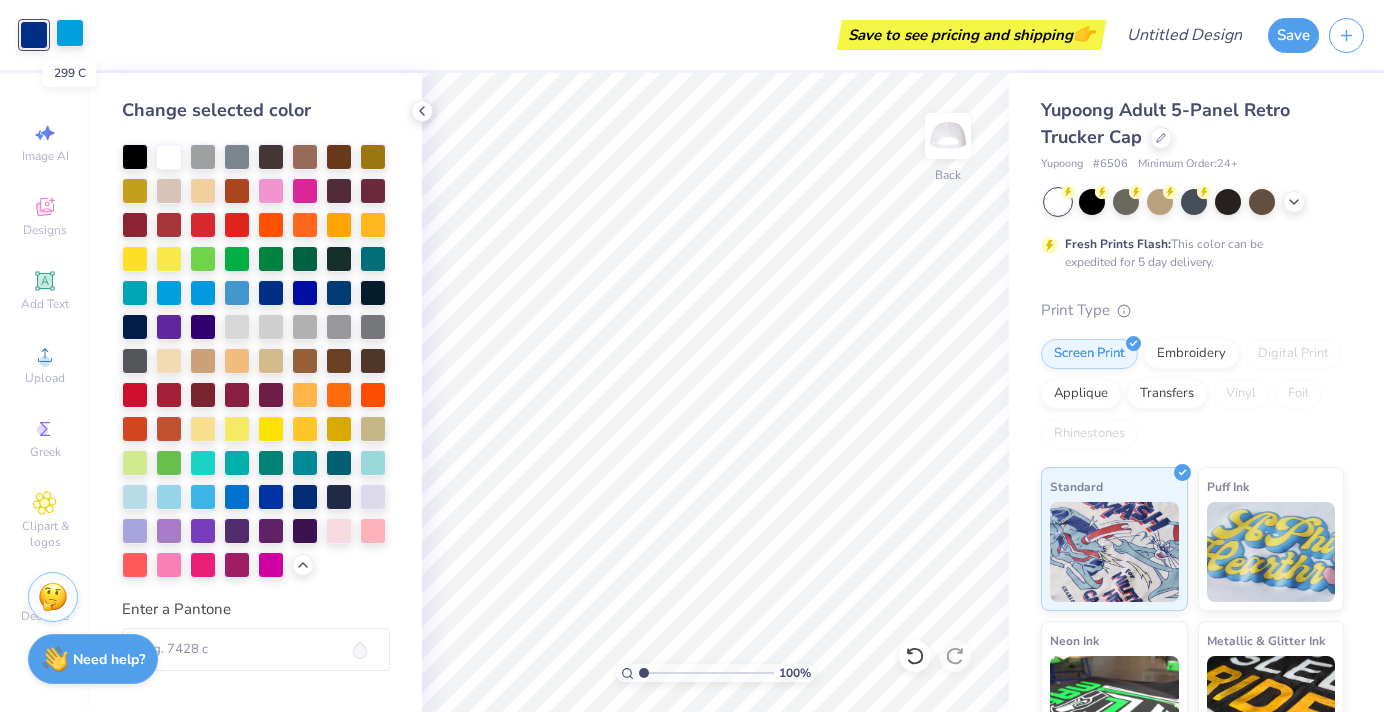 click at bounding box center [70, 33] 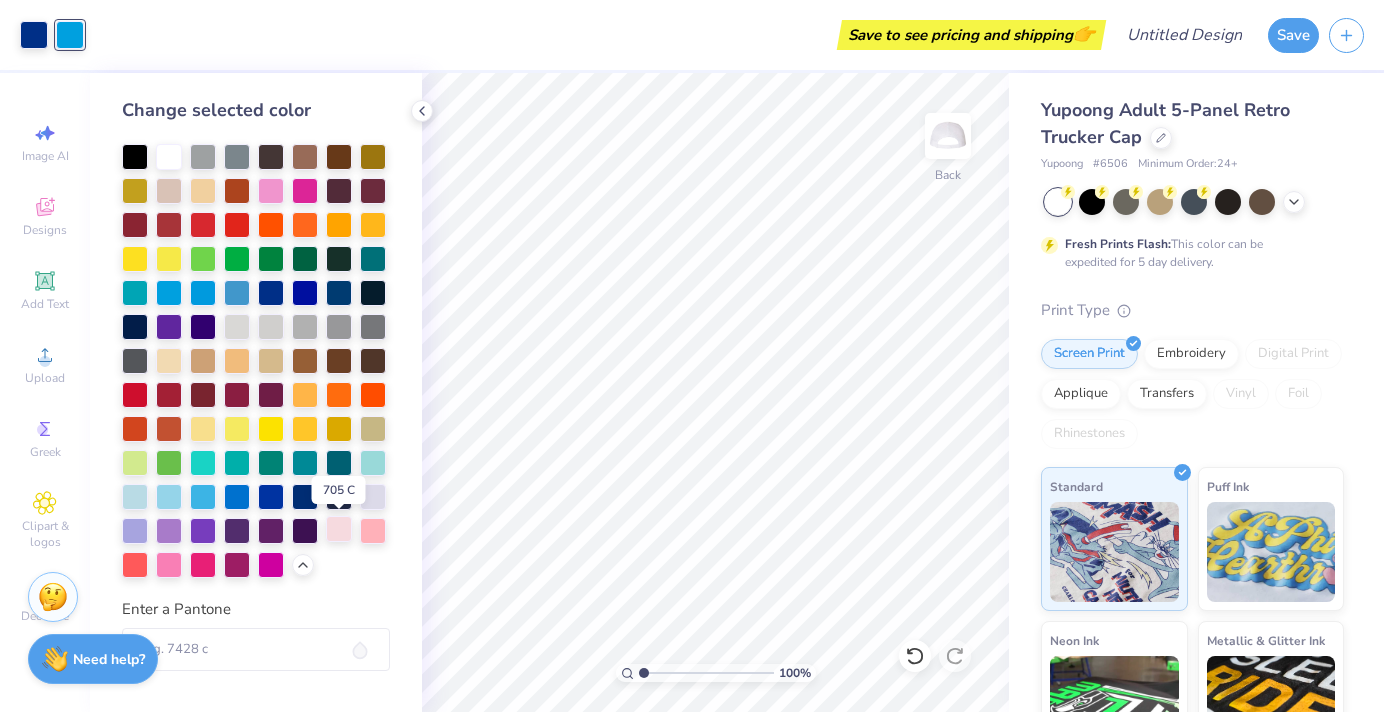 click at bounding box center [339, 529] 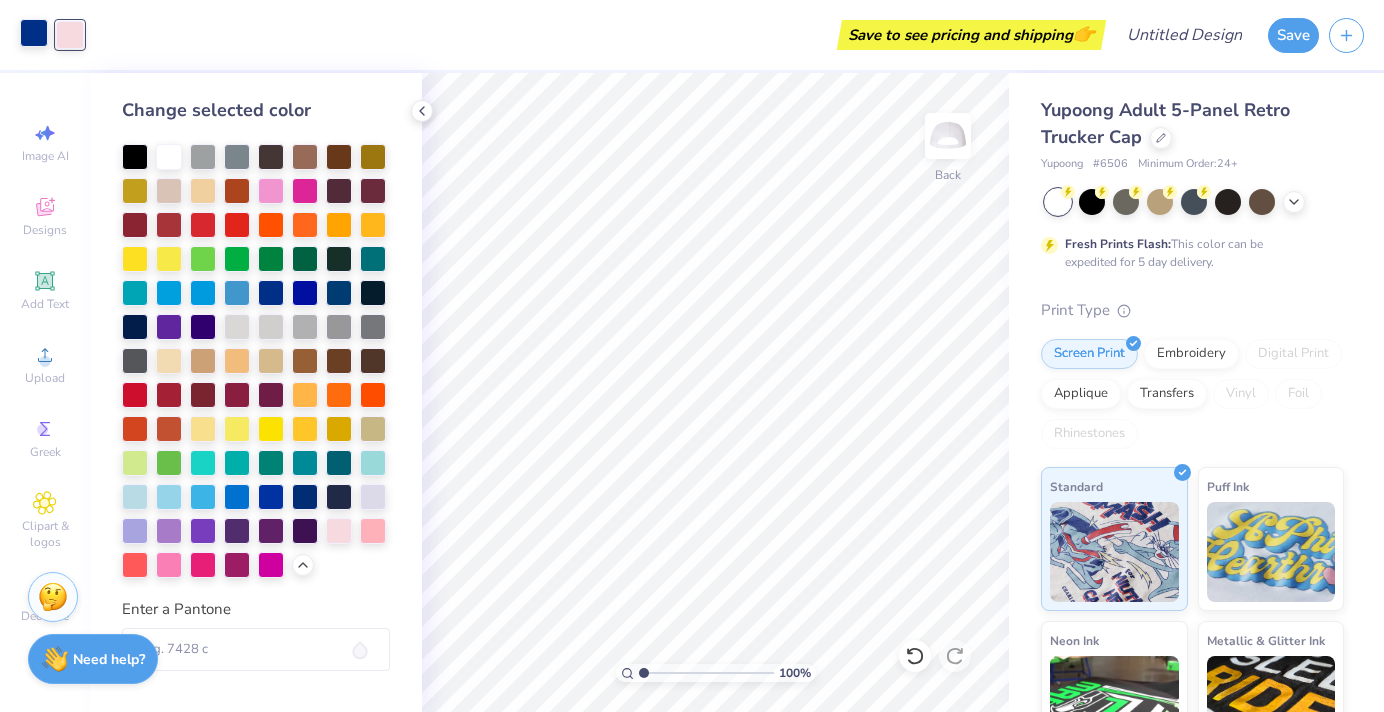 click at bounding box center (34, 33) 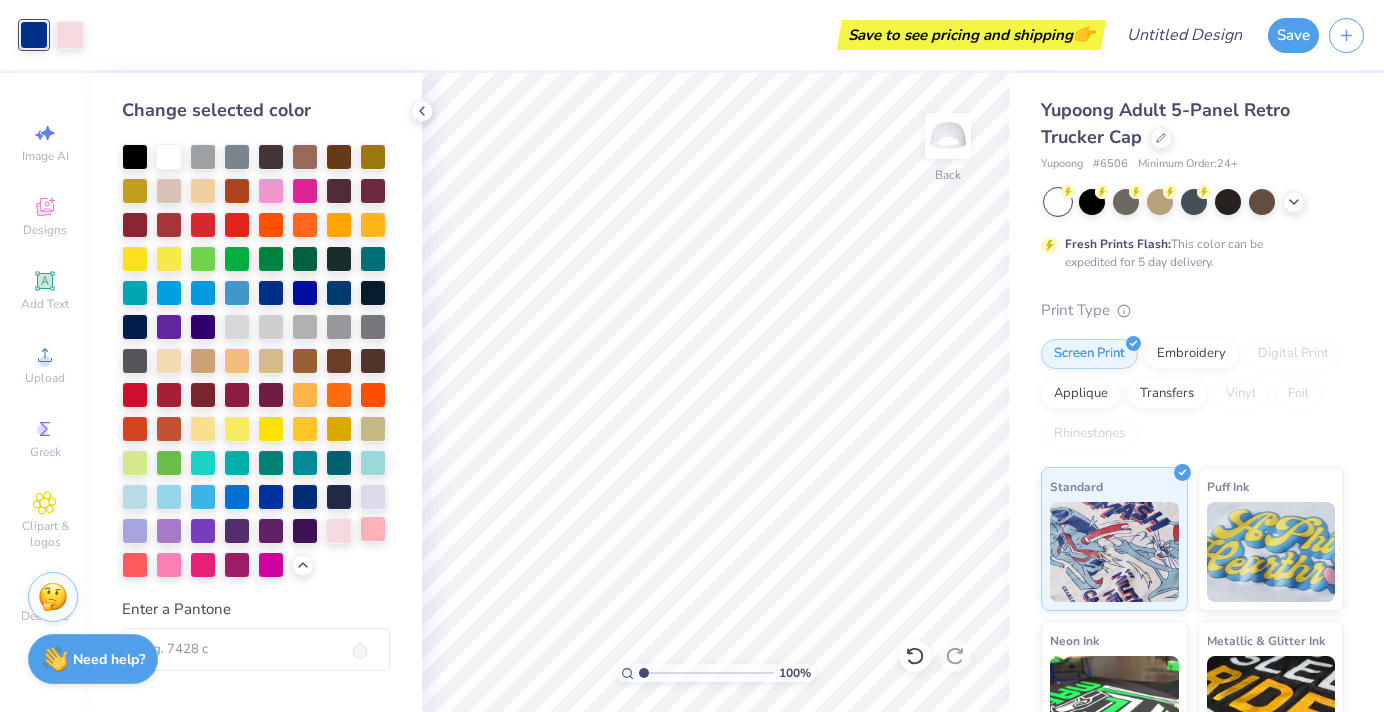 click at bounding box center [373, 529] 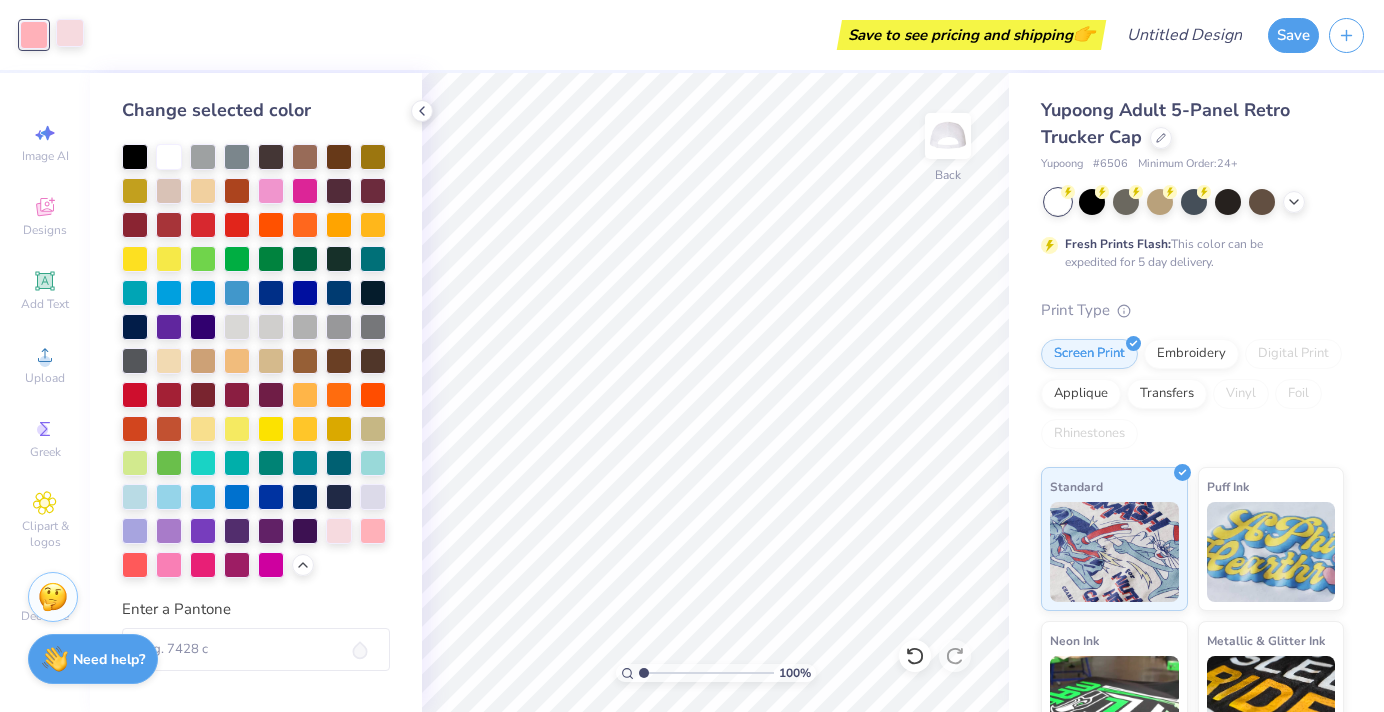 click at bounding box center [70, 33] 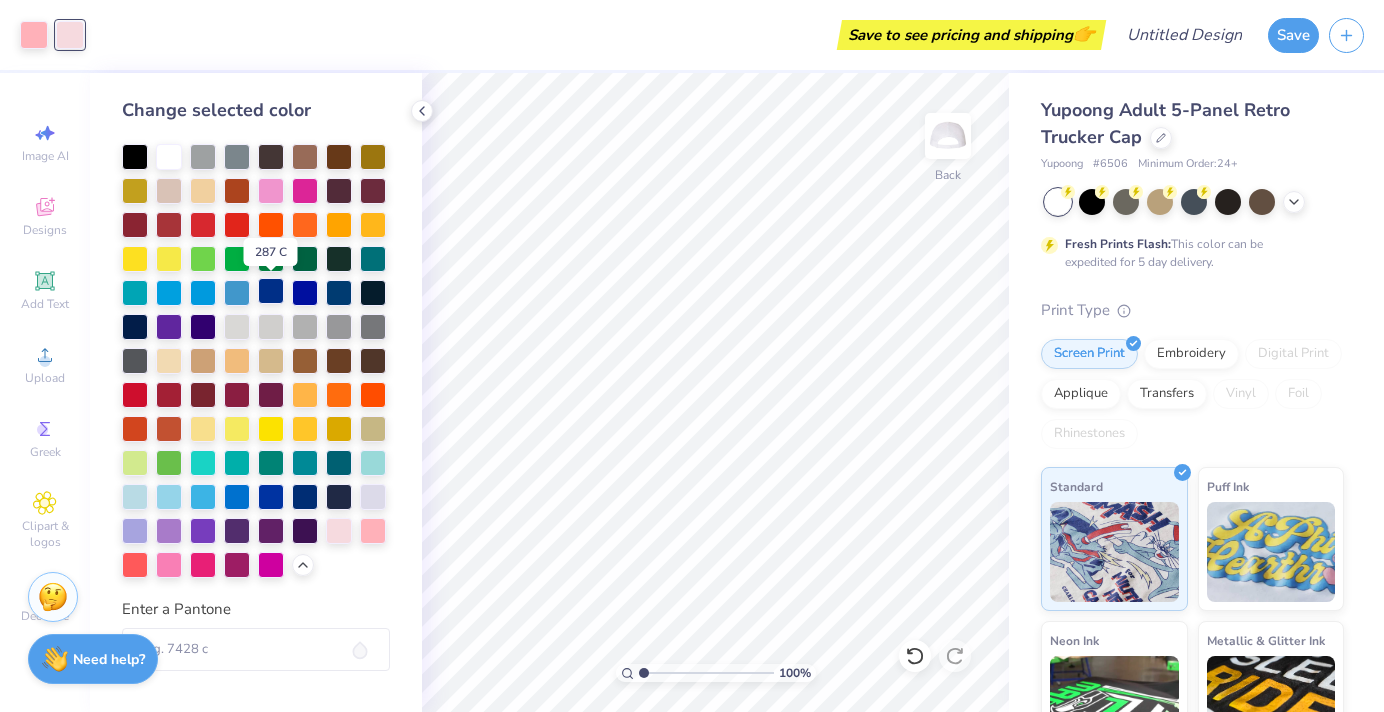 click at bounding box center [271, 291] 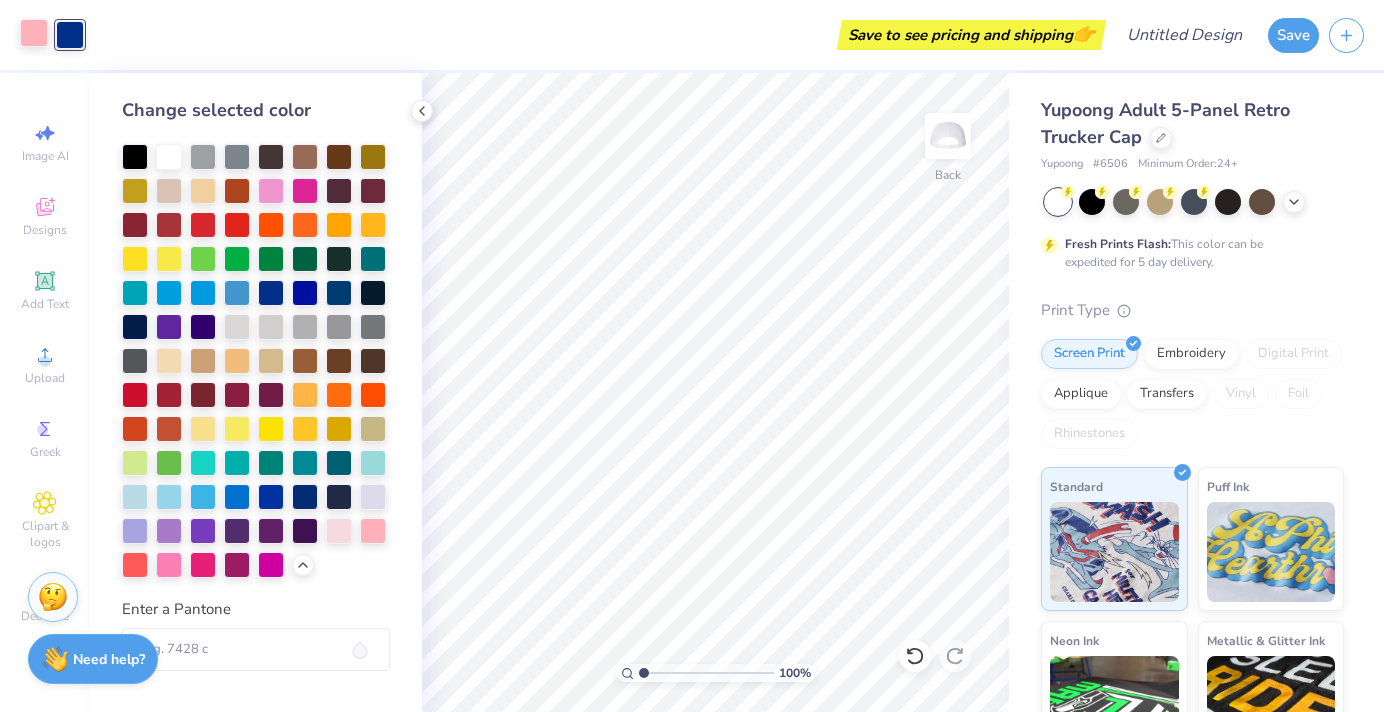 click at bounding box center (34, 33) 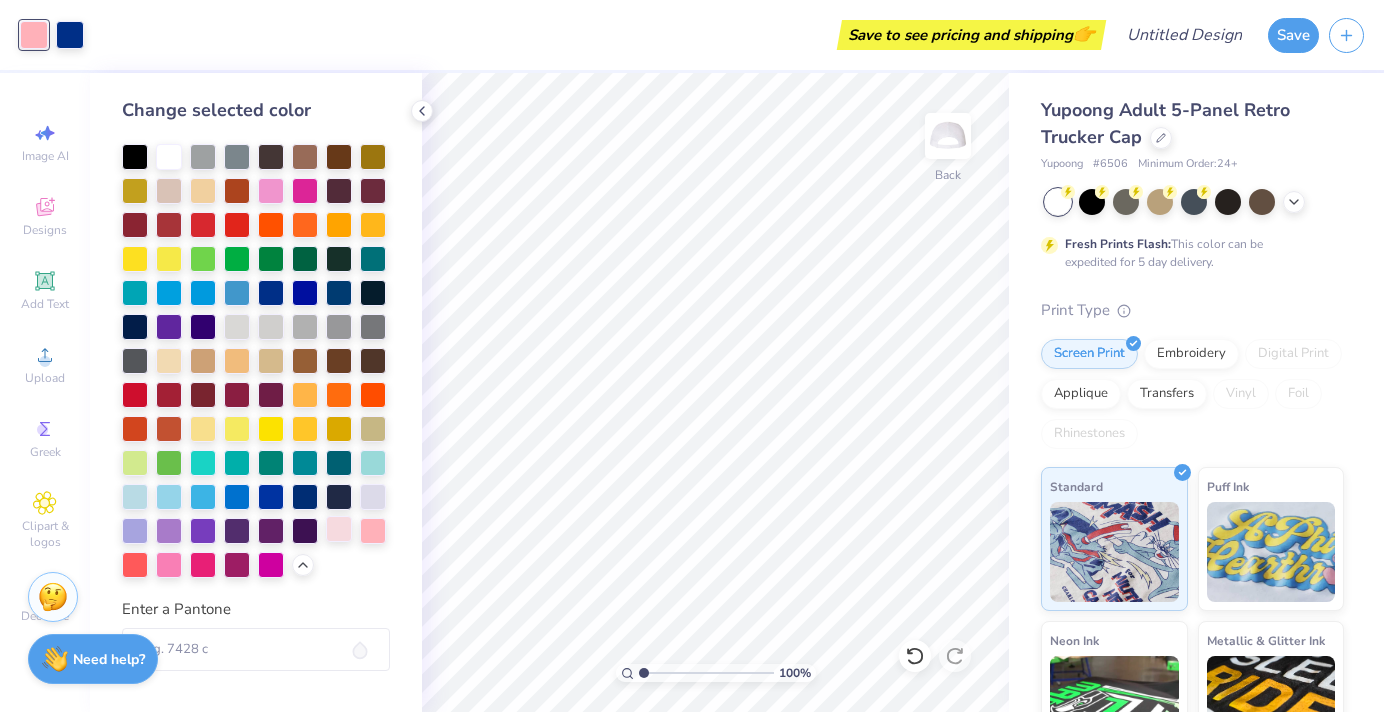click at bounding box center (339, 529) 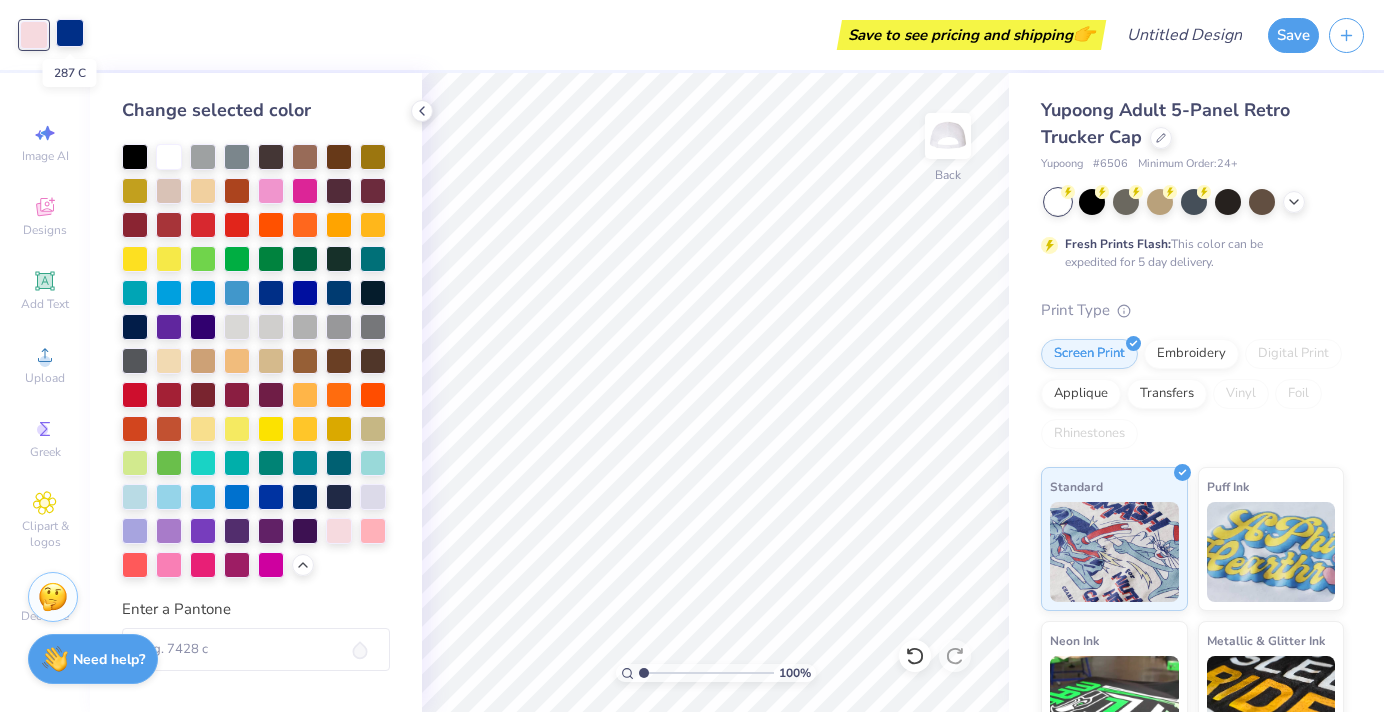 click at bounding box center (70, 33) 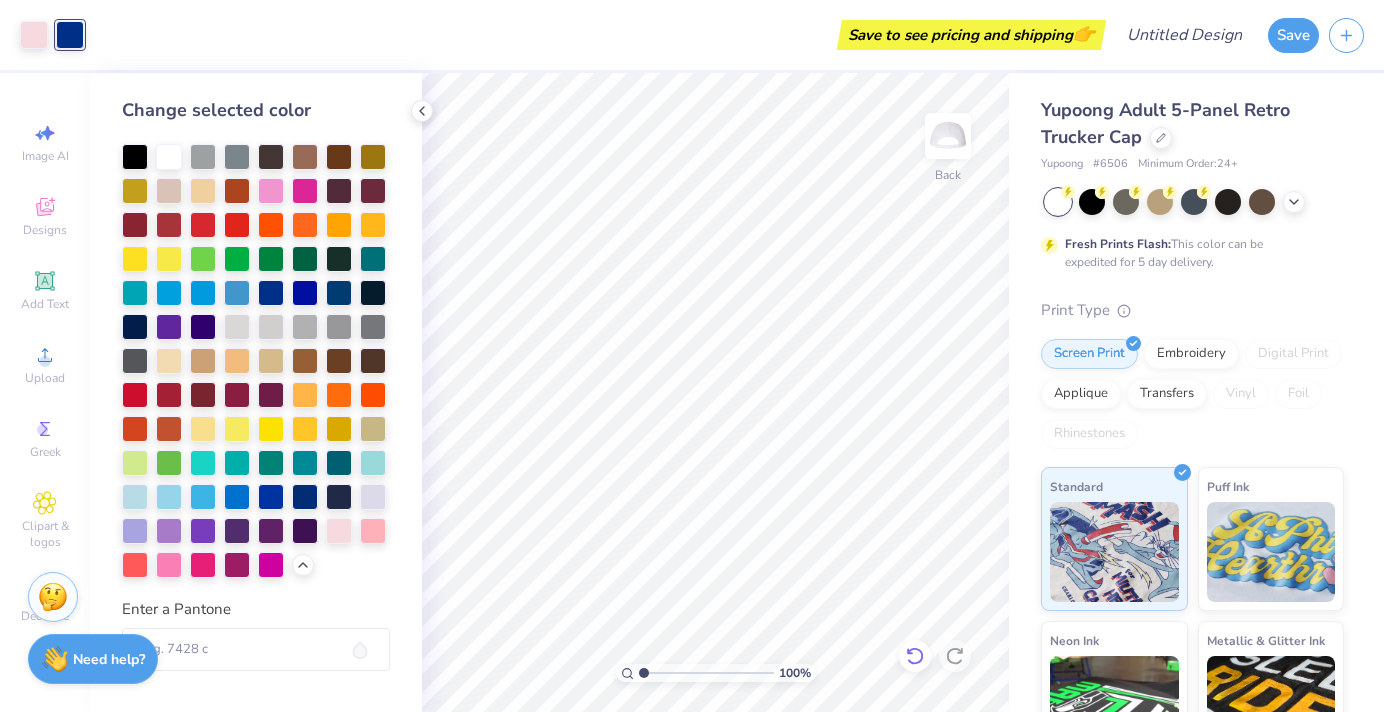 click 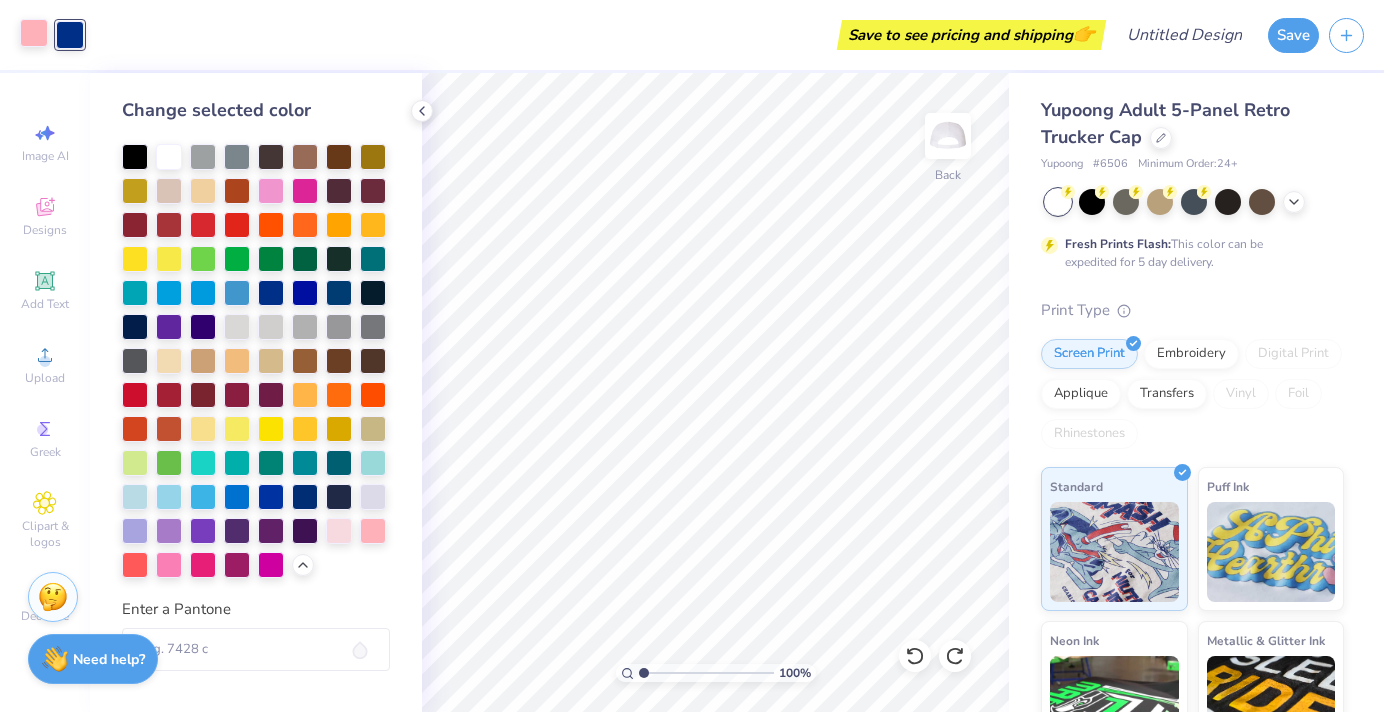 click at bounding box center [34, 33] 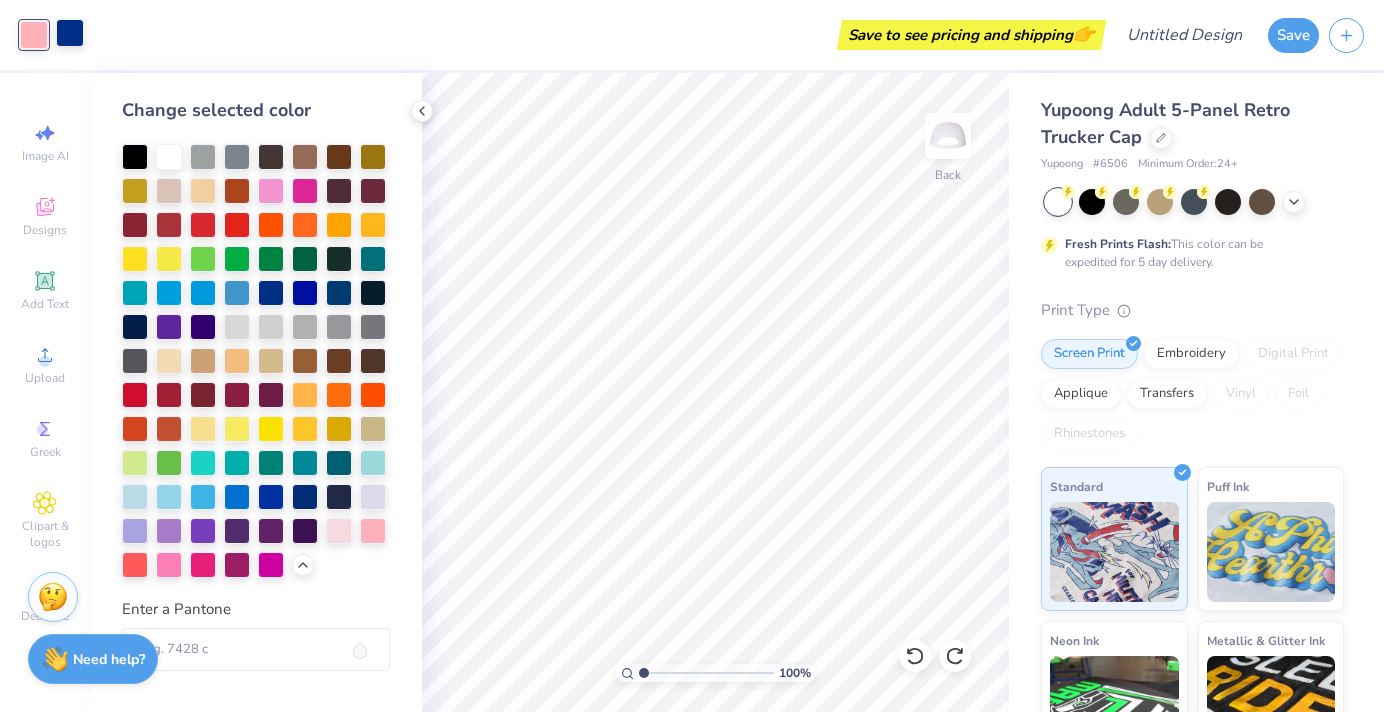 click at bounding box center (70, 33) 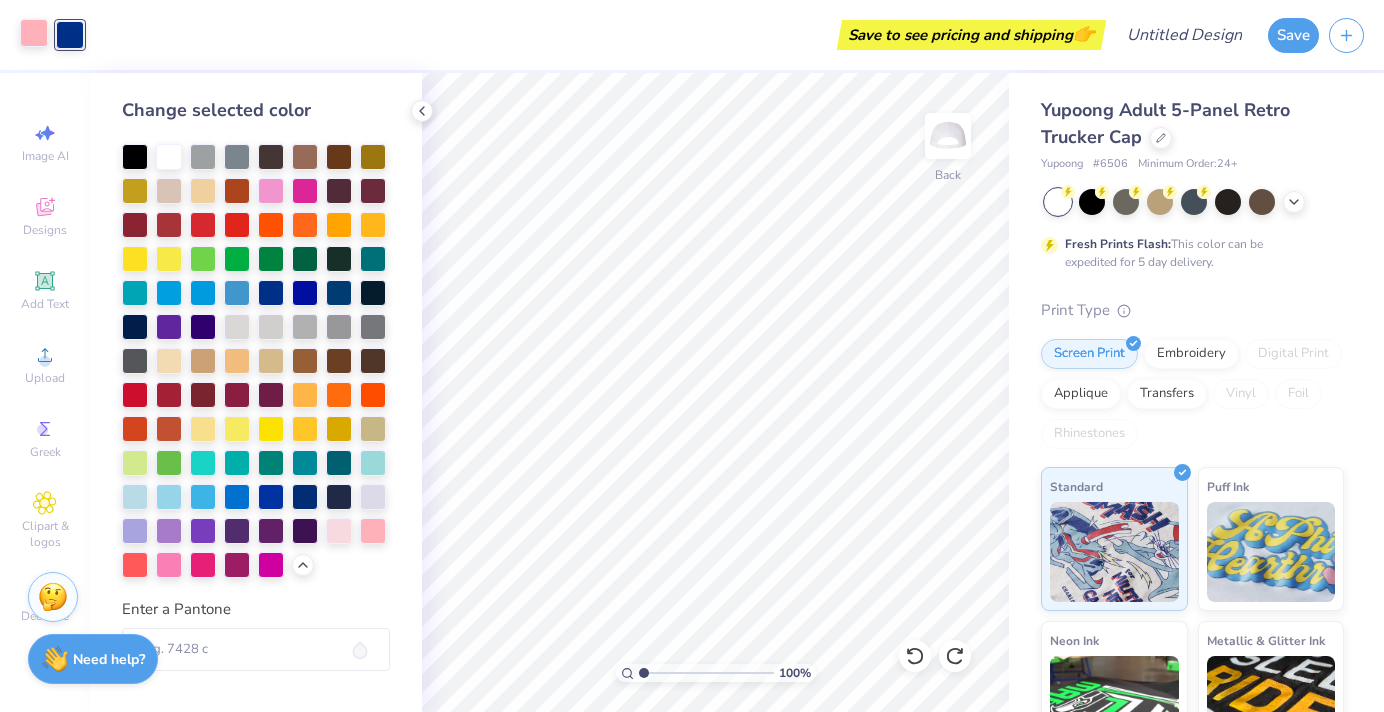 click at bounding box center (34, 33) 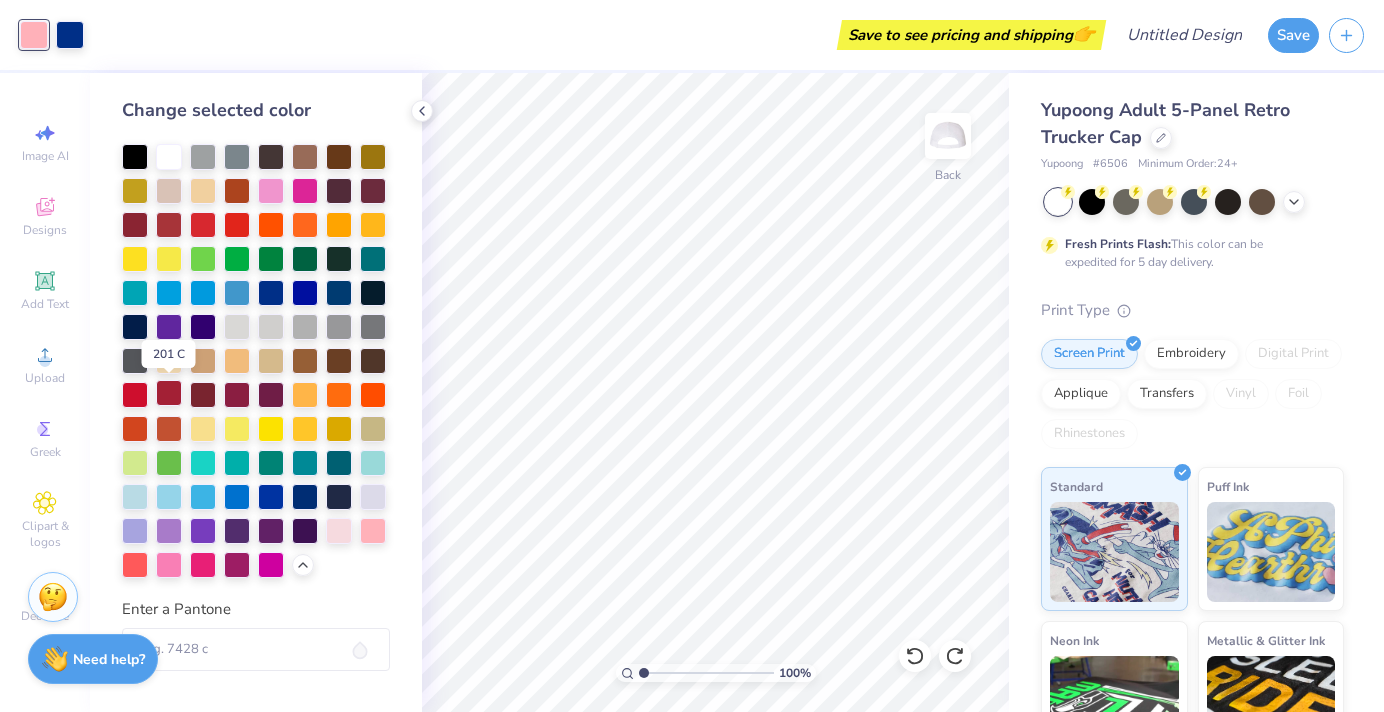 click at bounding box center [169, 393] 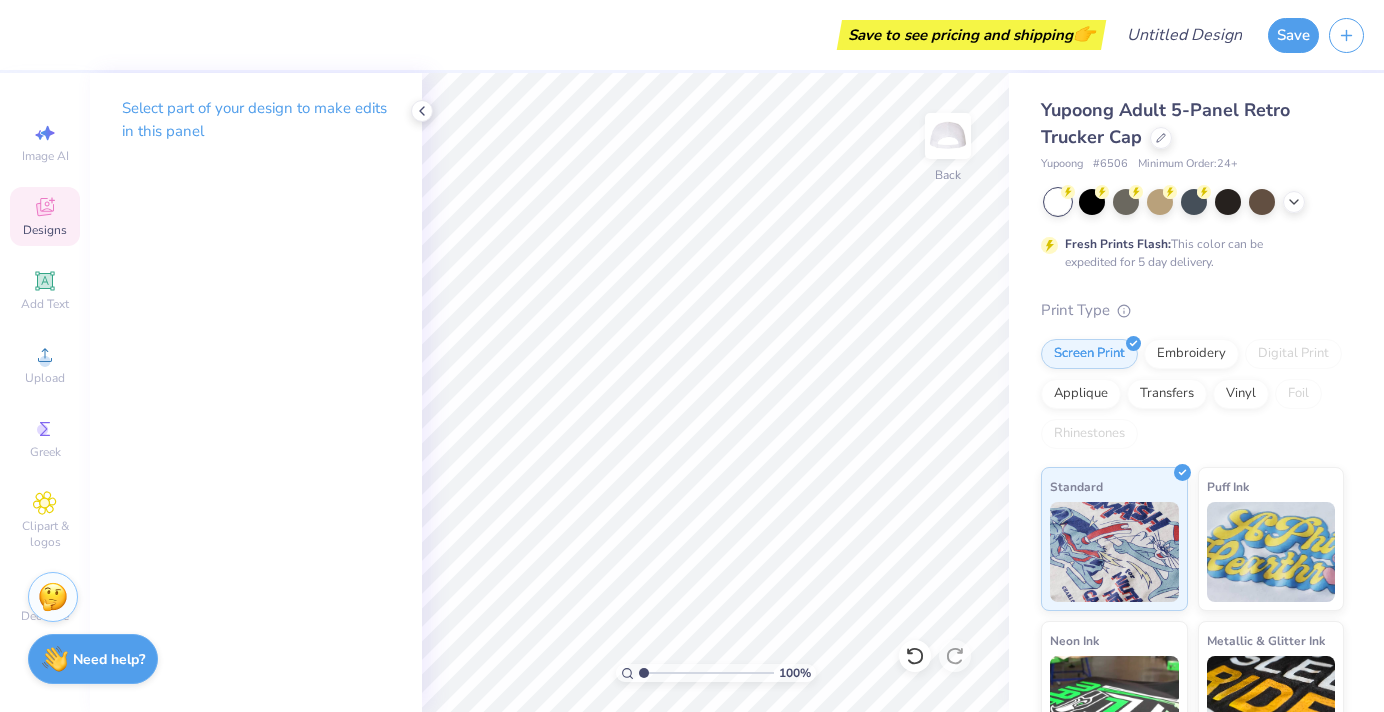 click 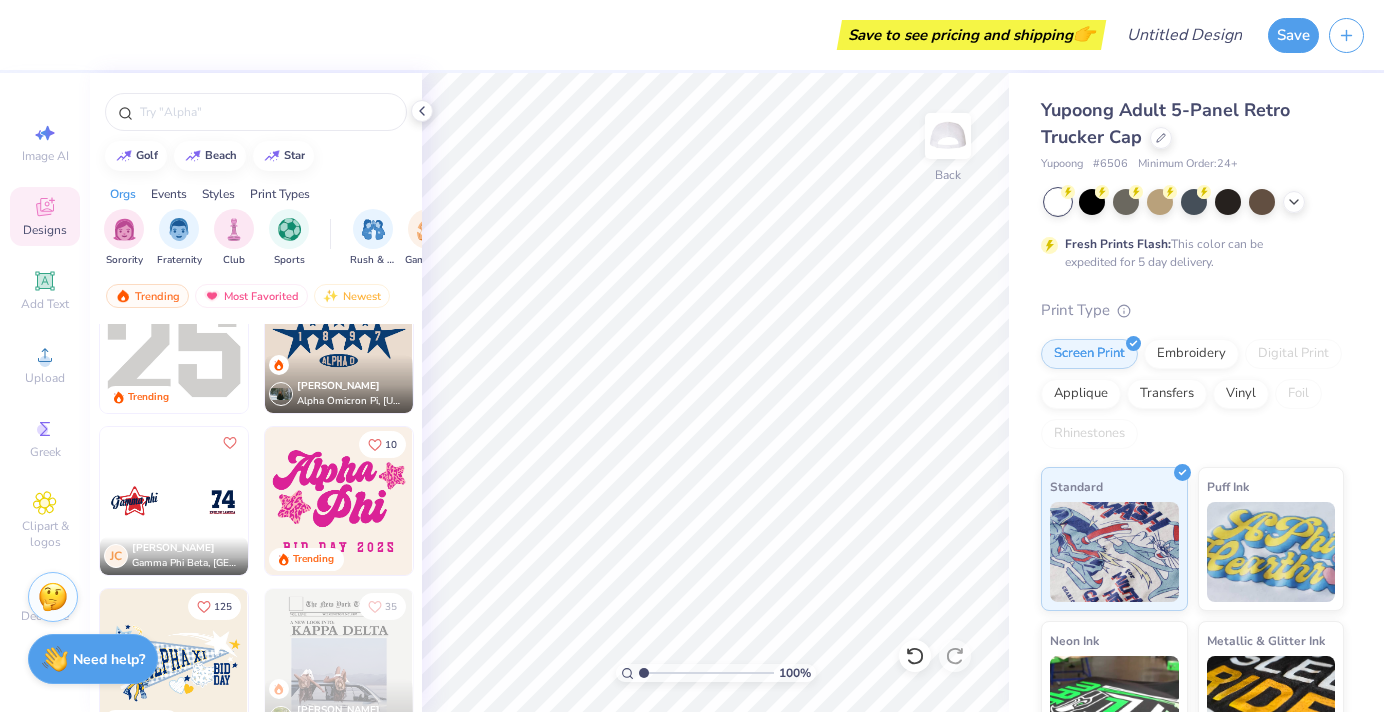 scroll, scrollTop: 2555, scrollLeft: 0, axis: vertical 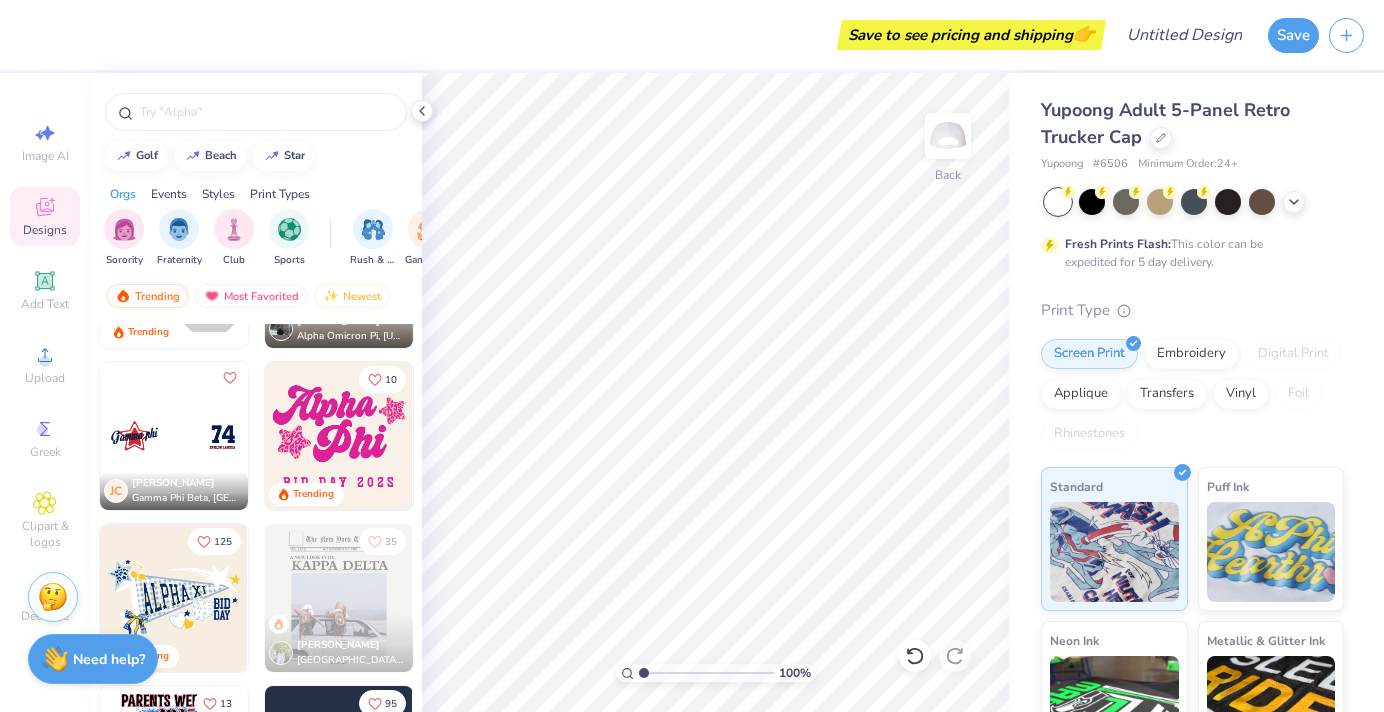 click at bounding box center (174, 436) 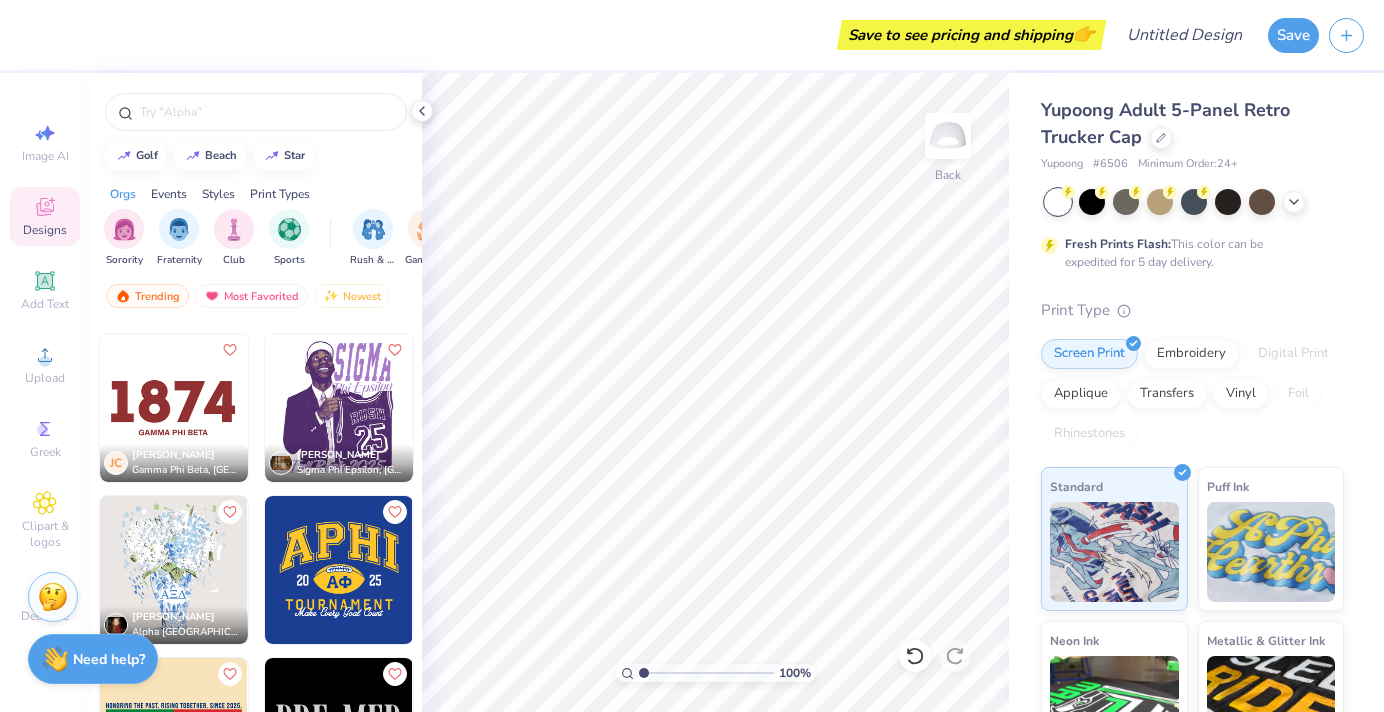 scroll, scrollTop: 3917, scrollLeft: 0, axis: vertical 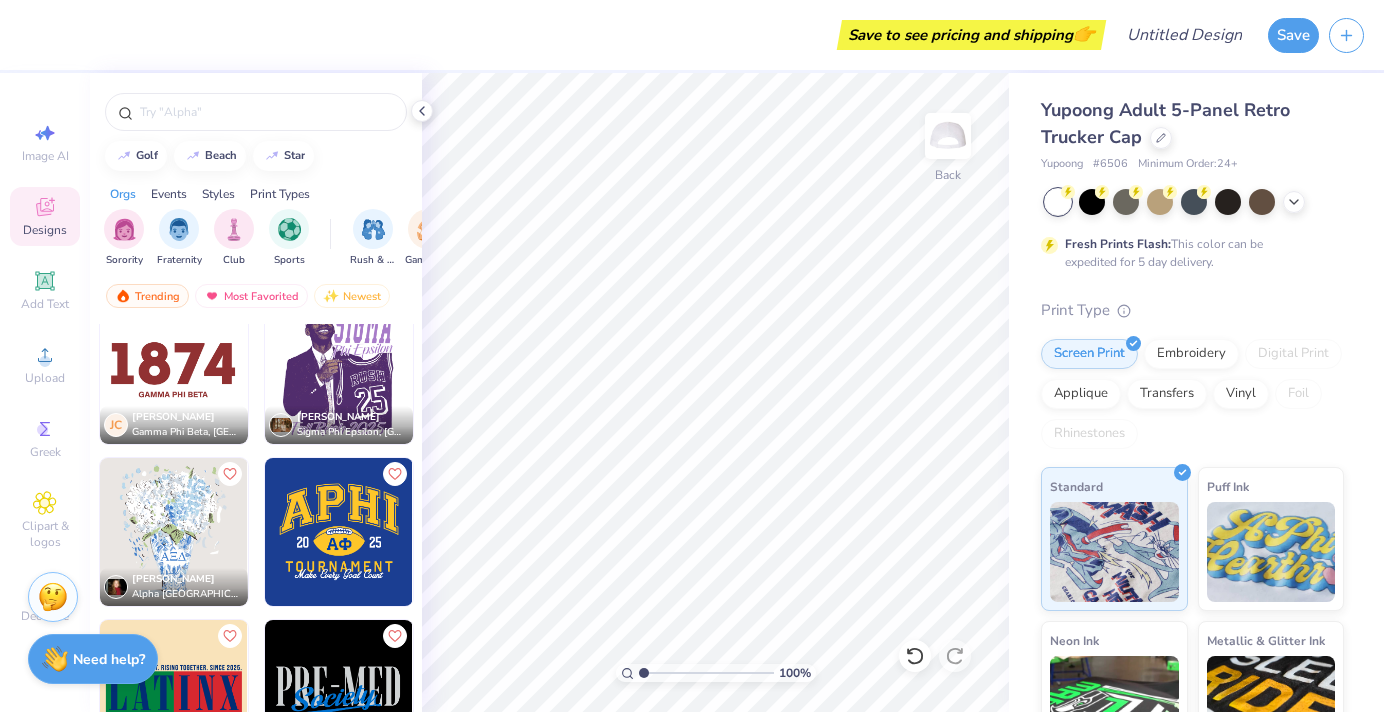 click at bounding box center (174, 370) 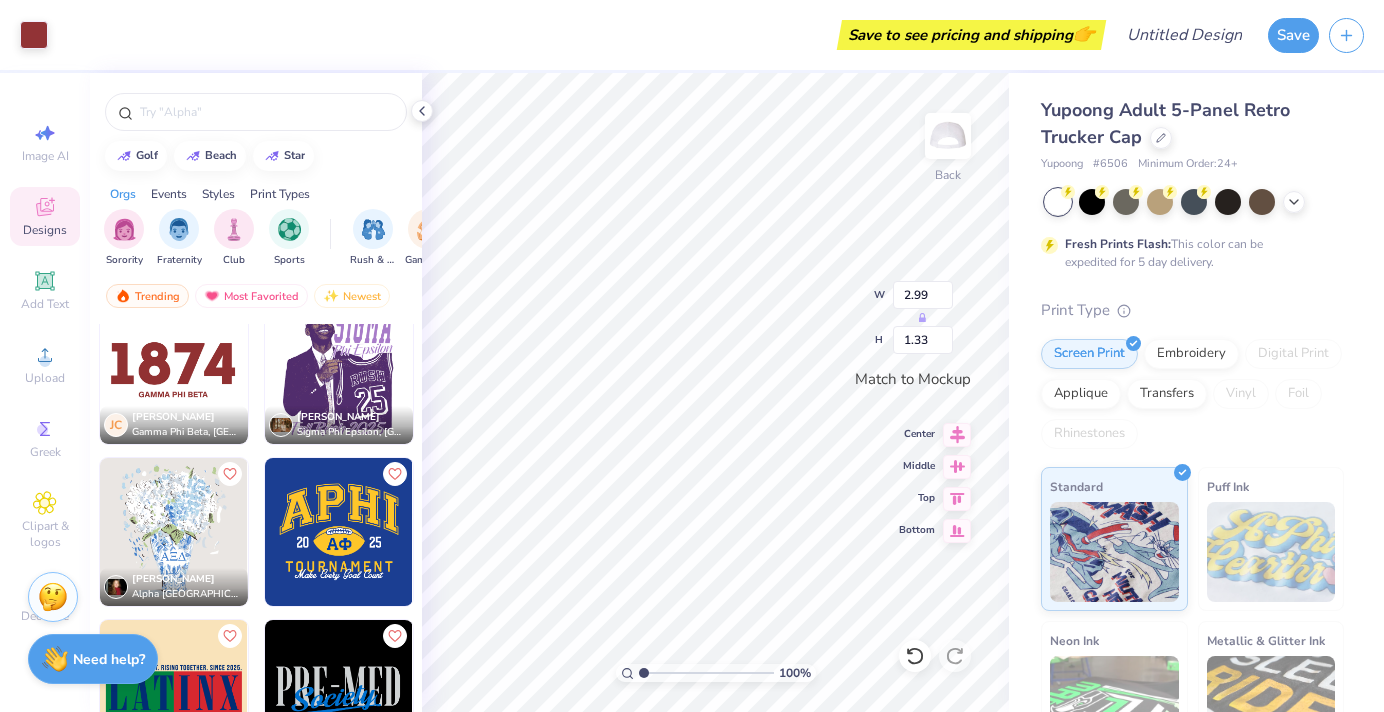 type on "2.99" 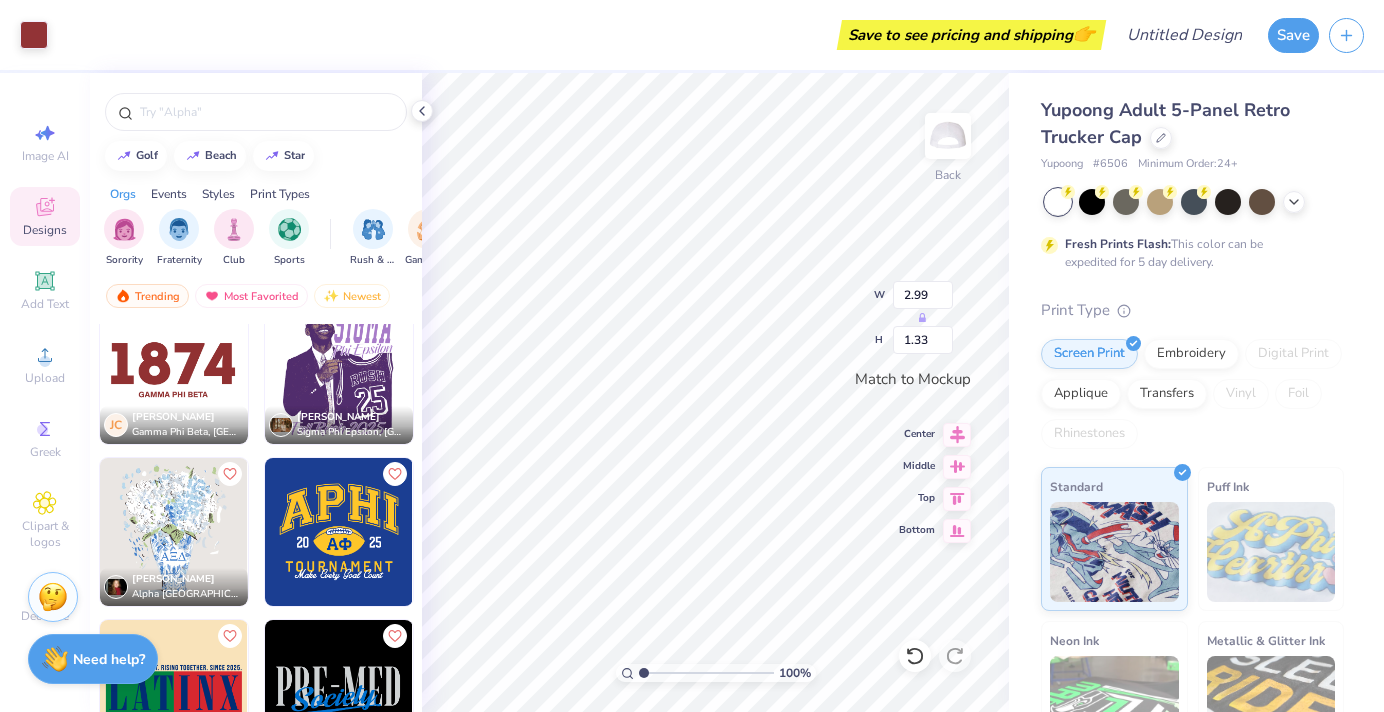 type on "1.33" 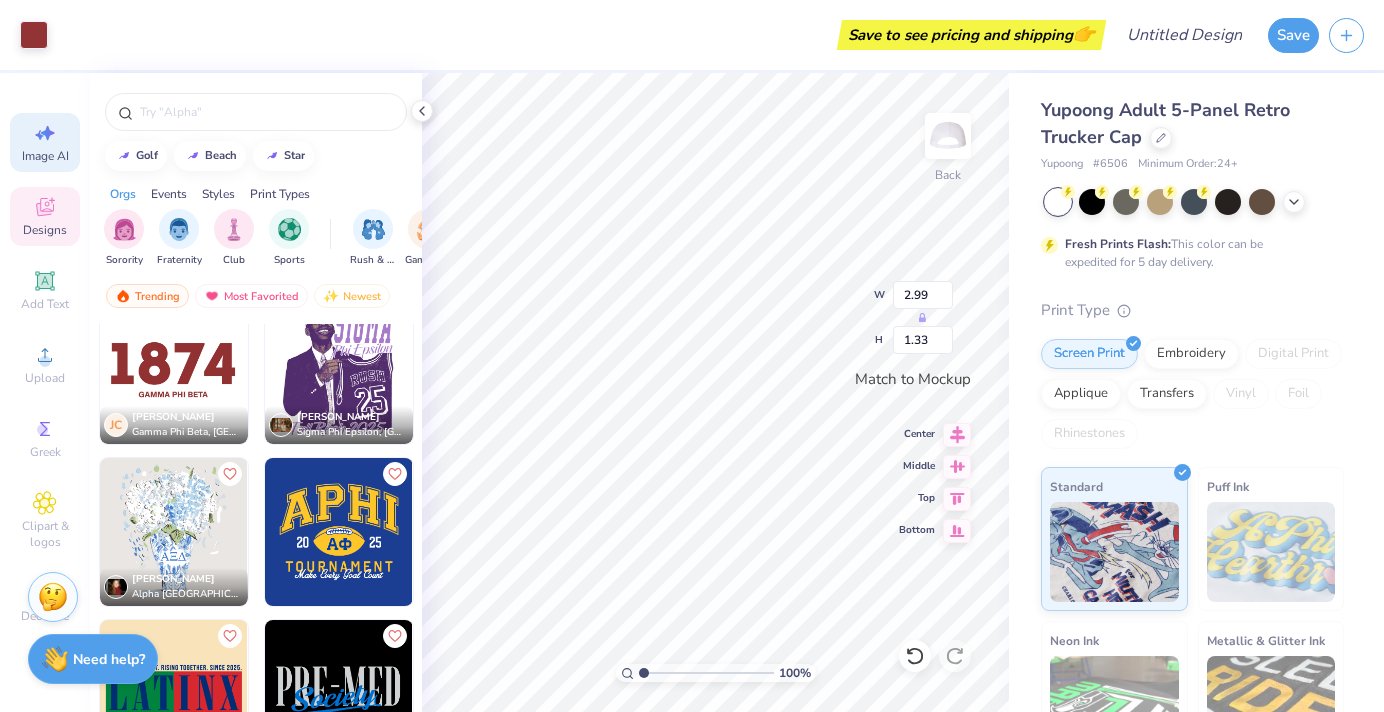 type on "3.79" 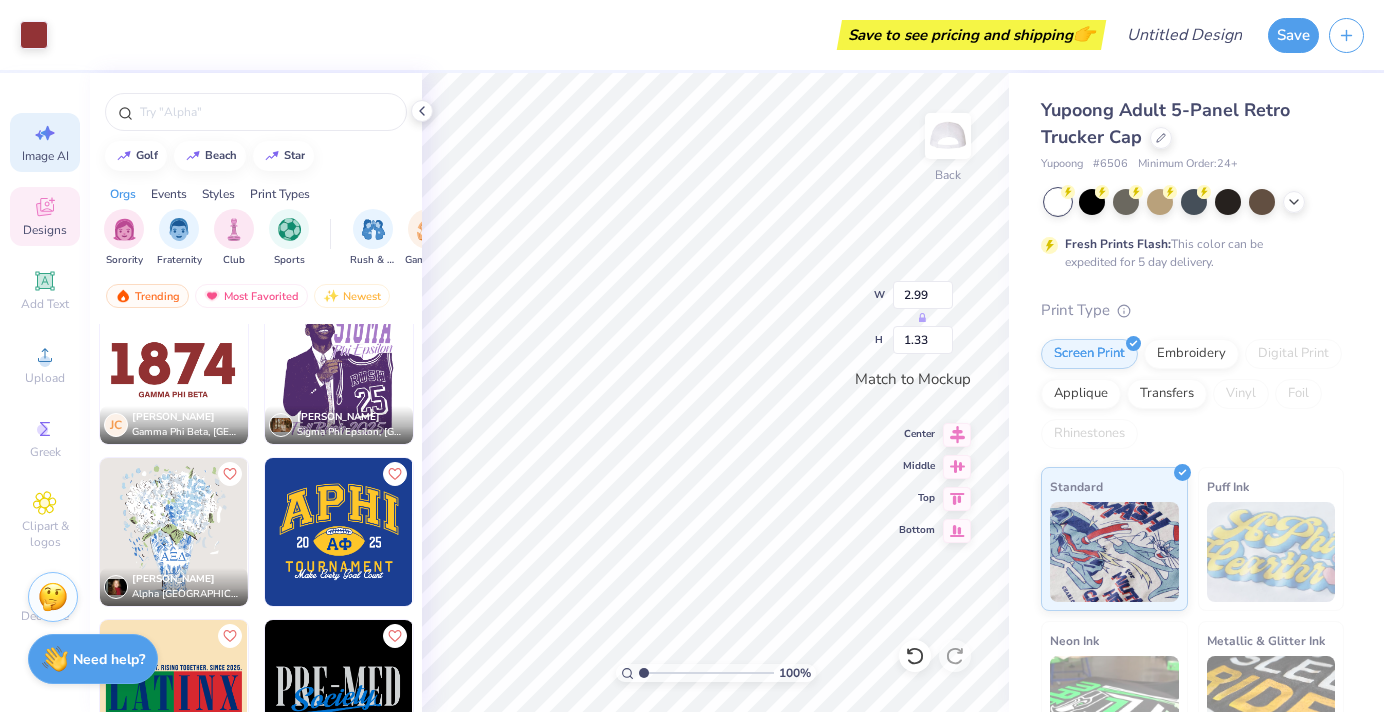 type on "1.69" 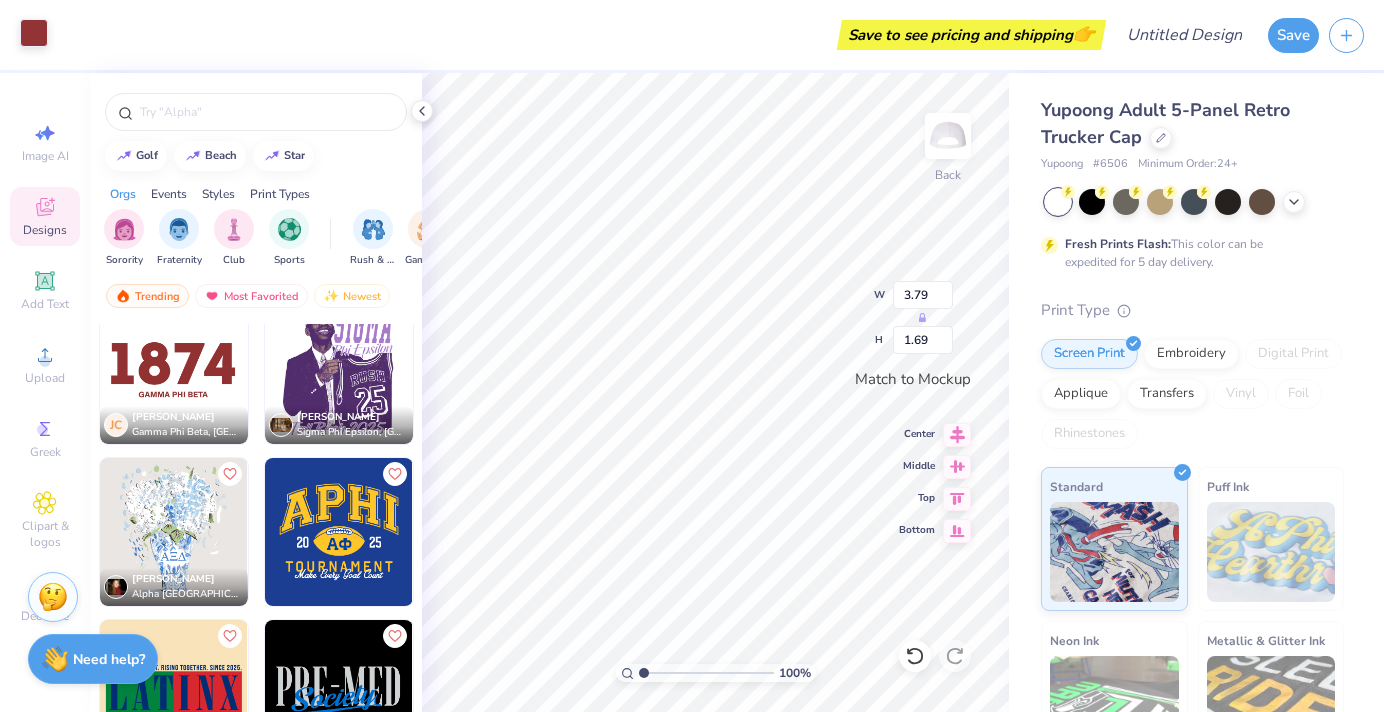 click at bounding box center (34, 33) 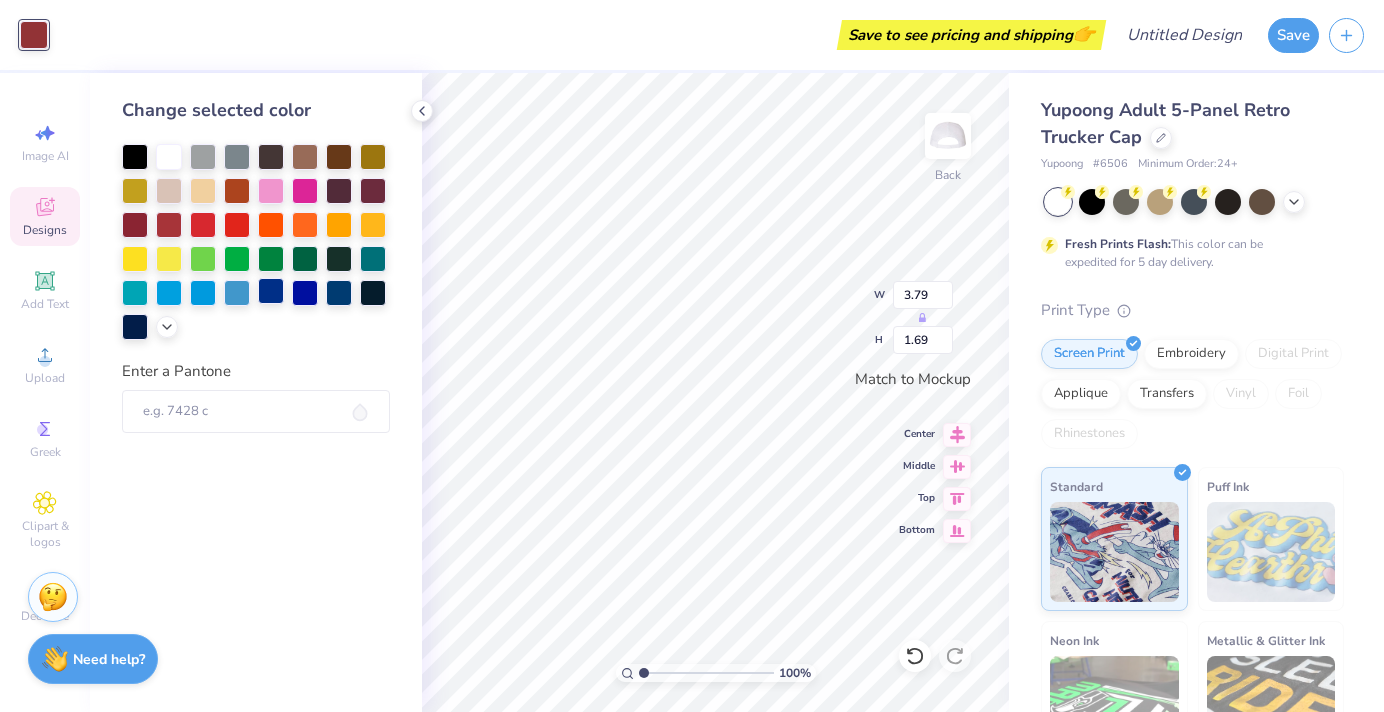 click at bounding box center [271, 291] 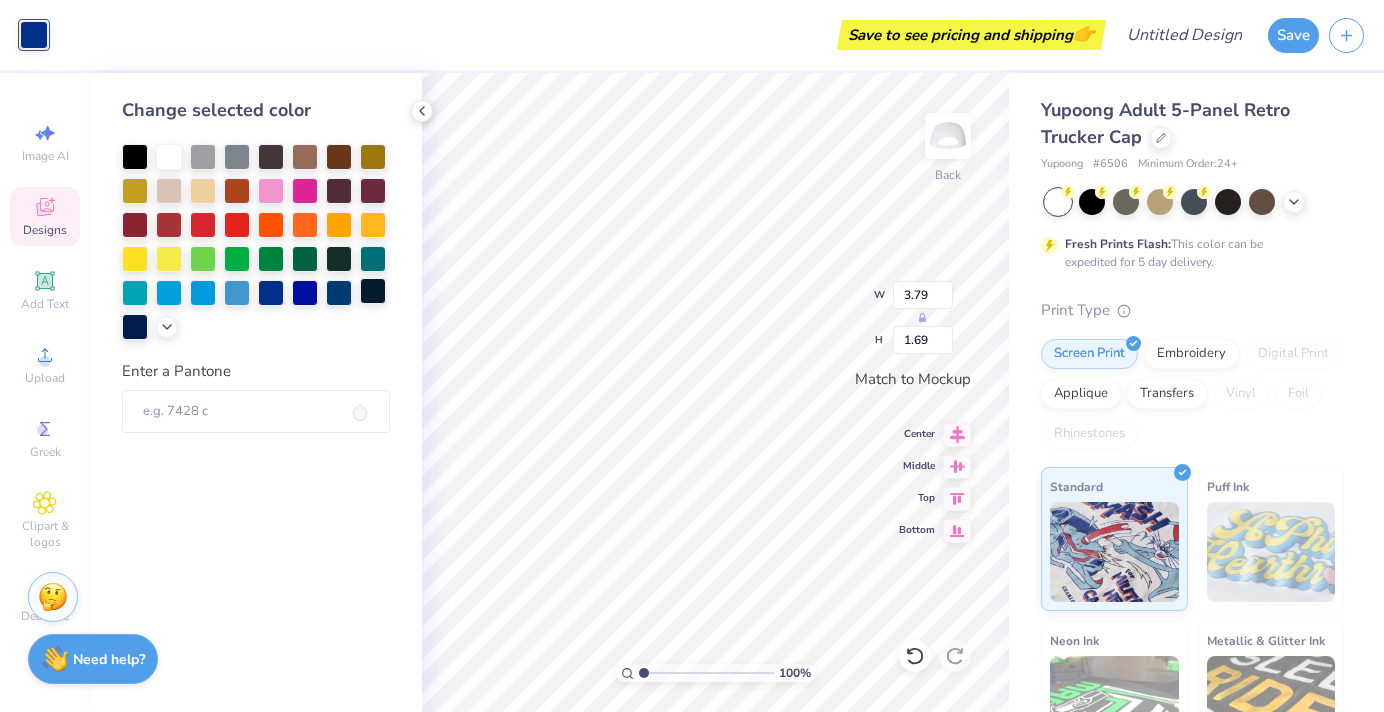 click at bounding box center (373, 291) 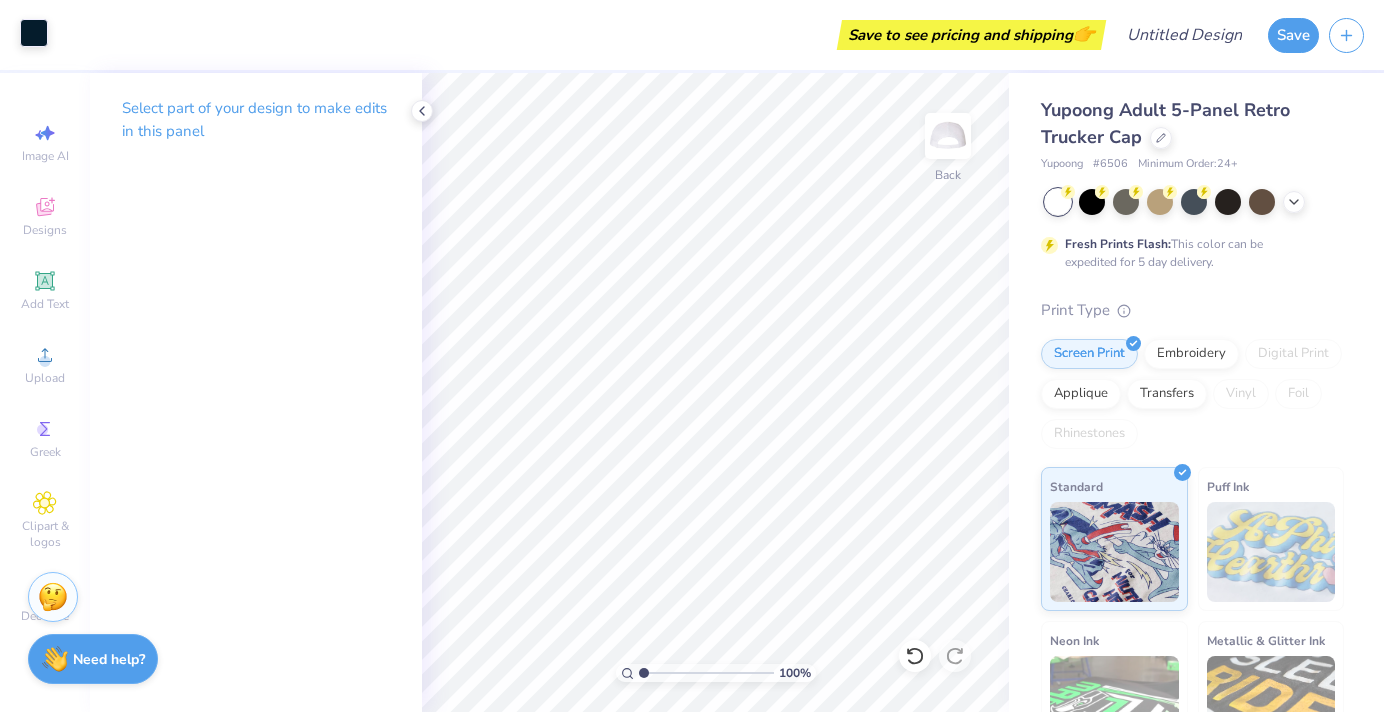 click at bounding box center (34, 33) 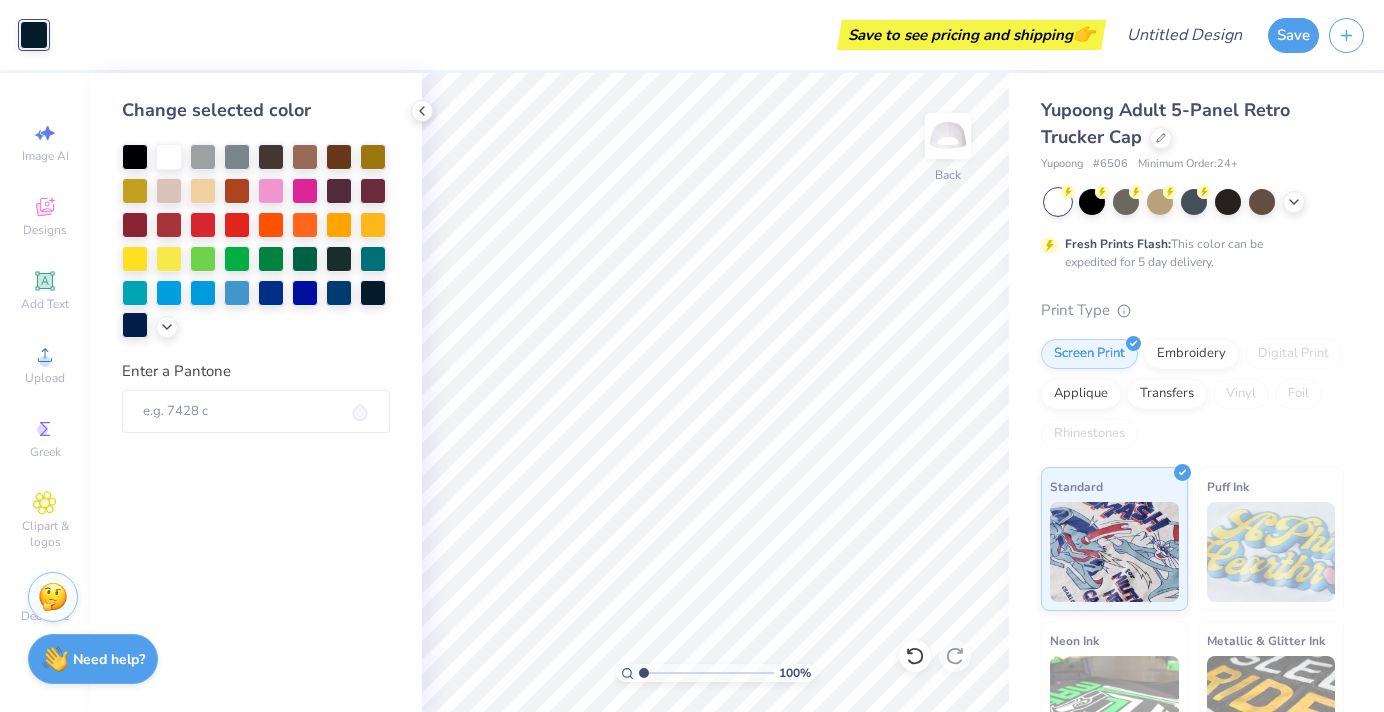 click at bounding box center [135, 325] 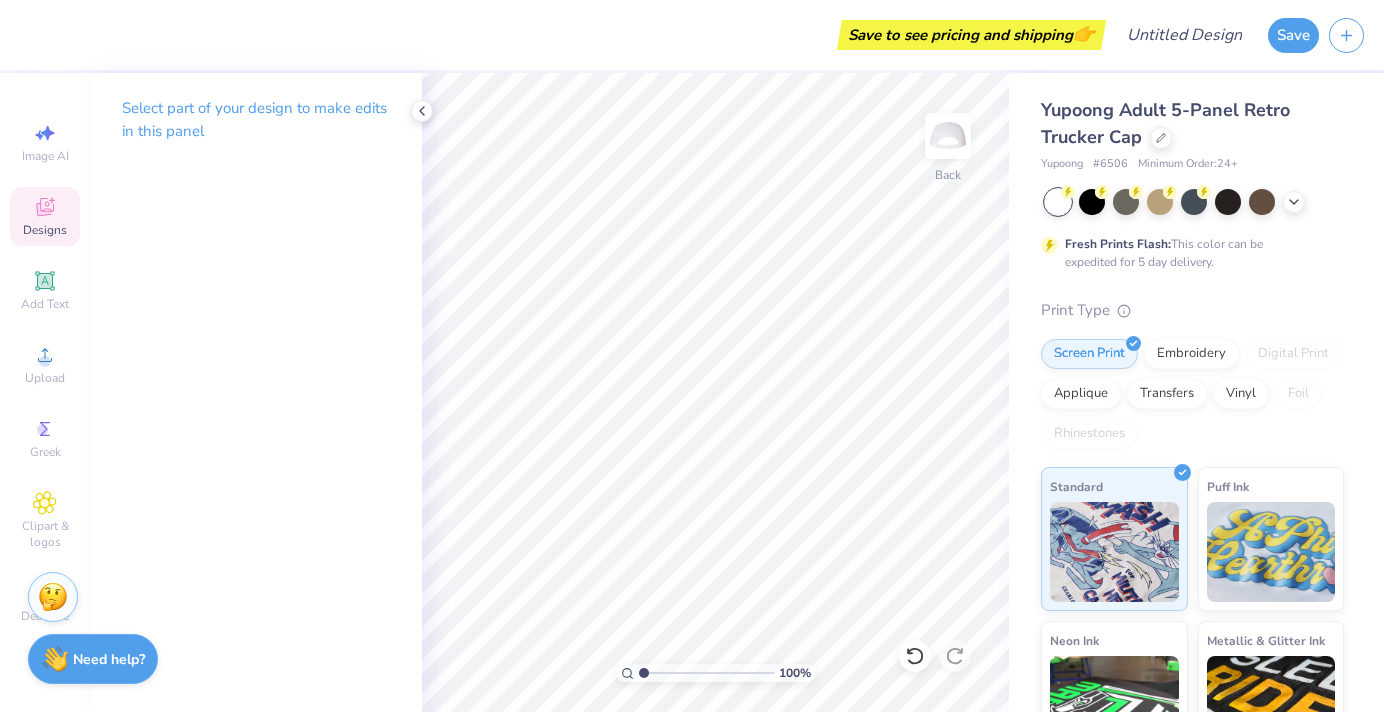 click 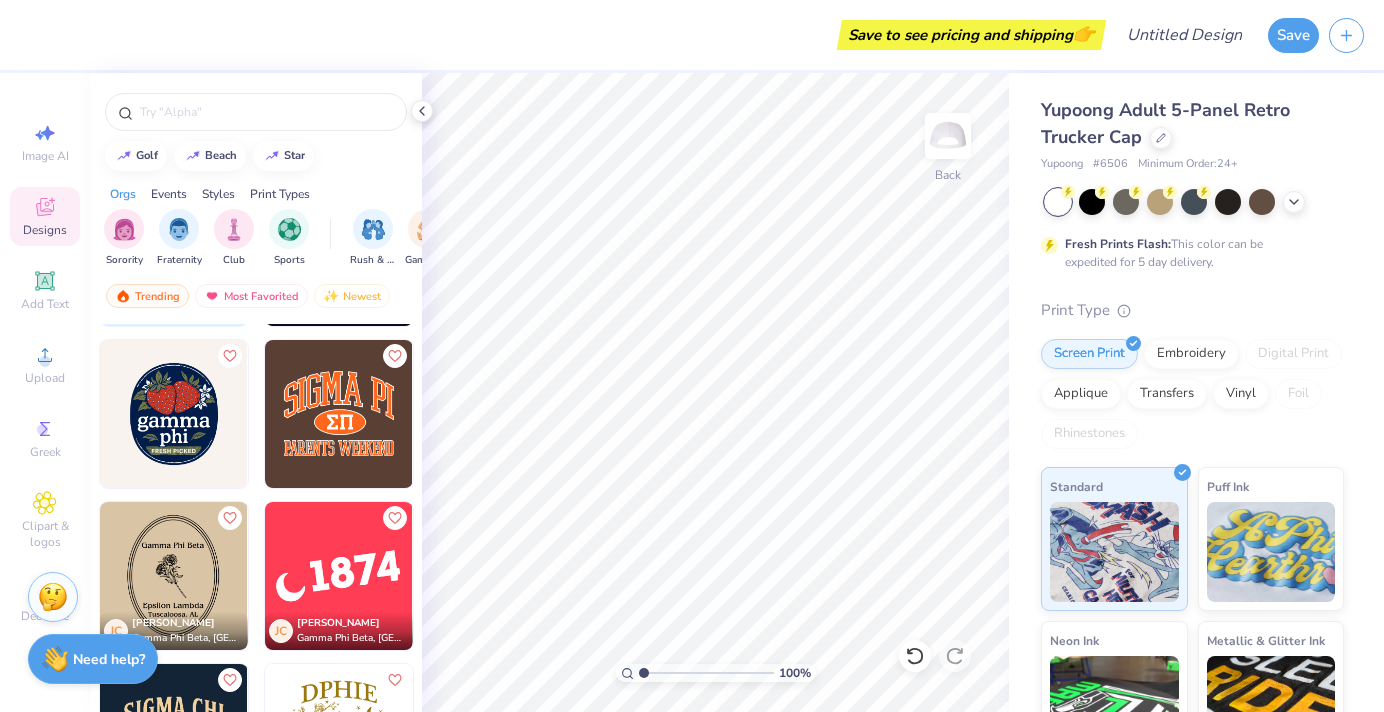 scroll, scrollTop: 6779, scrollLeft: 0, axis: vertical 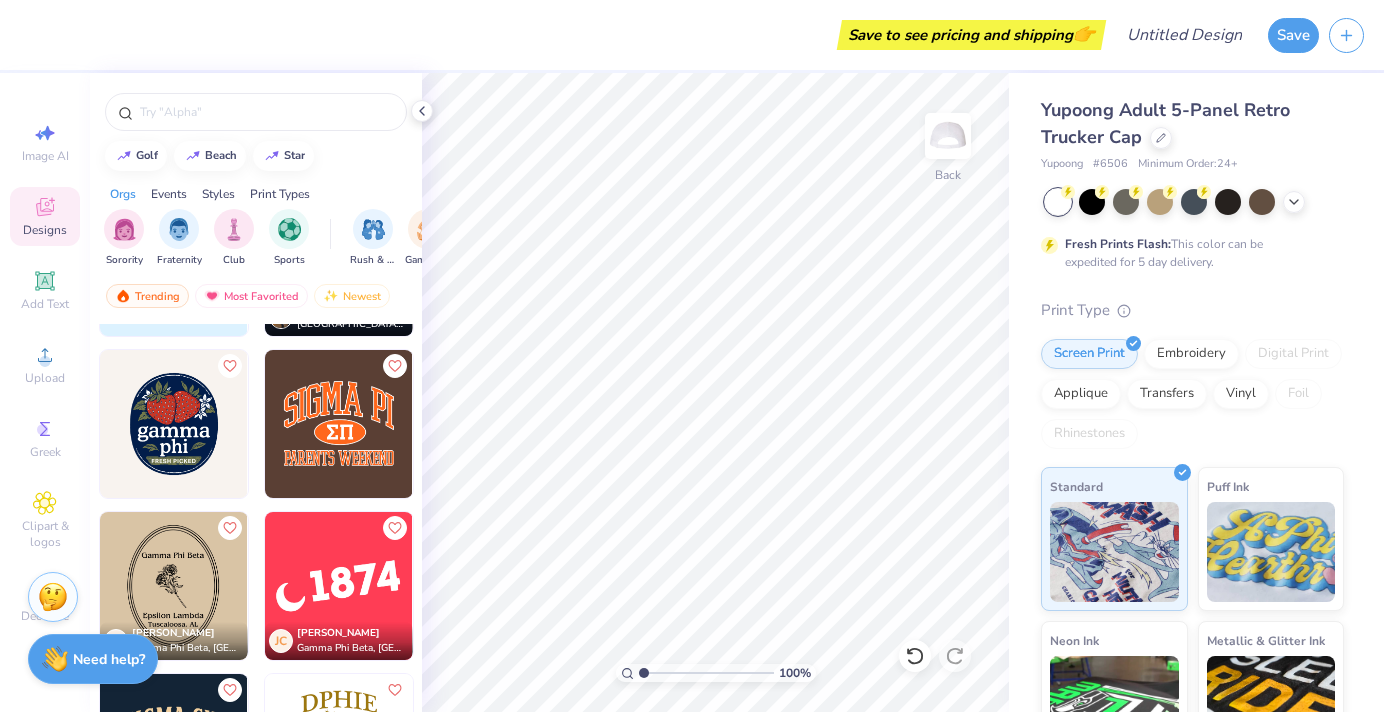 click at bounding box center [174, 424] 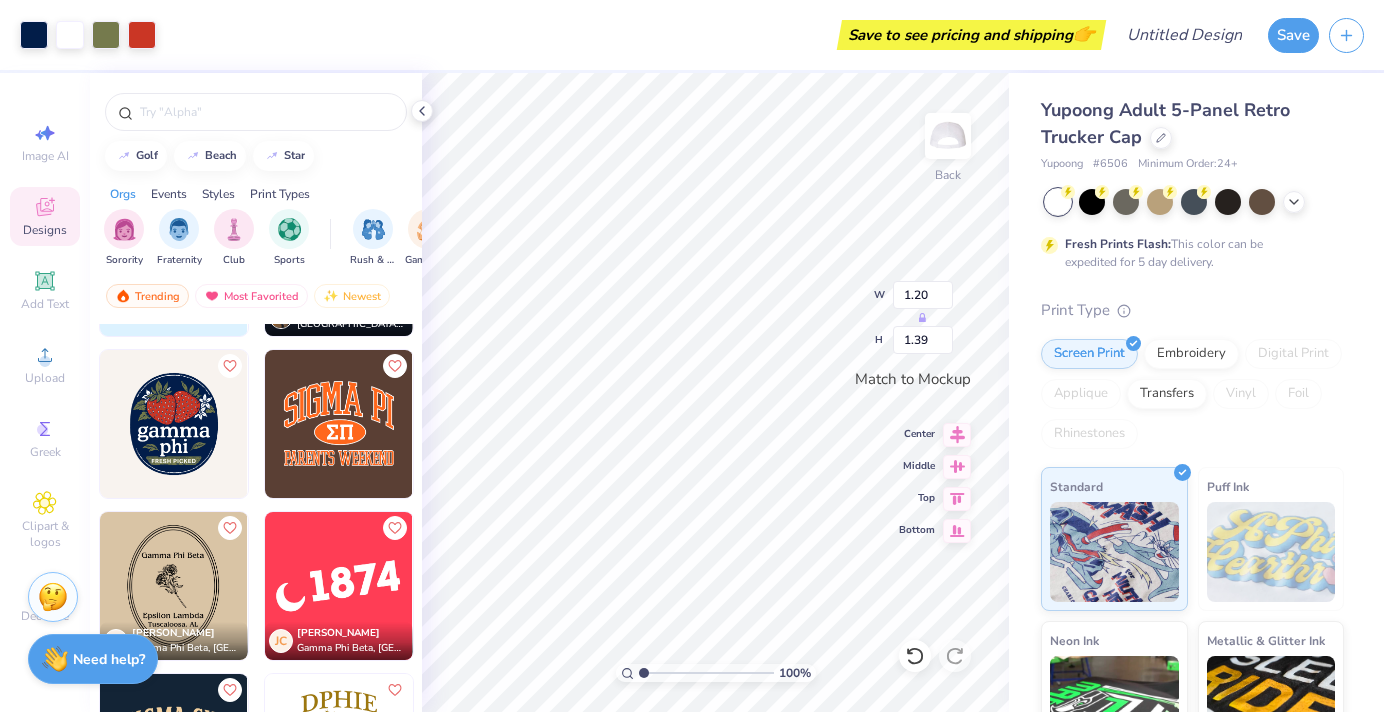 type on "1.20" 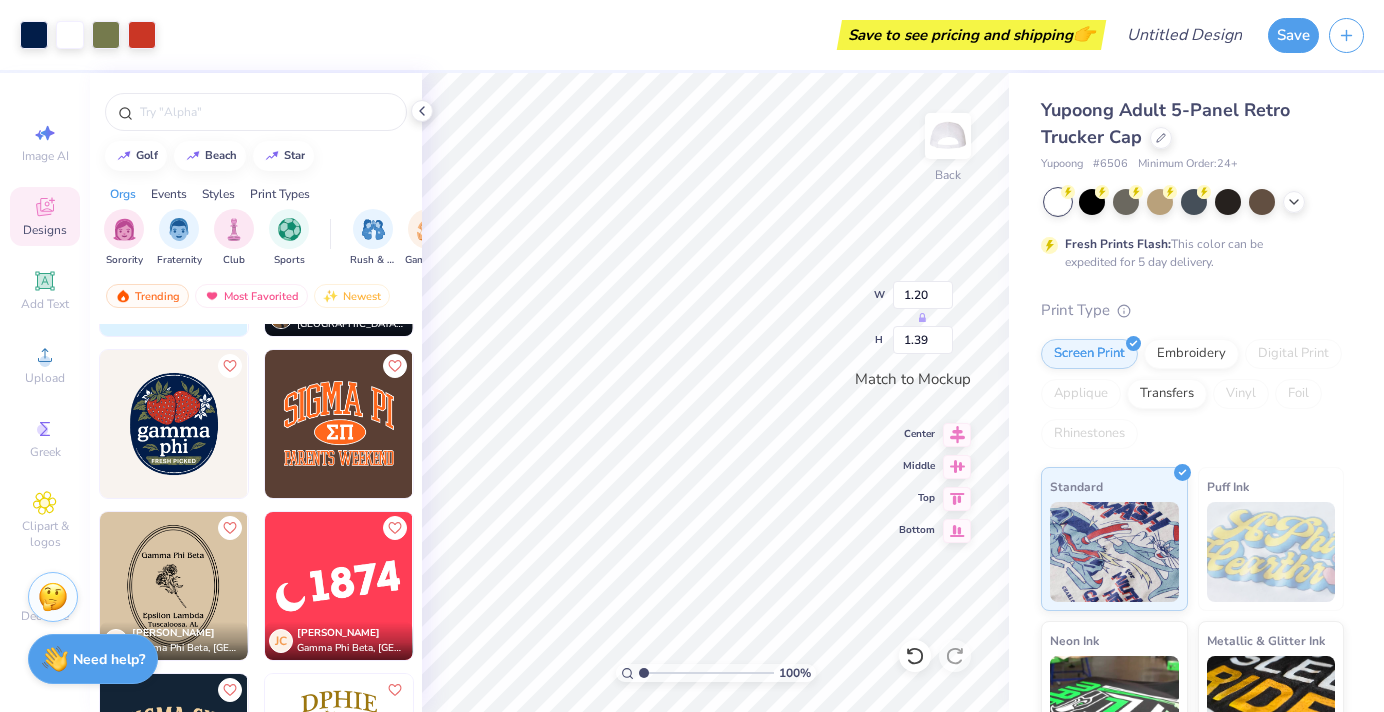 type on "1.39" 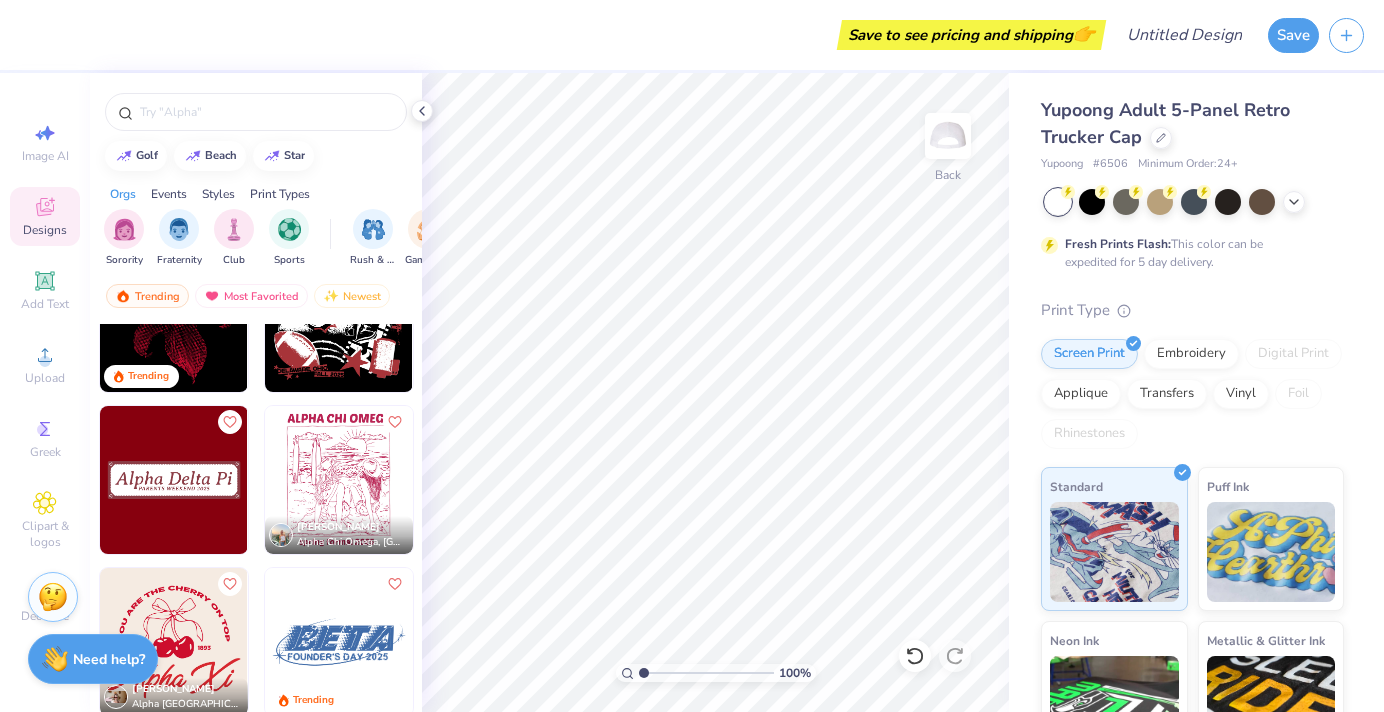 scroll, scrollTop: 9808, scrollLeft: 0, axis: vertical 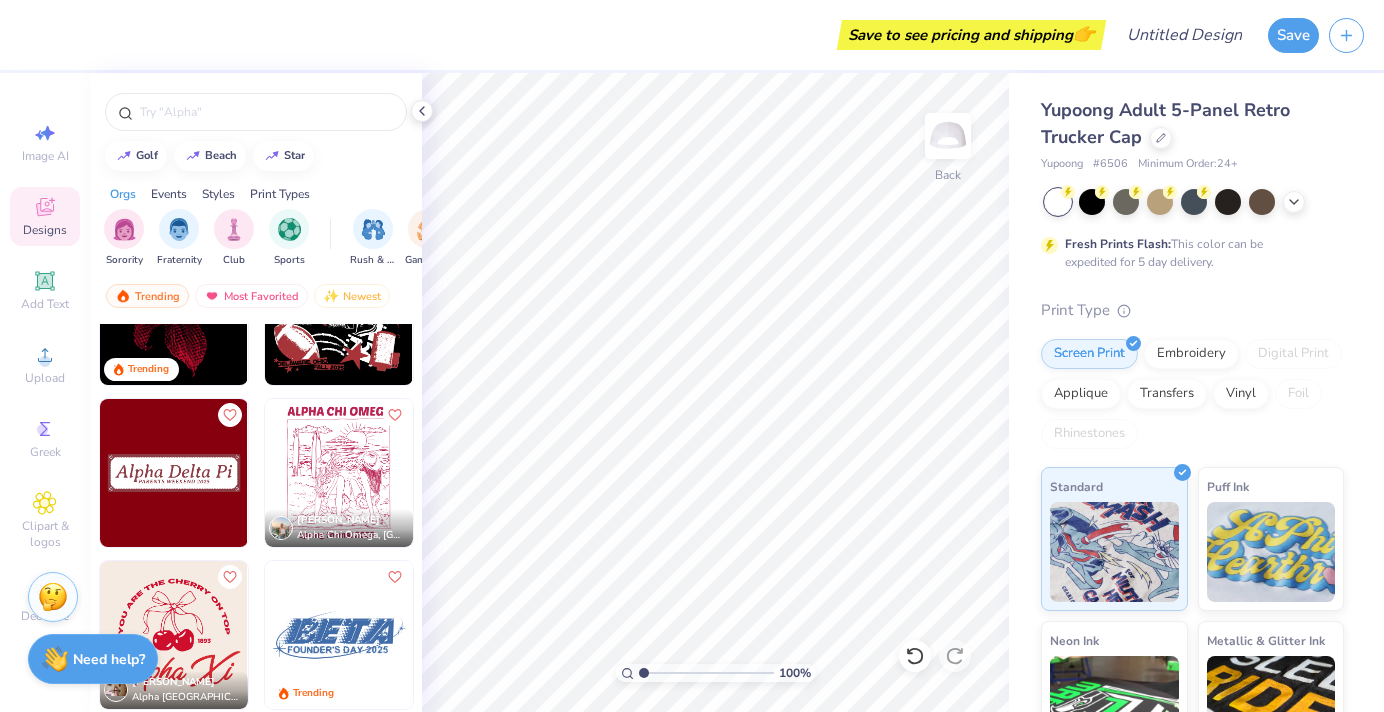 click at bounding box center [174, 473] 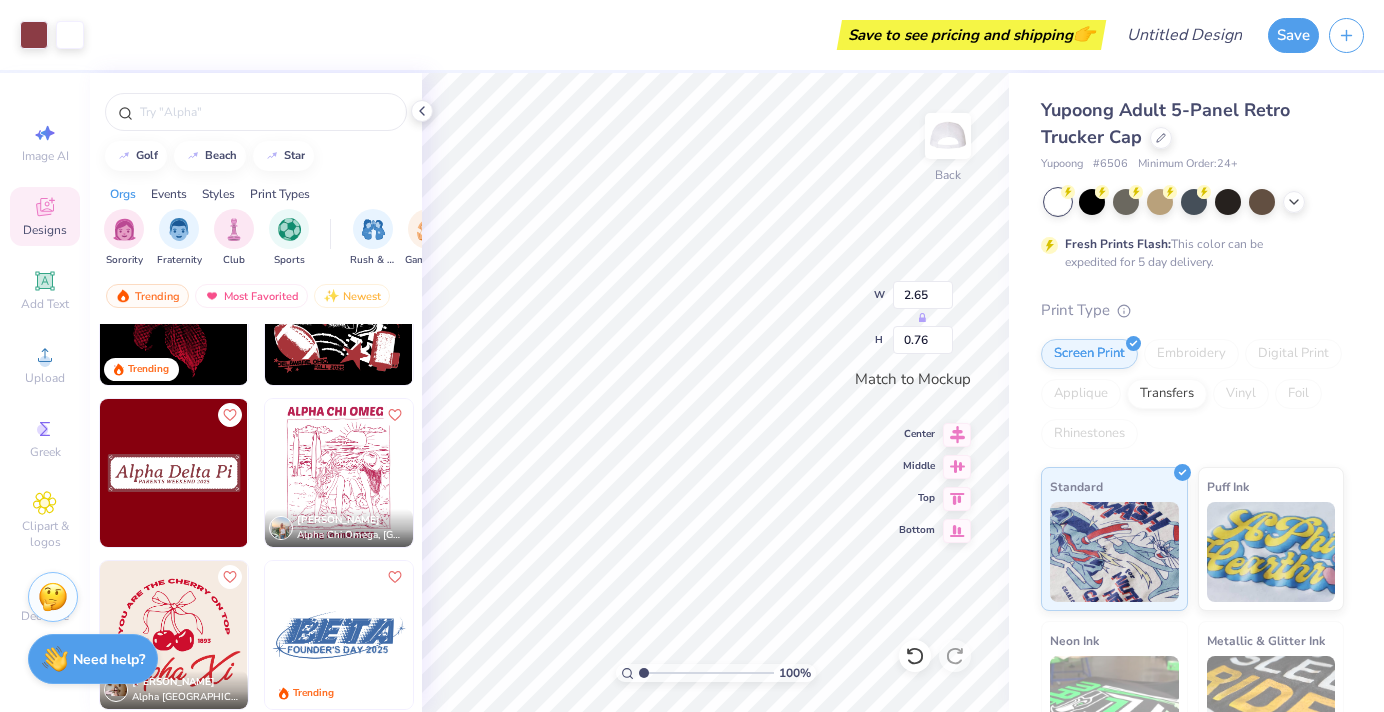 type on "2.65" 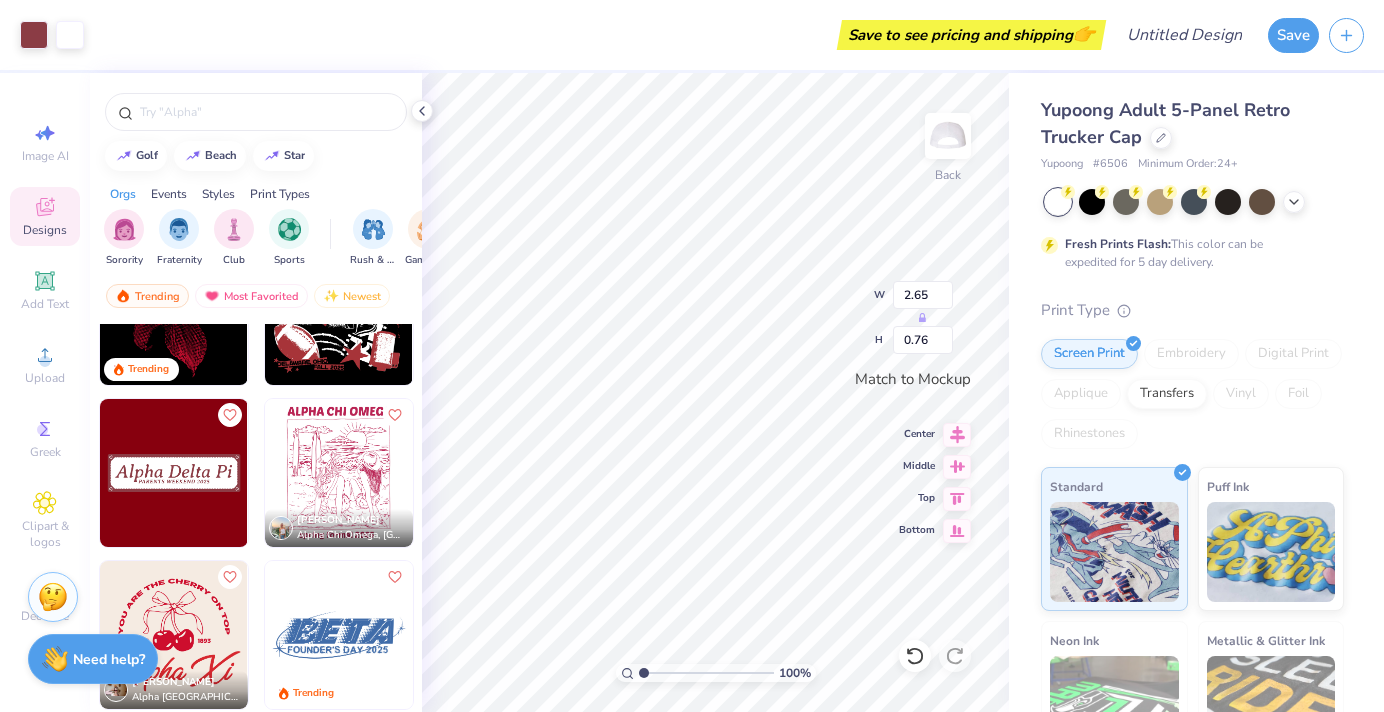 type on "0.76" 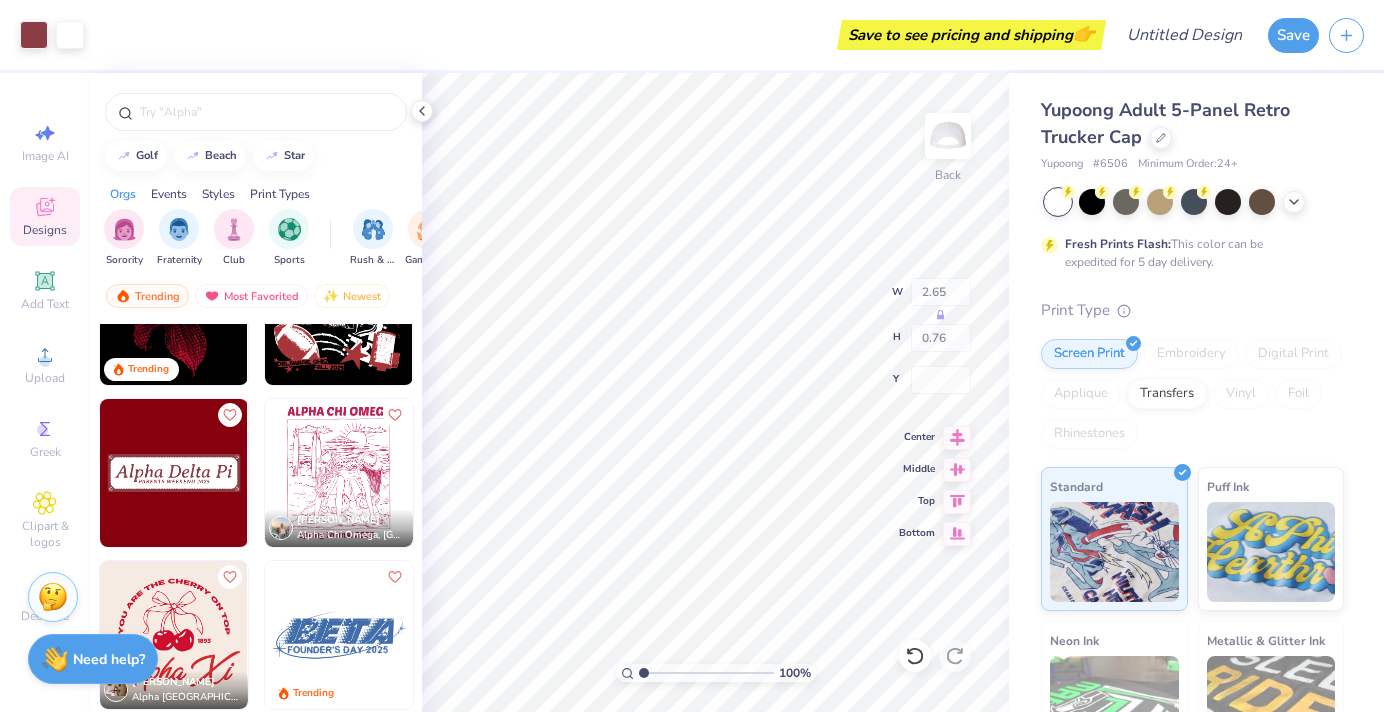 type on "3.65" 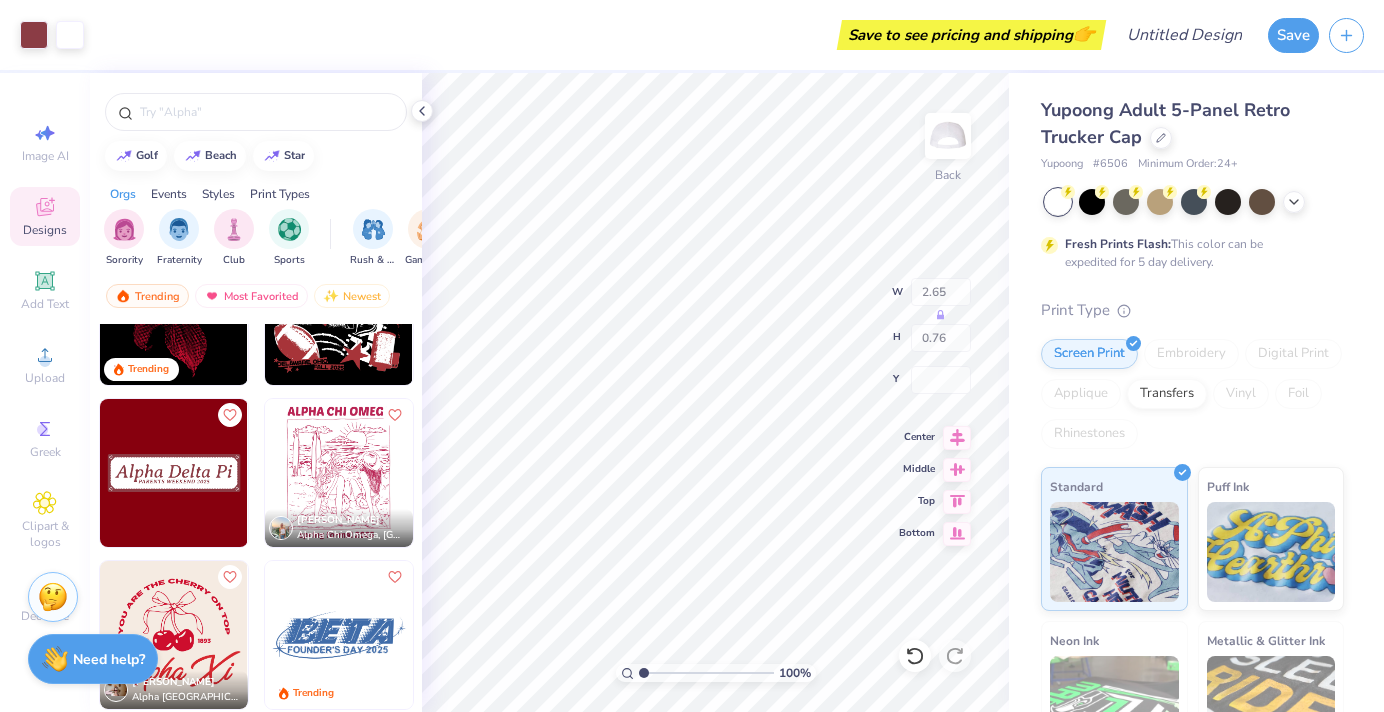 type on "1.04" 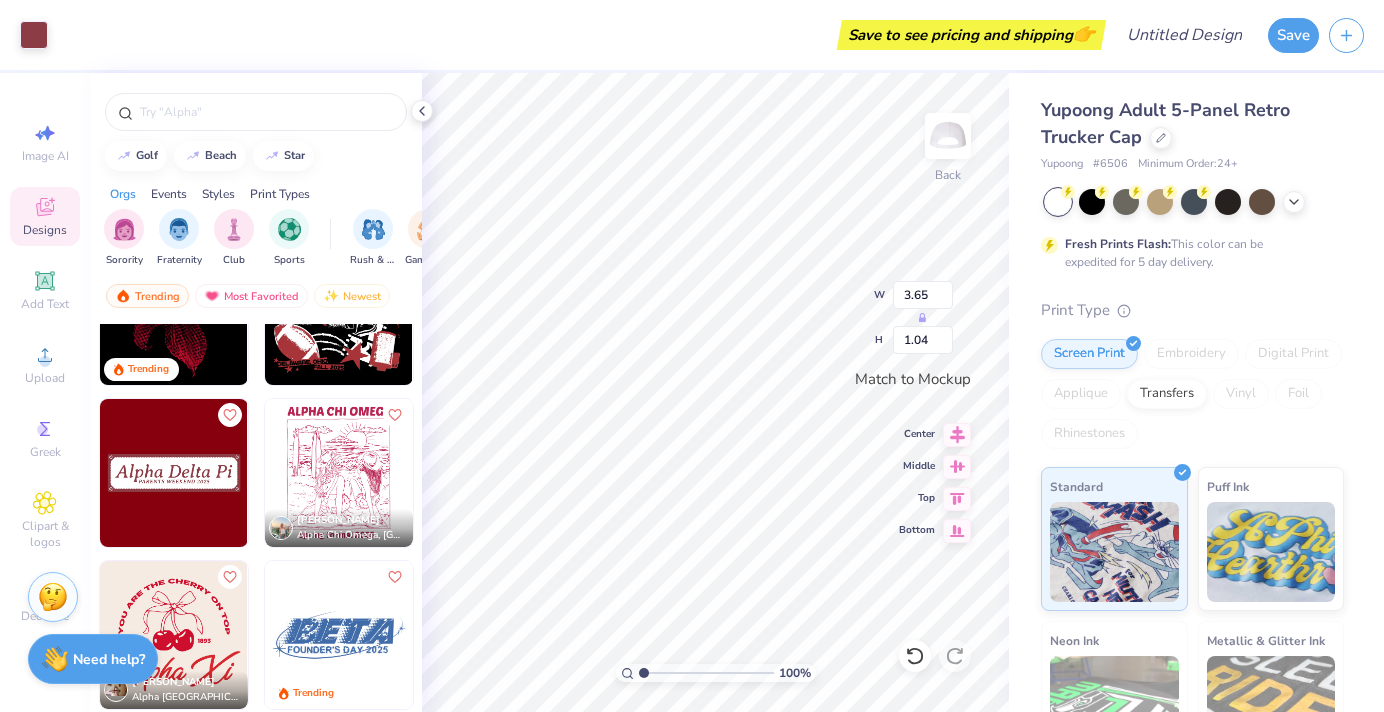 type on "3.21" 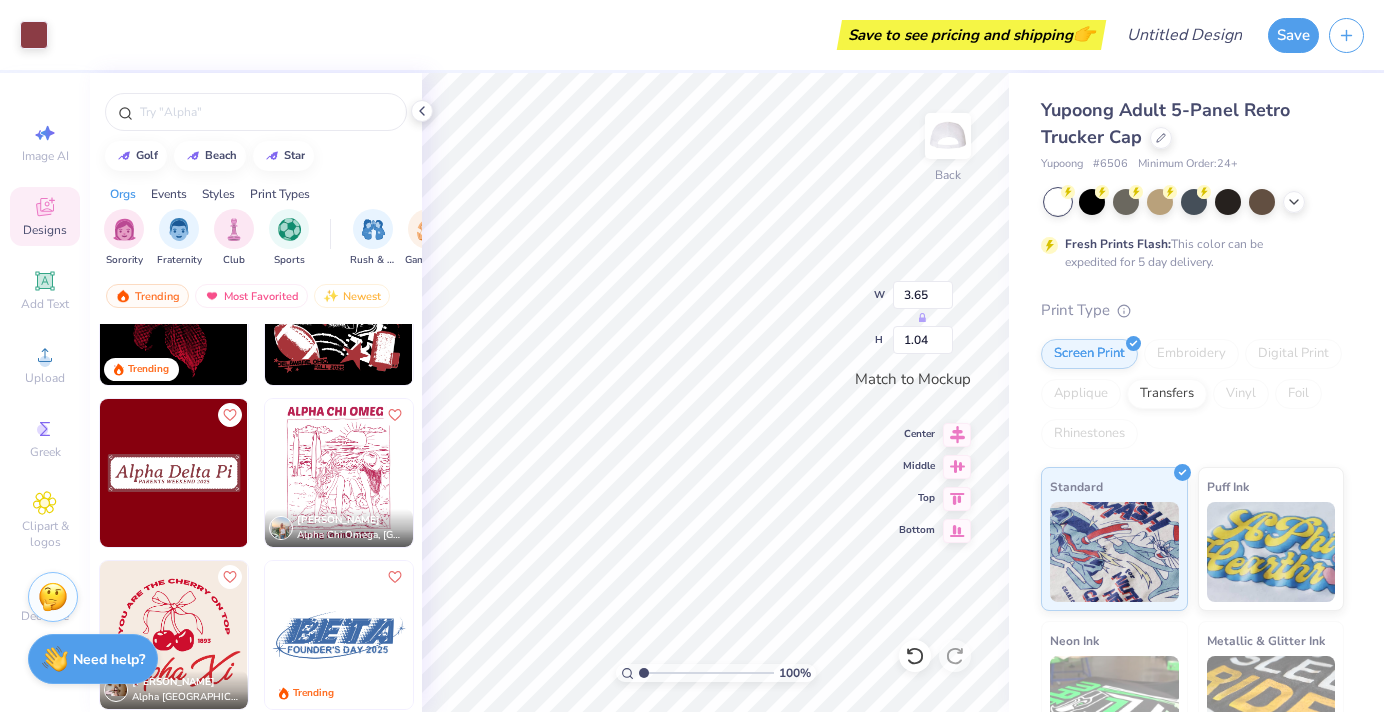 type on "0.49" 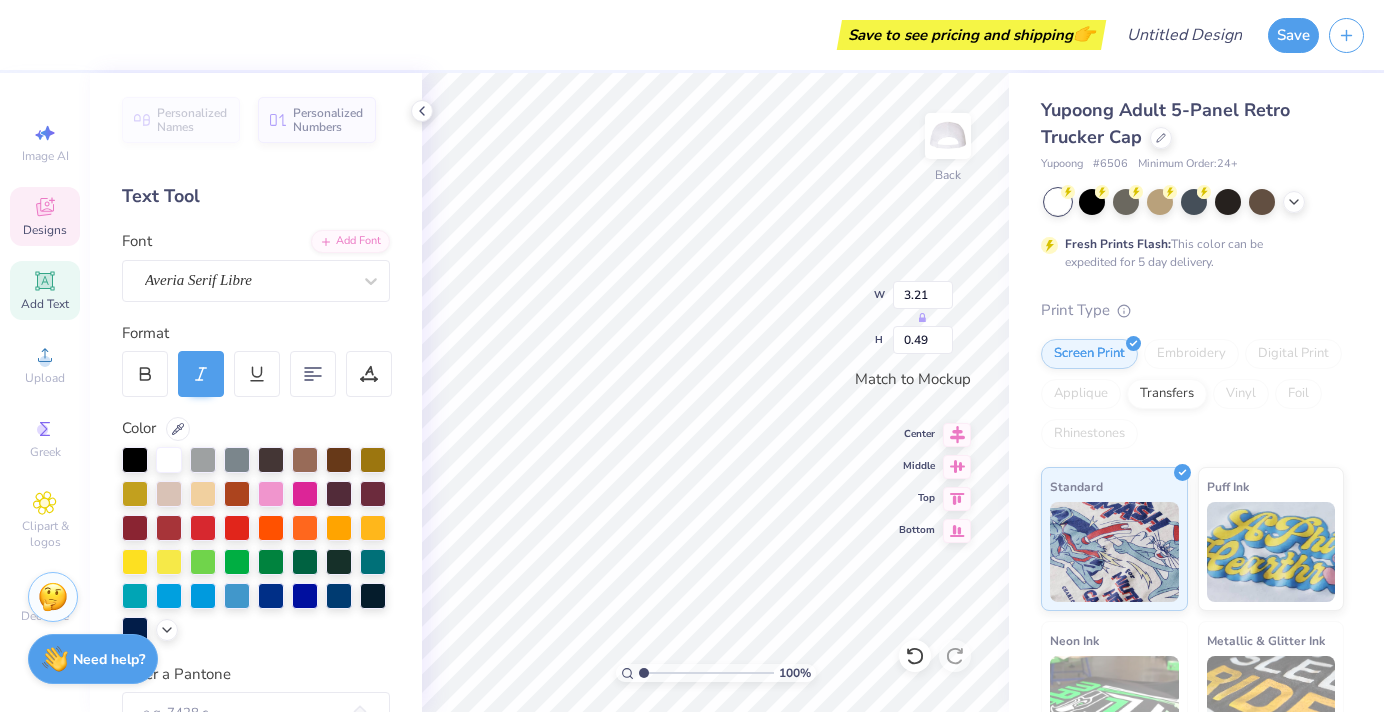 scroll, scrollTop: 0, scrollLeft: 0, axis: both 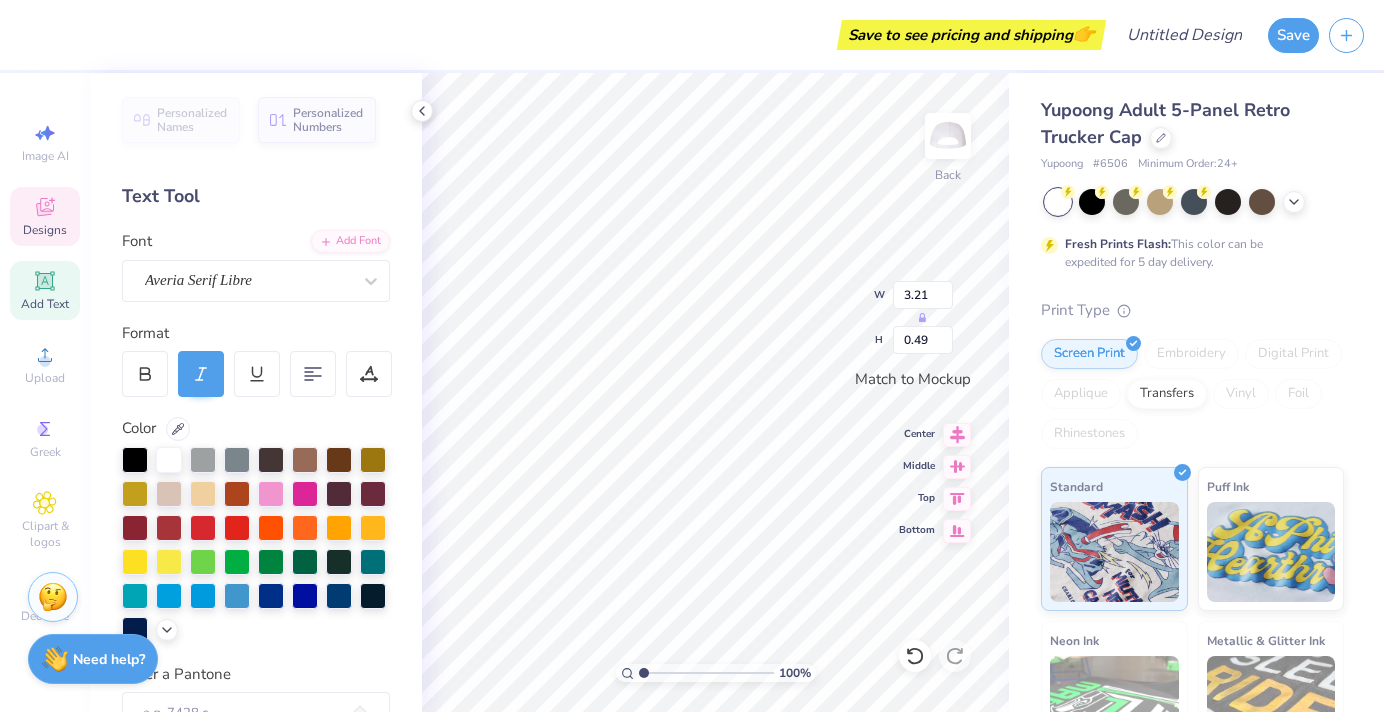 type on "Gamma" 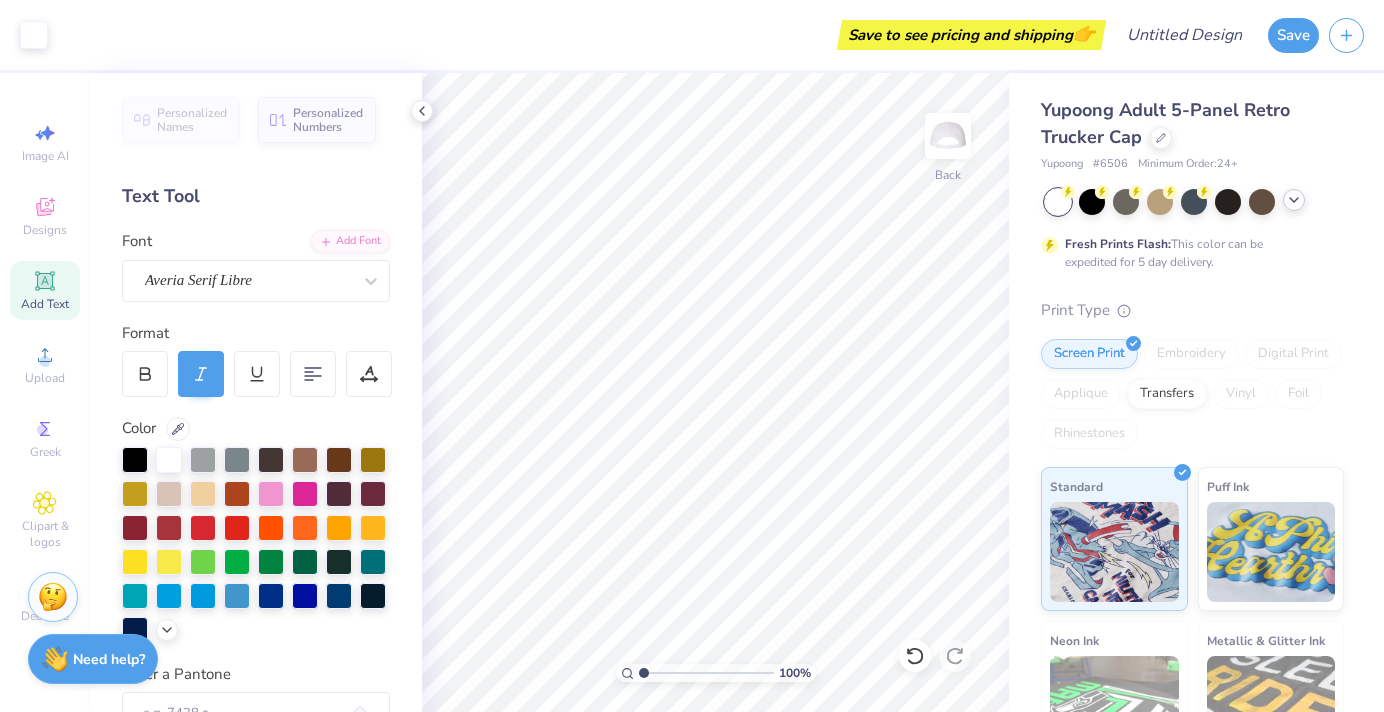 click at bounding box center (1294, 200) 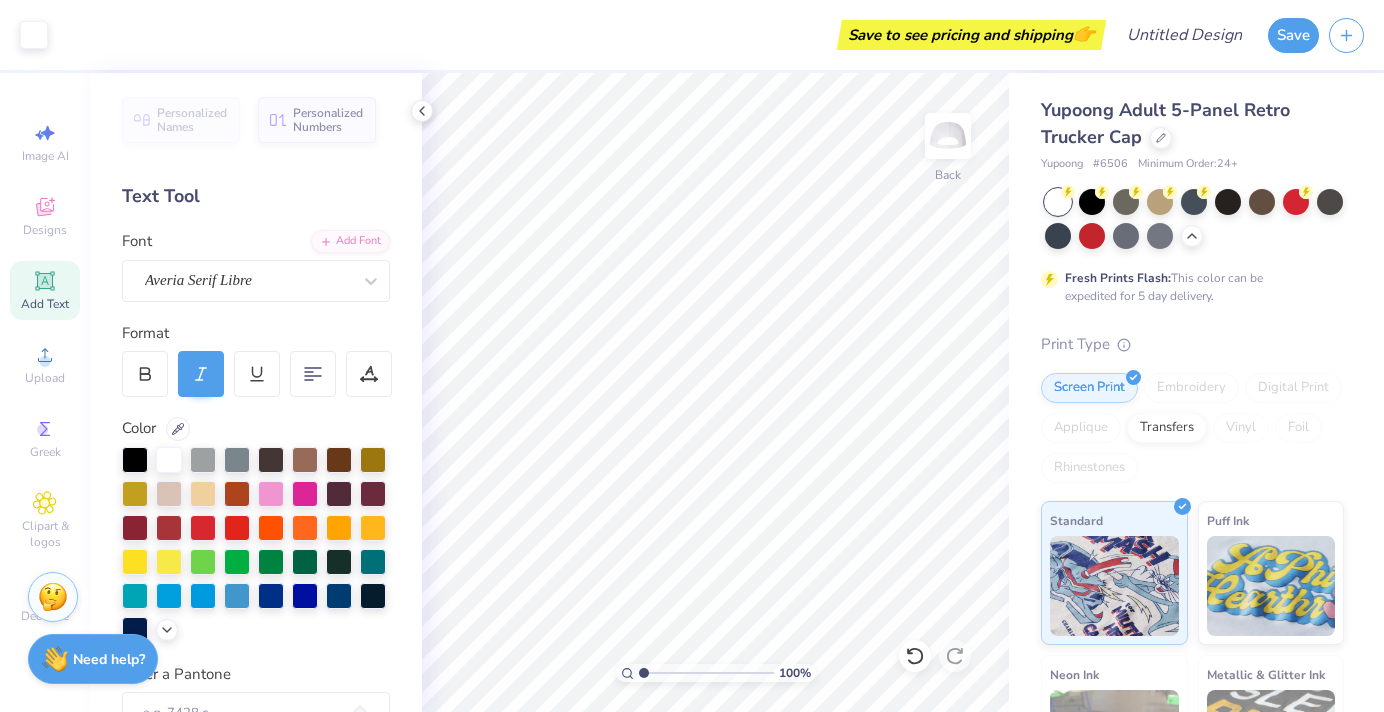click at bounding box center [1194, 219] 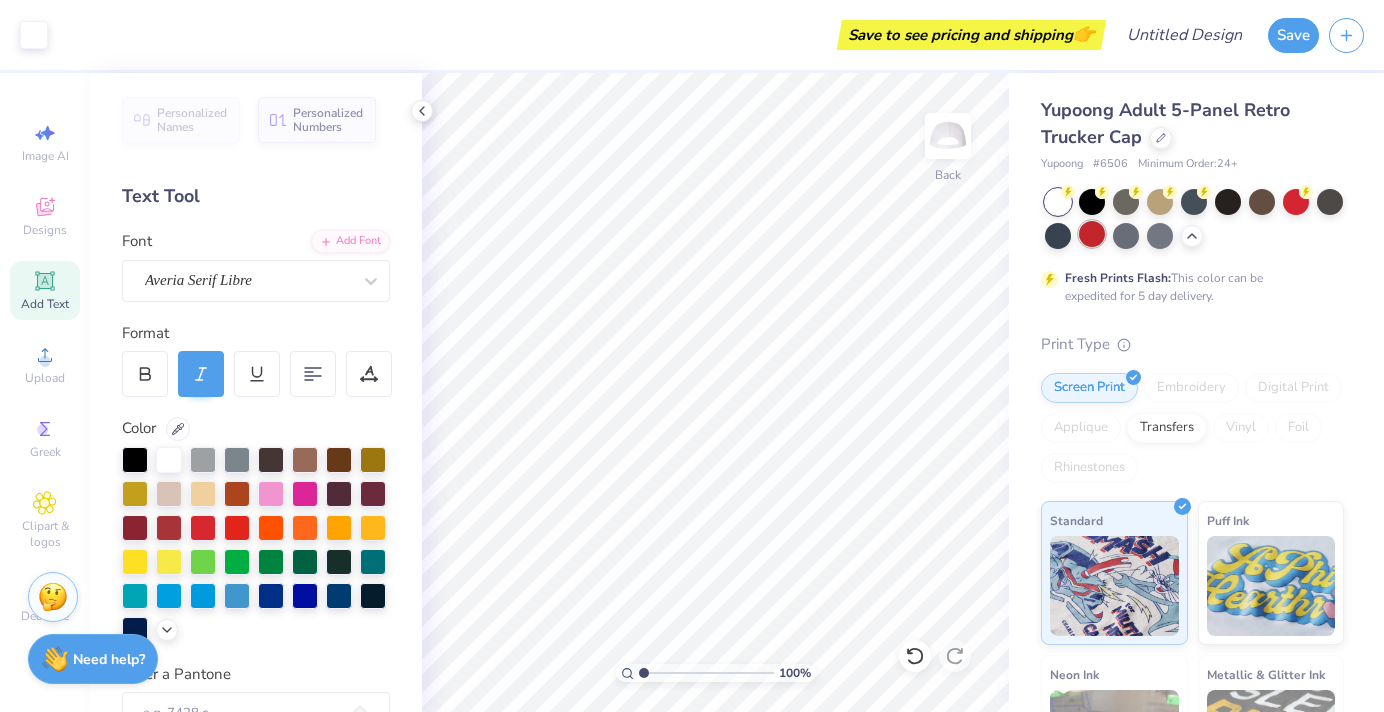 click at bounding box center [1092, 234] 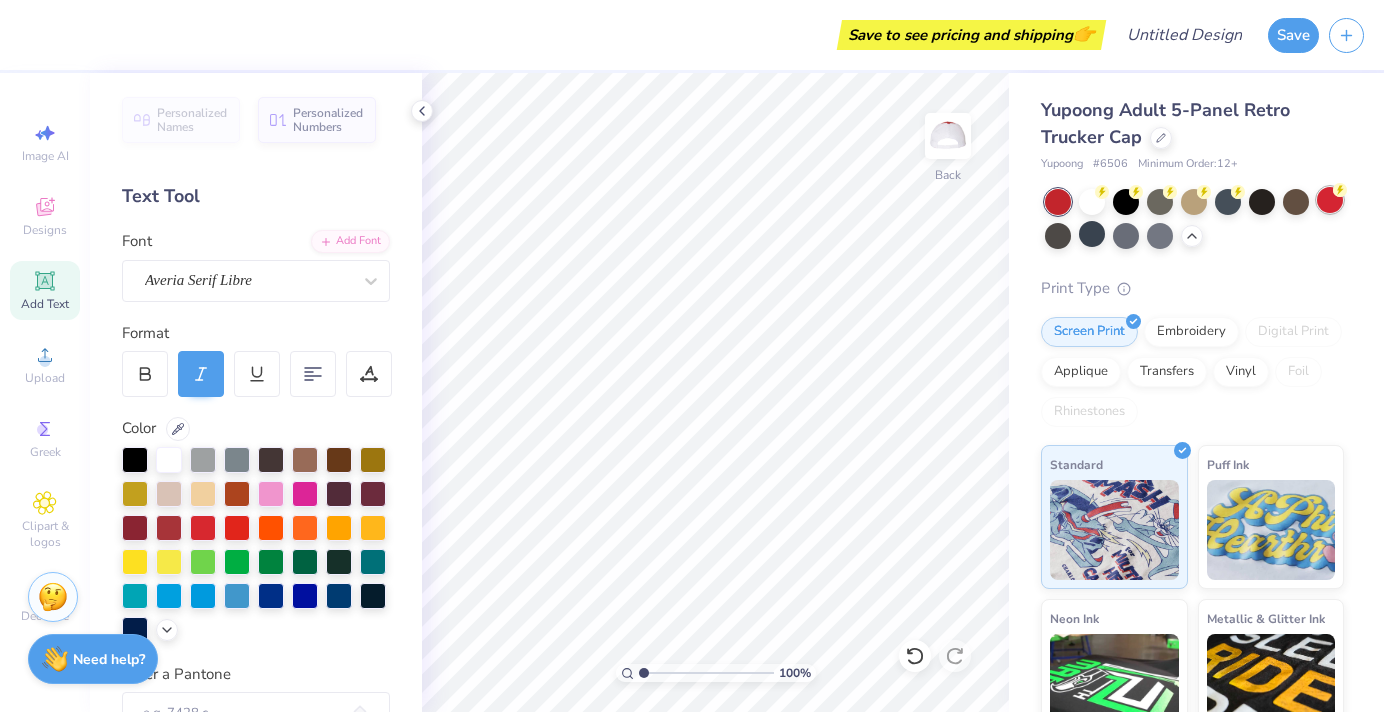 click 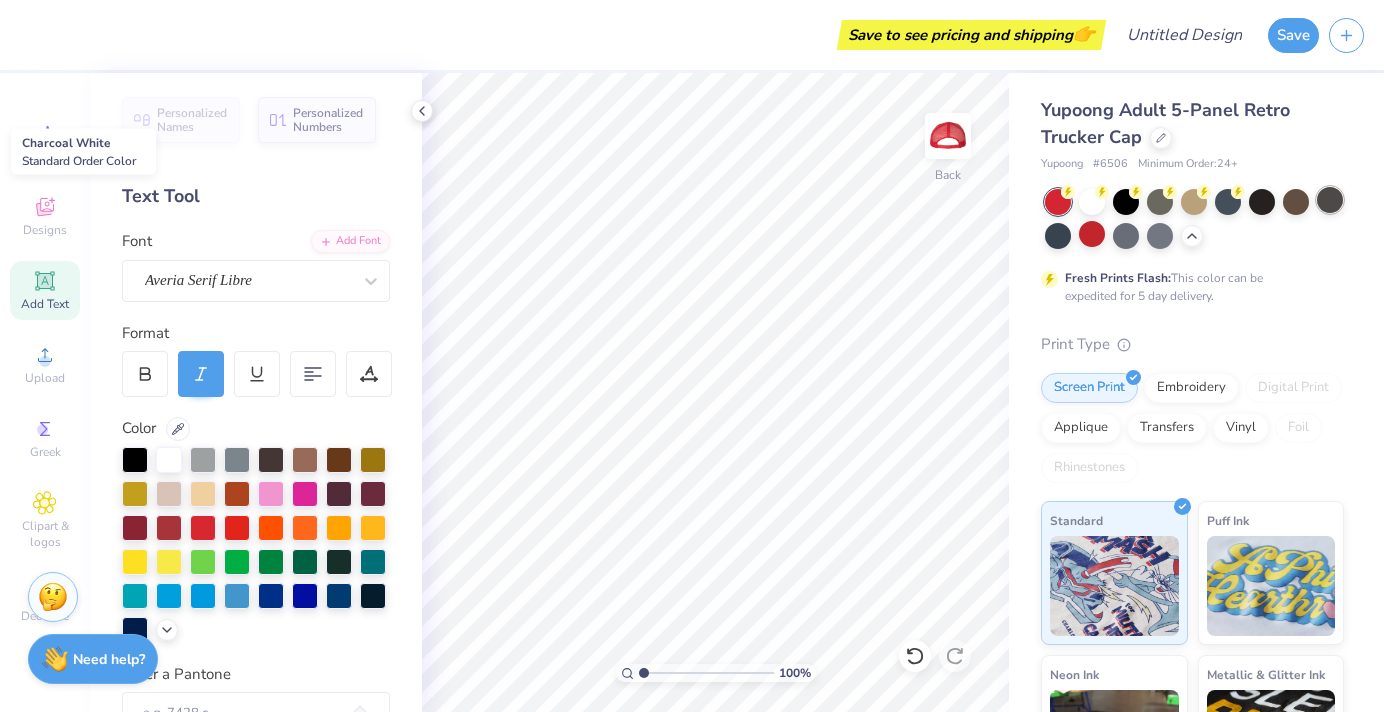 click at bounding box center [1330, 200] 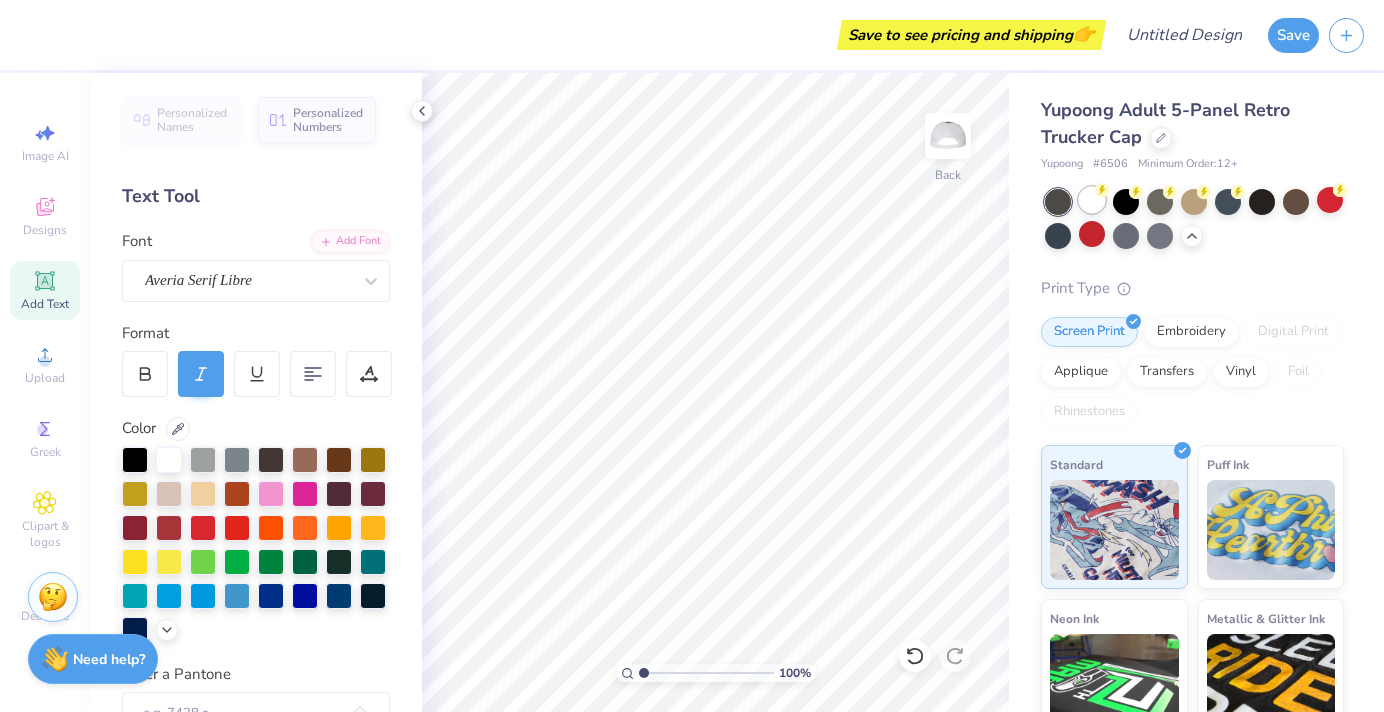 click 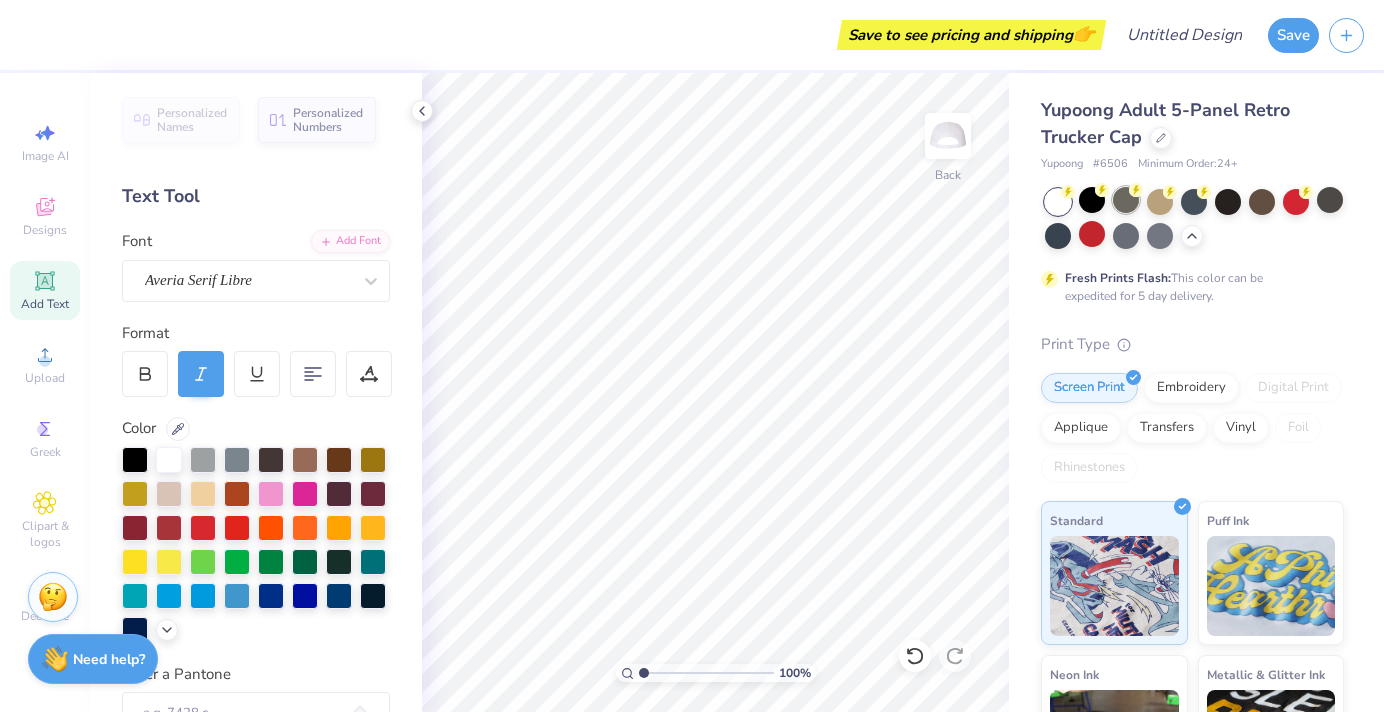 click at bounding box center [1126, 200] 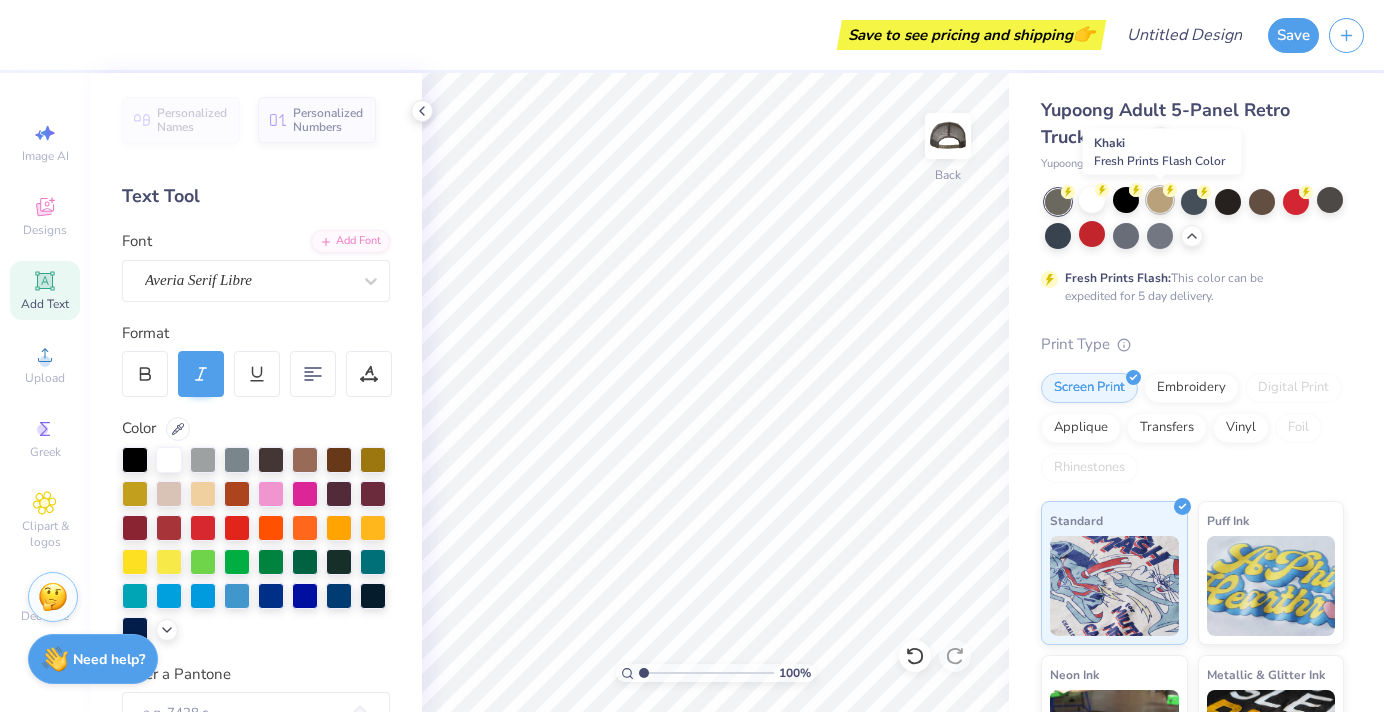 click at bounding box center (1160, 200) 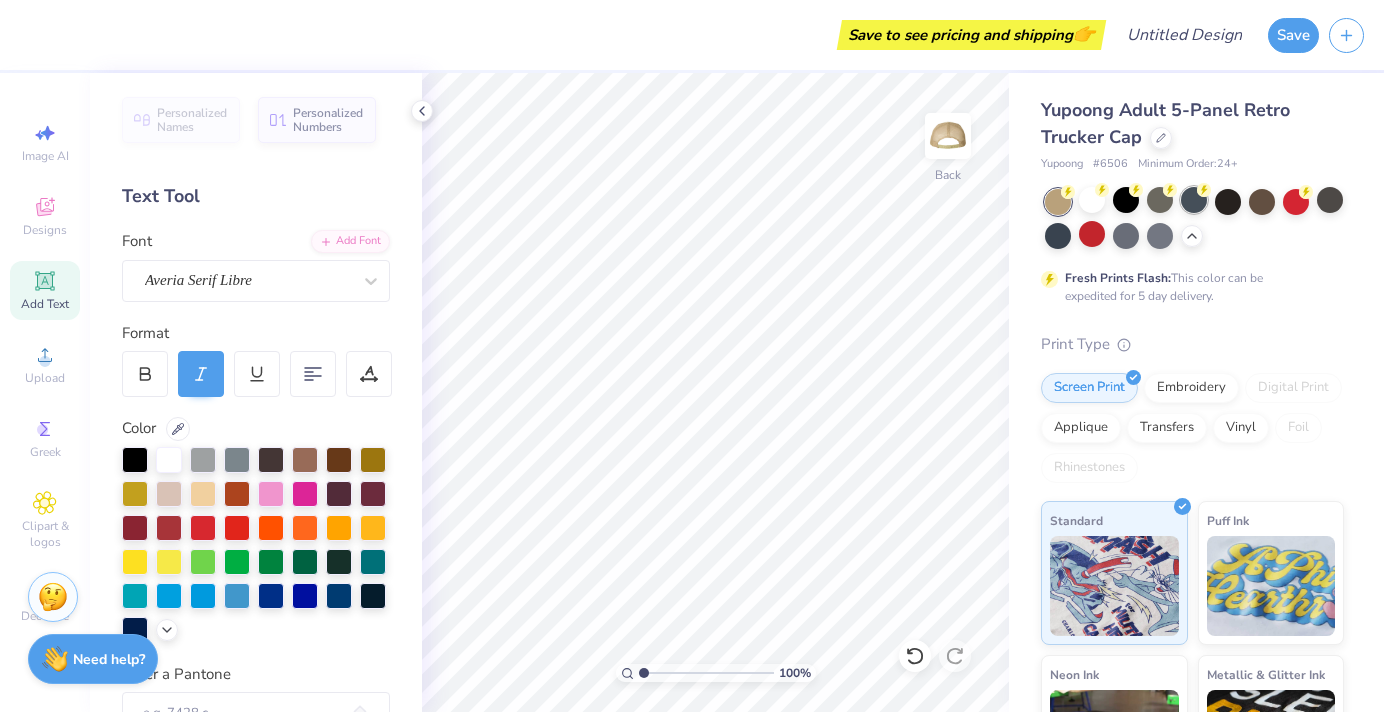 click at bounding box center [1194, 200] 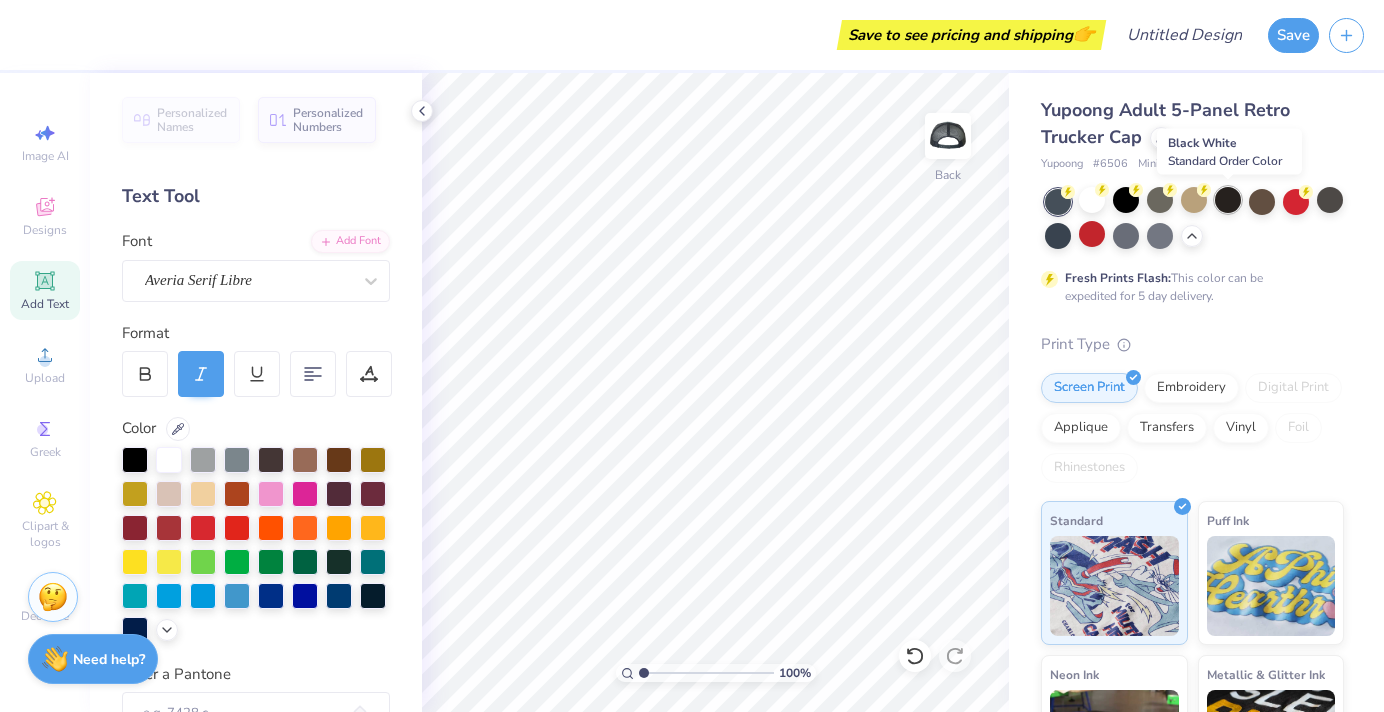 click at bounding box center (1228, 200) 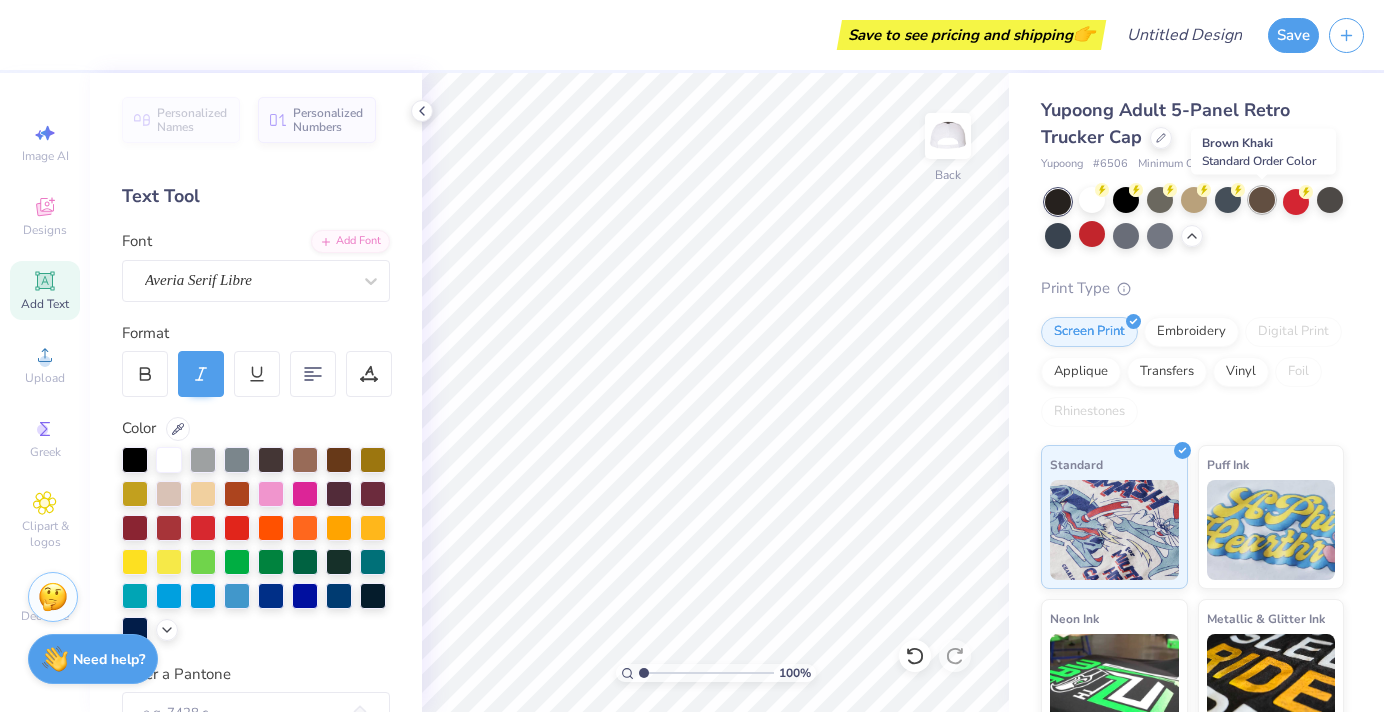 click at bounding box center [1262, 200] 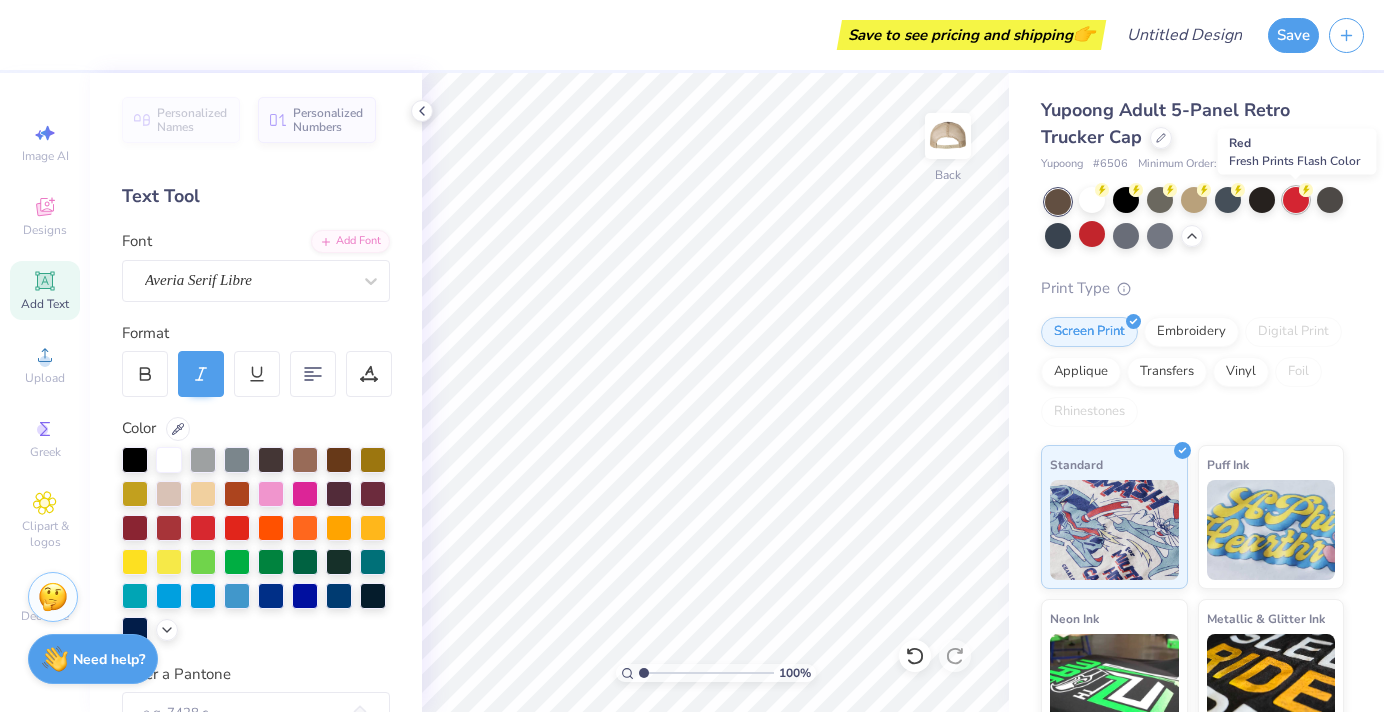 click at bounding box center [1296, 200] 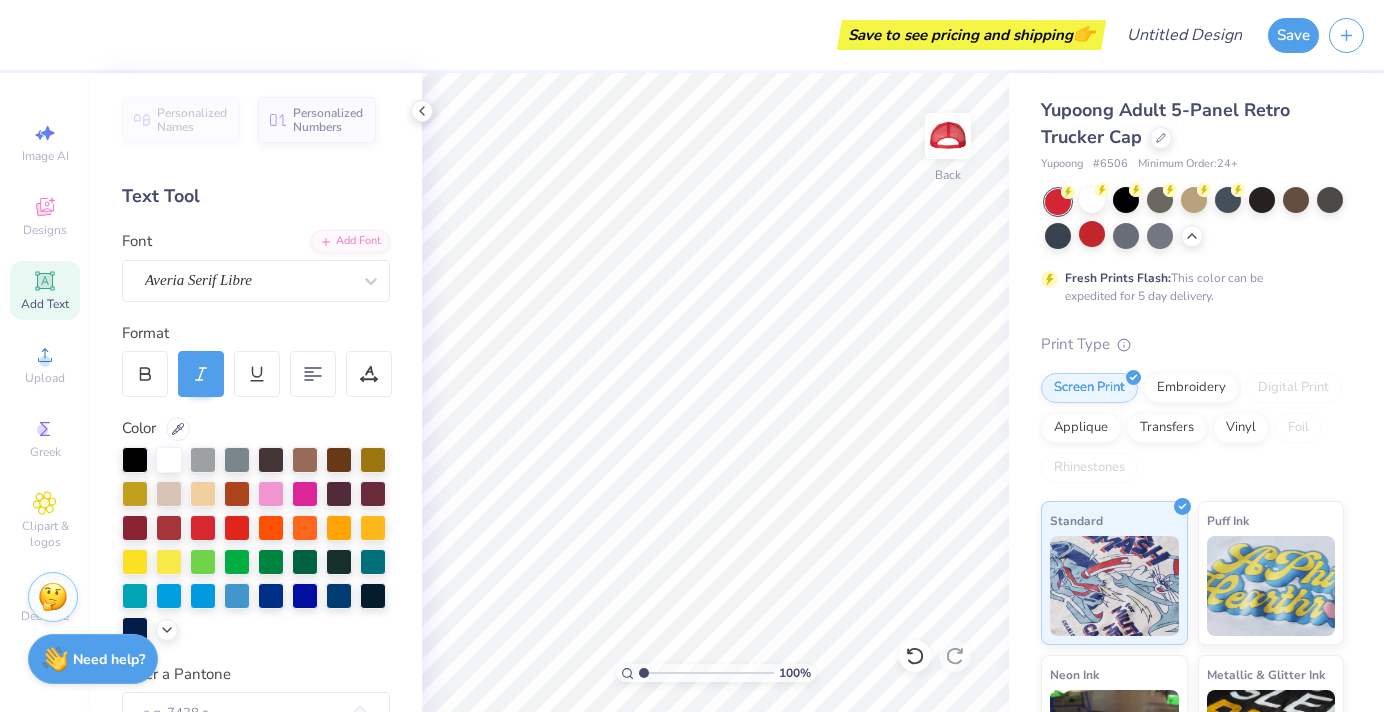 click at bounding box center (1194, 219) 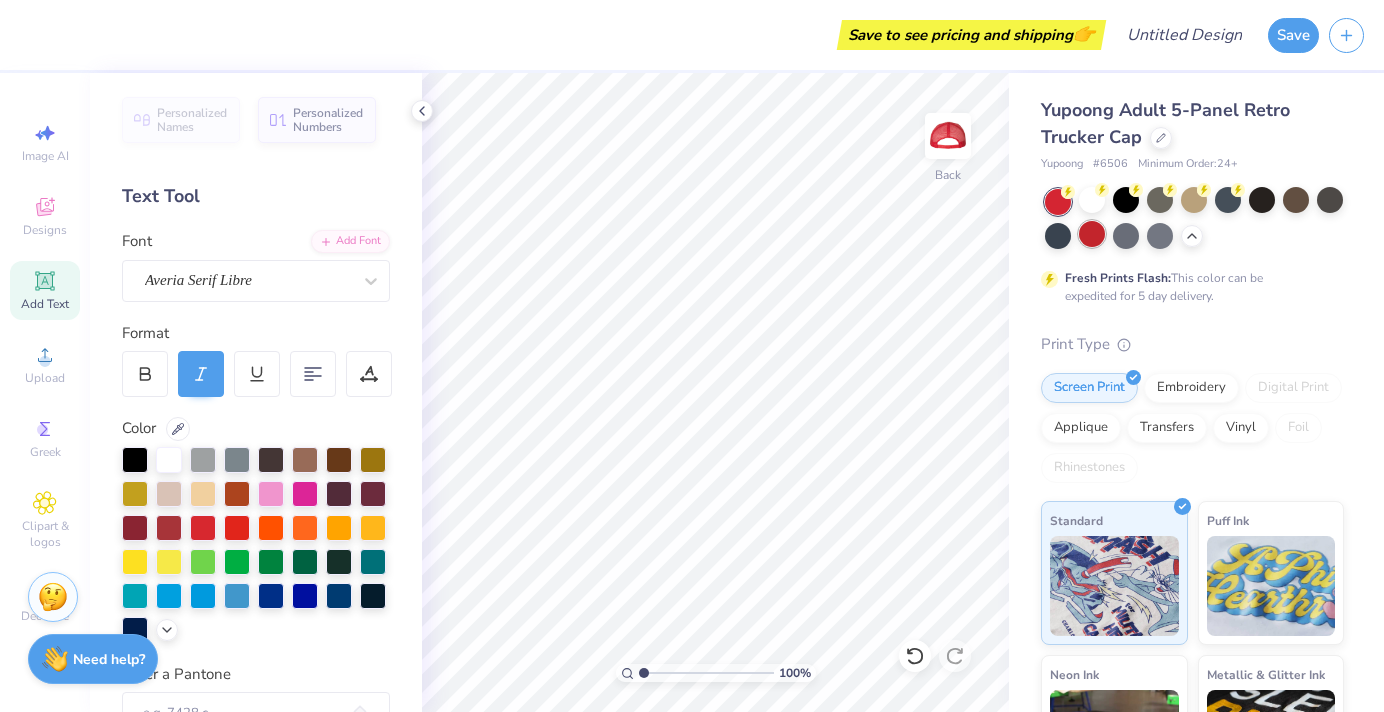 click at bounding box center [1092, 234] 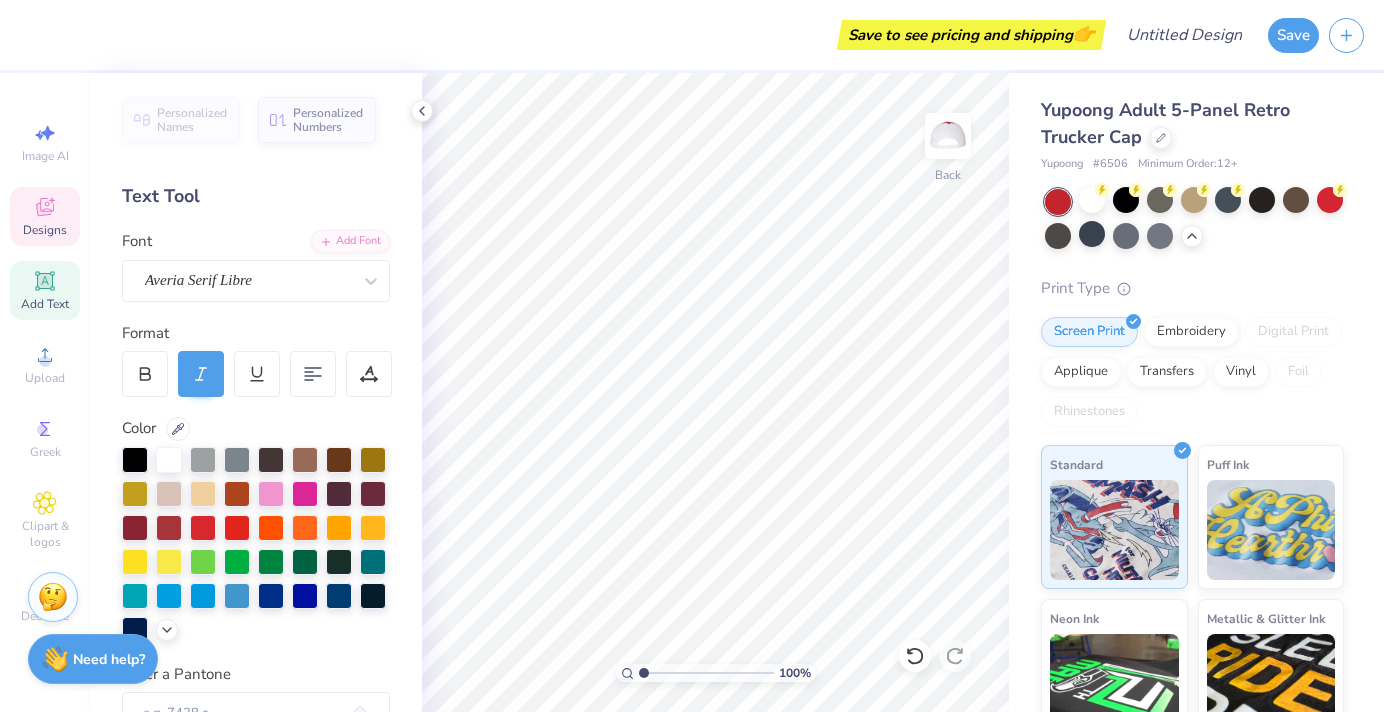 click 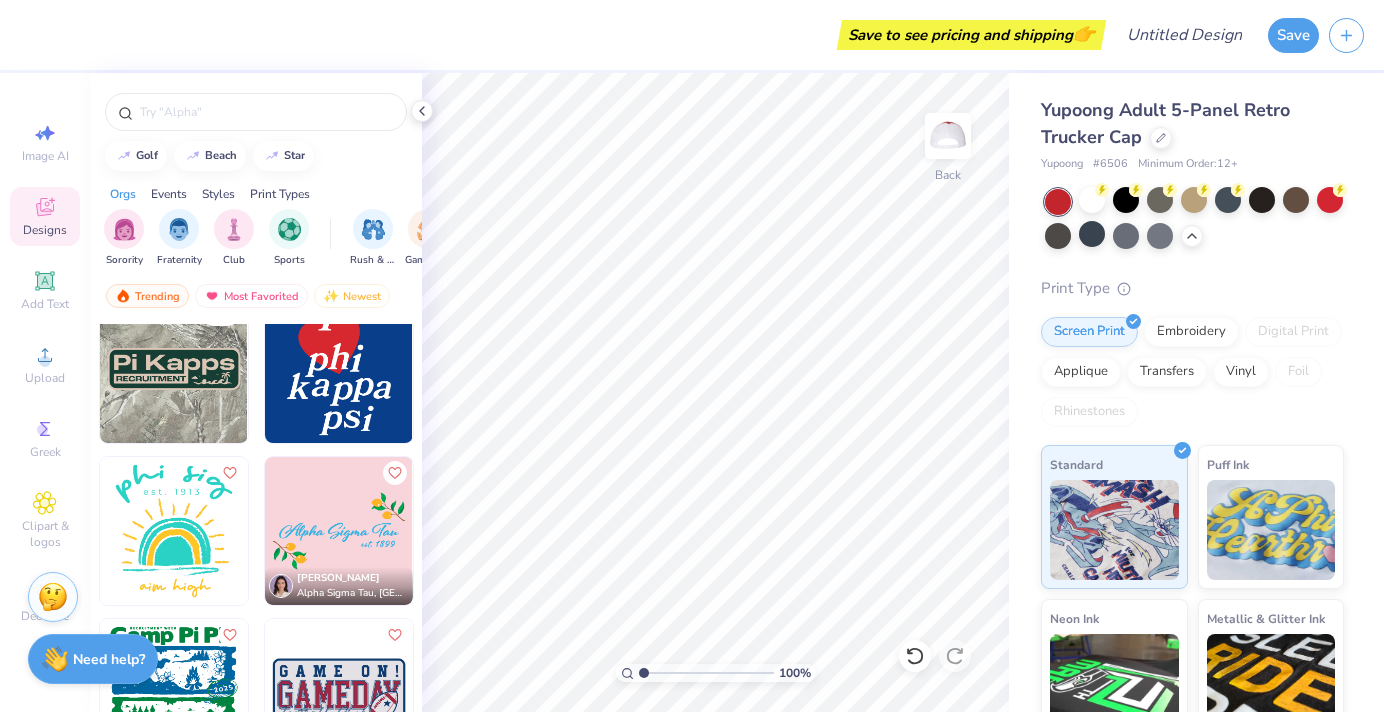 scroll, scrollTop: 8293, scrollLeft: 0, axis: vertical 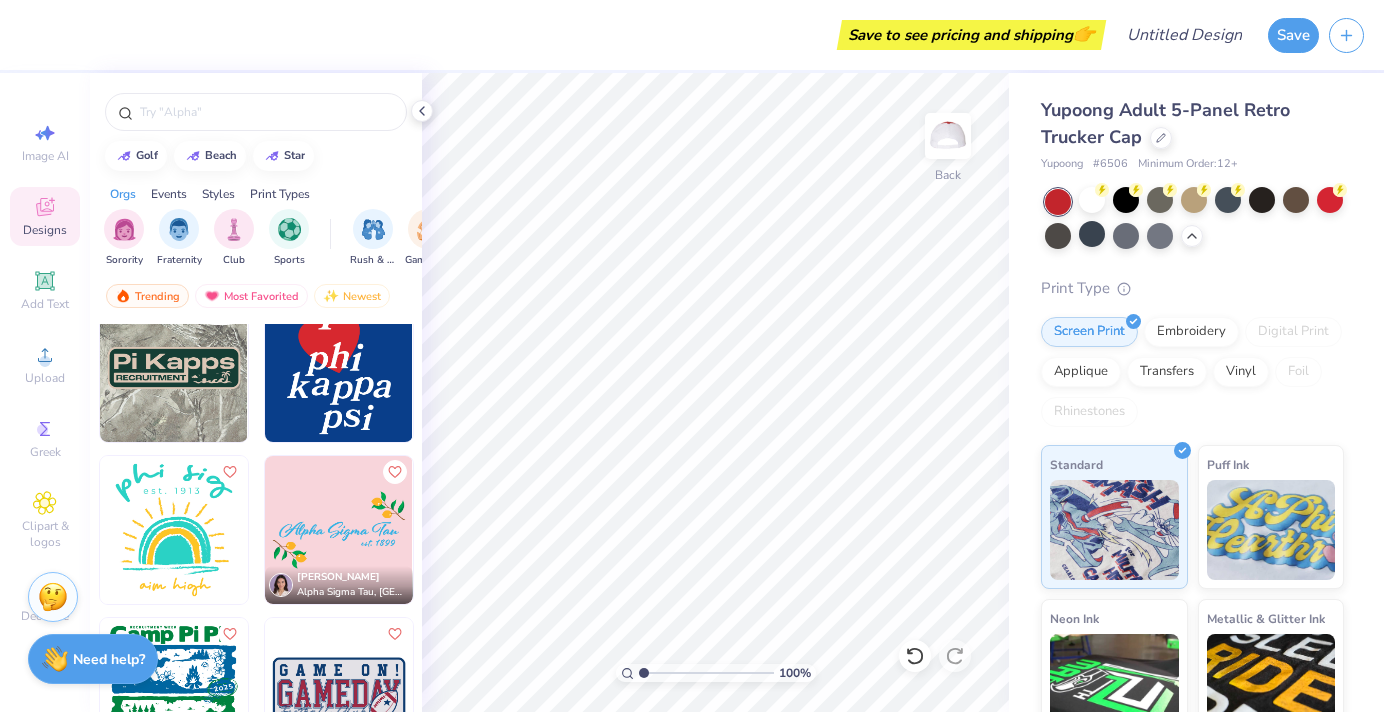 click at bounding box center (174, 368) 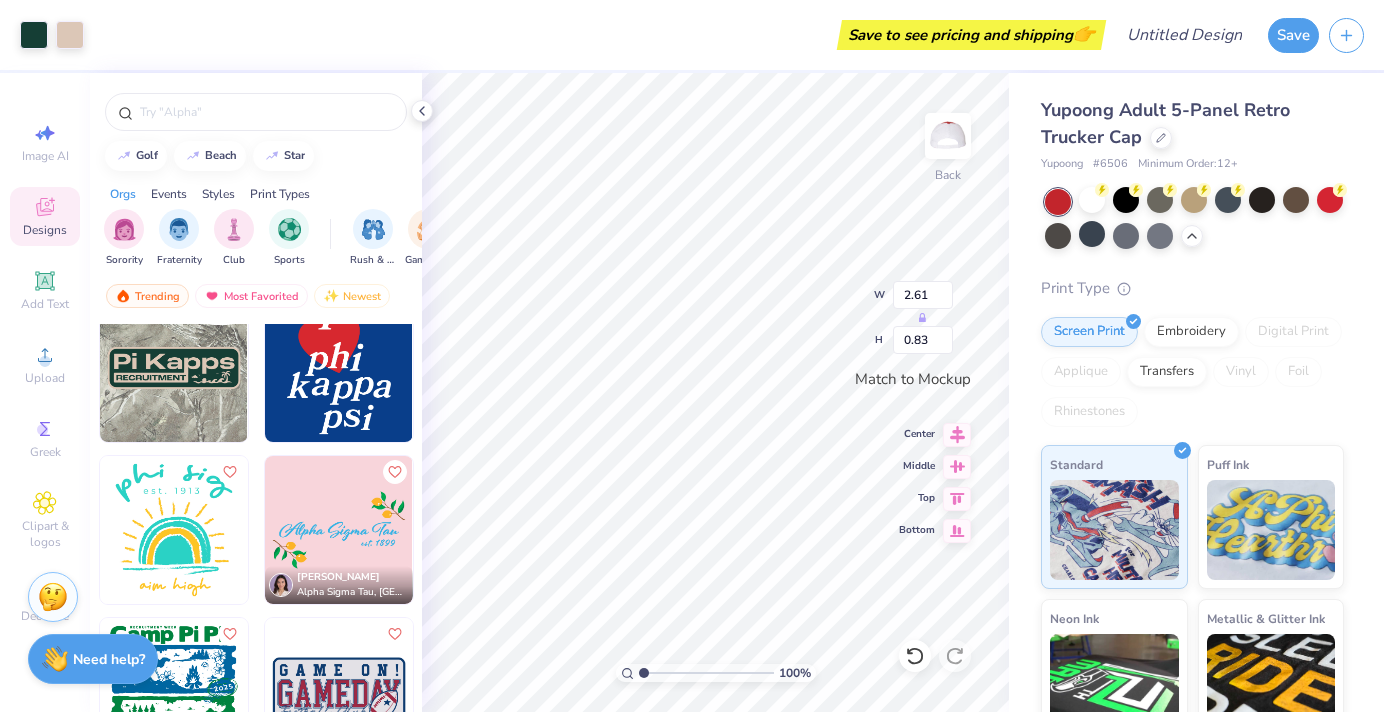 type on "2.61" 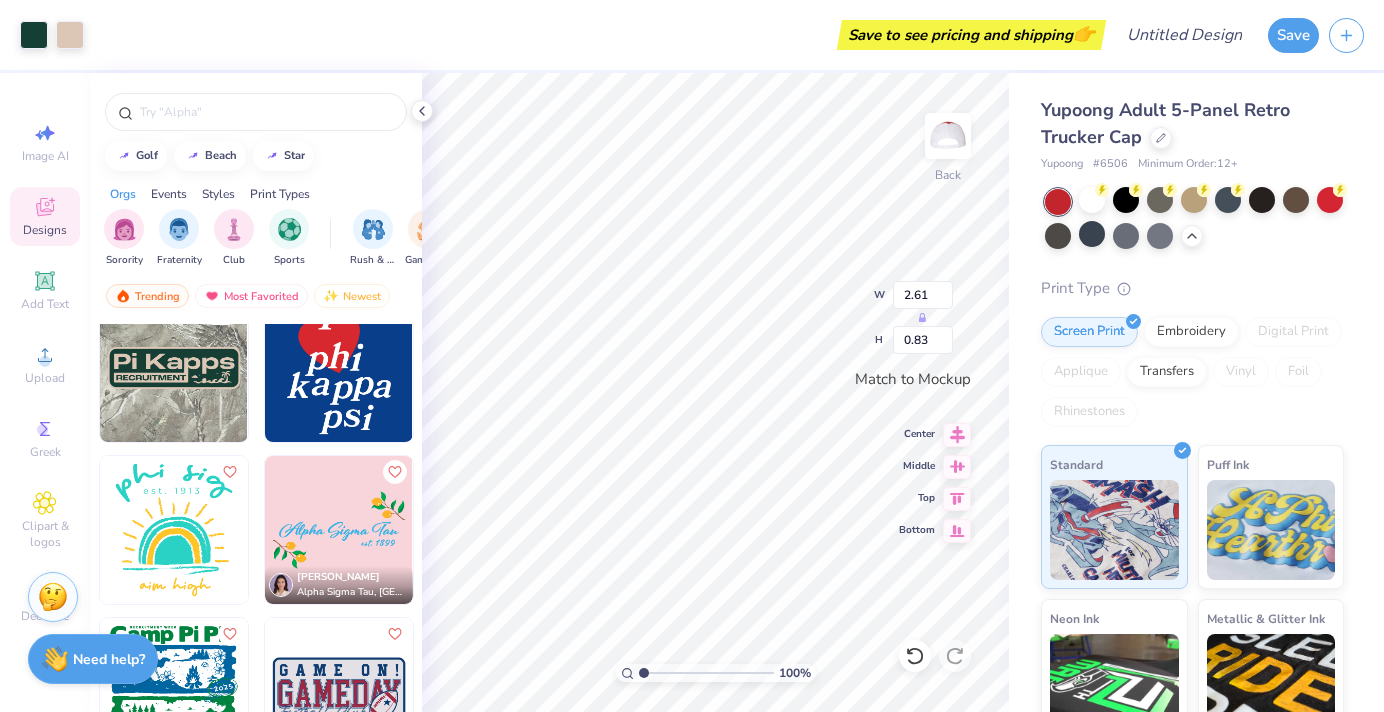 type on "0.83" 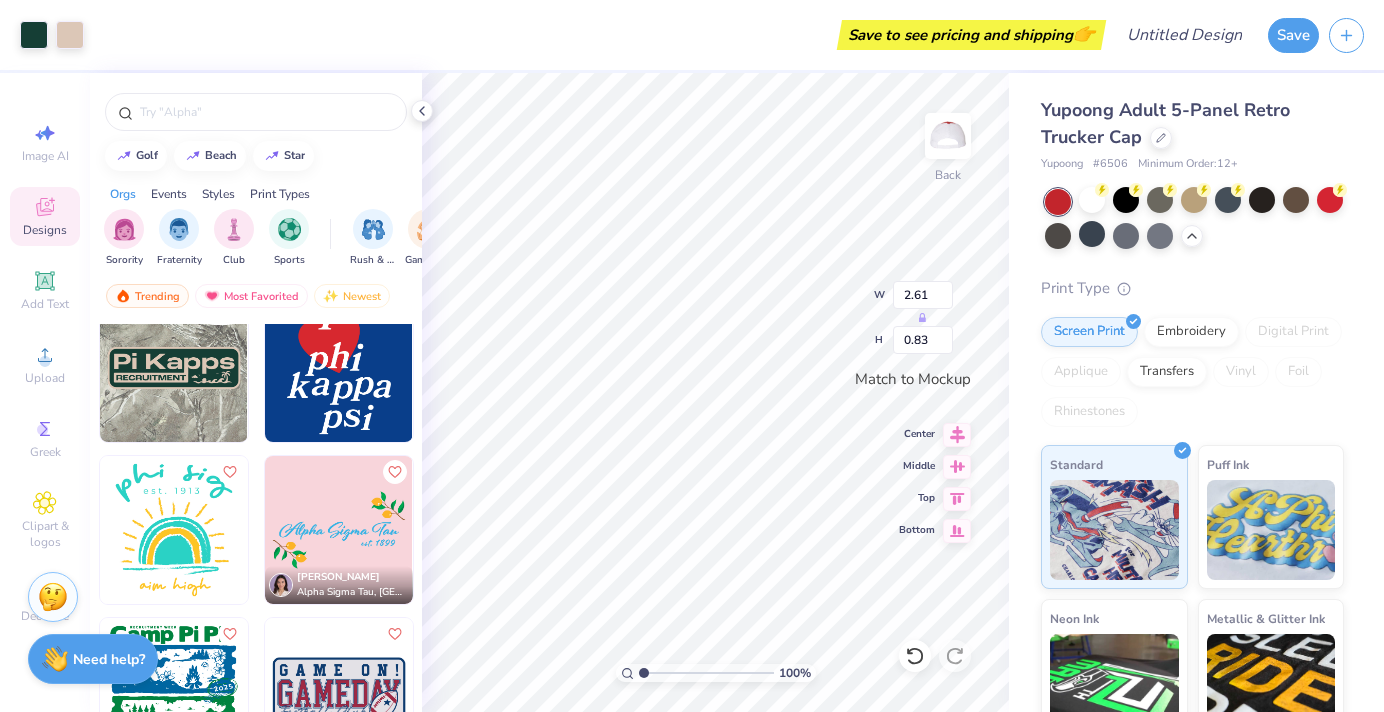 type on "3.79" 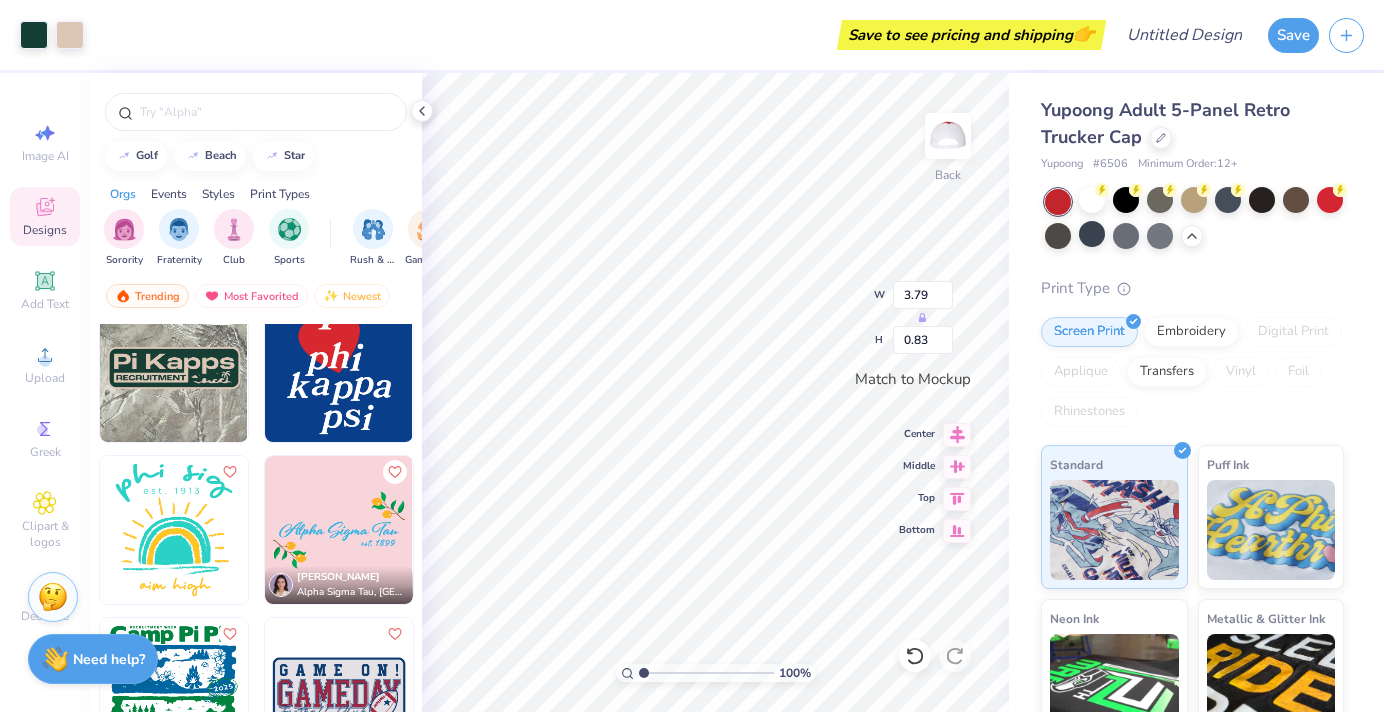type on "1.21" 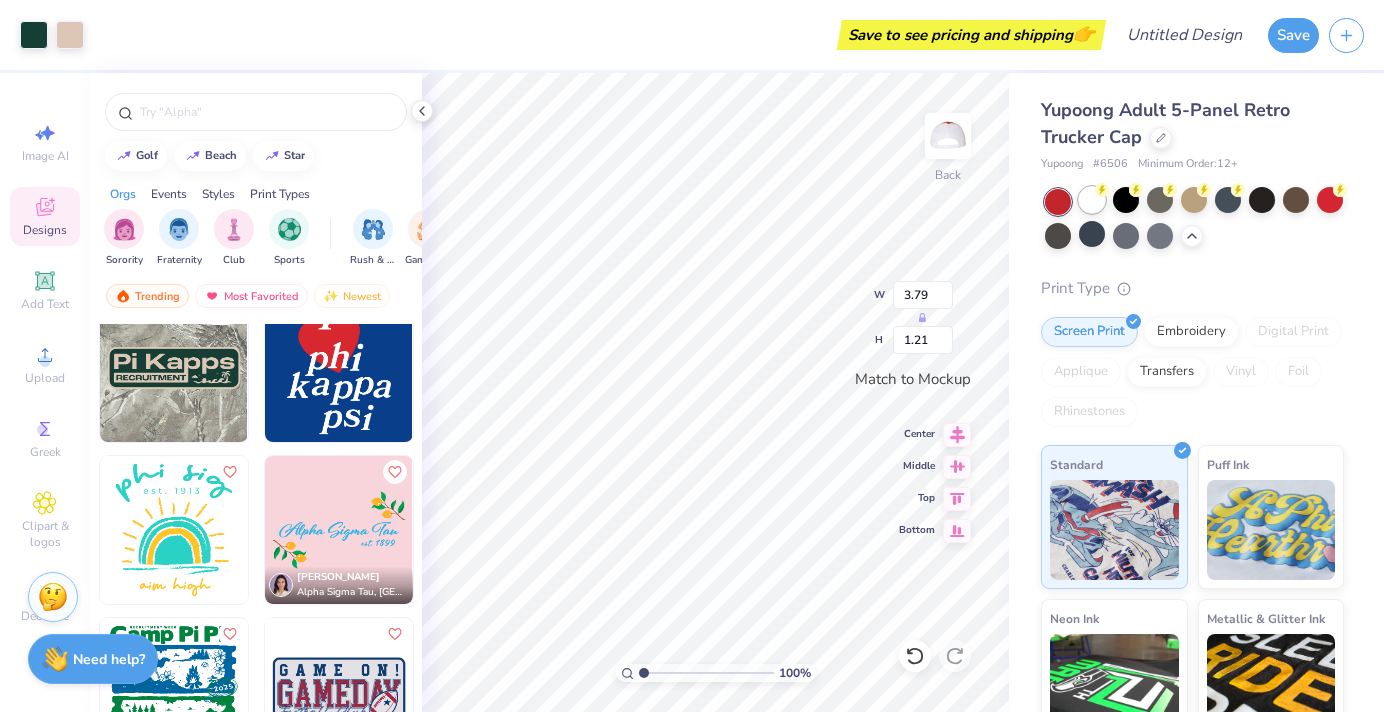 click at bounding box center (1092, 200) 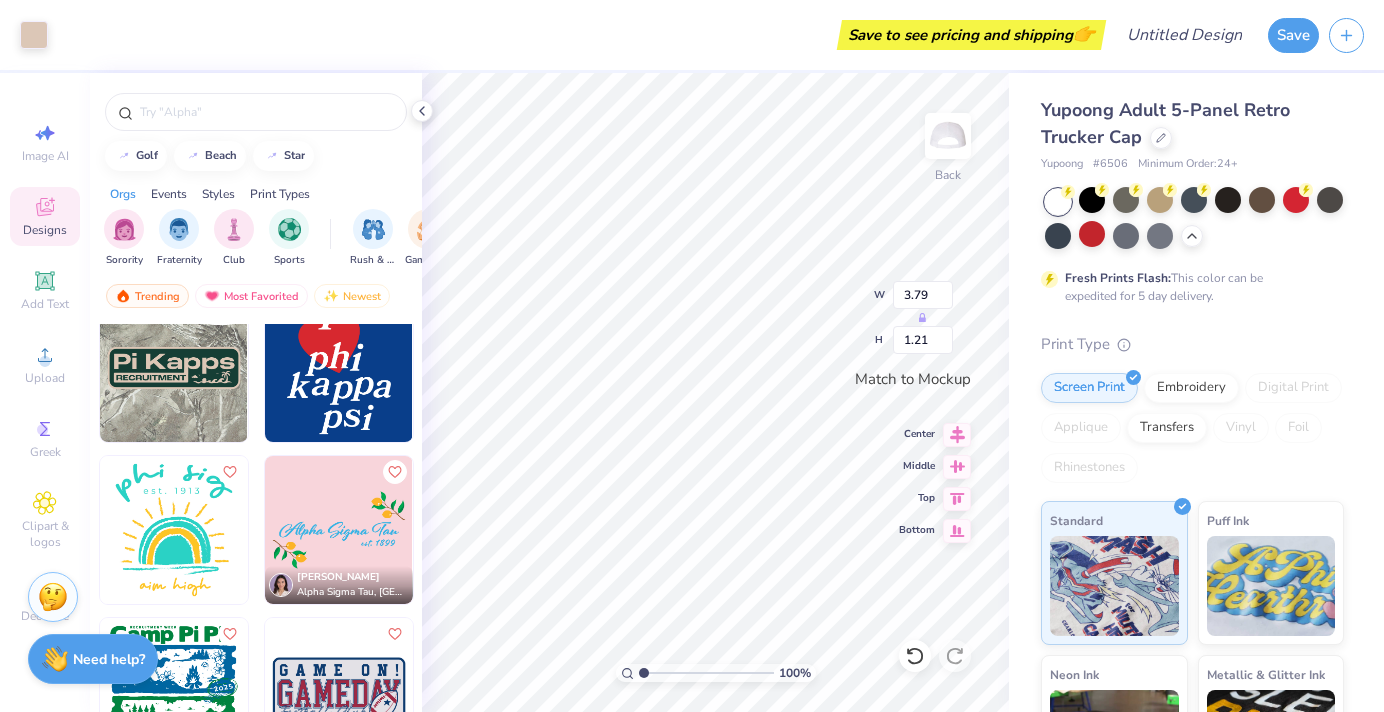 type on "3.44" 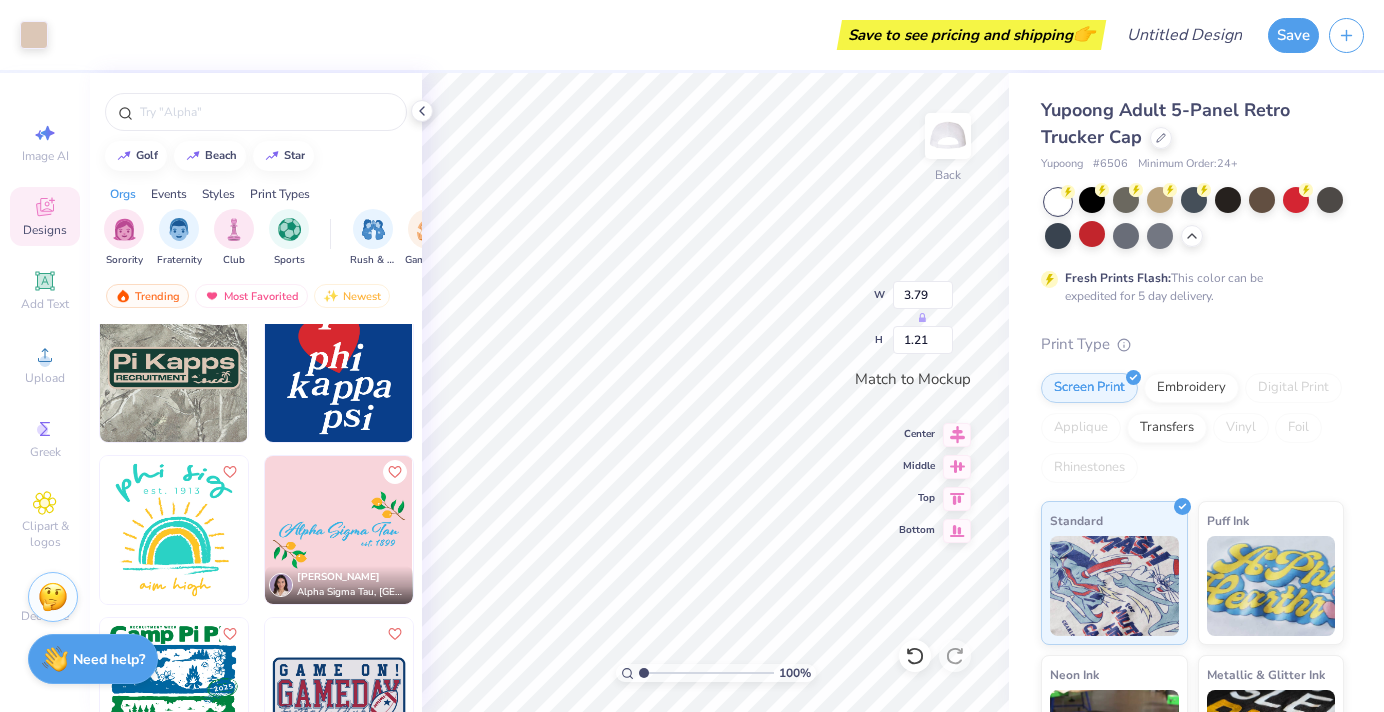type on "0.58" 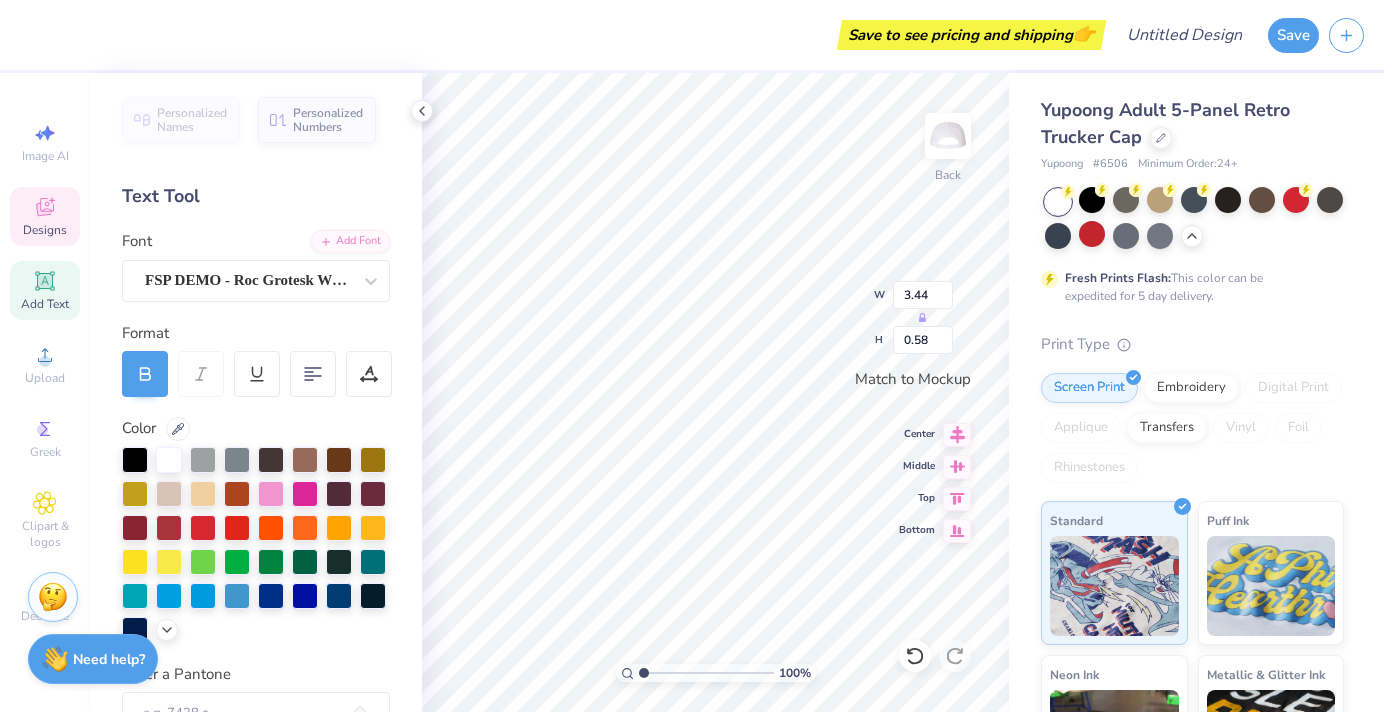 scroll, scrollTop: 0, scrollLeft: 0, axis: both 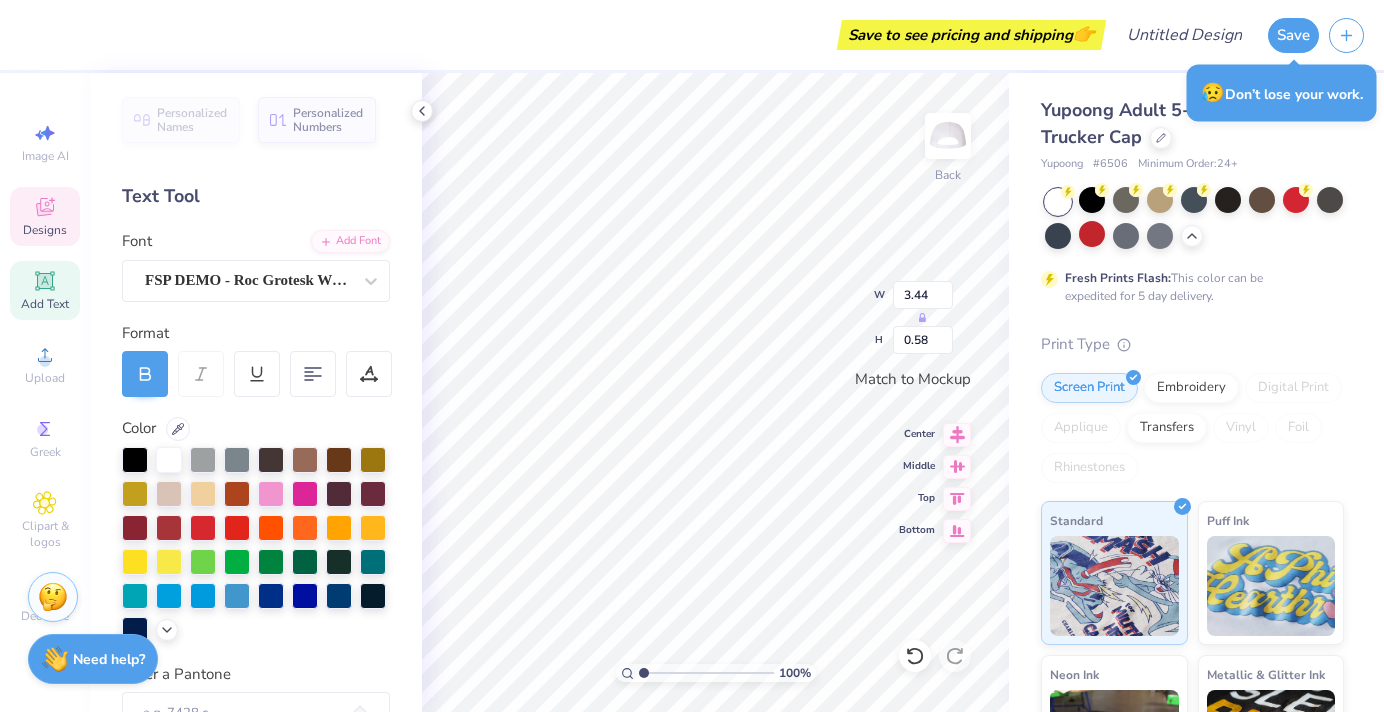 type on "Gamma Phi" 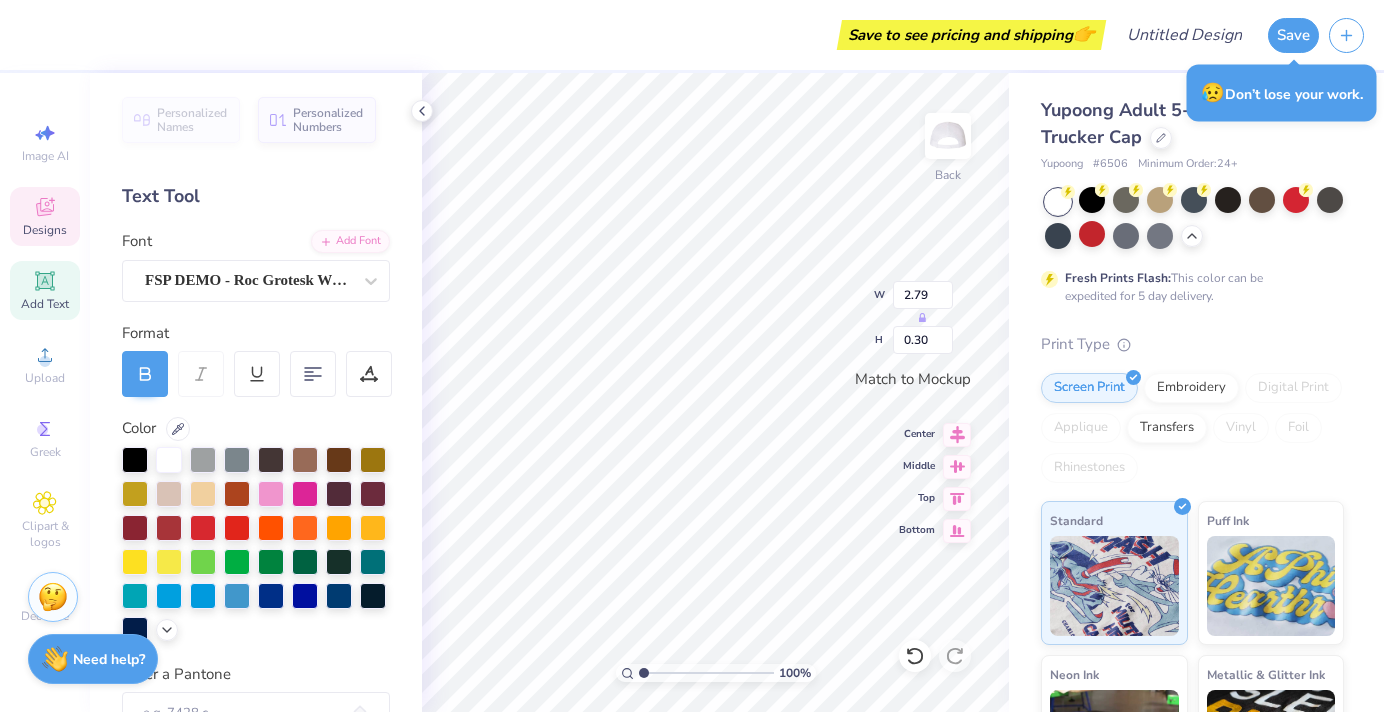 type on "2.79" 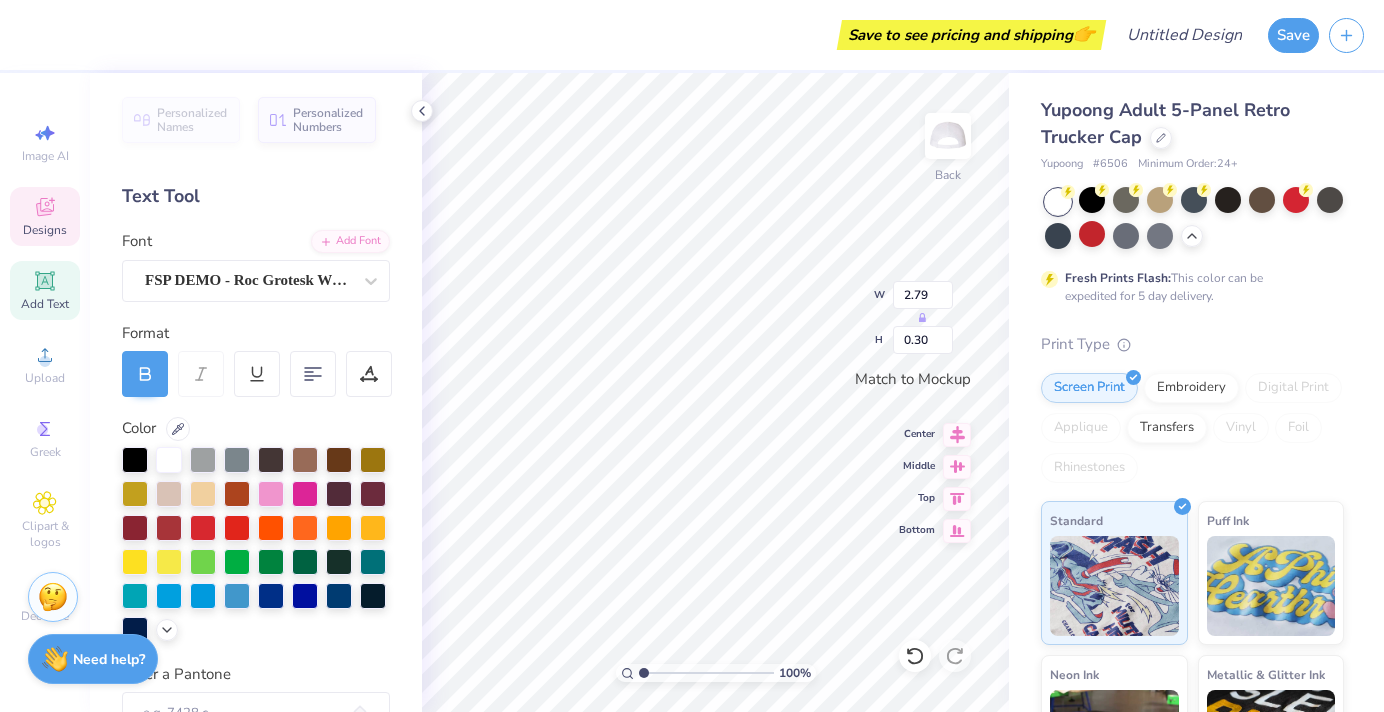type on "3.05" 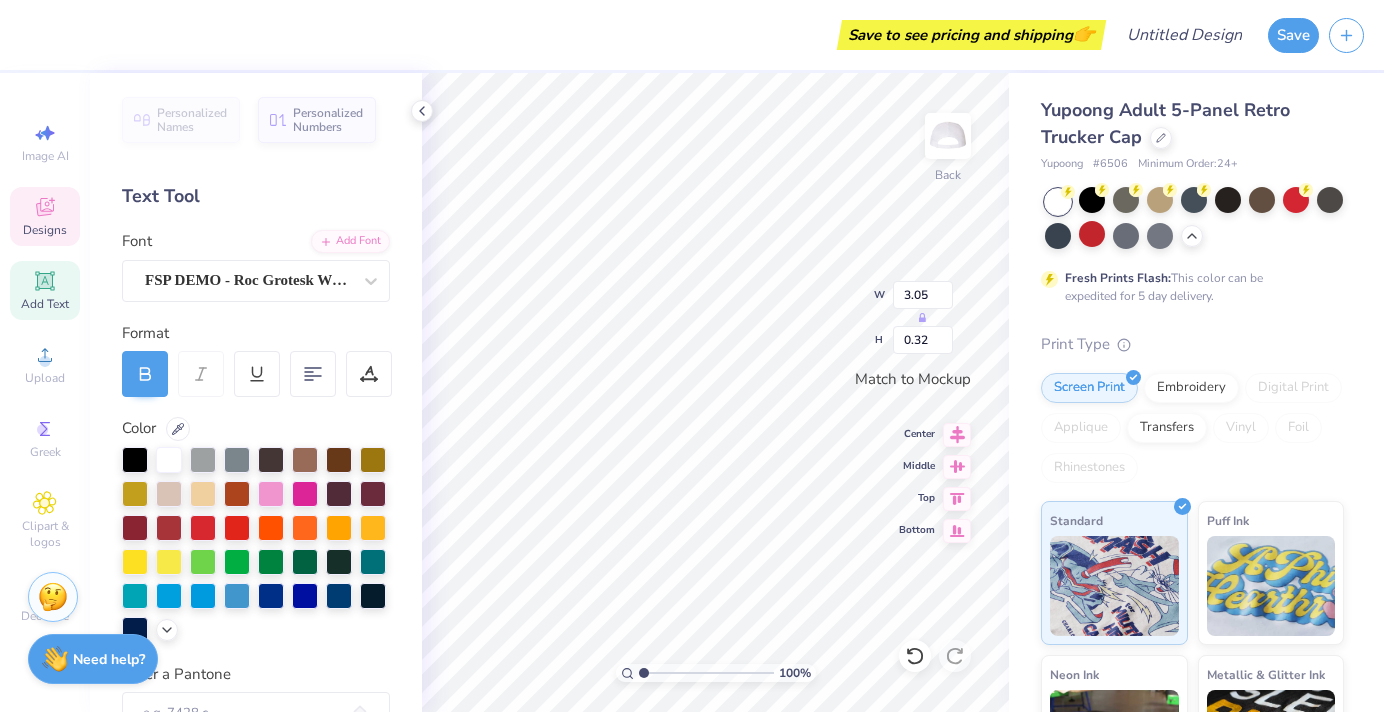 type on "3.41" 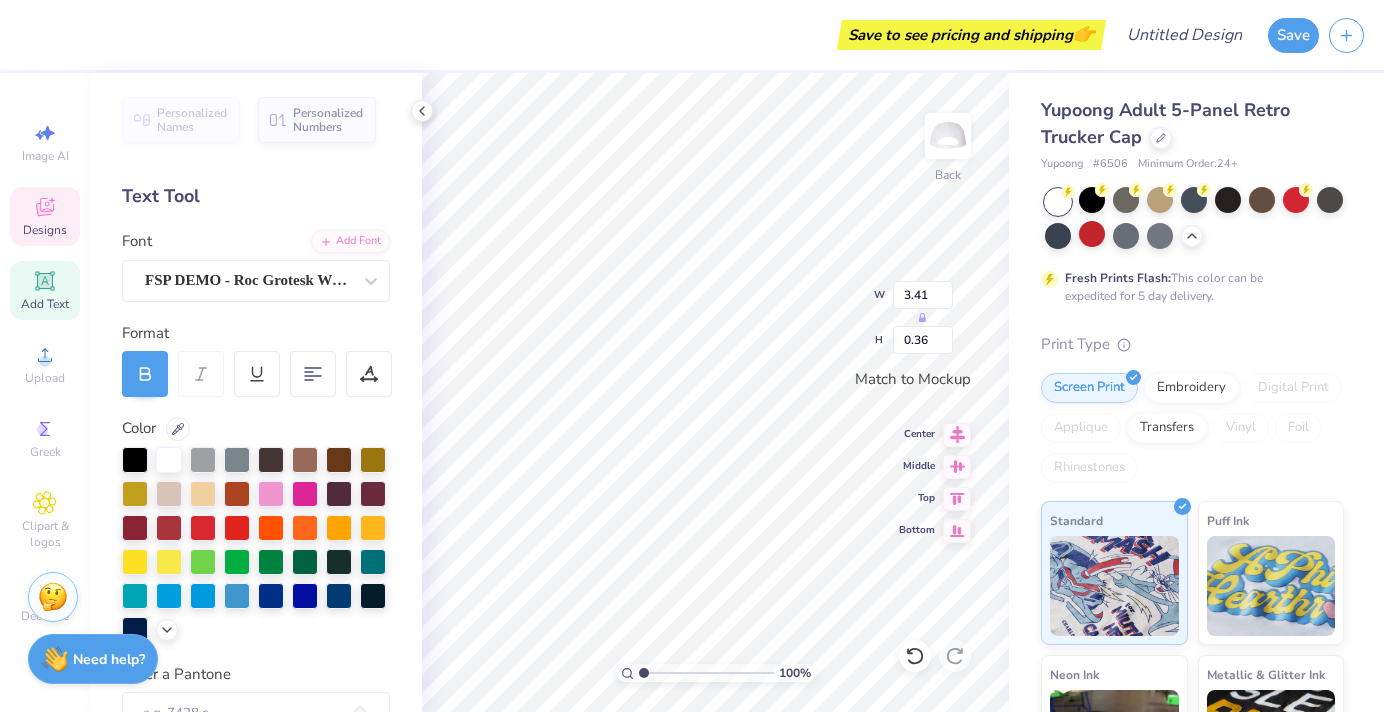 type on "3.26" 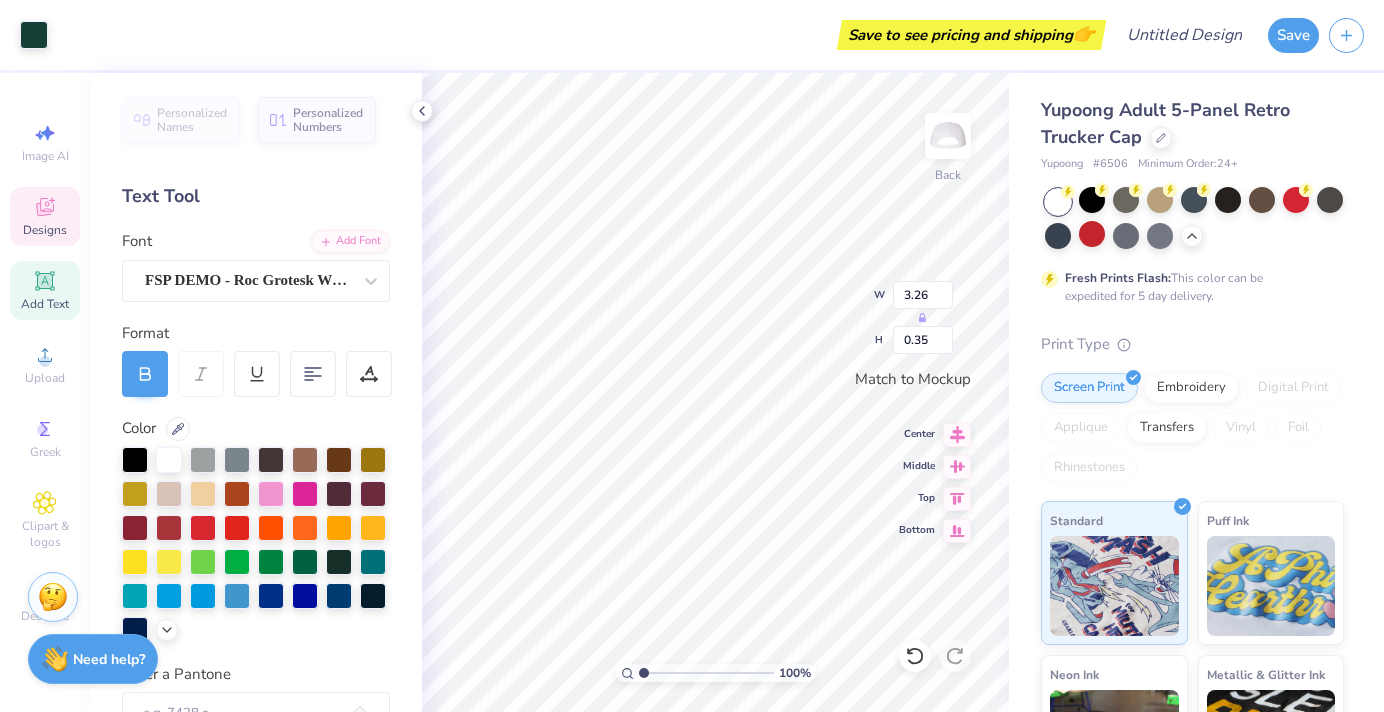 type on "3.73" 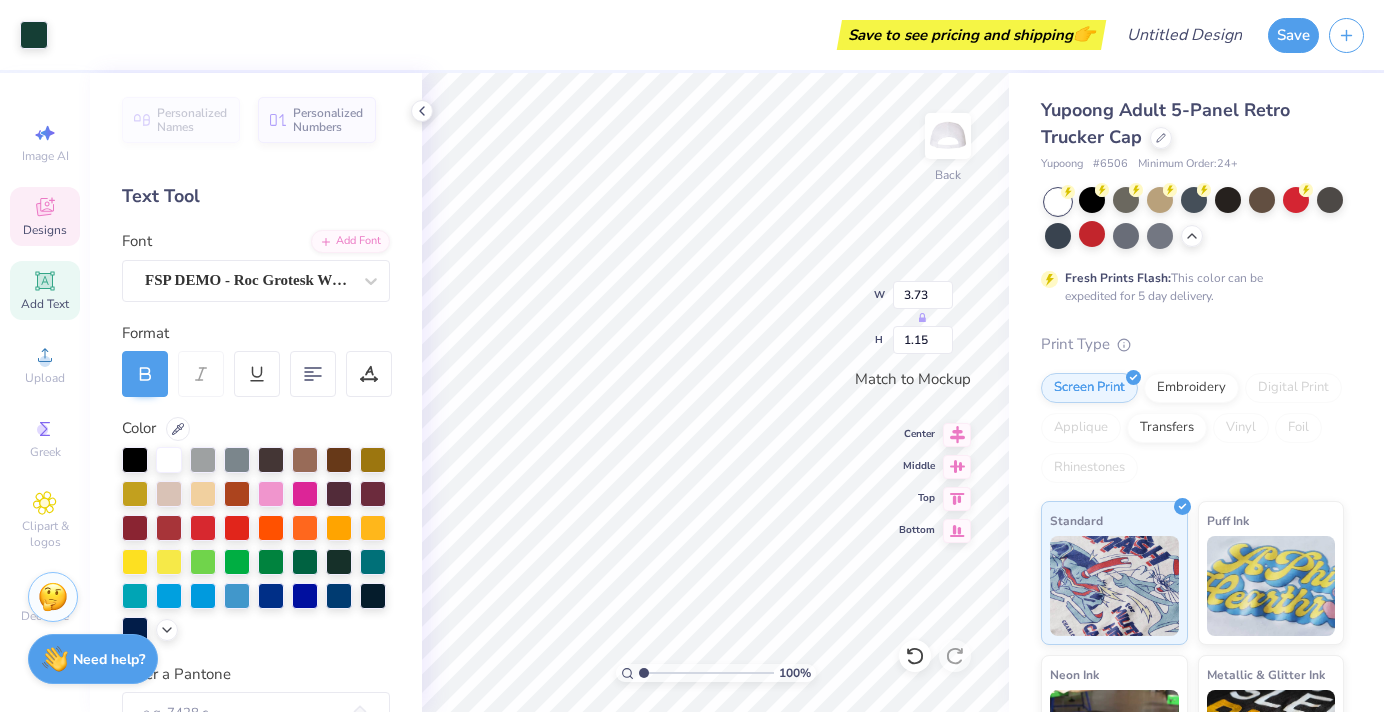 type on "2.12" 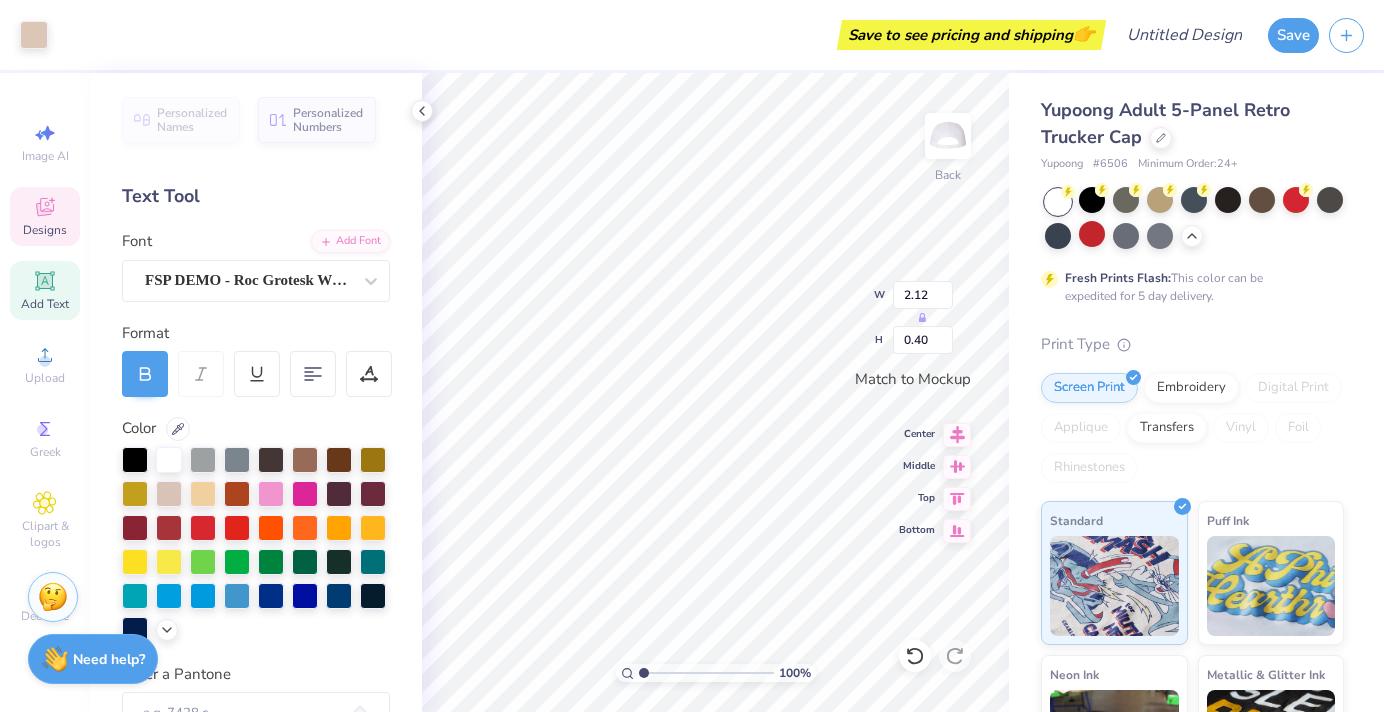 type on "3.26" 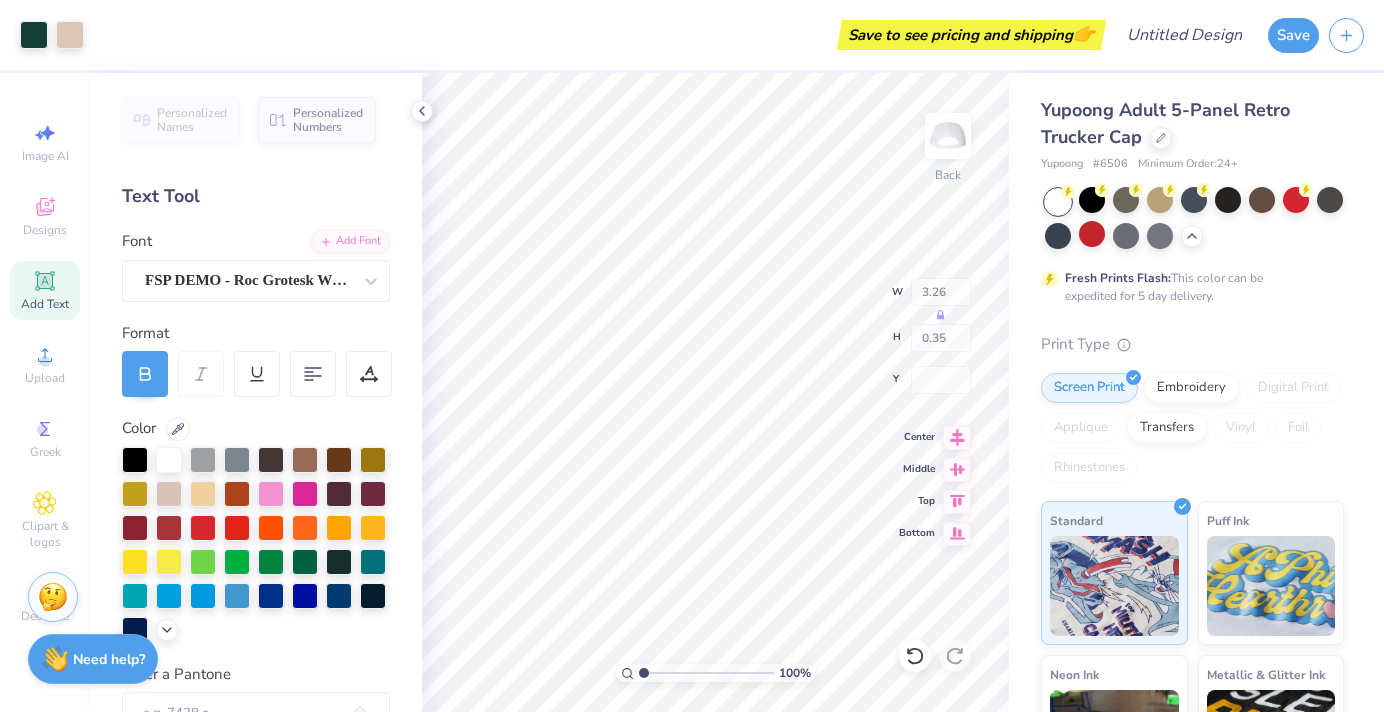 type on "3.52" 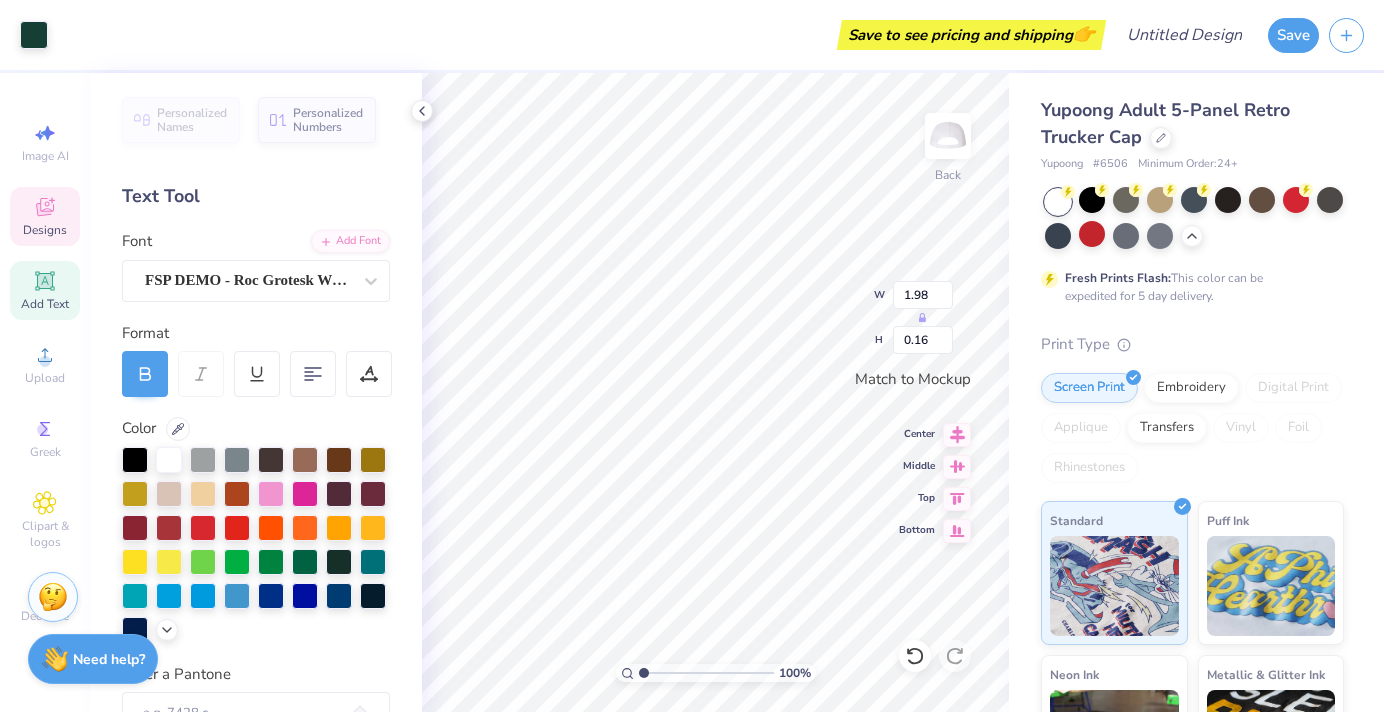 type on "1.98" 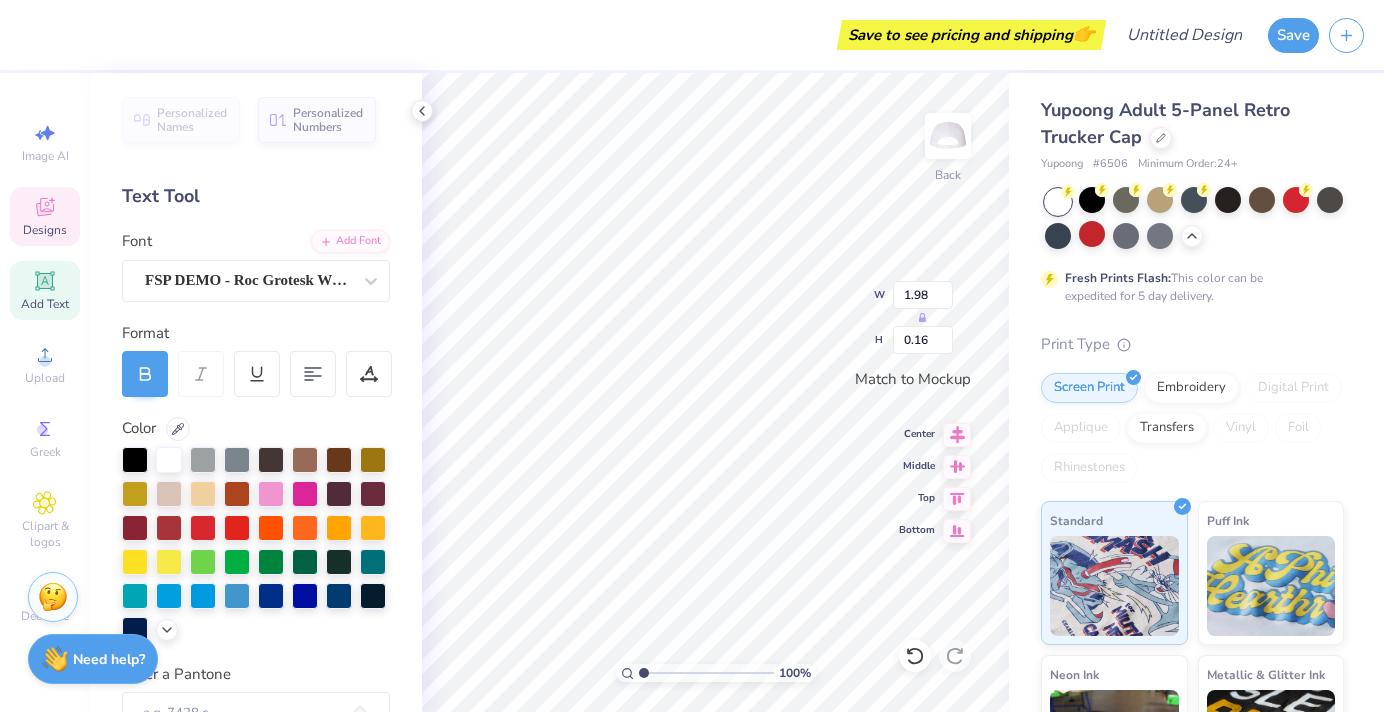 scroll, scrollTop: 0, scrollLeft: 0, axis: both 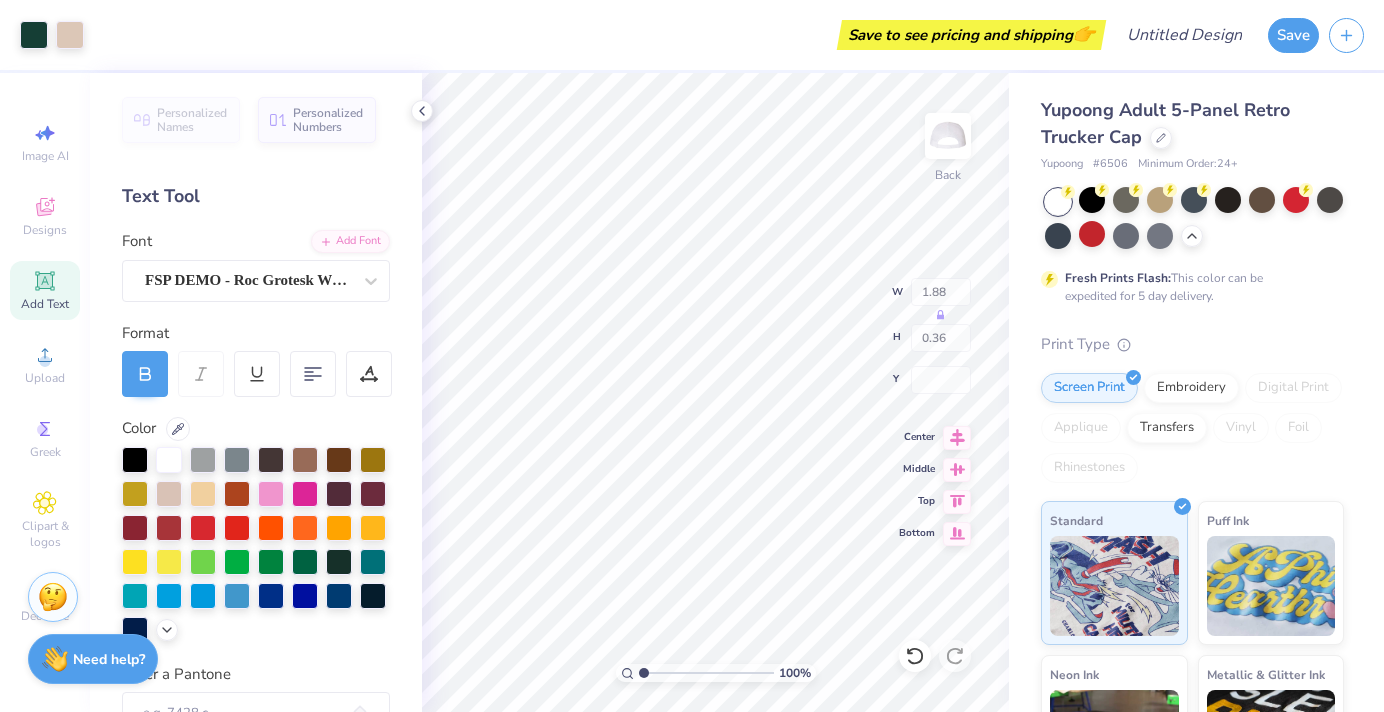 type on "1.89" 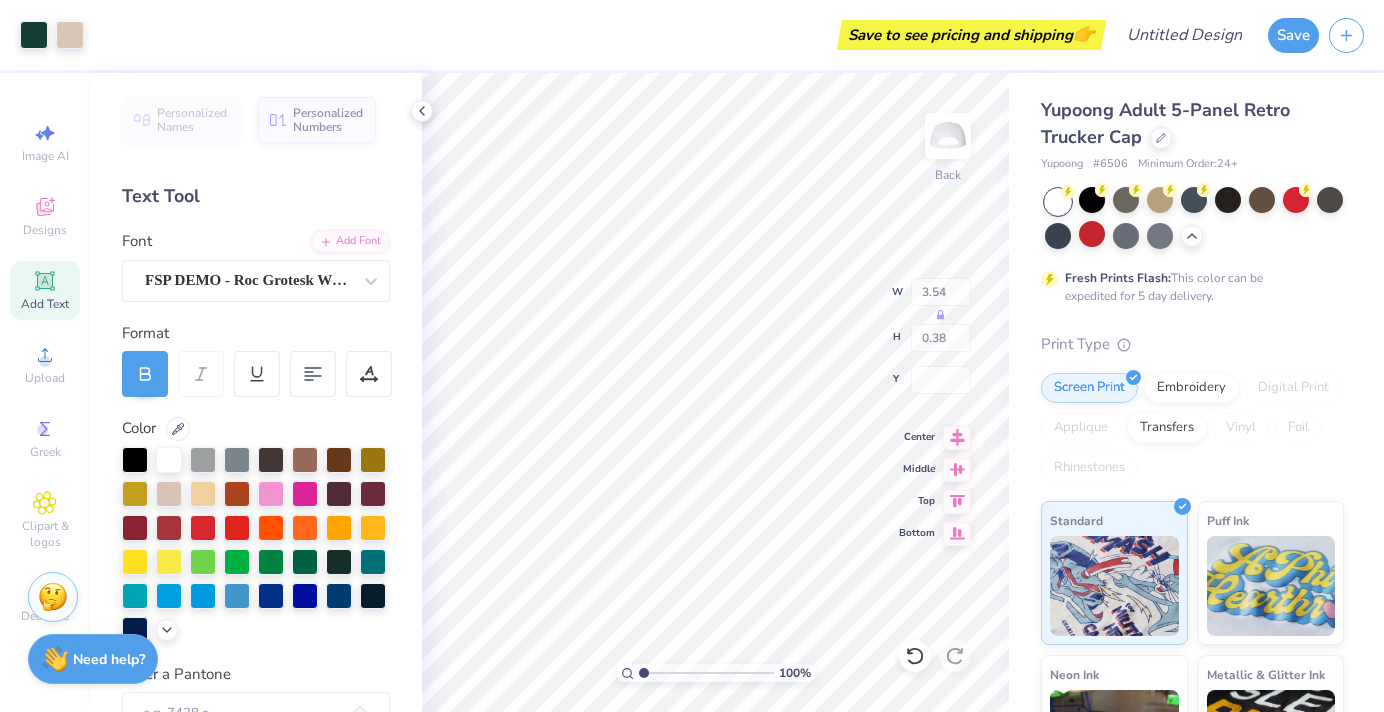 type on "3.54" 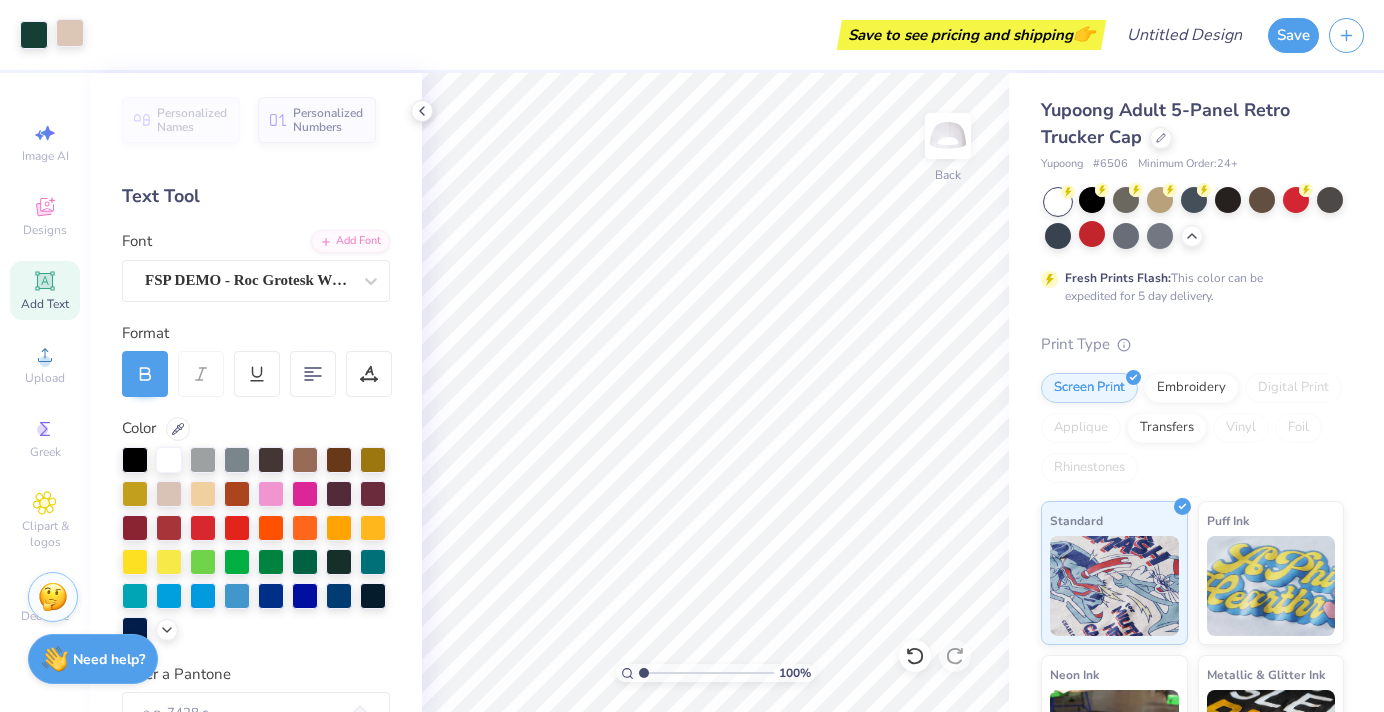 click at bounding box center (70, 33) 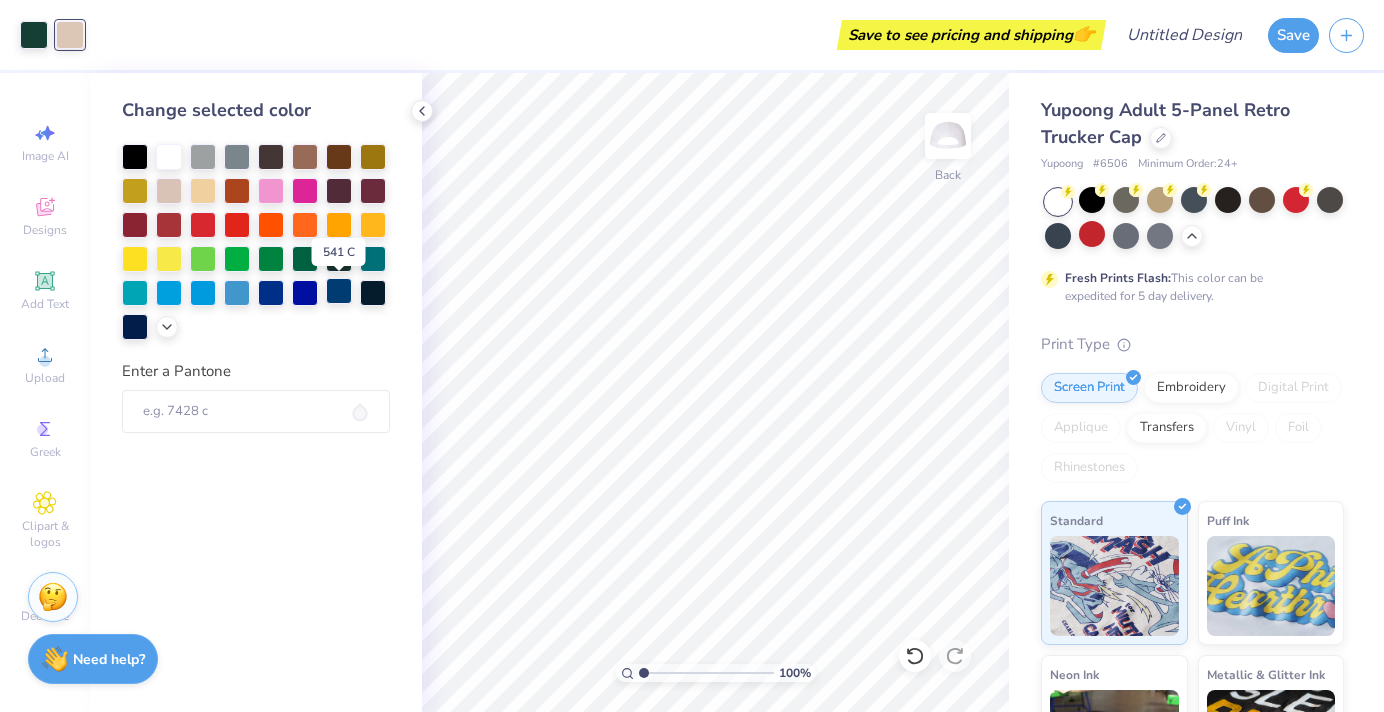 click at bounding box center [339, 291] 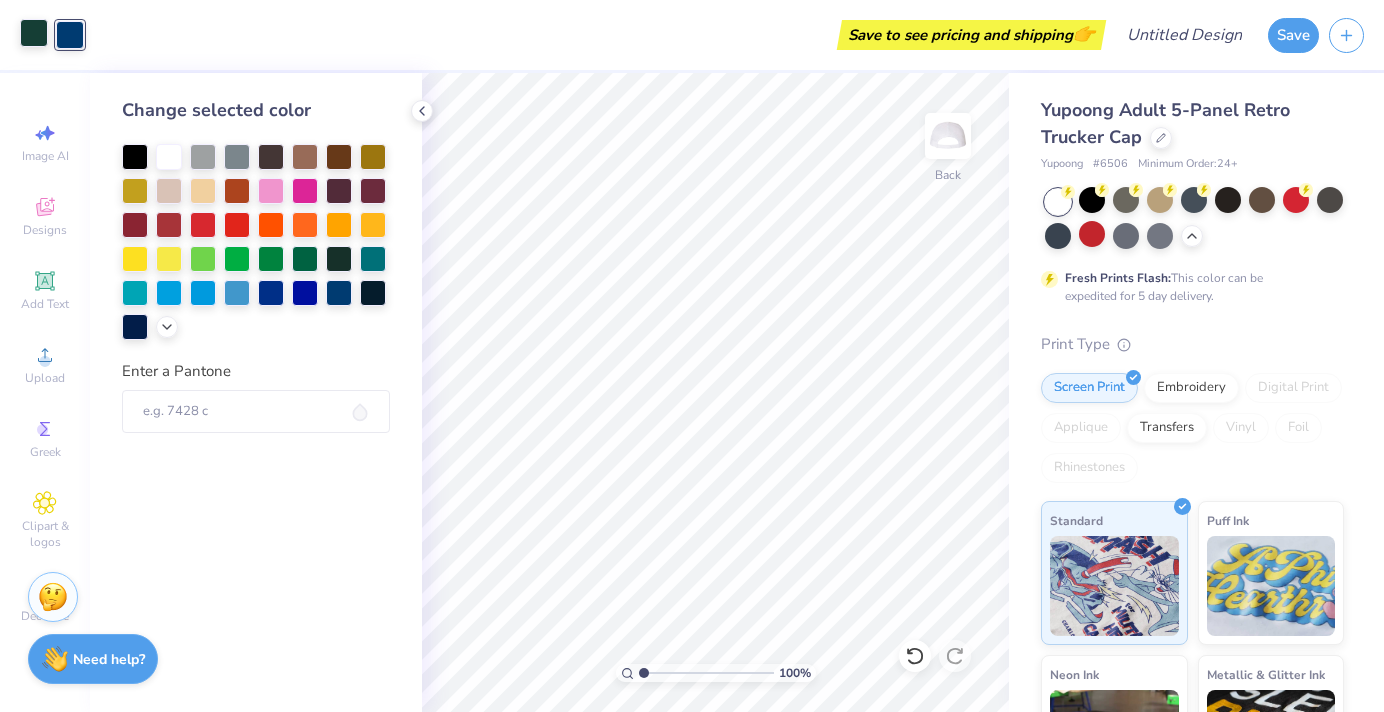 click at bounding box center (34, 33) 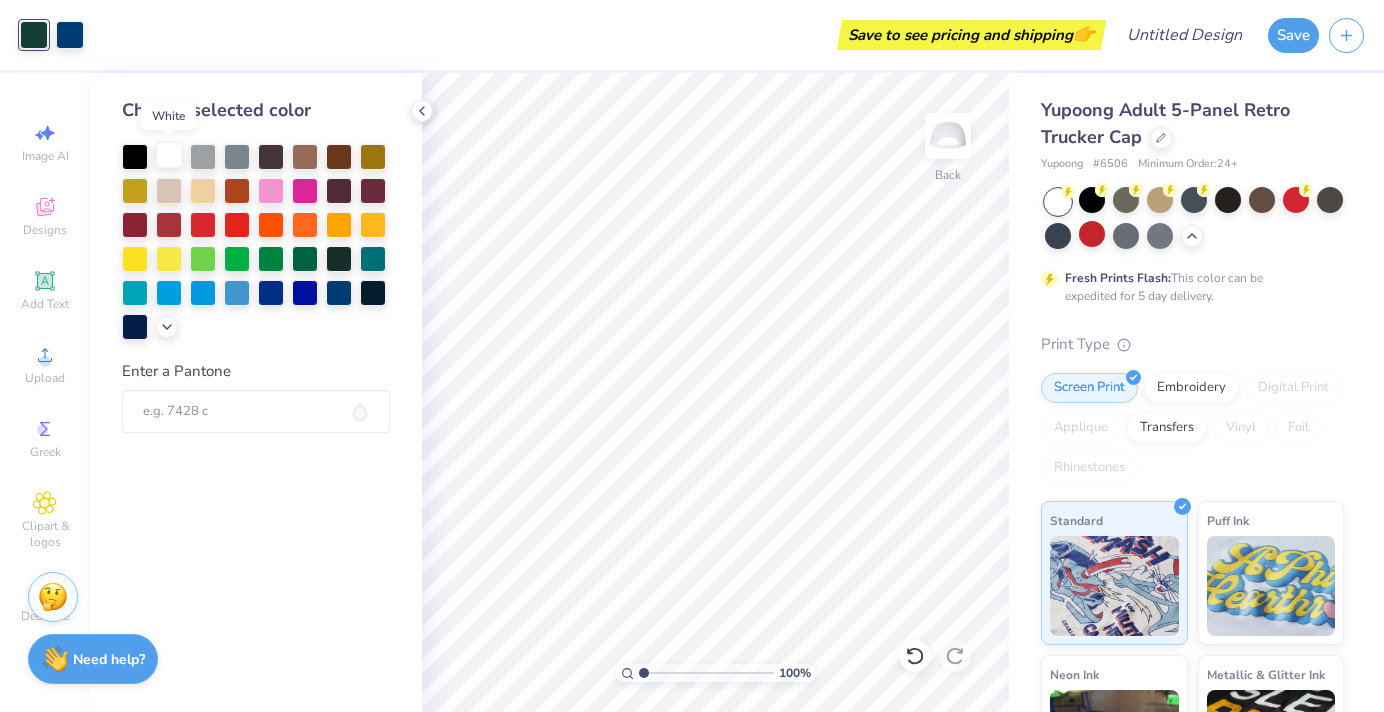 click at bounding box center (169, 155) 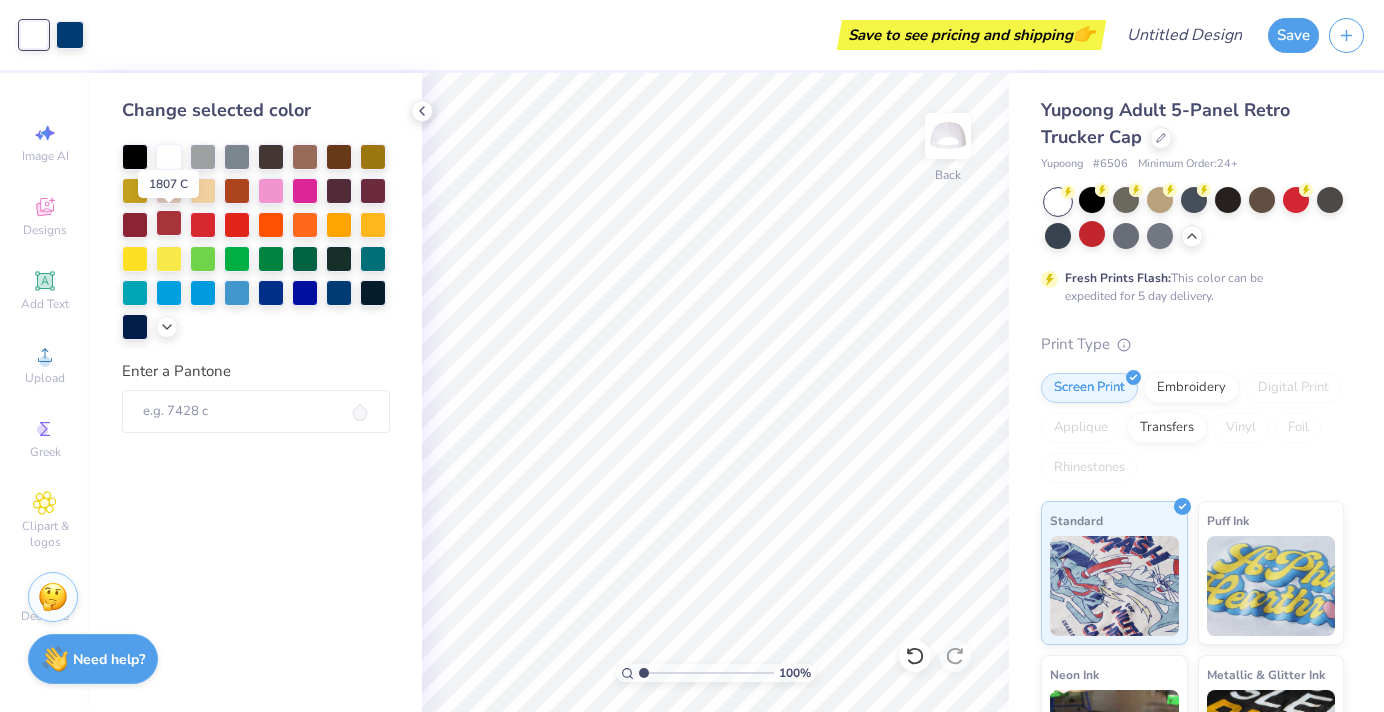 click at bounding box center (169, 223) 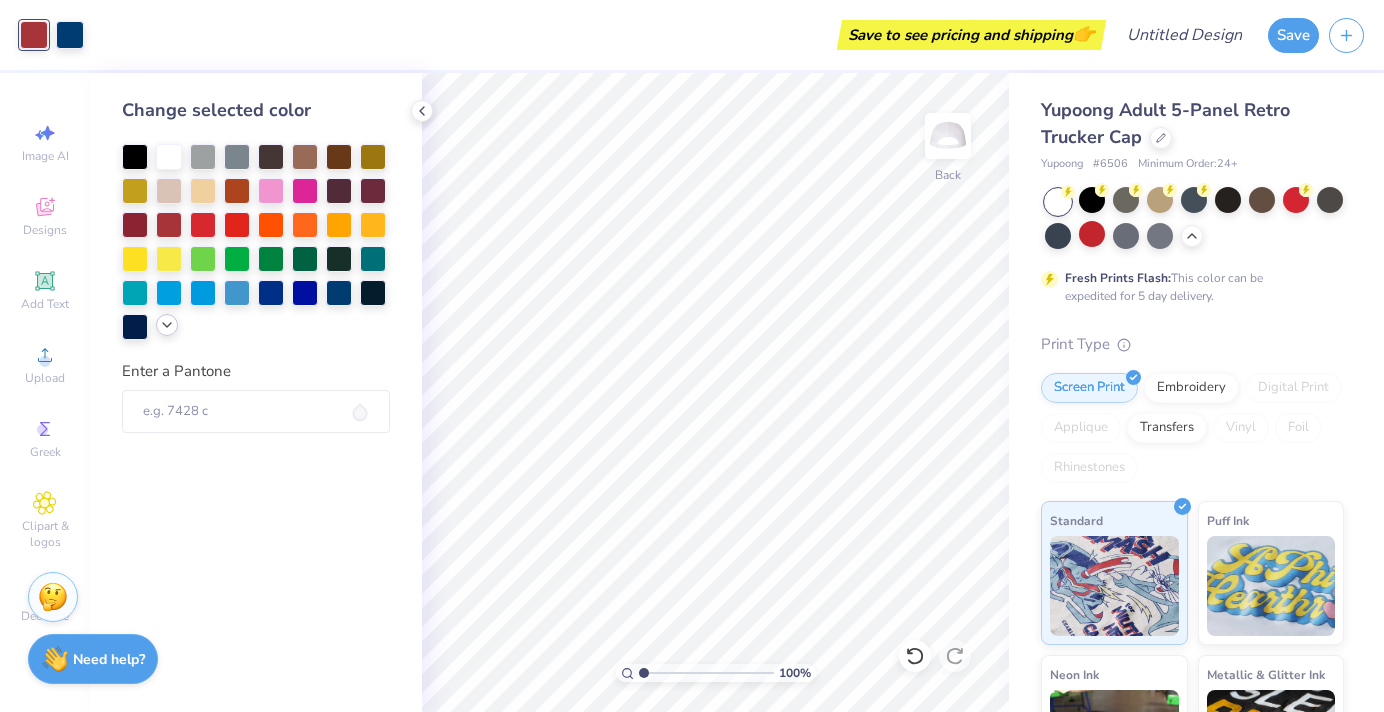 click at bounding box center [167, 325] 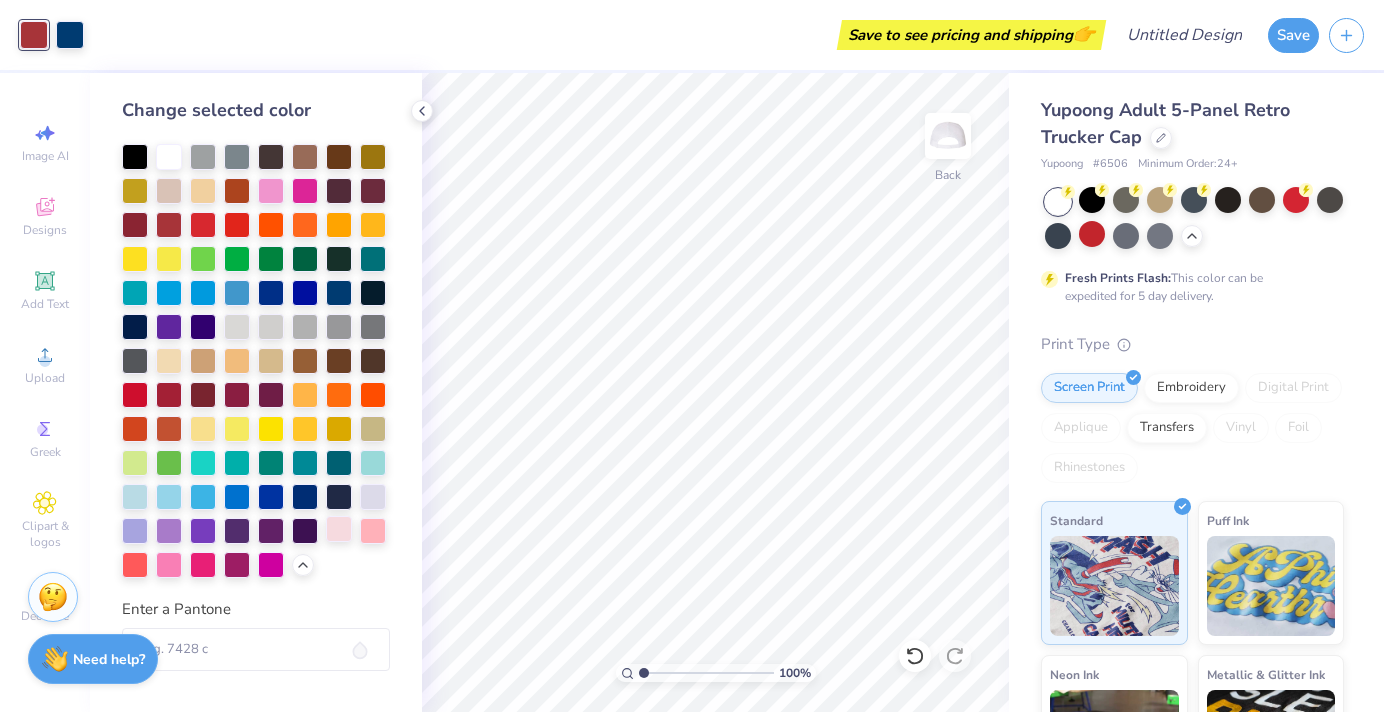 click at bounding box center [339, 529] 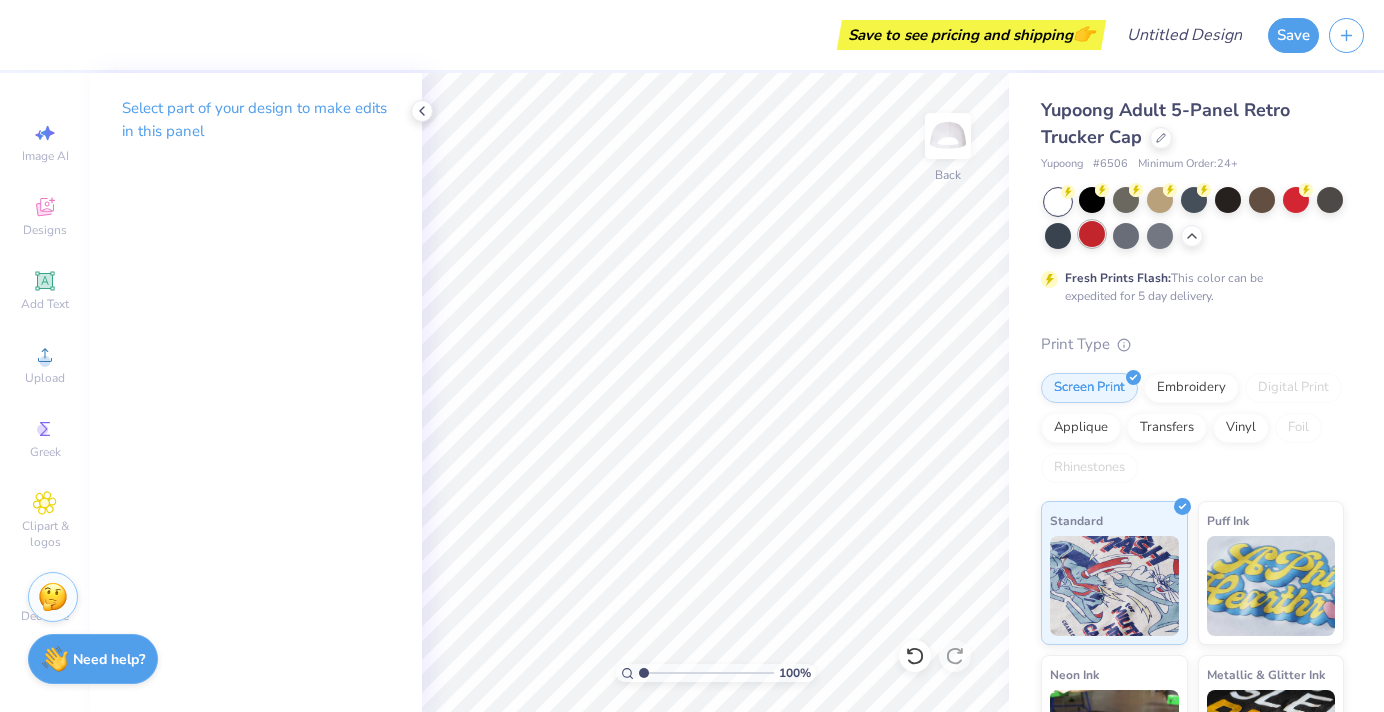 click at bounding box center [1092, 234] 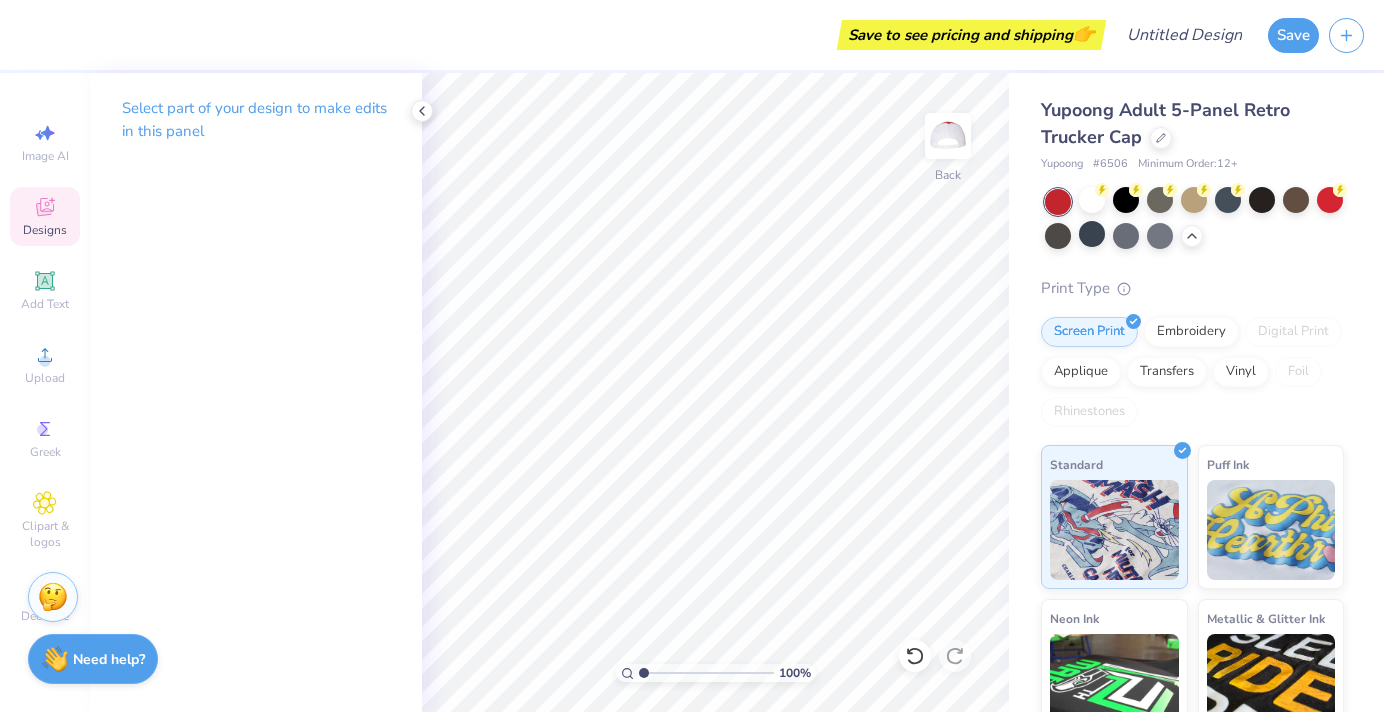 click 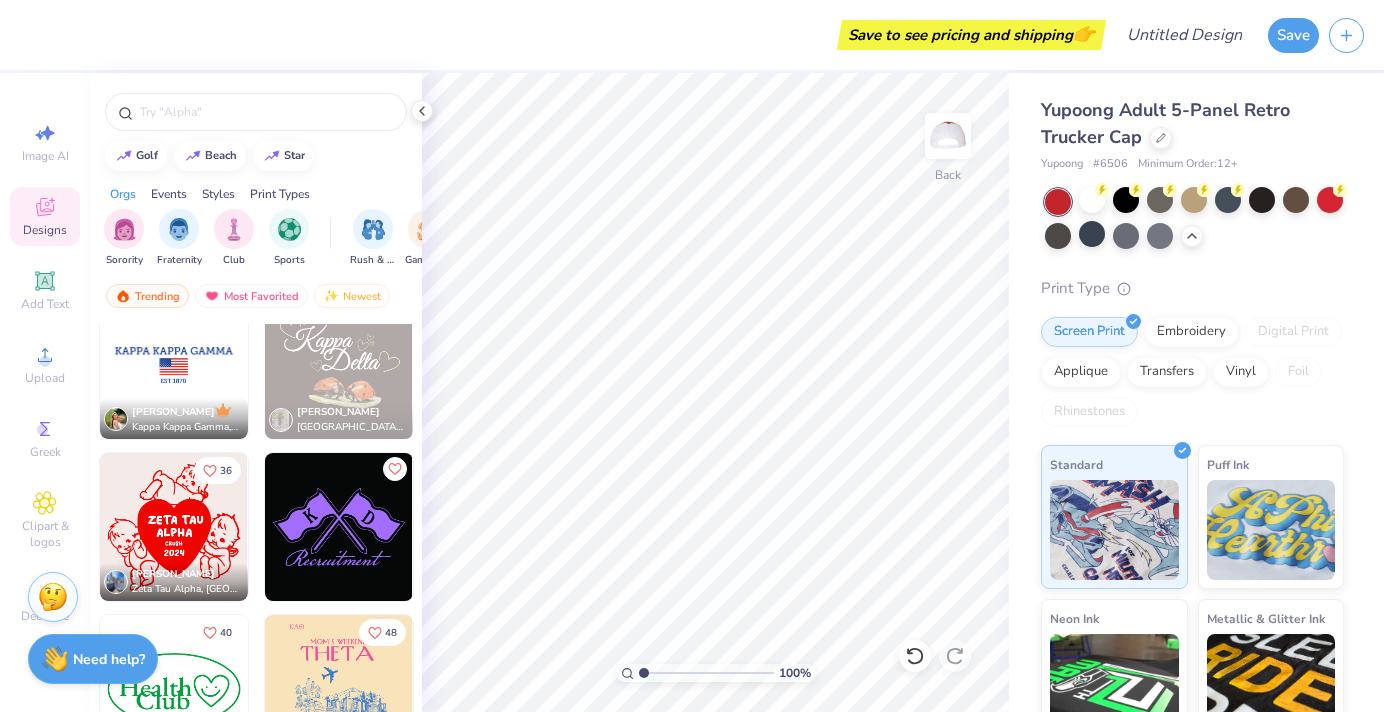 scroll, scrollTop: 12253, scrollLeft: 0, axis: vertical 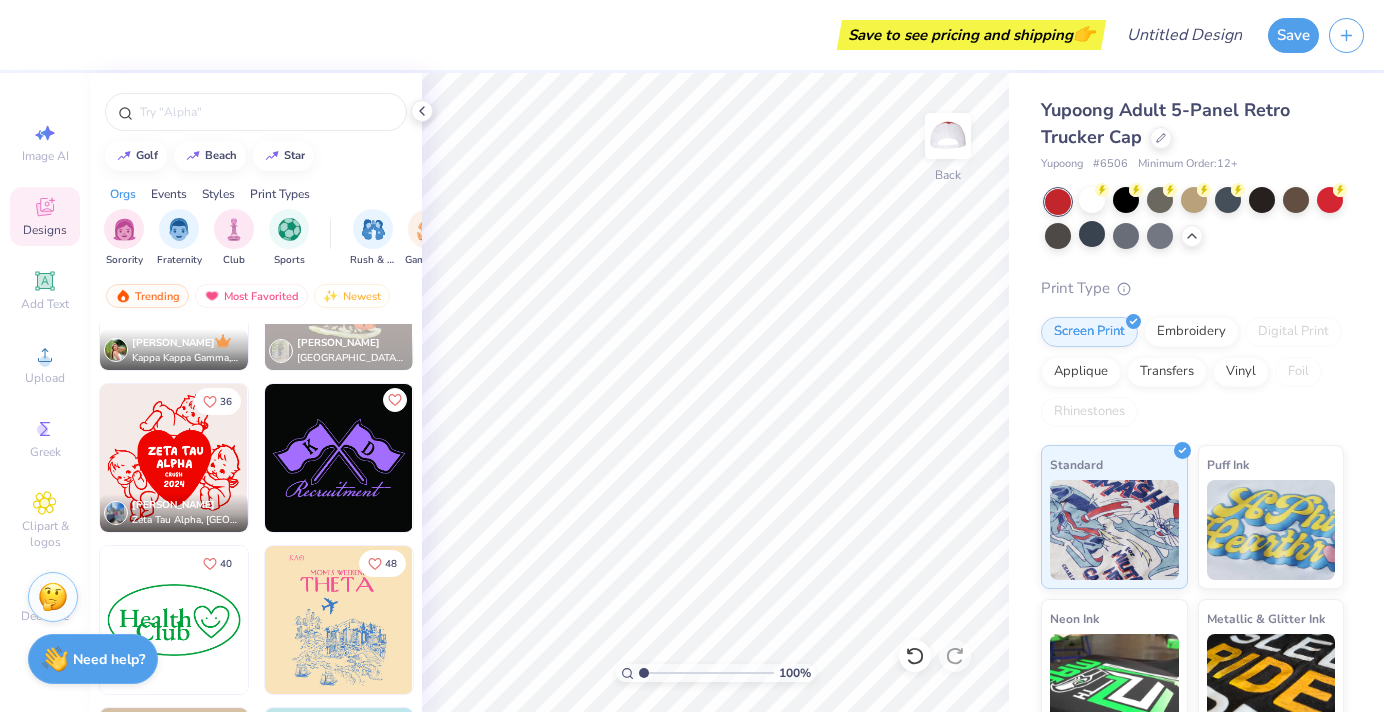 click at bounding box center (256, 107) 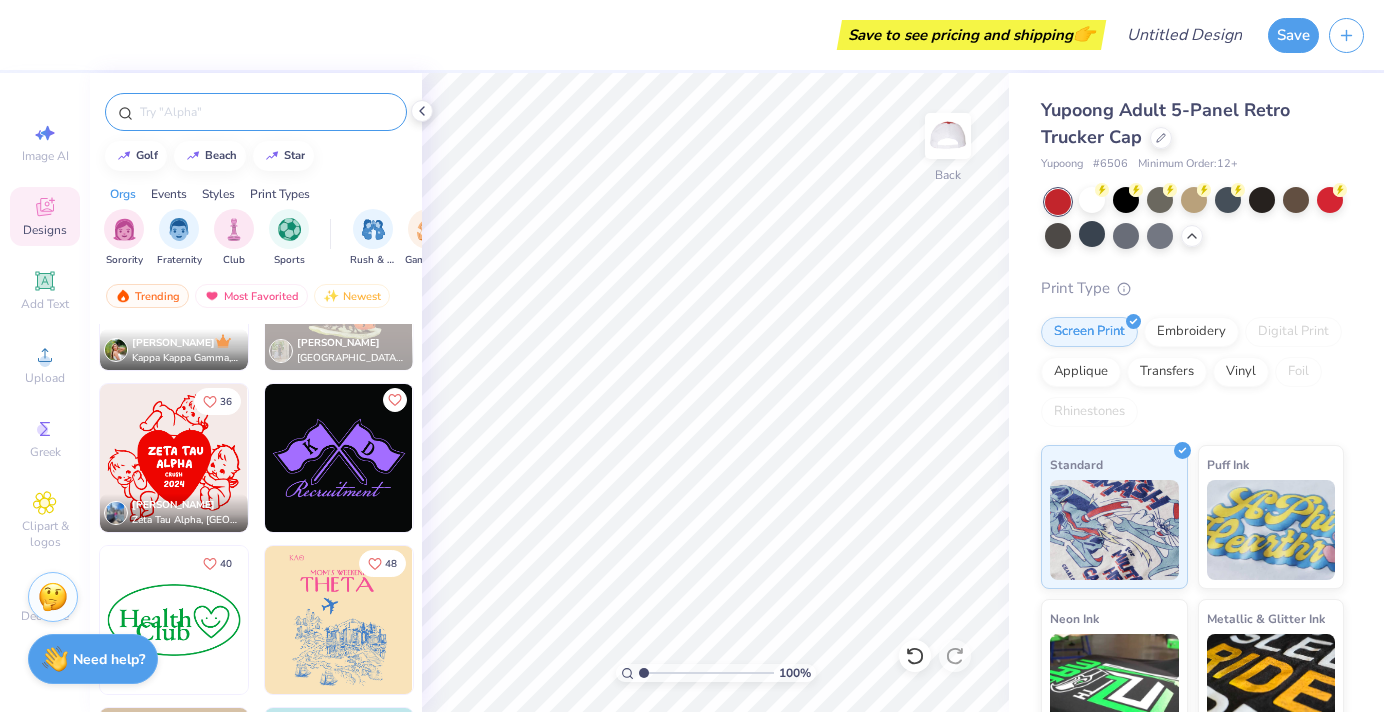 click at bounding box center (266, 112) 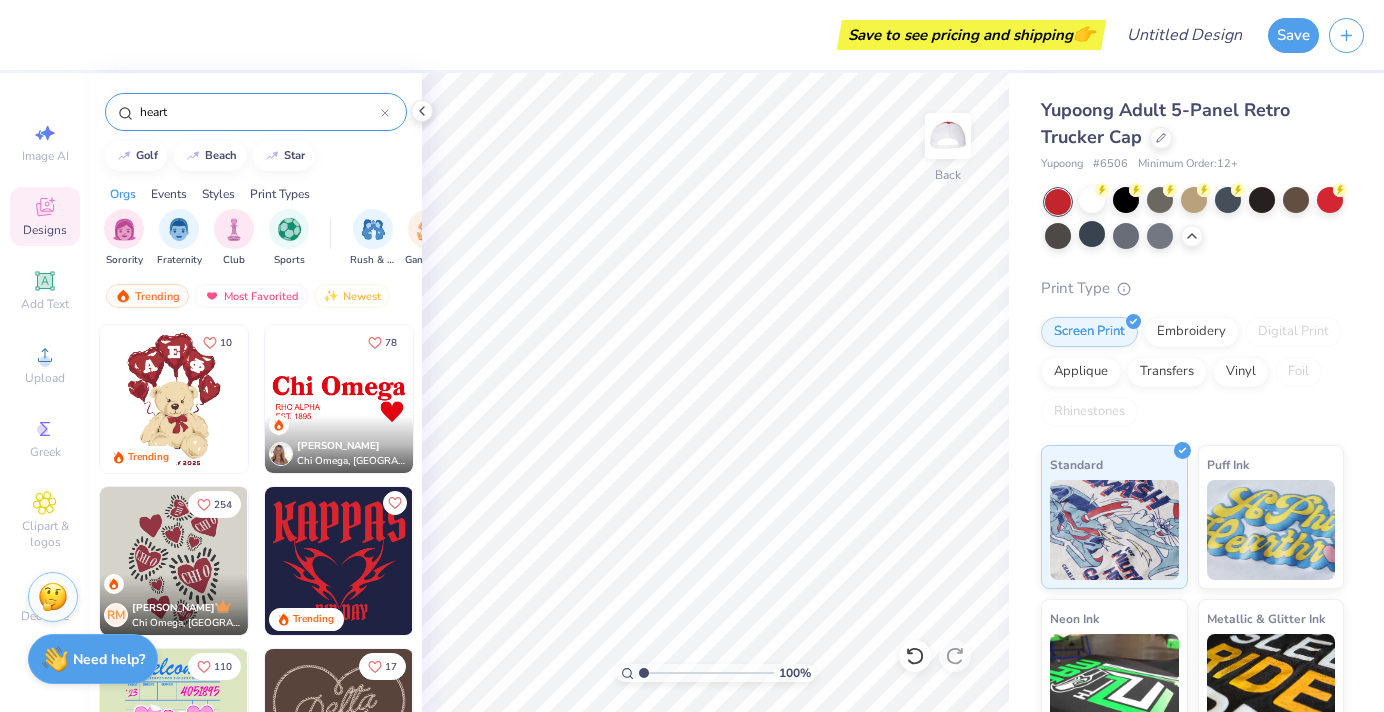 type on "heart" 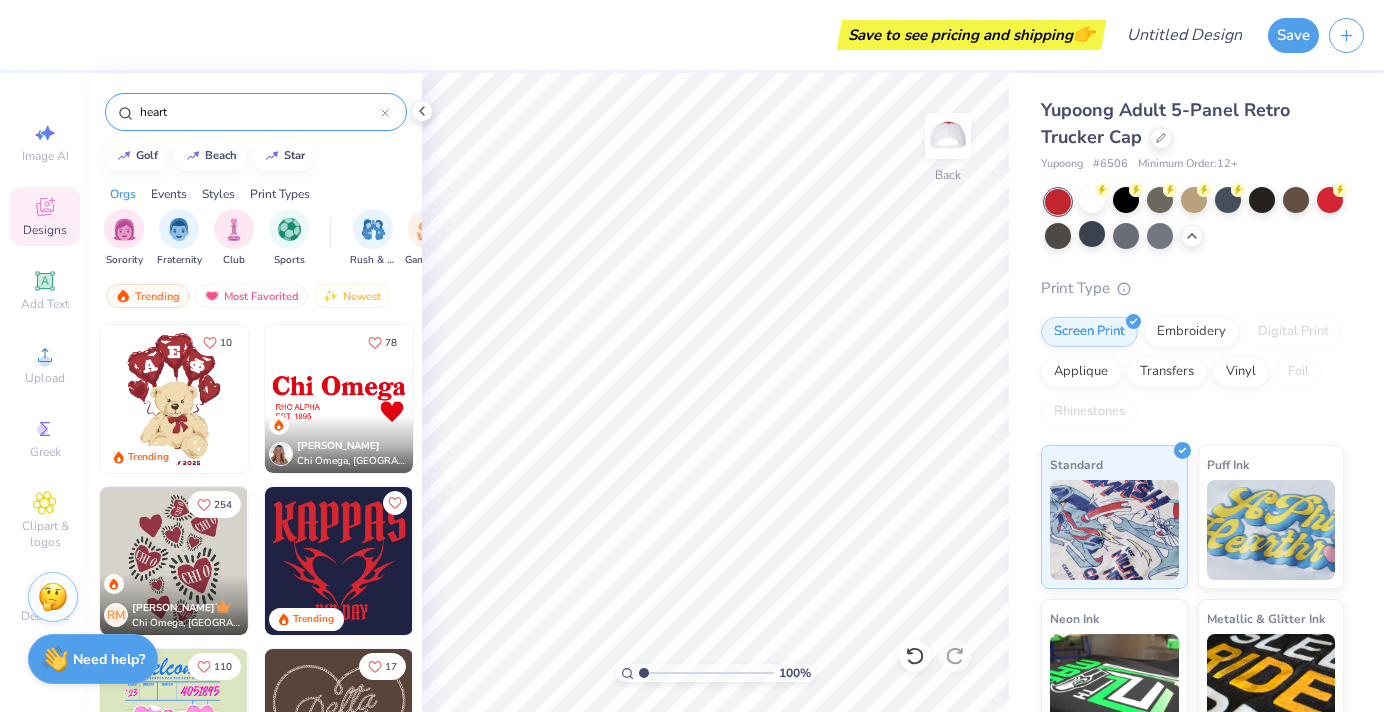 click at bounding box center [339, 399] 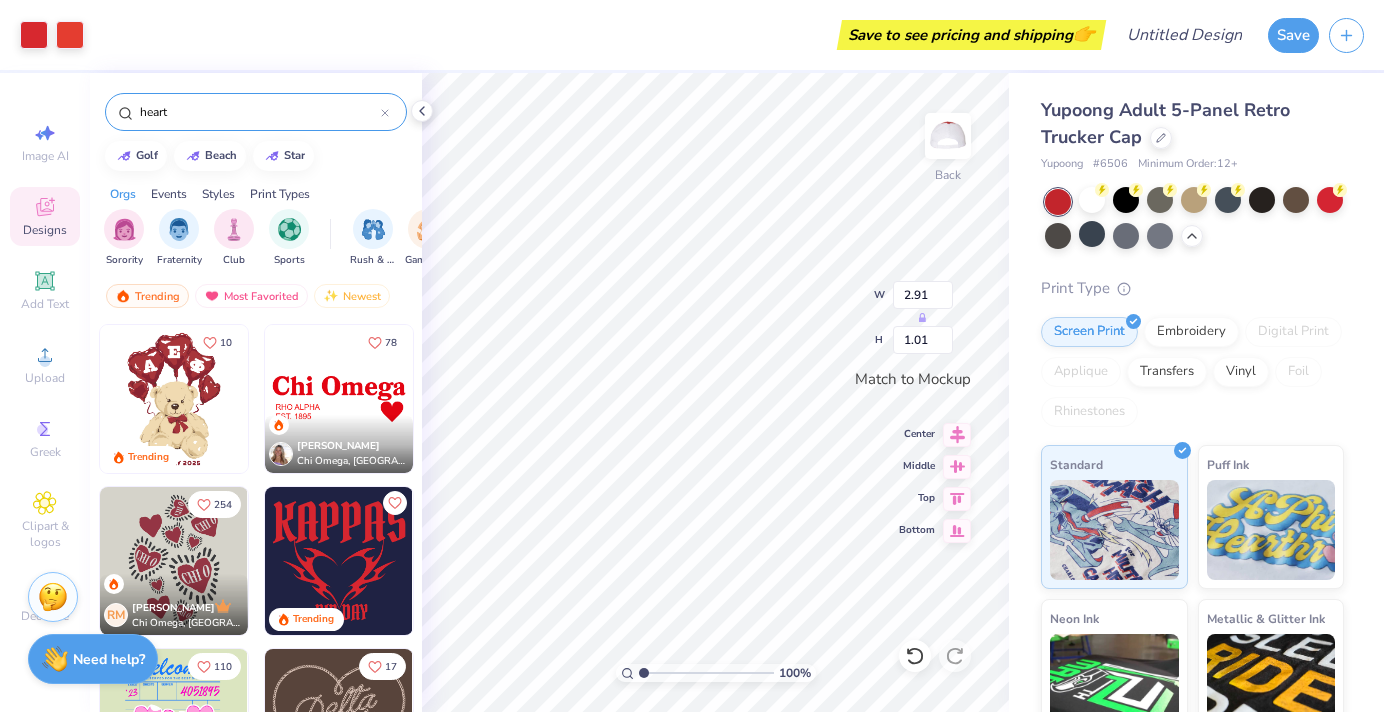 type on "3.35" 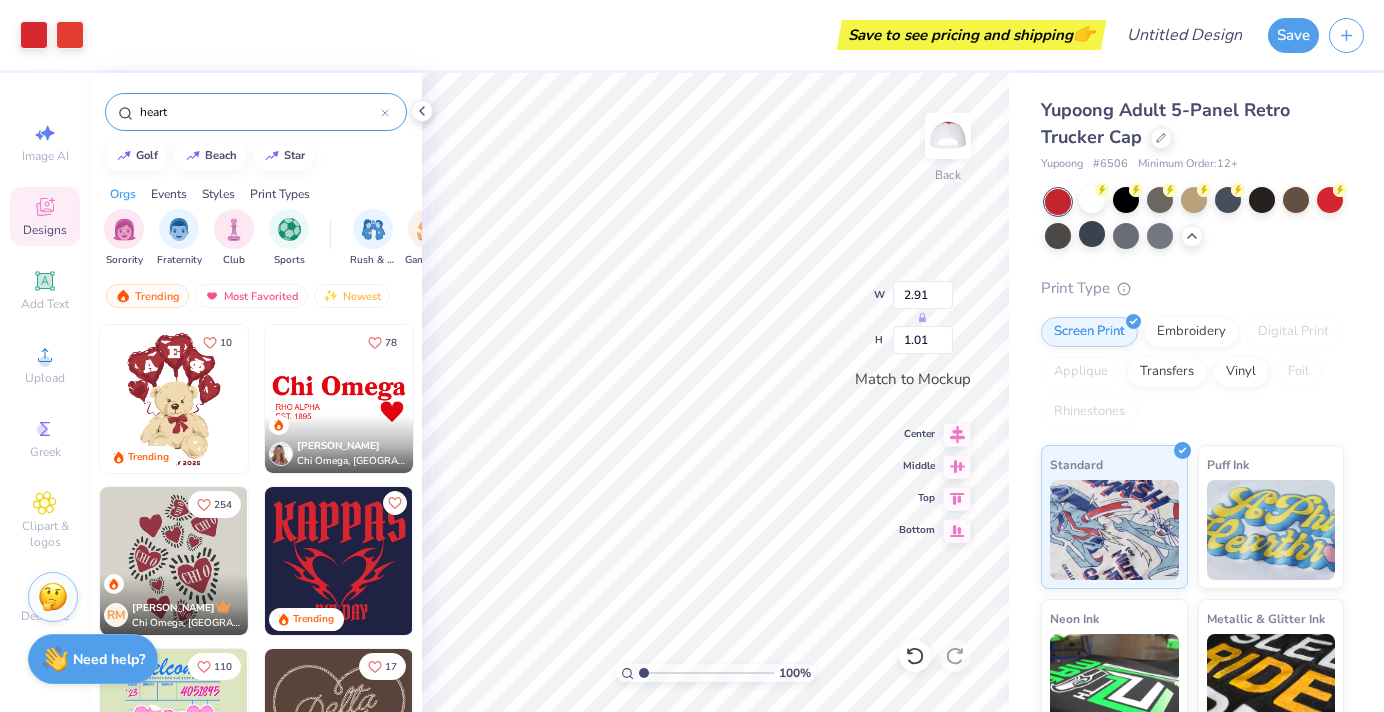 type on "1.16" 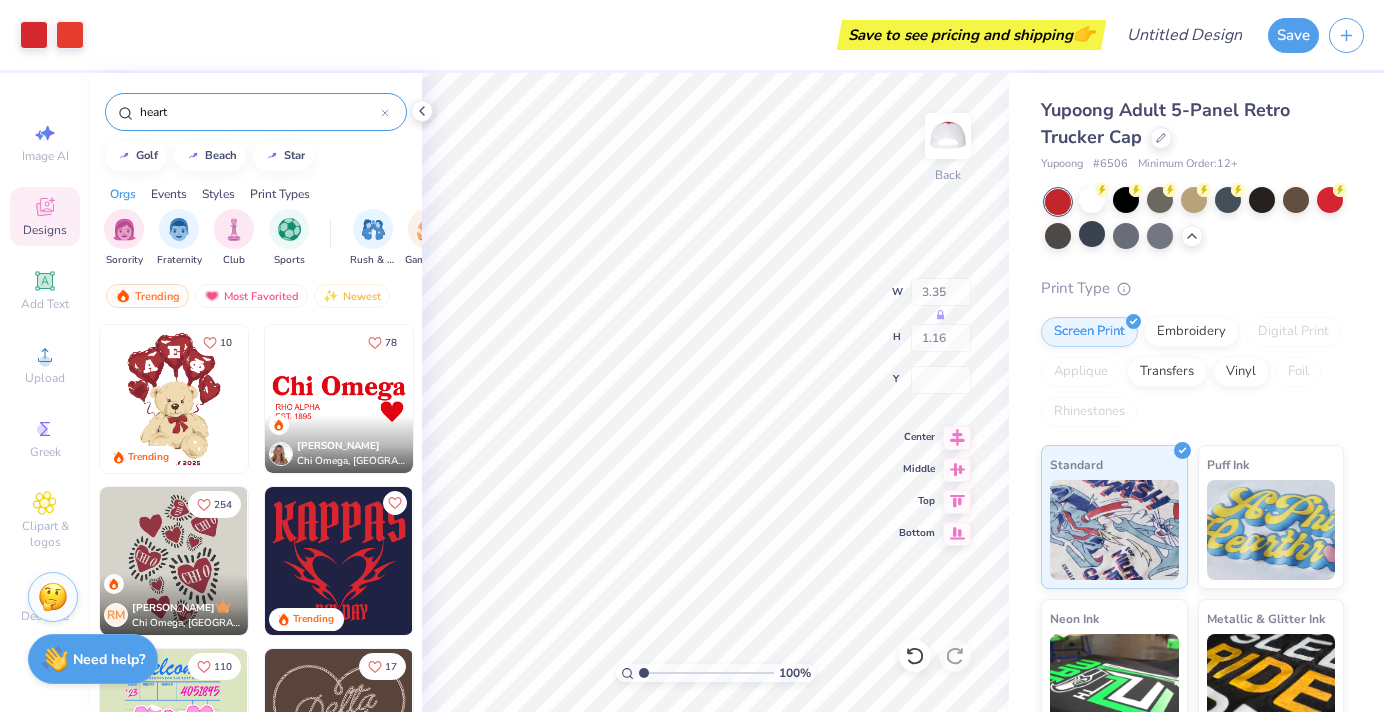 type on "3.82" 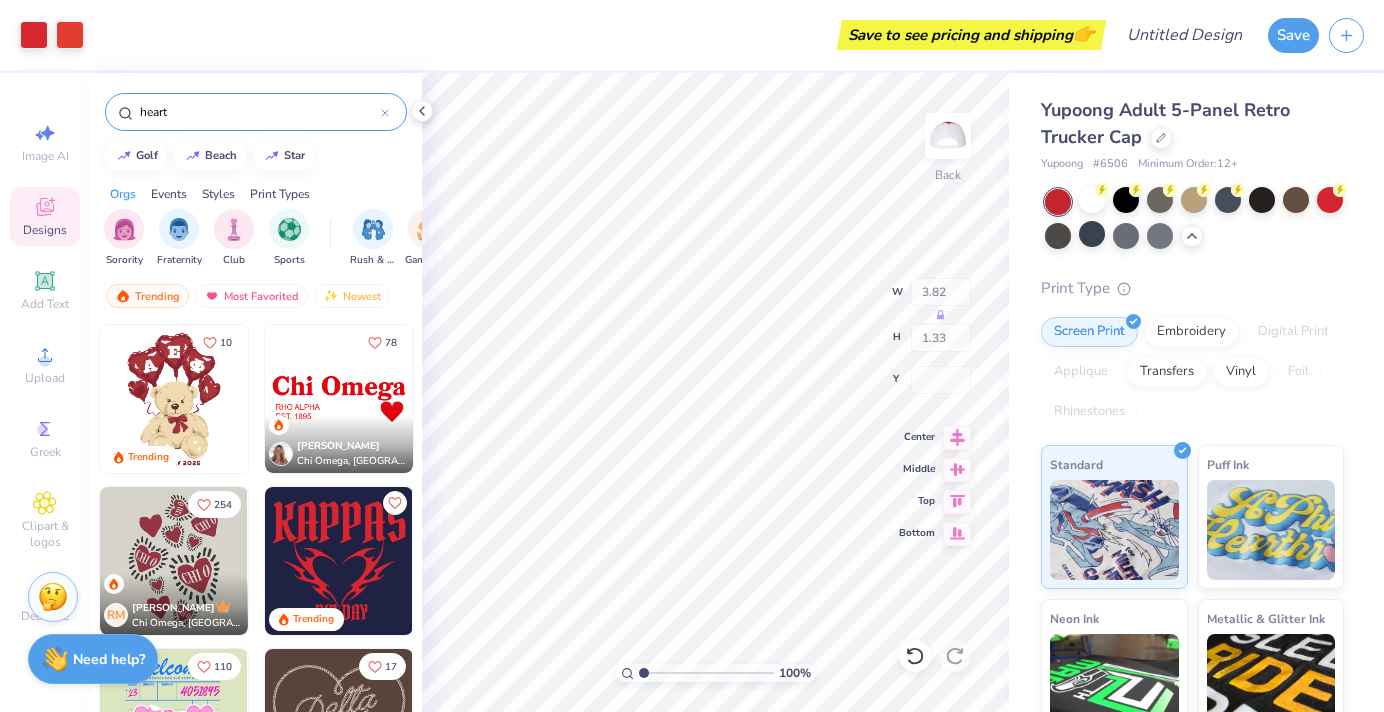 type on "0.70" 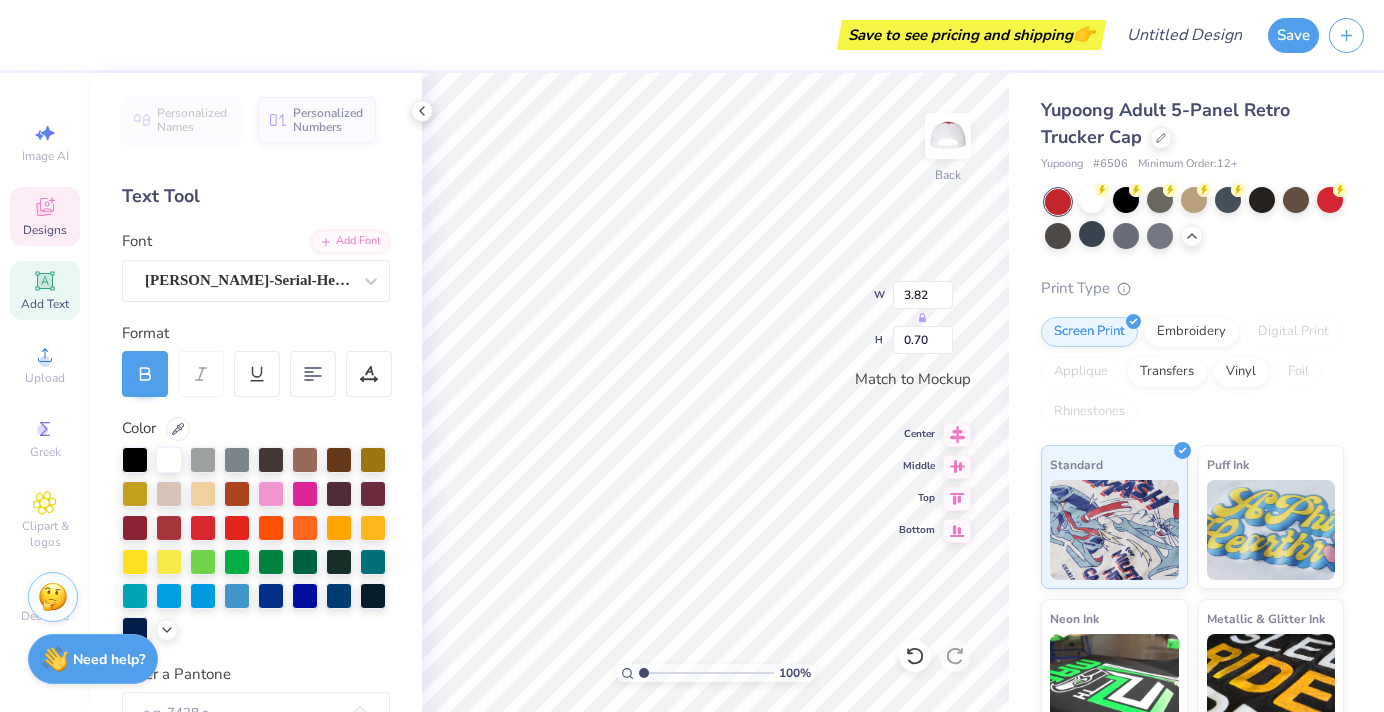 scroll, scrollTop: 0, scrollLeft: 0, axis: both 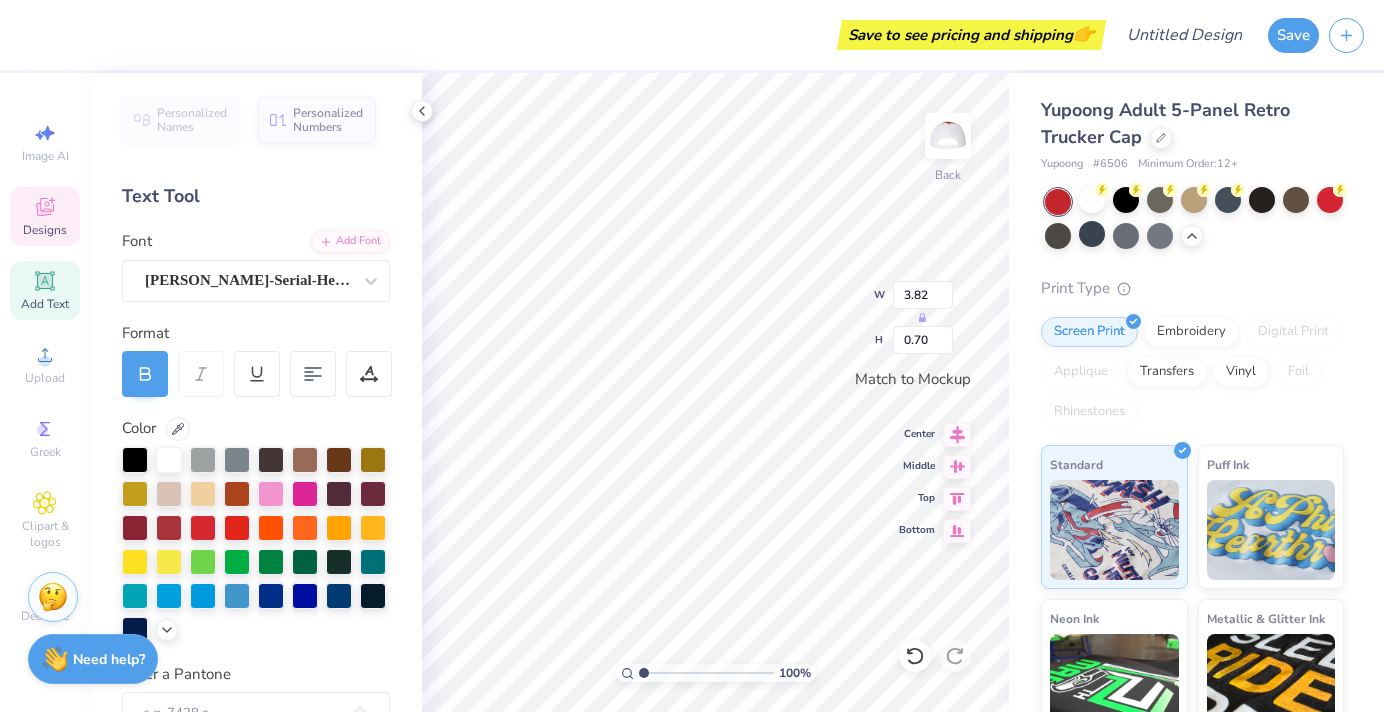 type on "Gamma Phi" 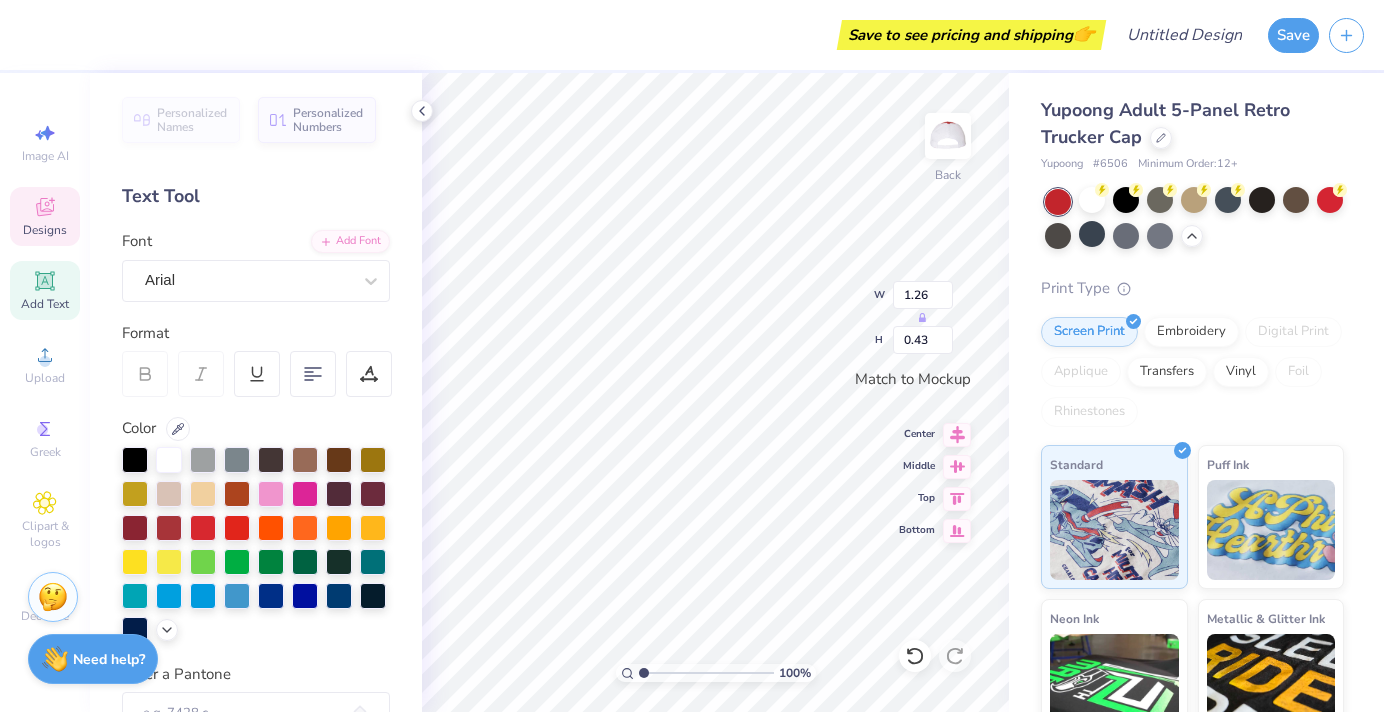 scroll, scrollTop: 0, scrollLeft: 3, axis: horizontal 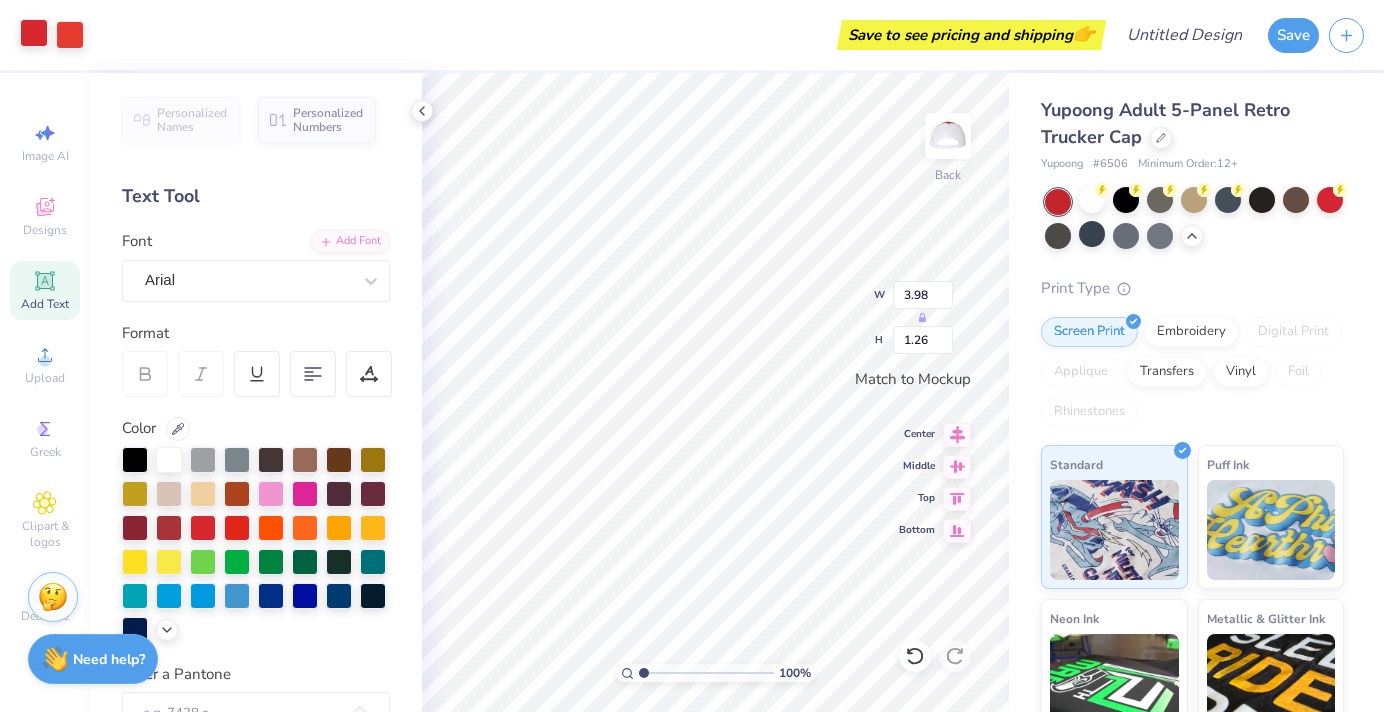 click at bounding box center [34, 33] 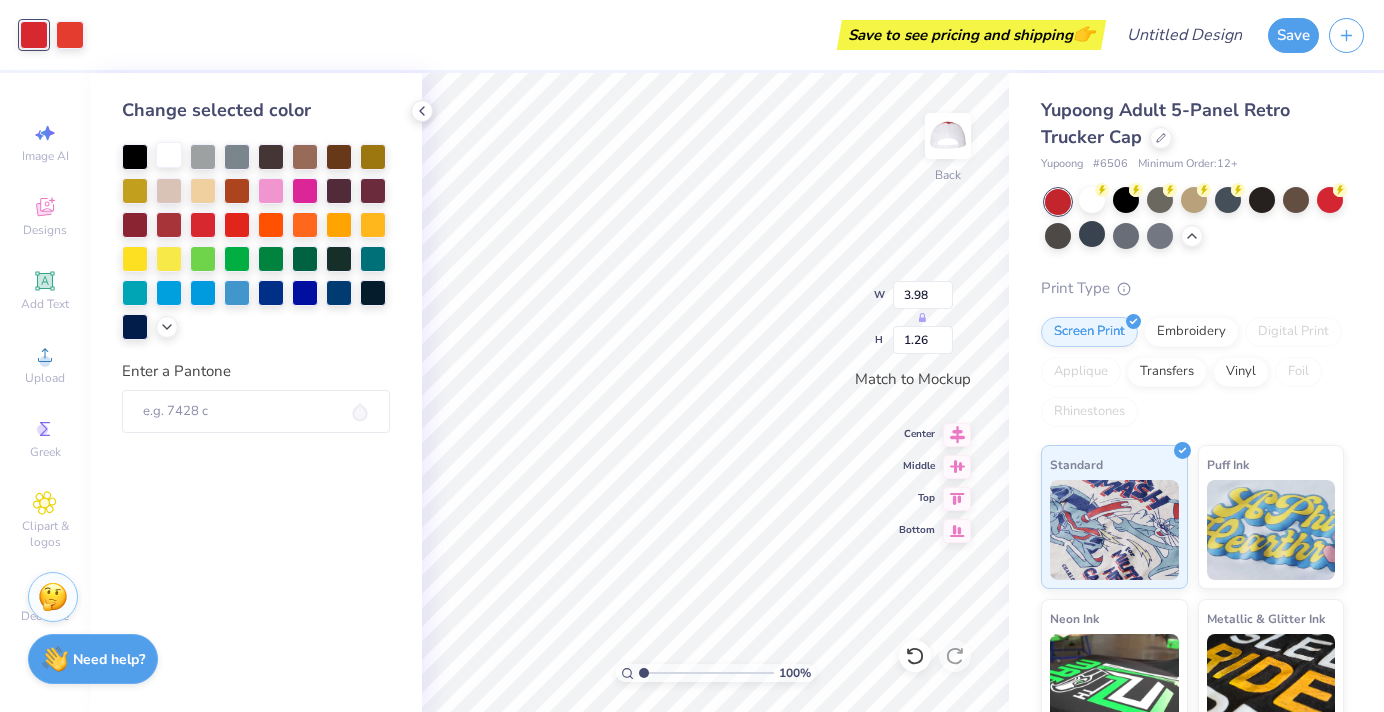 click at bounding box center (169, 155) 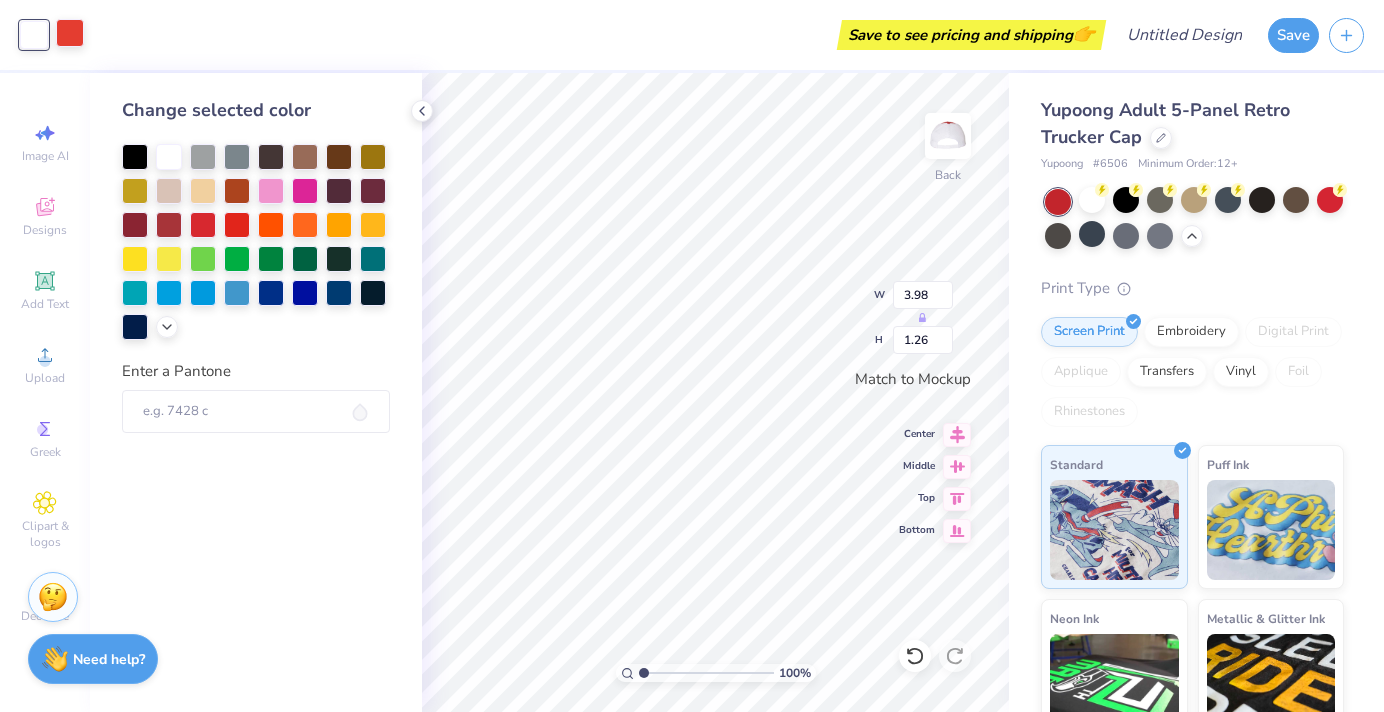 click at bounding box center (70, 33) 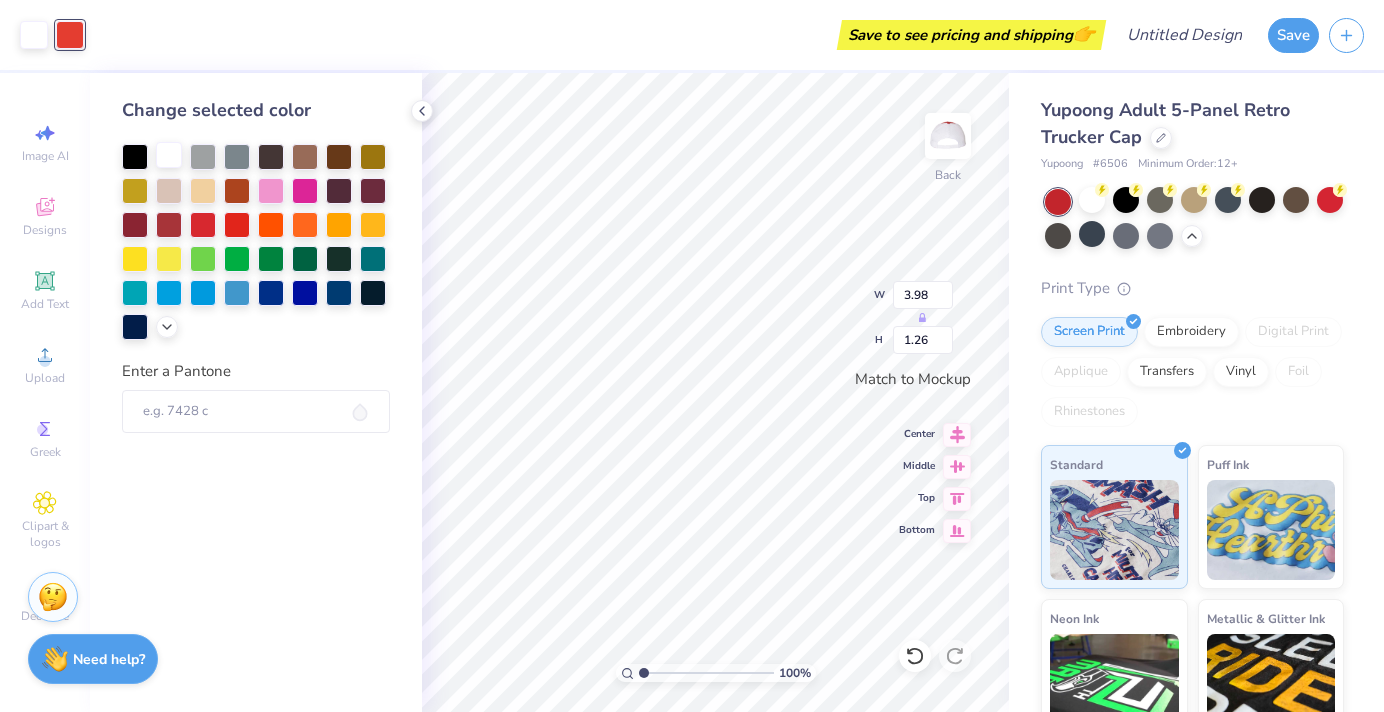 click at bounding box center [169, 155] 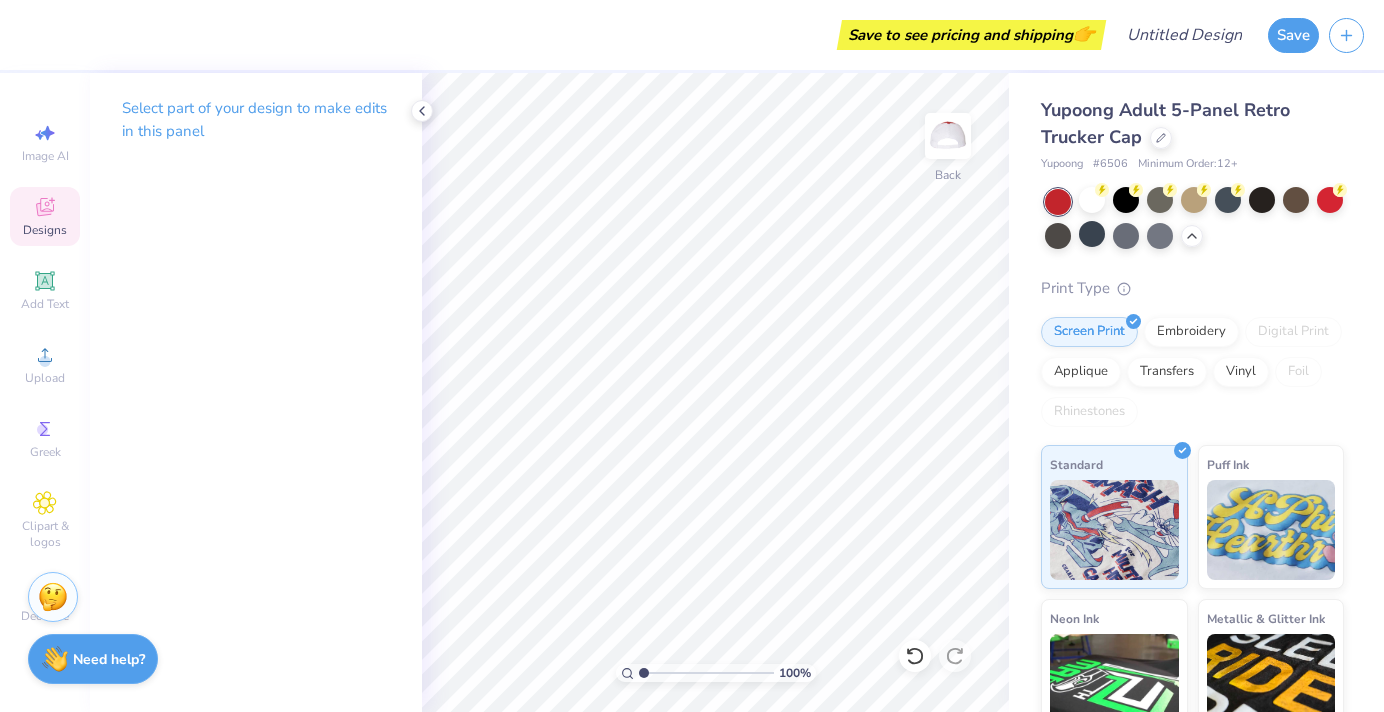 click 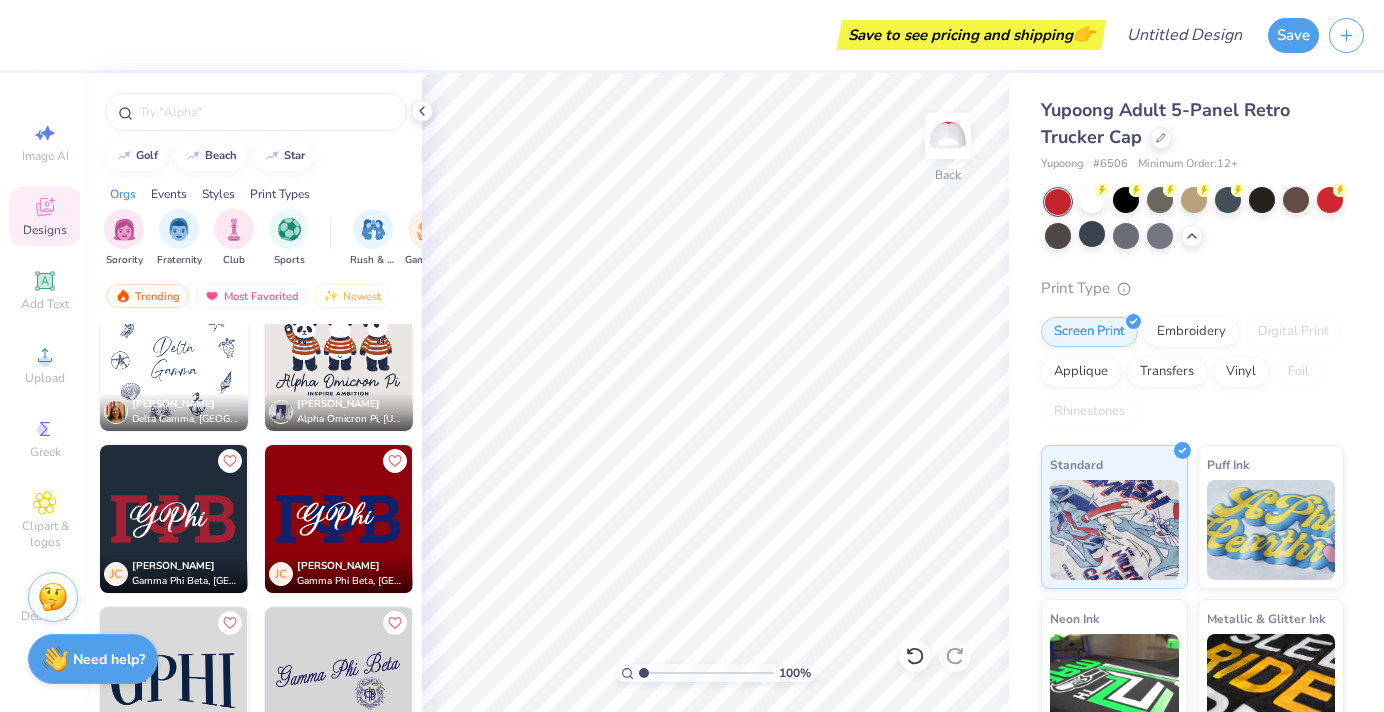 scroll, scrollTop: 14783, scrollLeft: 0, axis: vertical 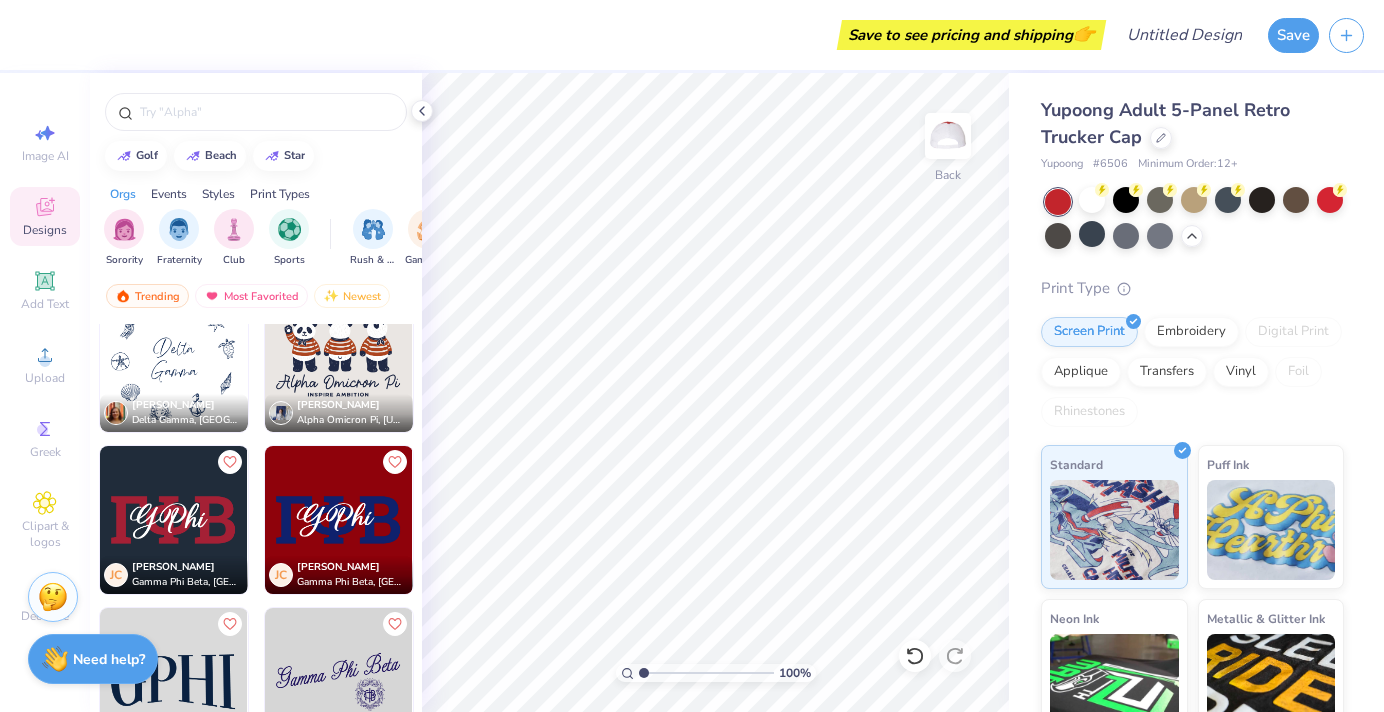 click at bounding box center [339, 520] 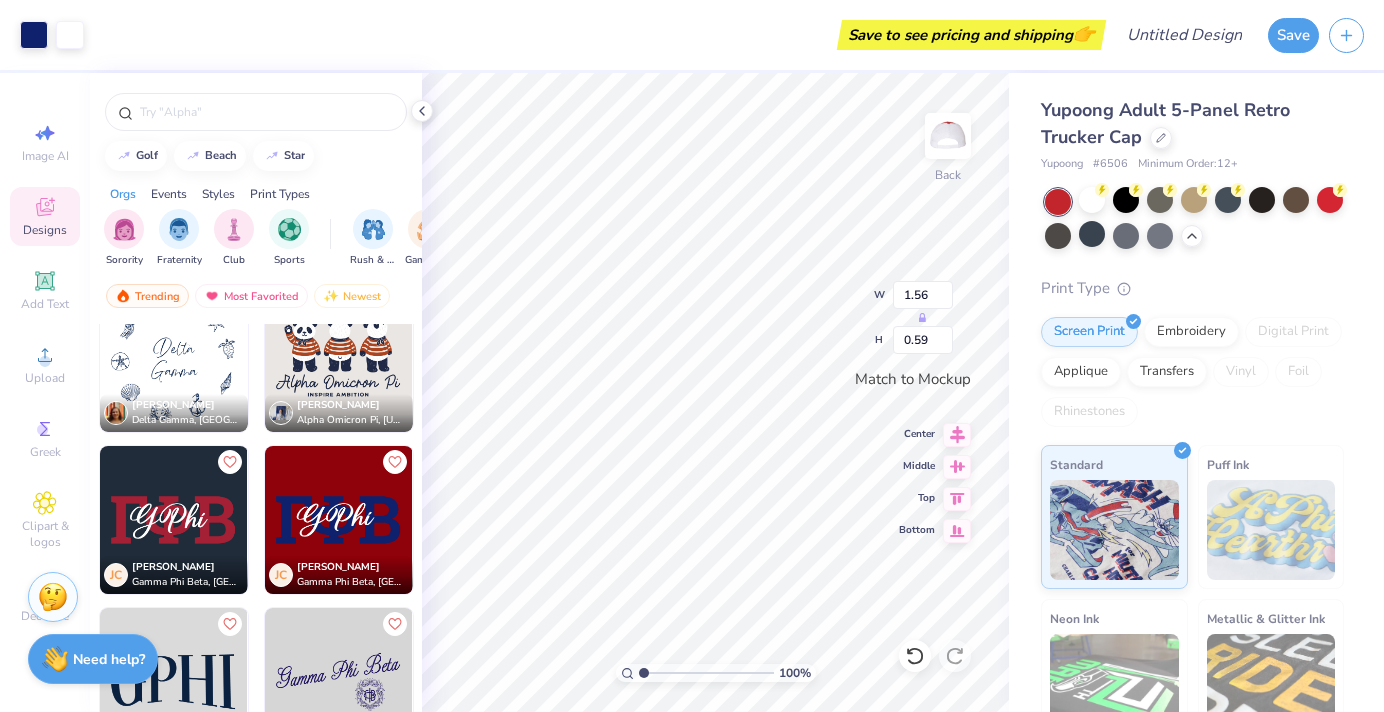 type on "2.54" 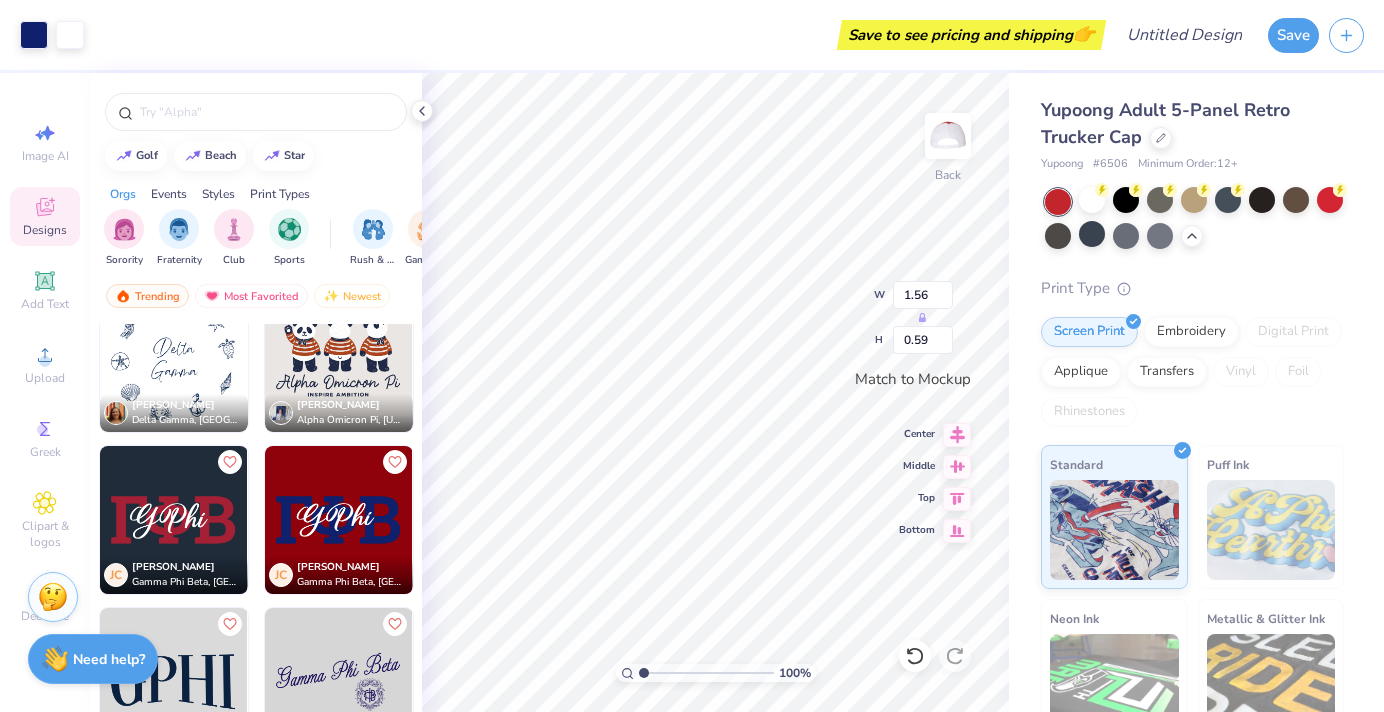 type on "0.97" 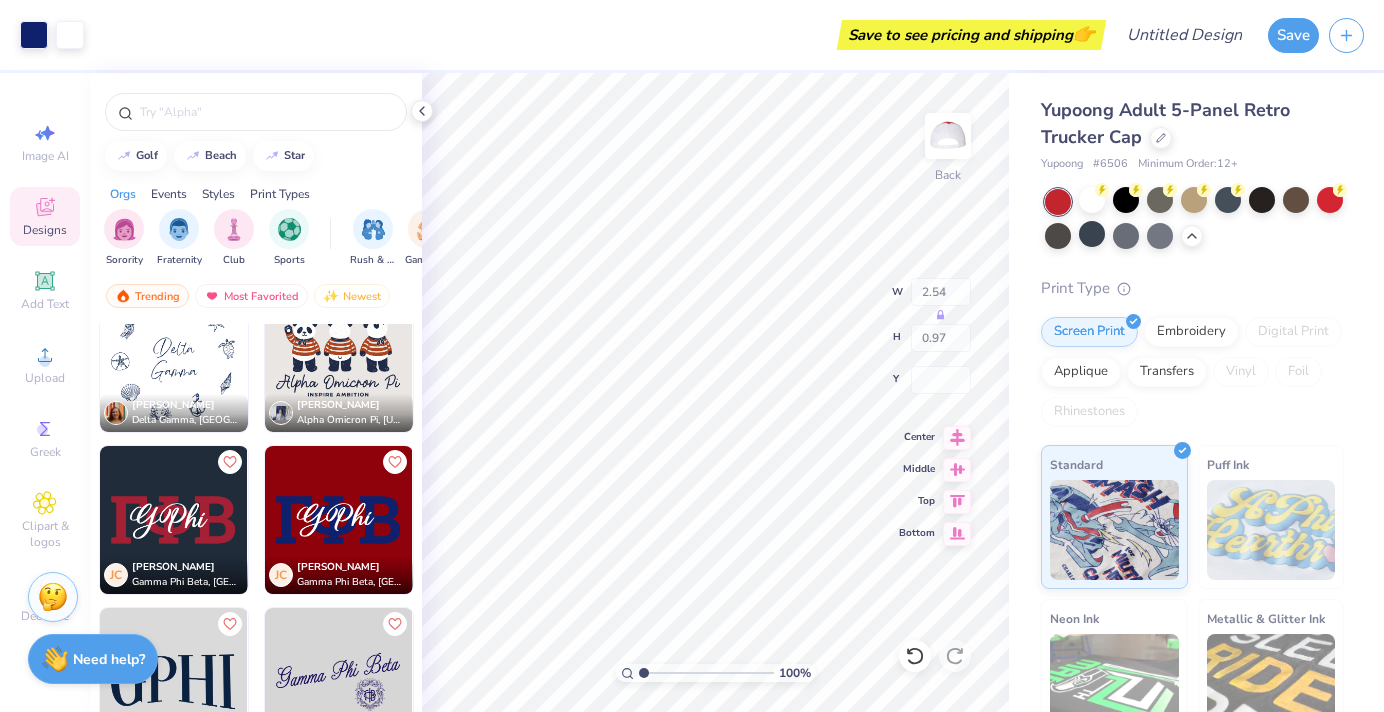 type on "3.60" 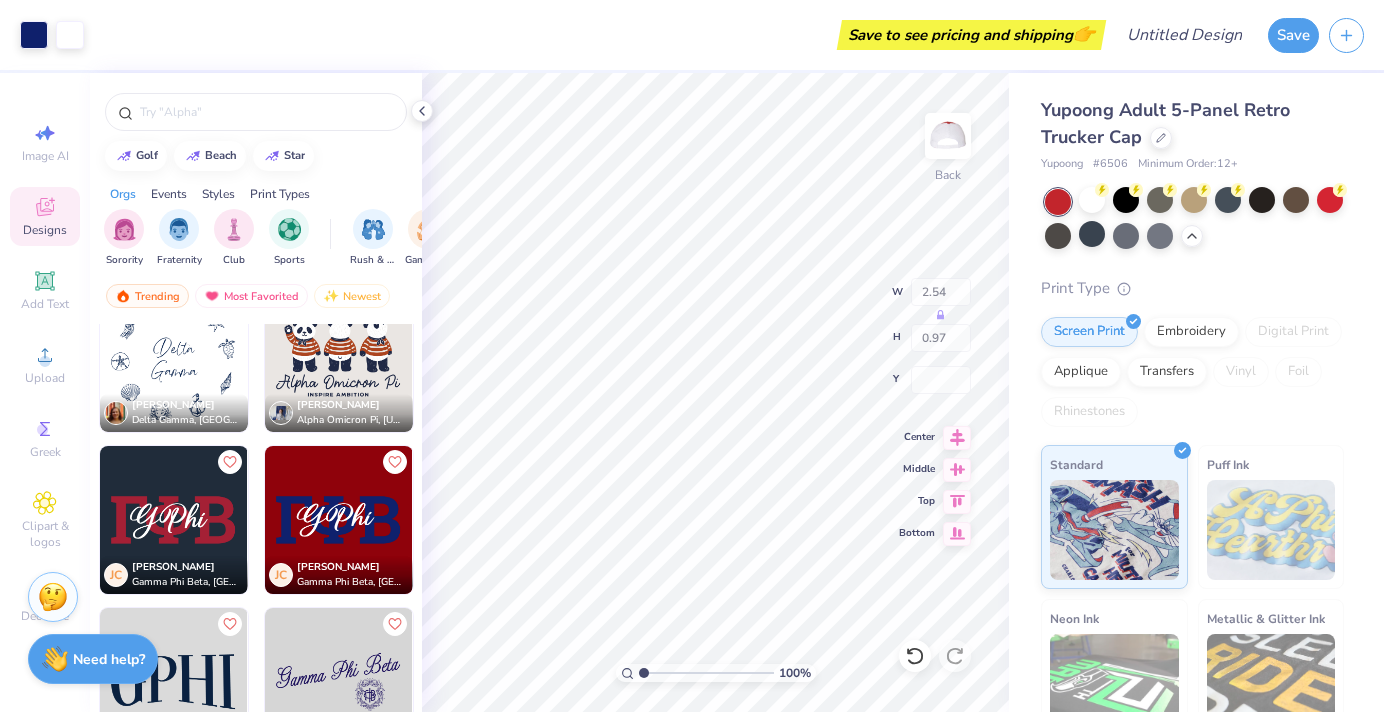 type on "1.37" 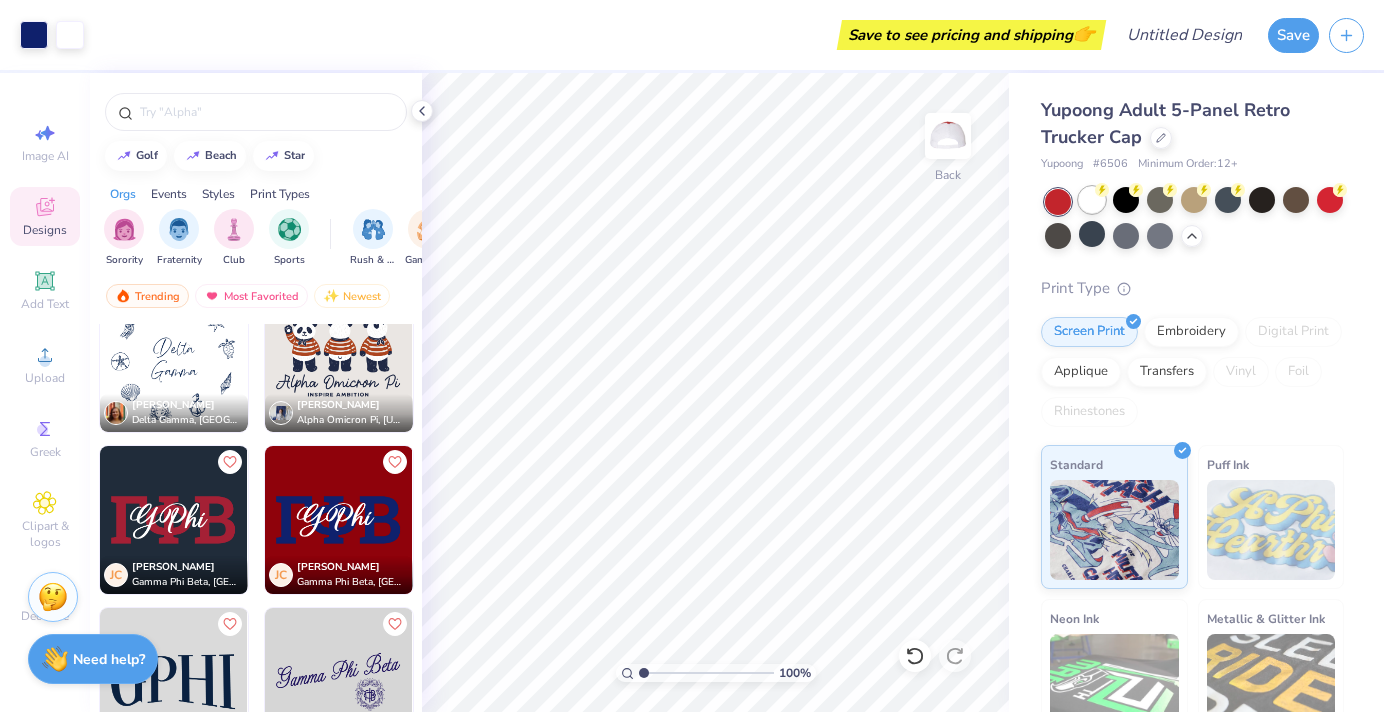 click at bounding box center [1092, 200] 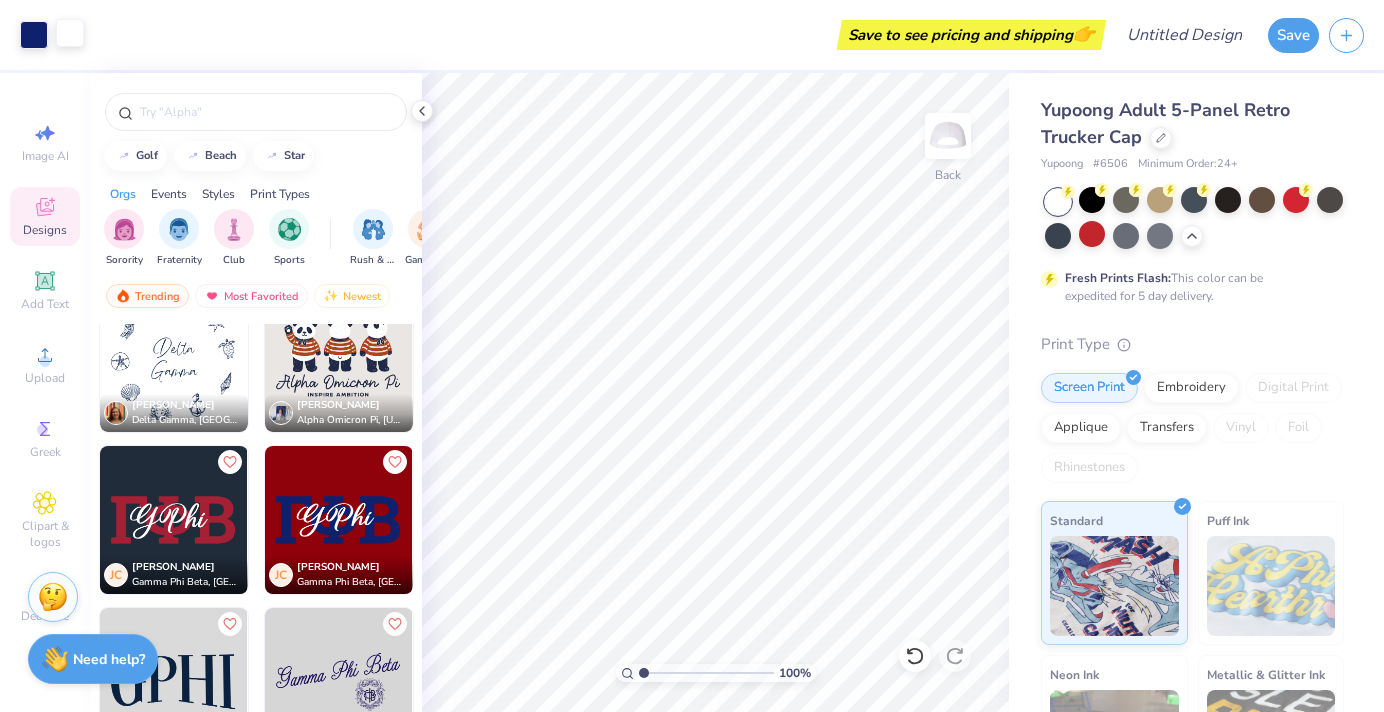click at bounding box center [70, 33] 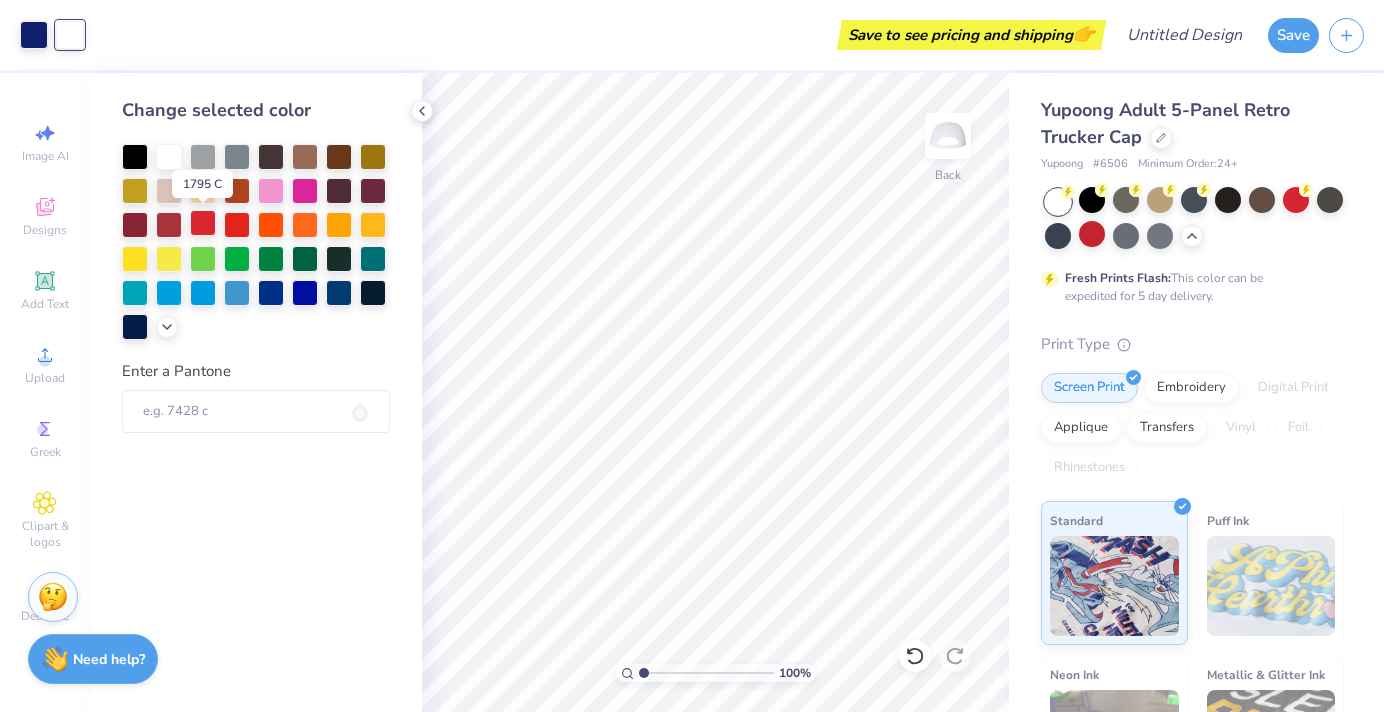 click at bounding box center (203, 223) 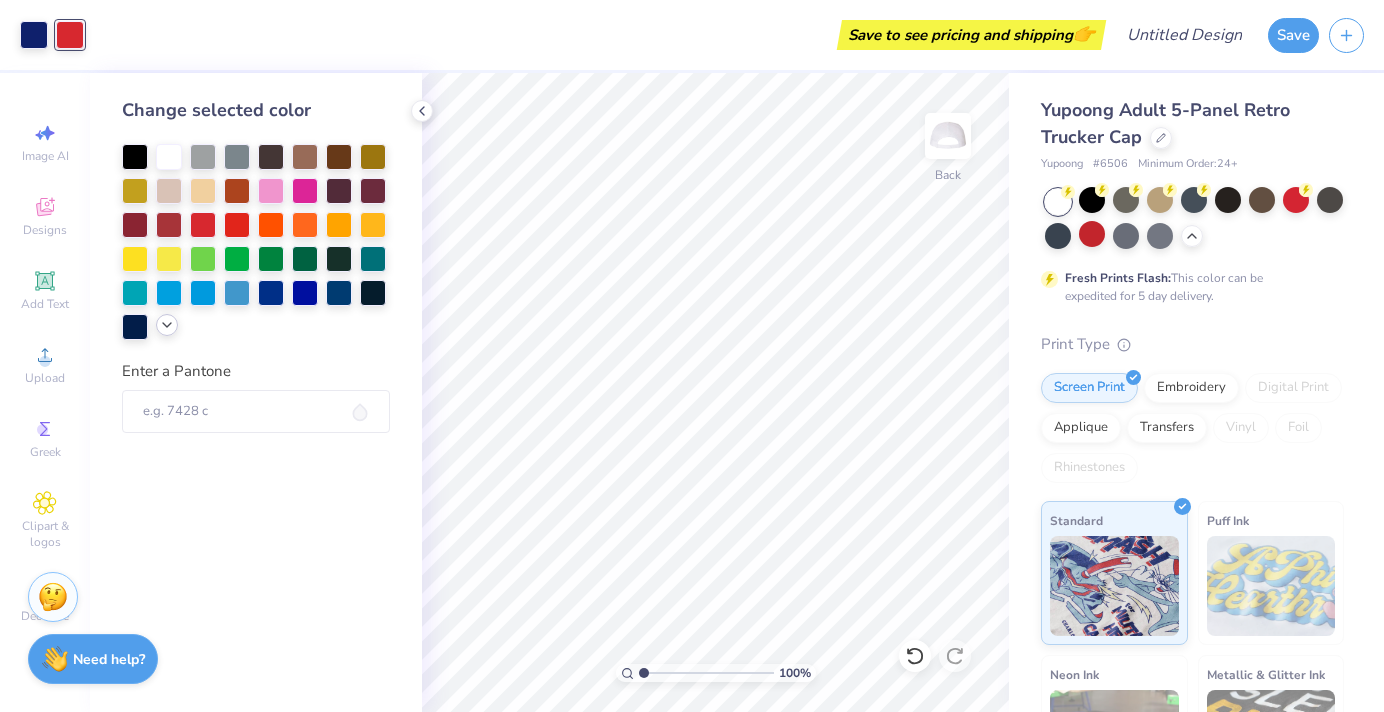 click at bounding box center (167, 325) 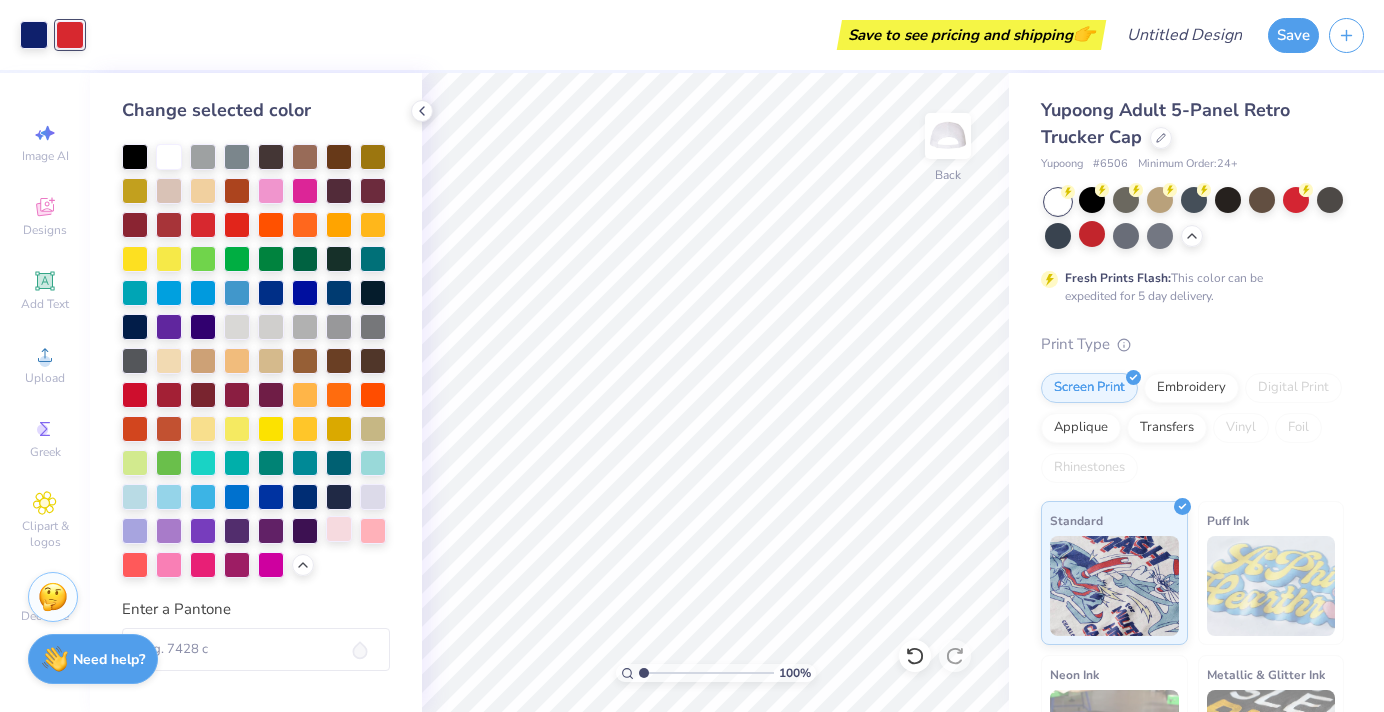 click at bounding box center (339, 529) 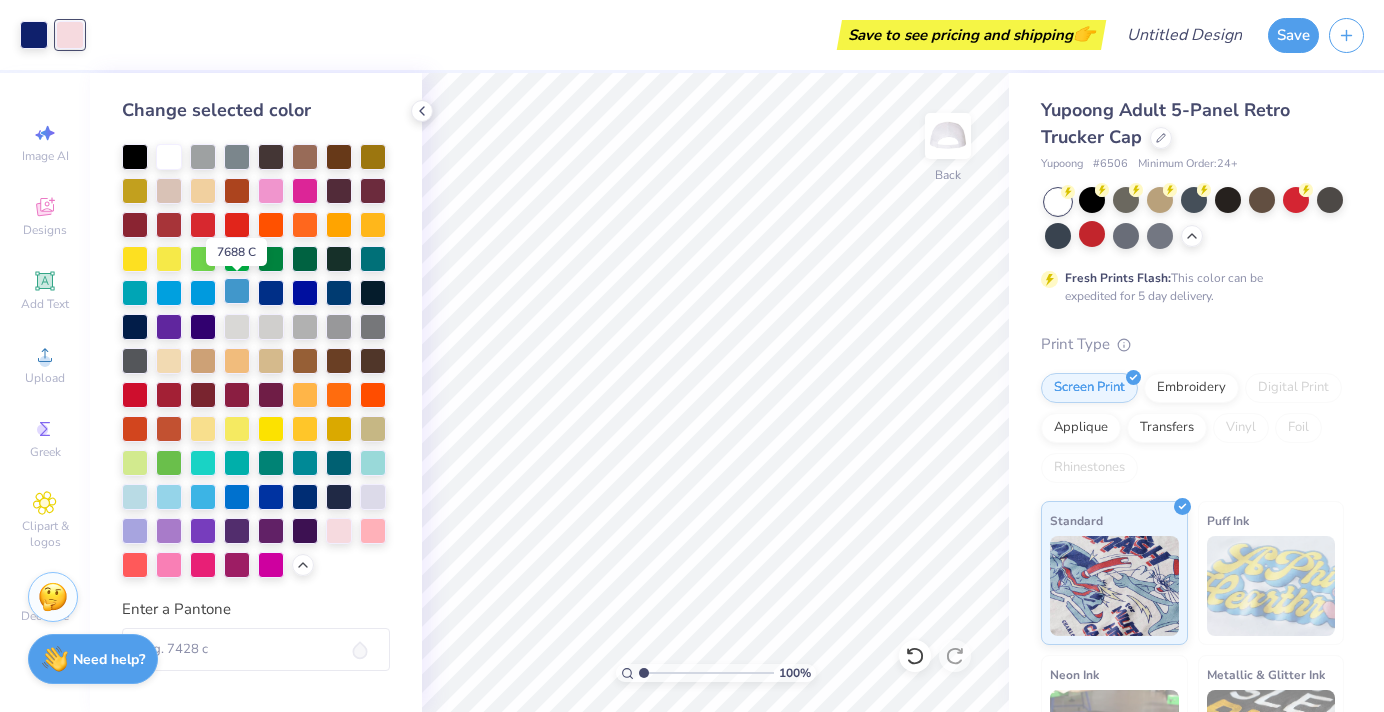click at bounding box center [237, 291] 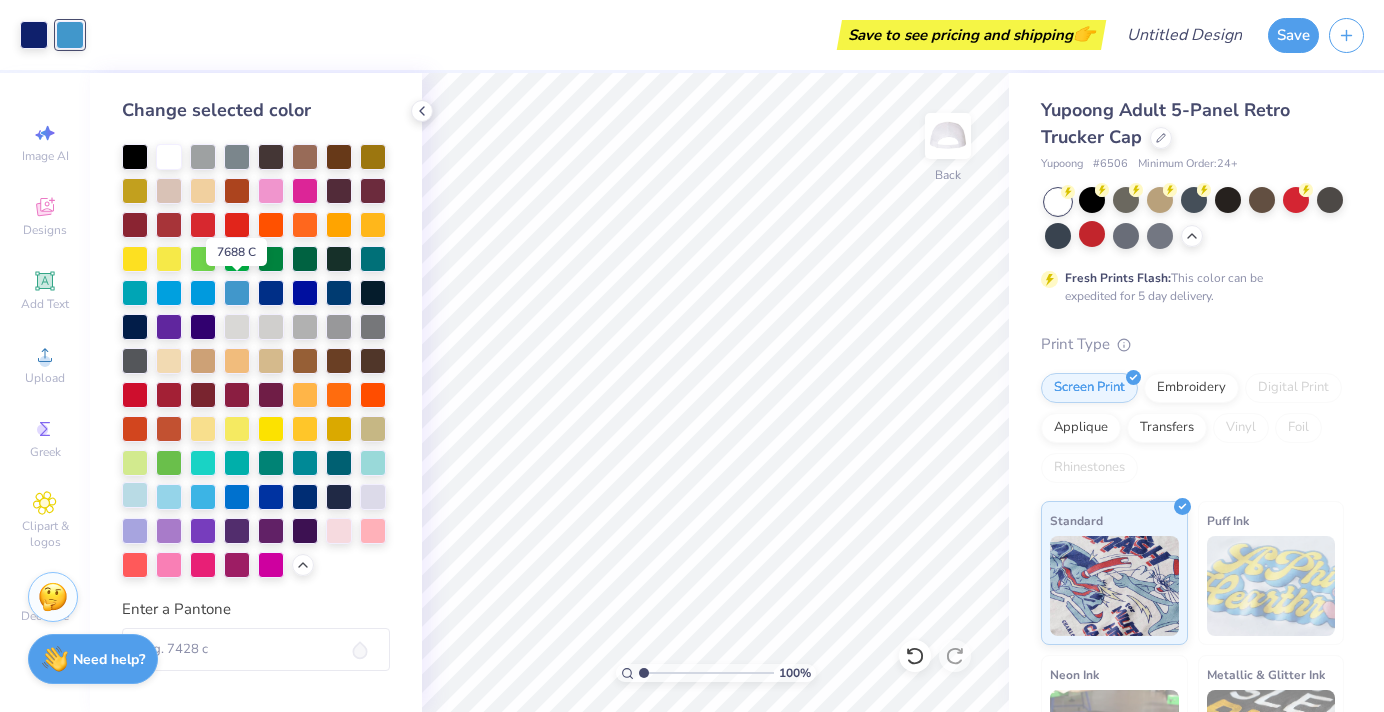 click at bounding box center (135, 495) 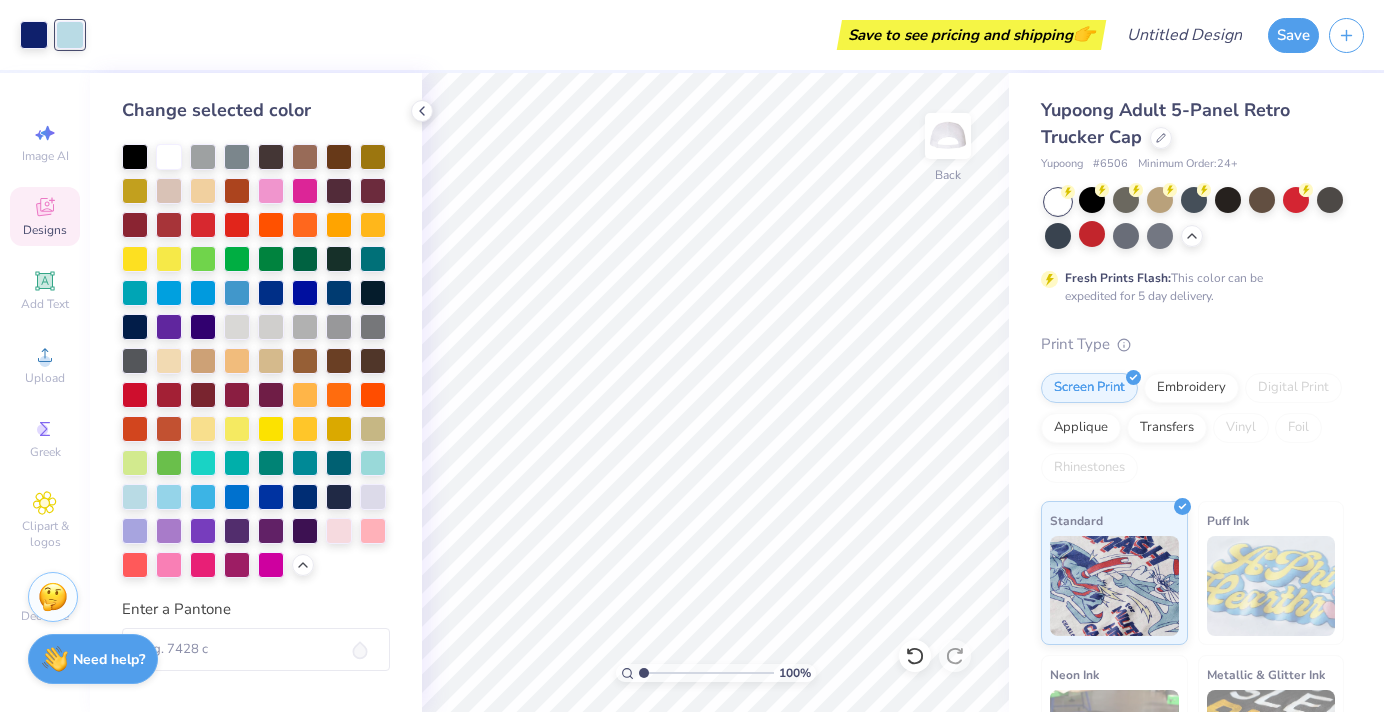 click 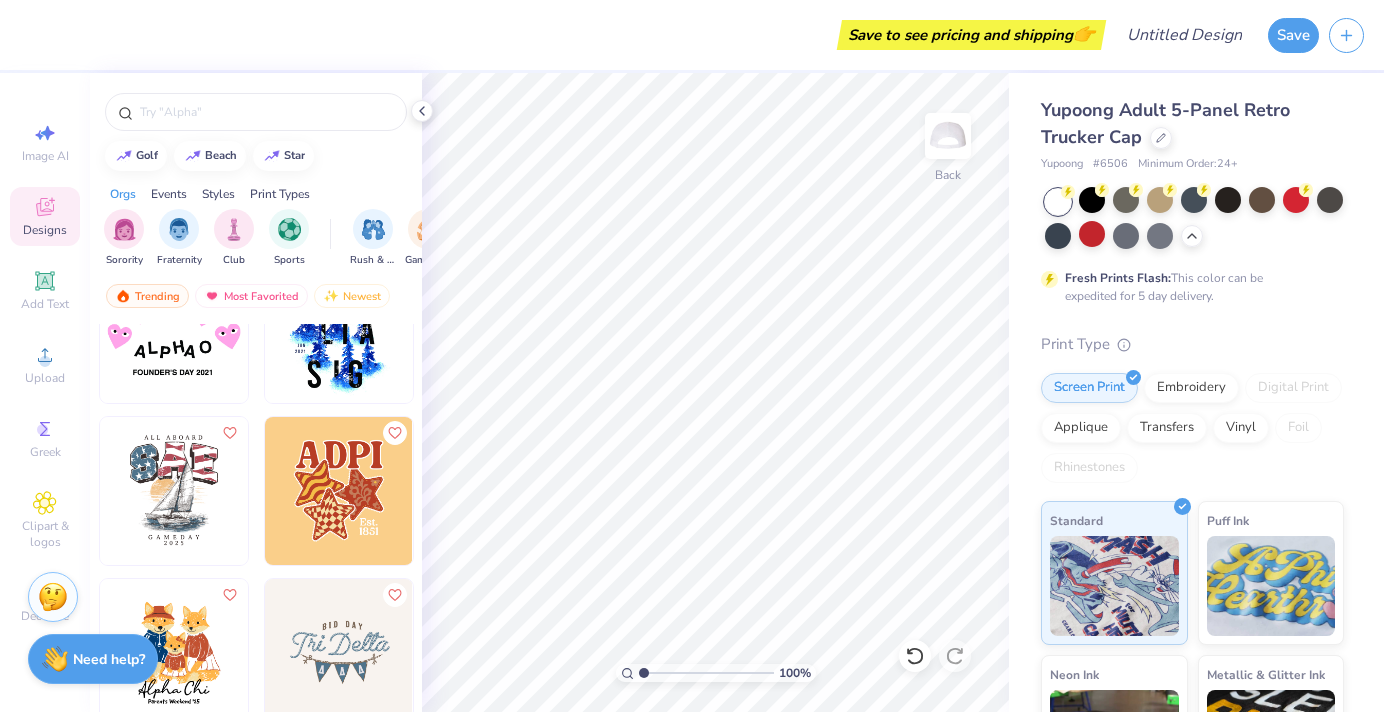 scroll, scrollTop: 13842, scrollLeft: 0, axis: vertical 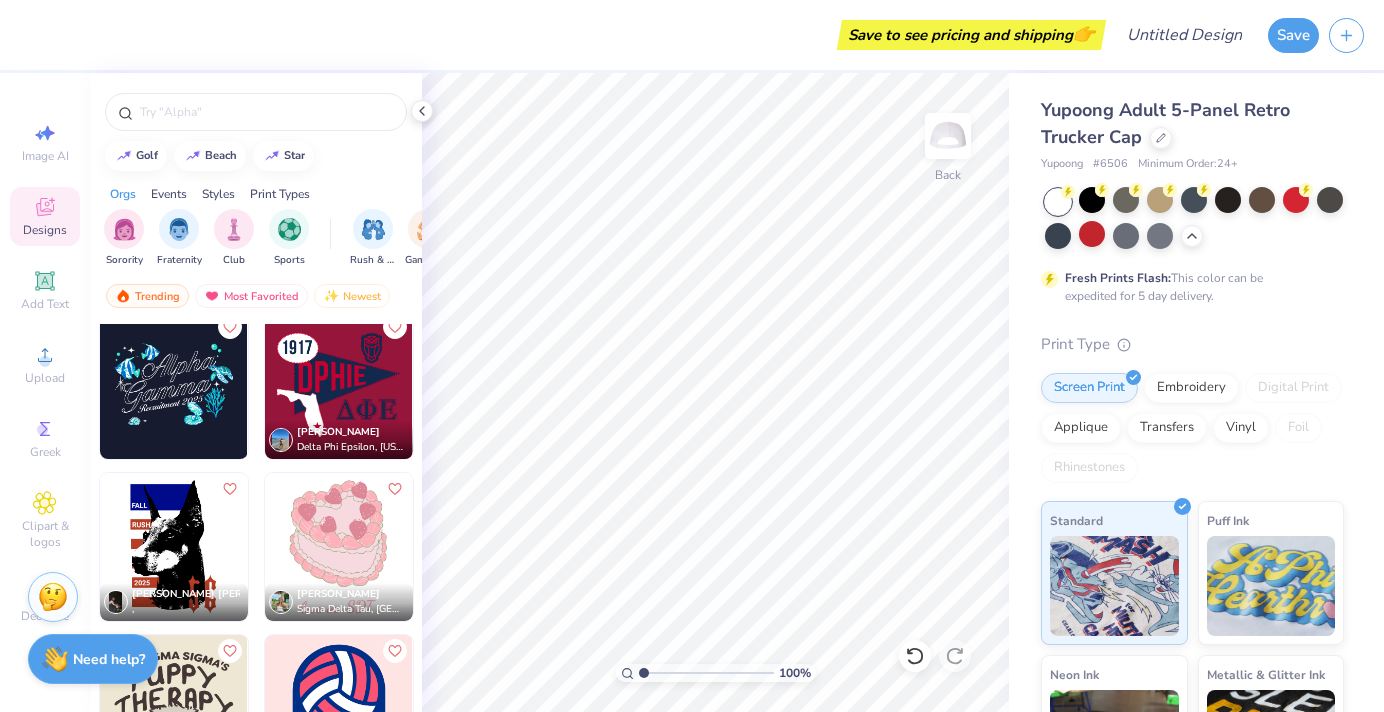 click at bounding box center (339, 385) 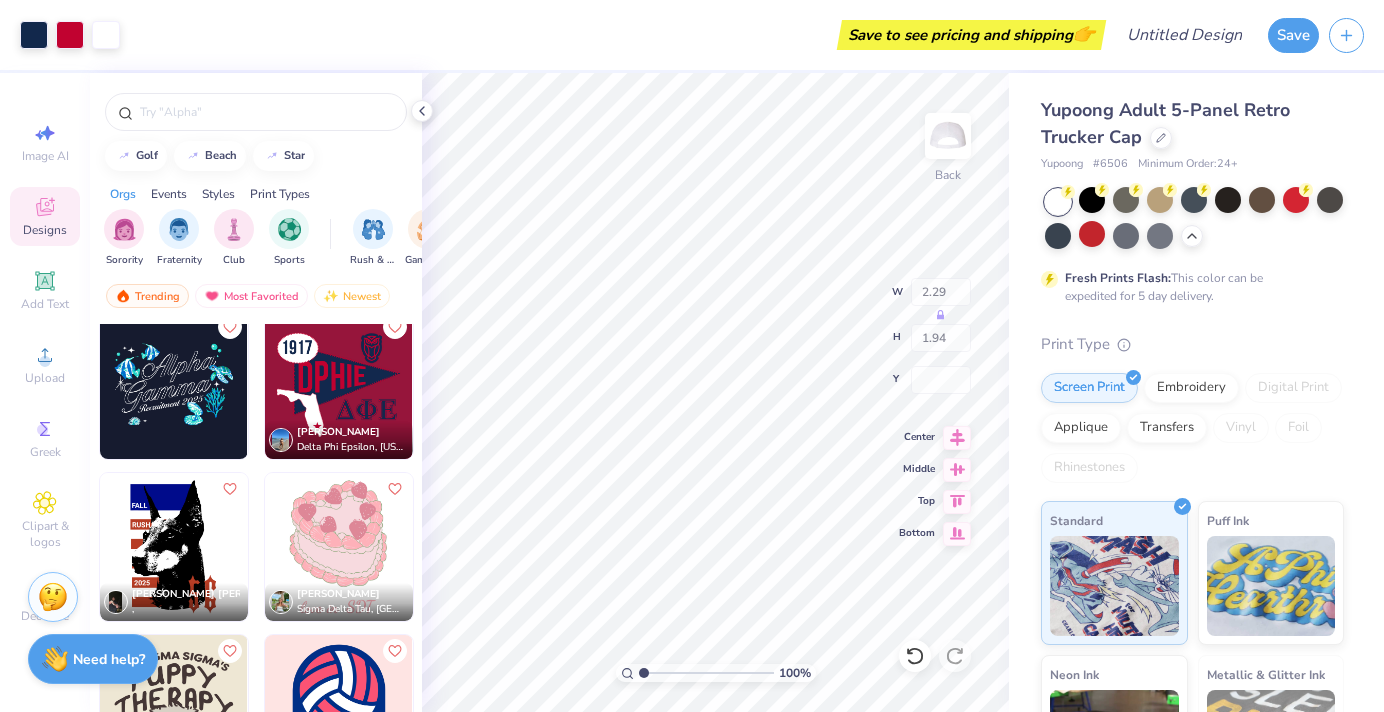 type on "2.29" 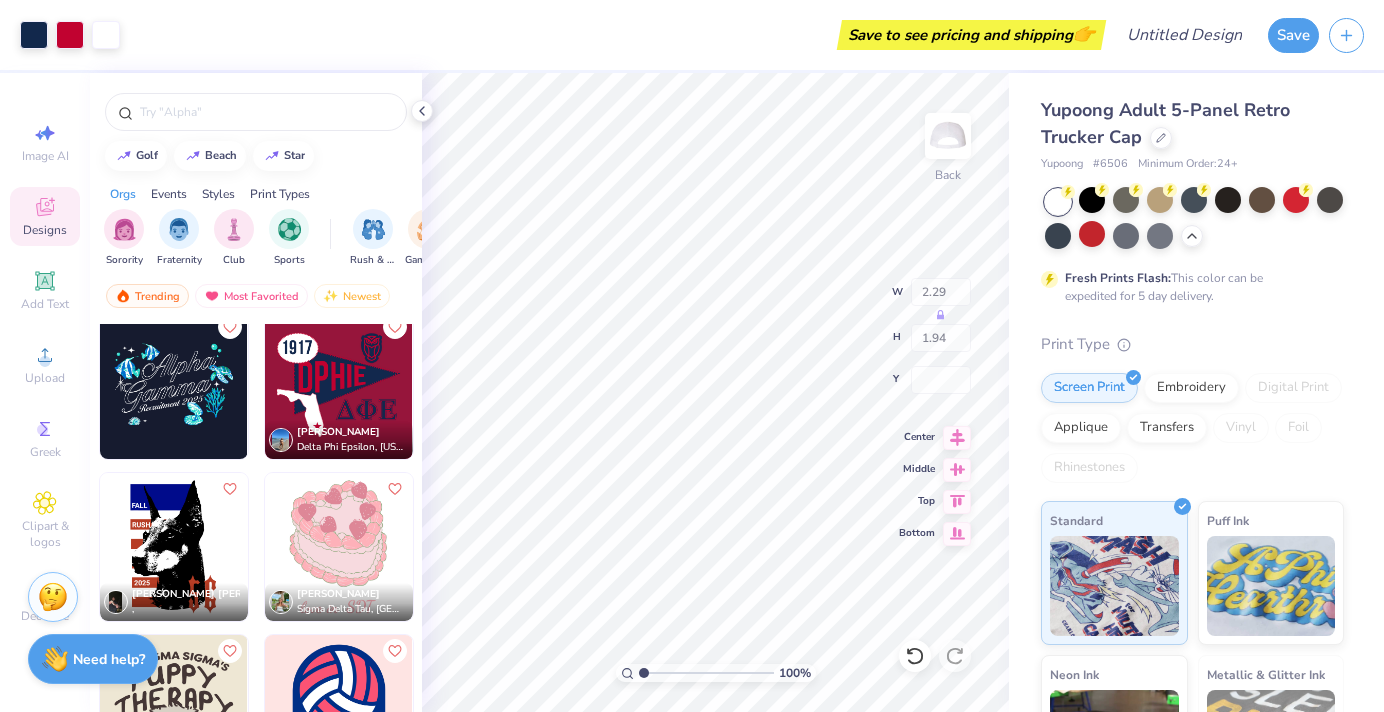 type on "1.94" 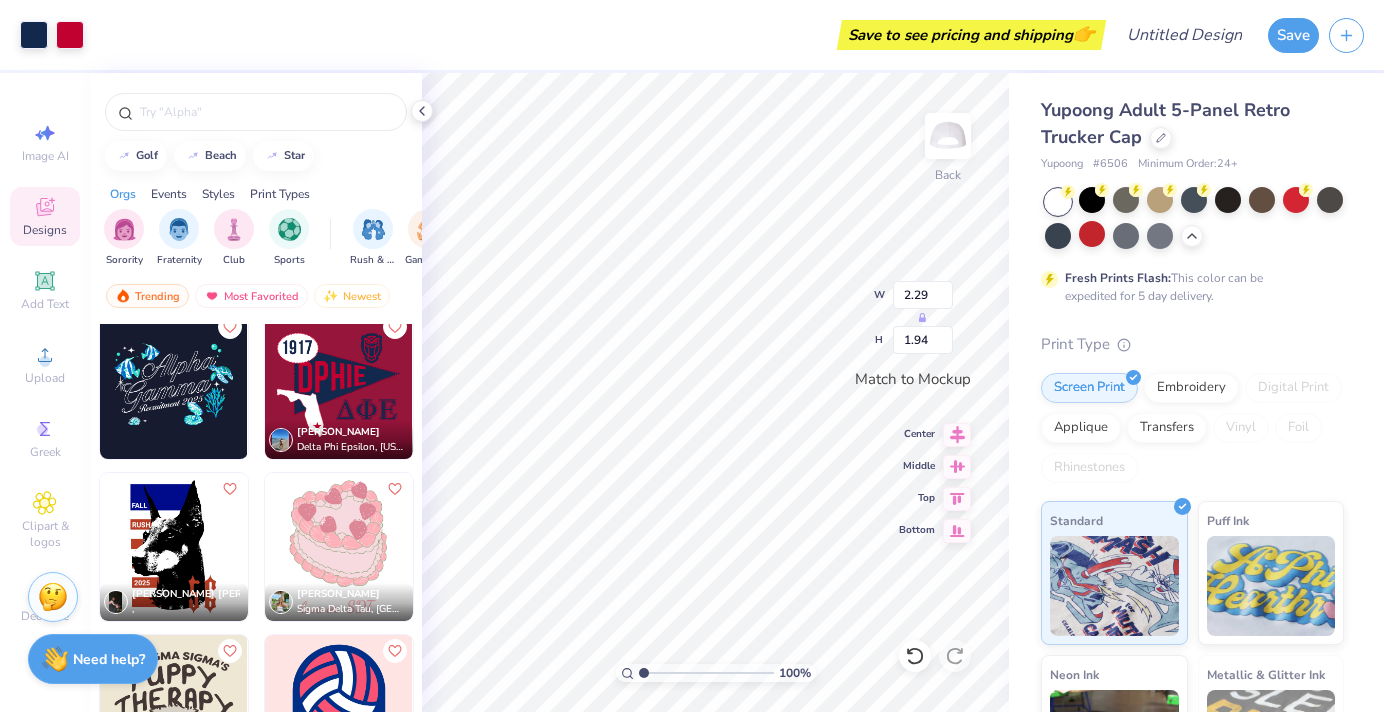 type on "1.12" 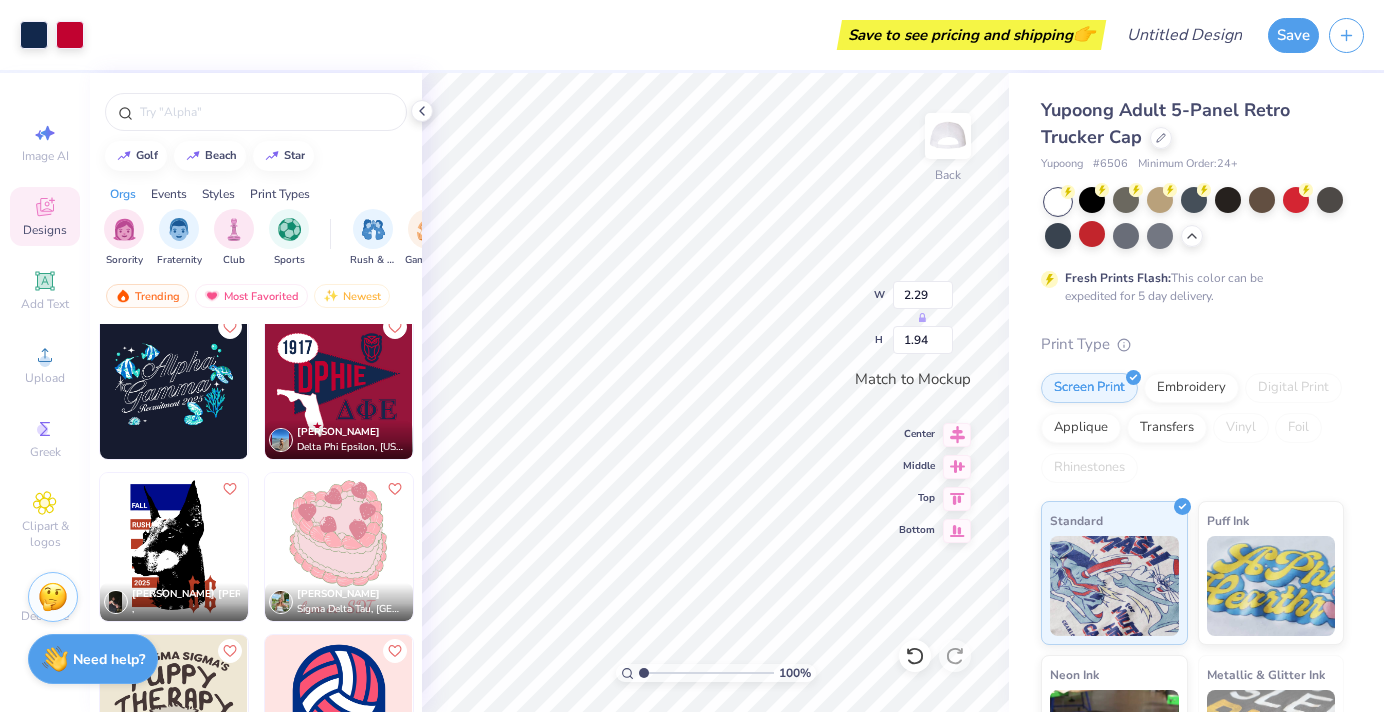 type on "0.39" 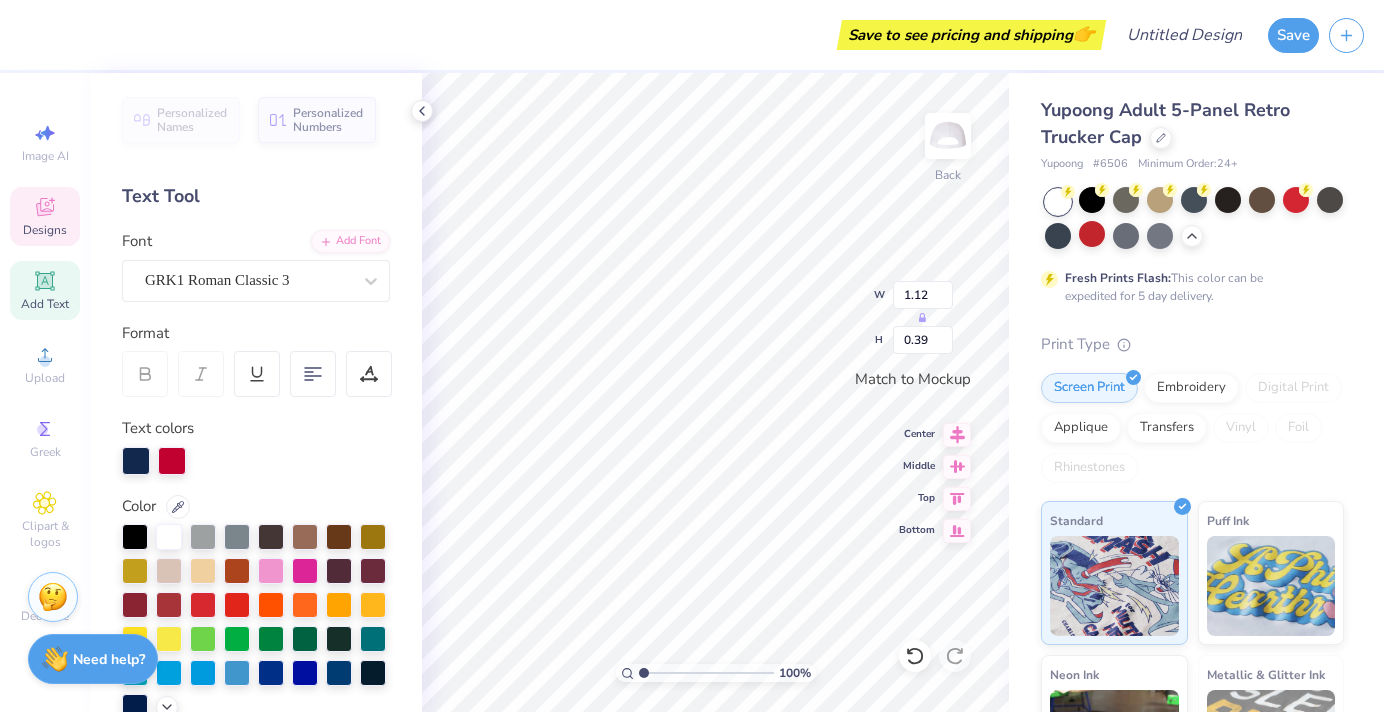 type on "D" 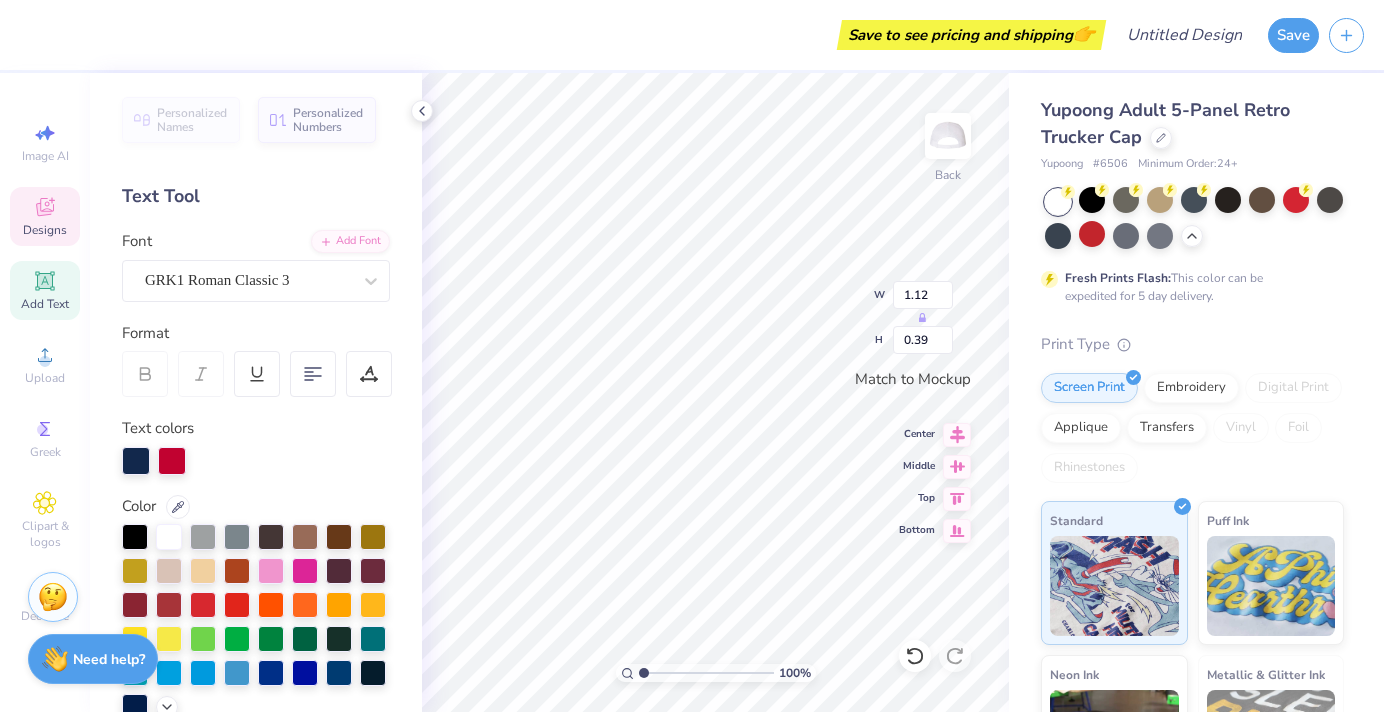 type on "GFB" 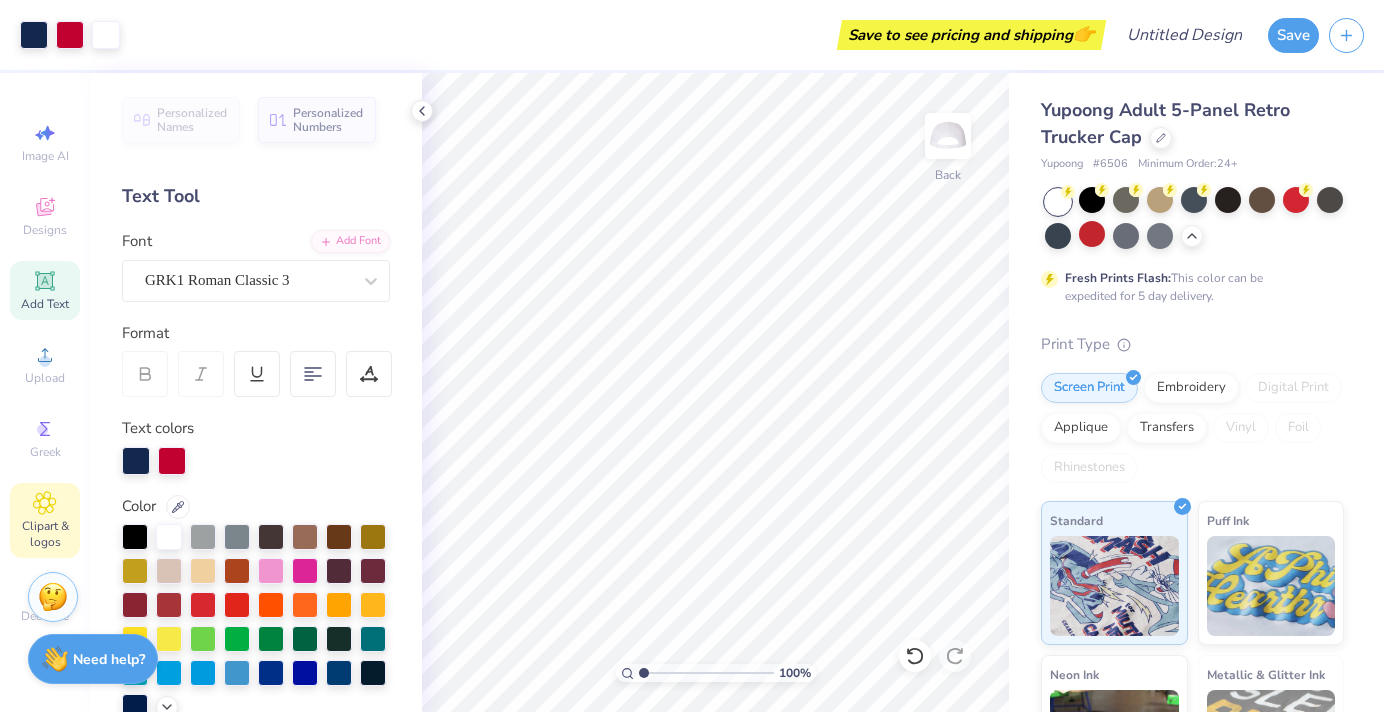 click 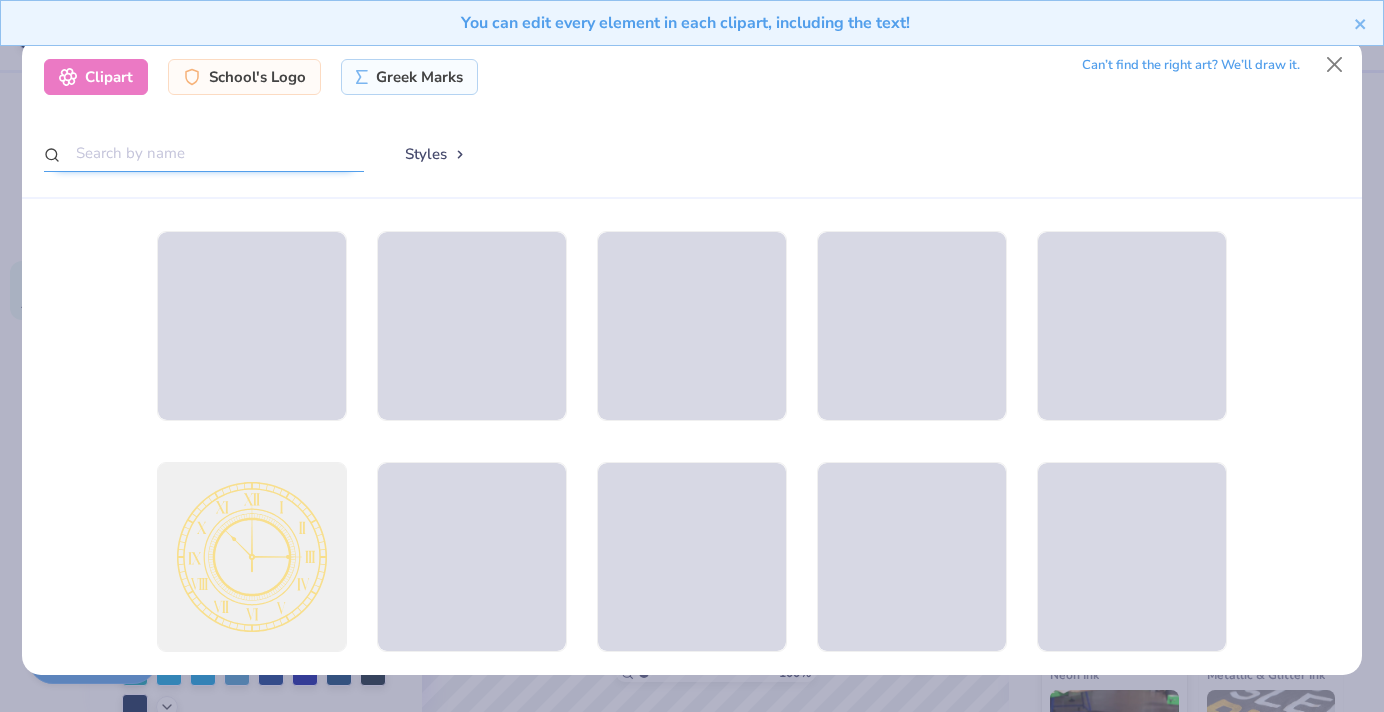 click at bounding box center [204, 153] 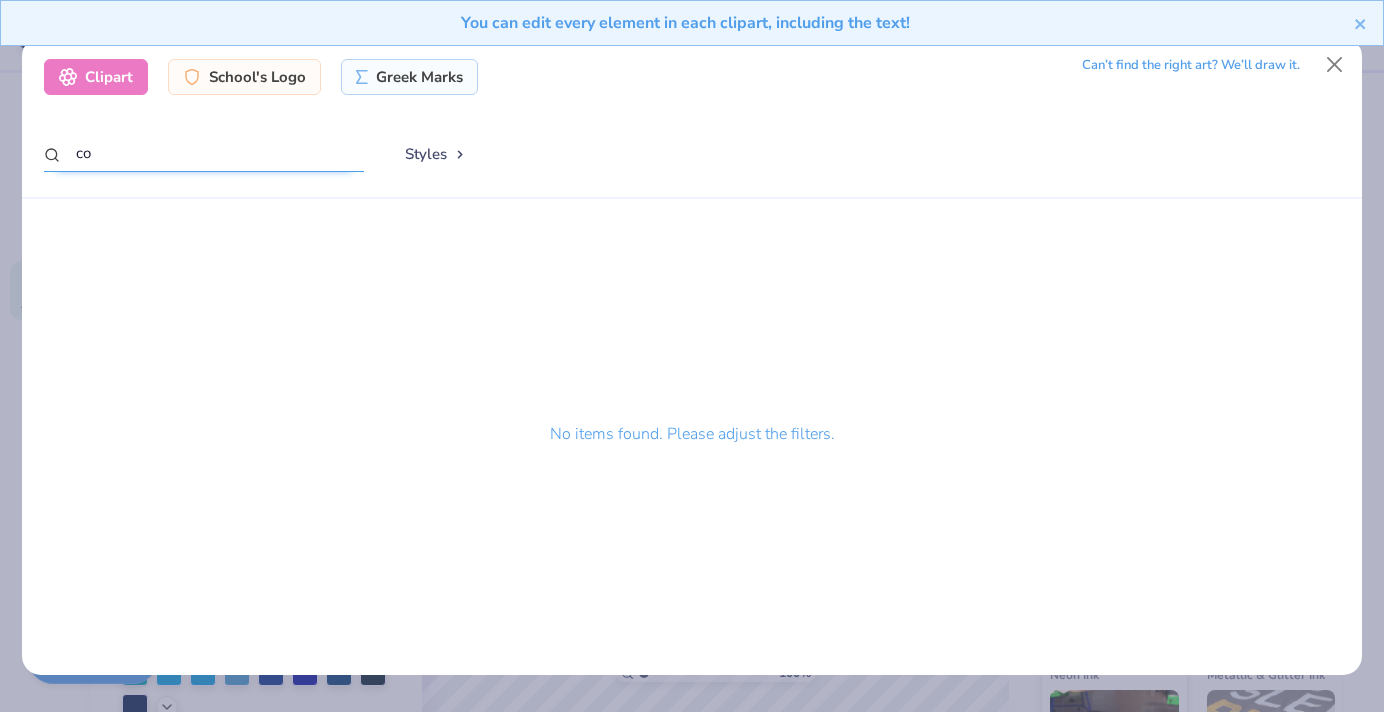 type on "c" 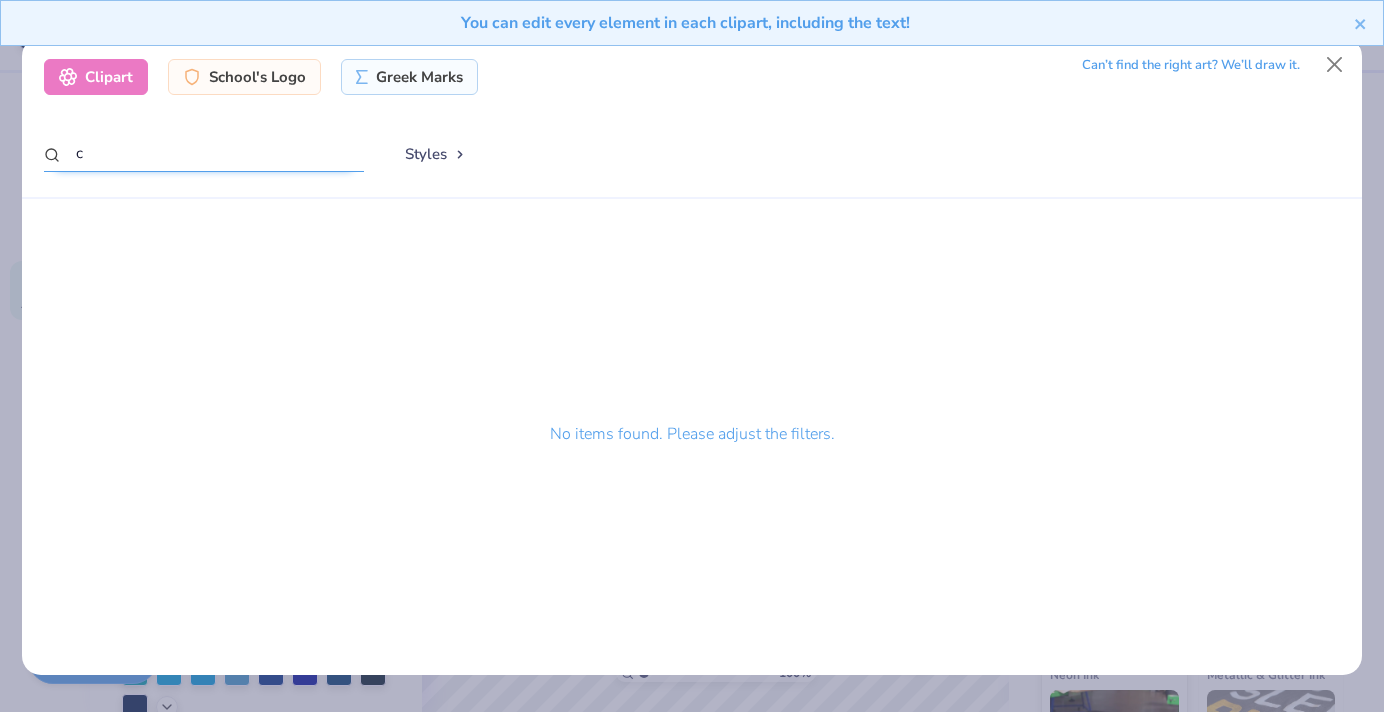 type 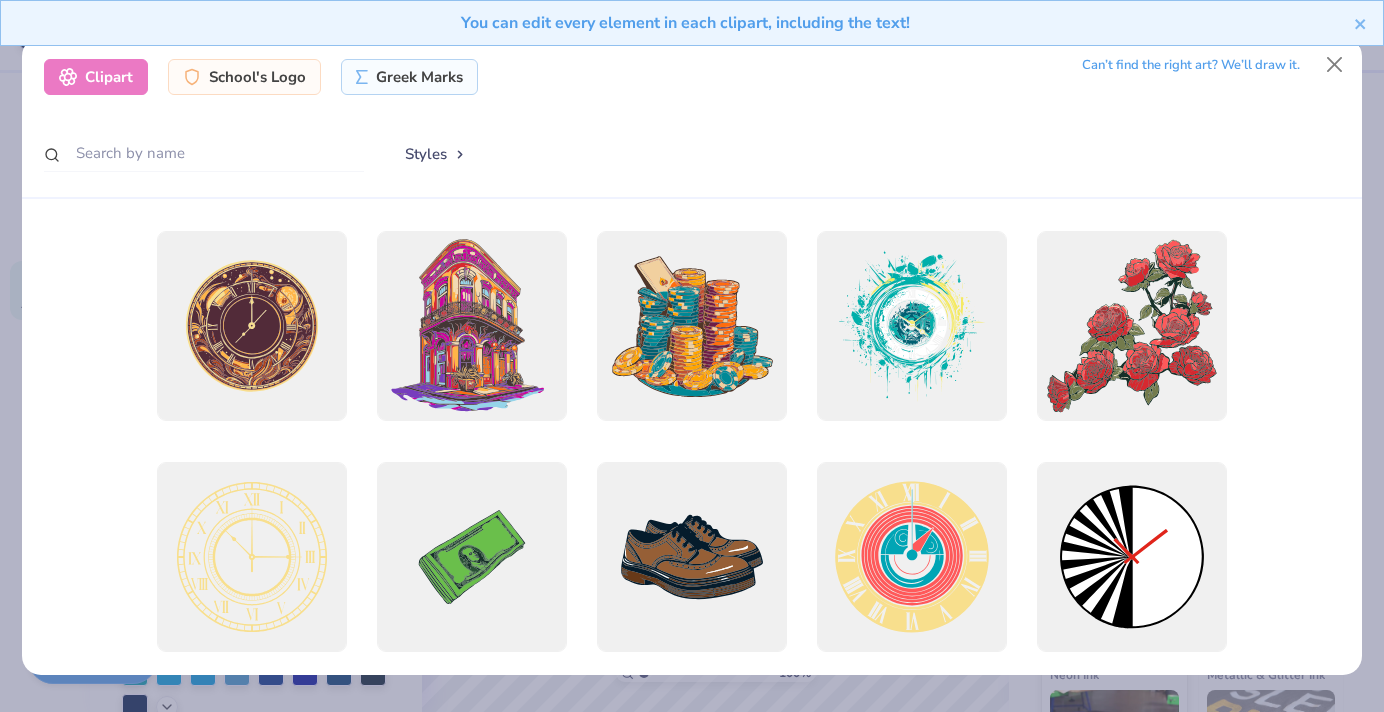 click on "You can edit every element in each clipart, including the text!" at bounding box center (692, 30) 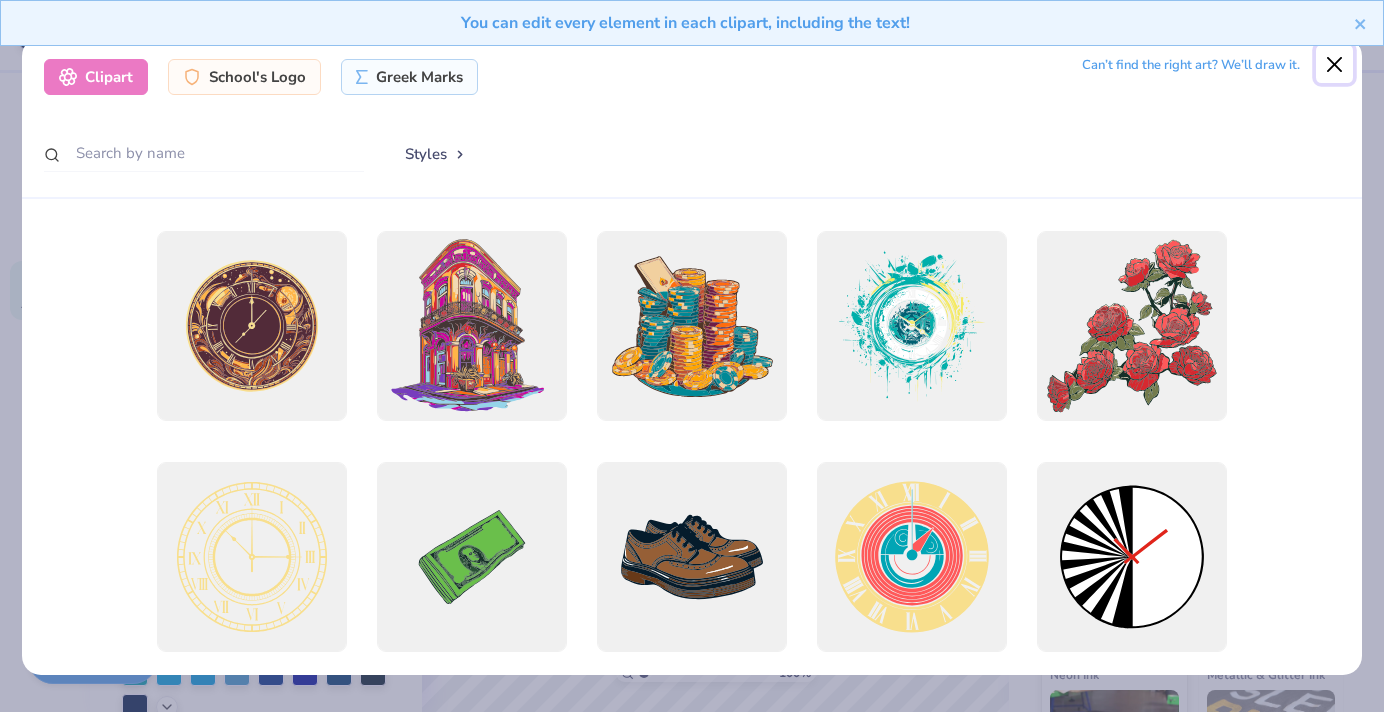 click at bounding box center [1335, 64] 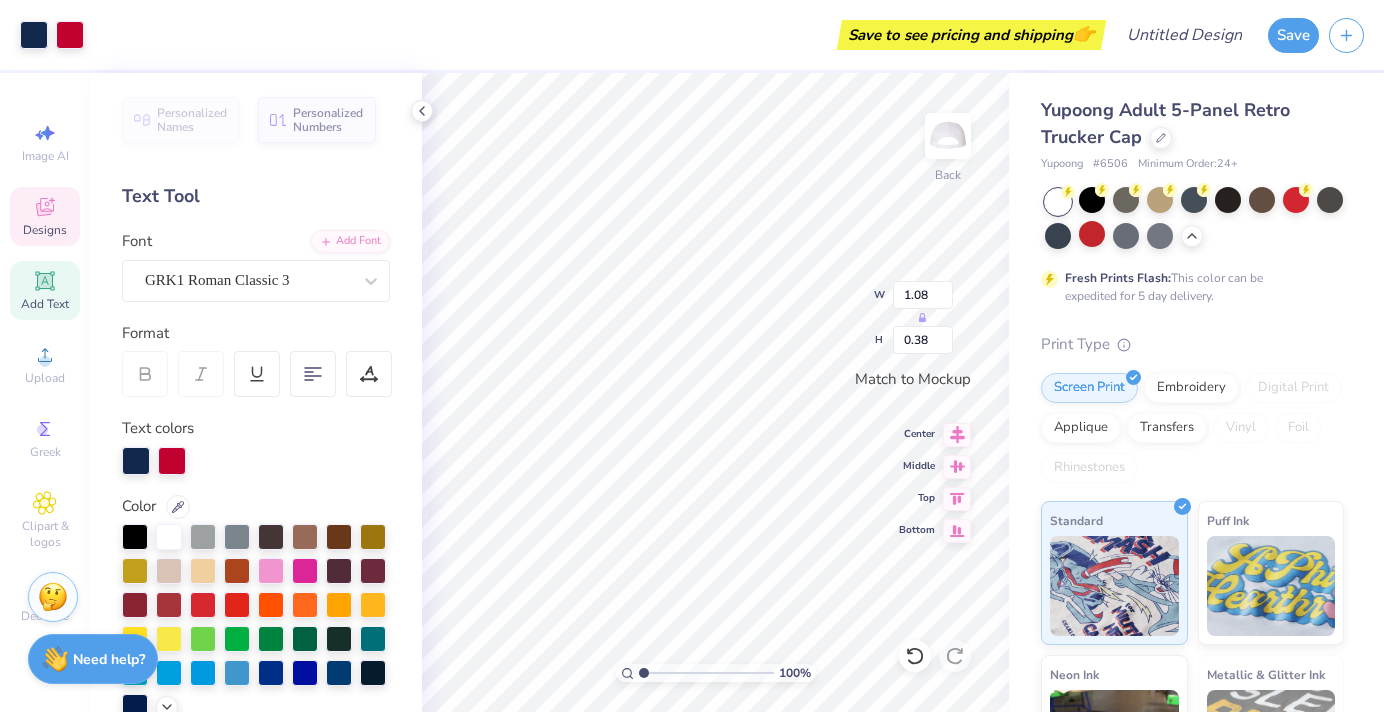 scroll, scrollTop: 0, scrollLeft: 146, axis: horizontal 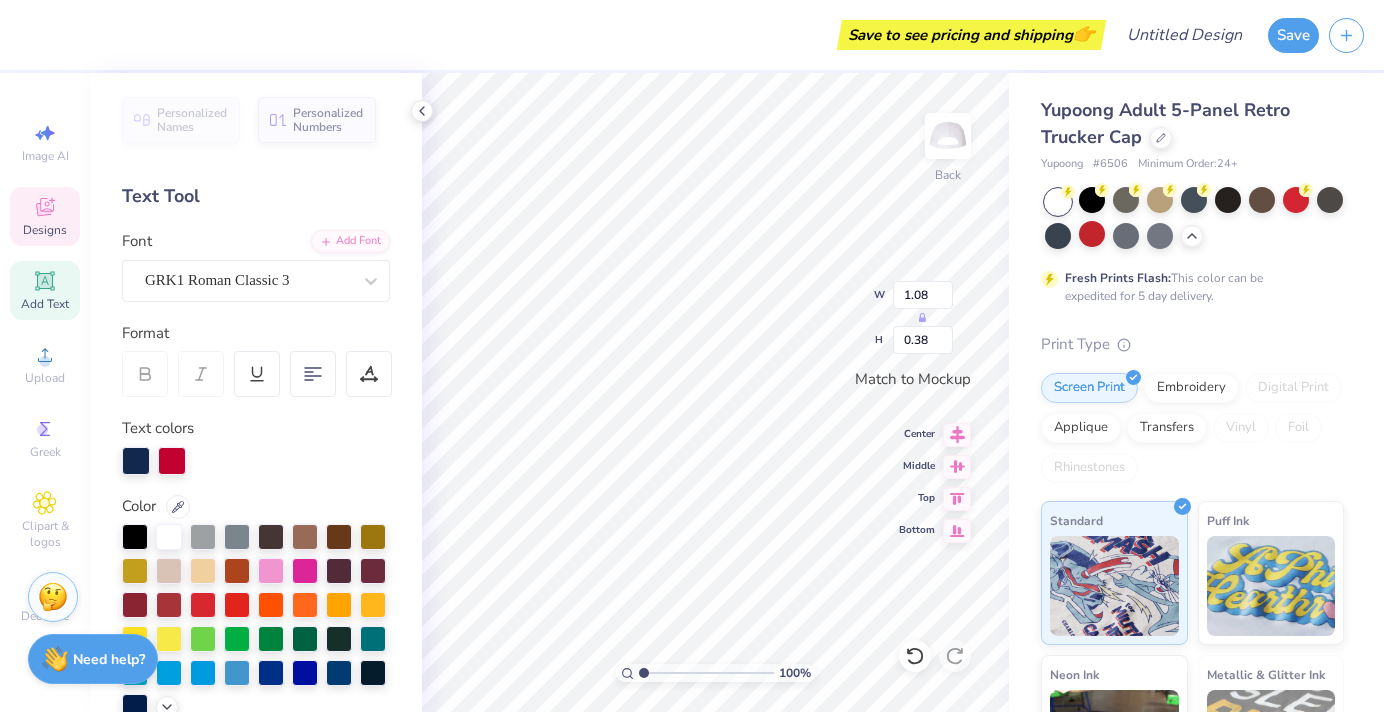 type on "GFB" 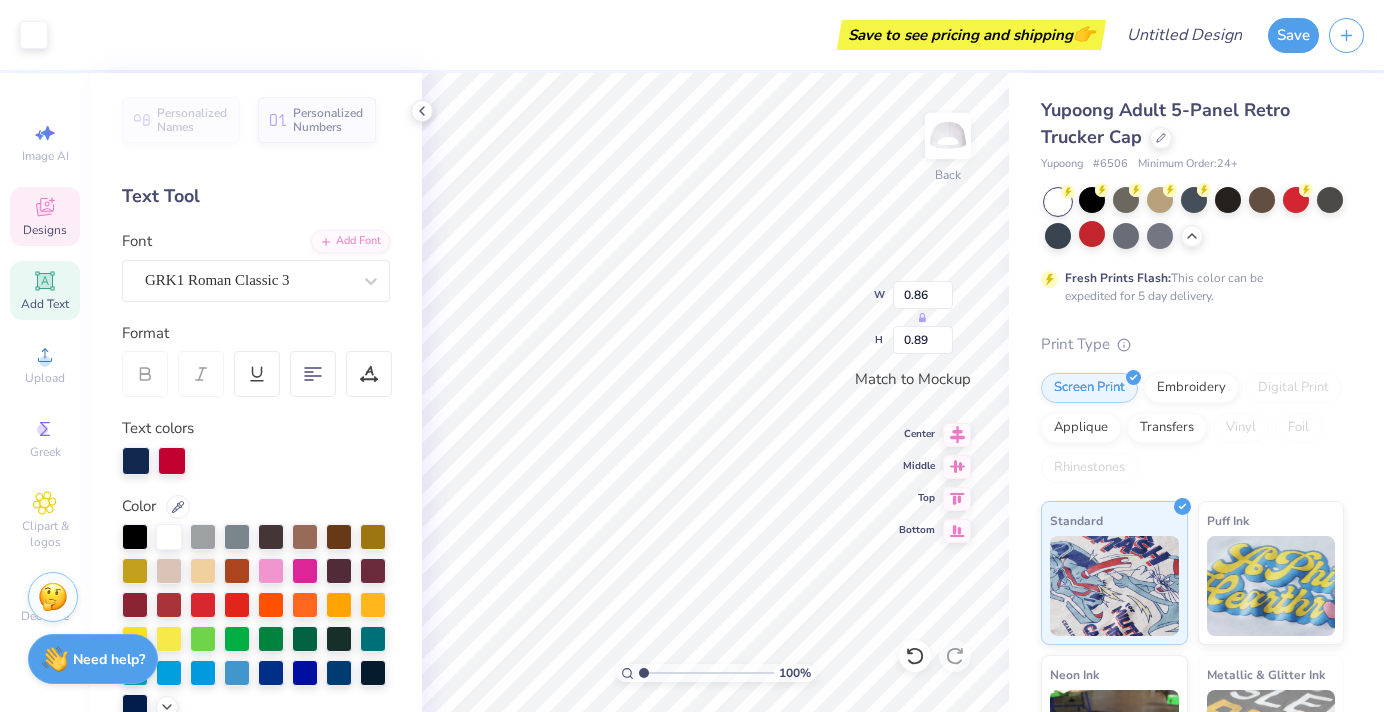 type on "0.86" 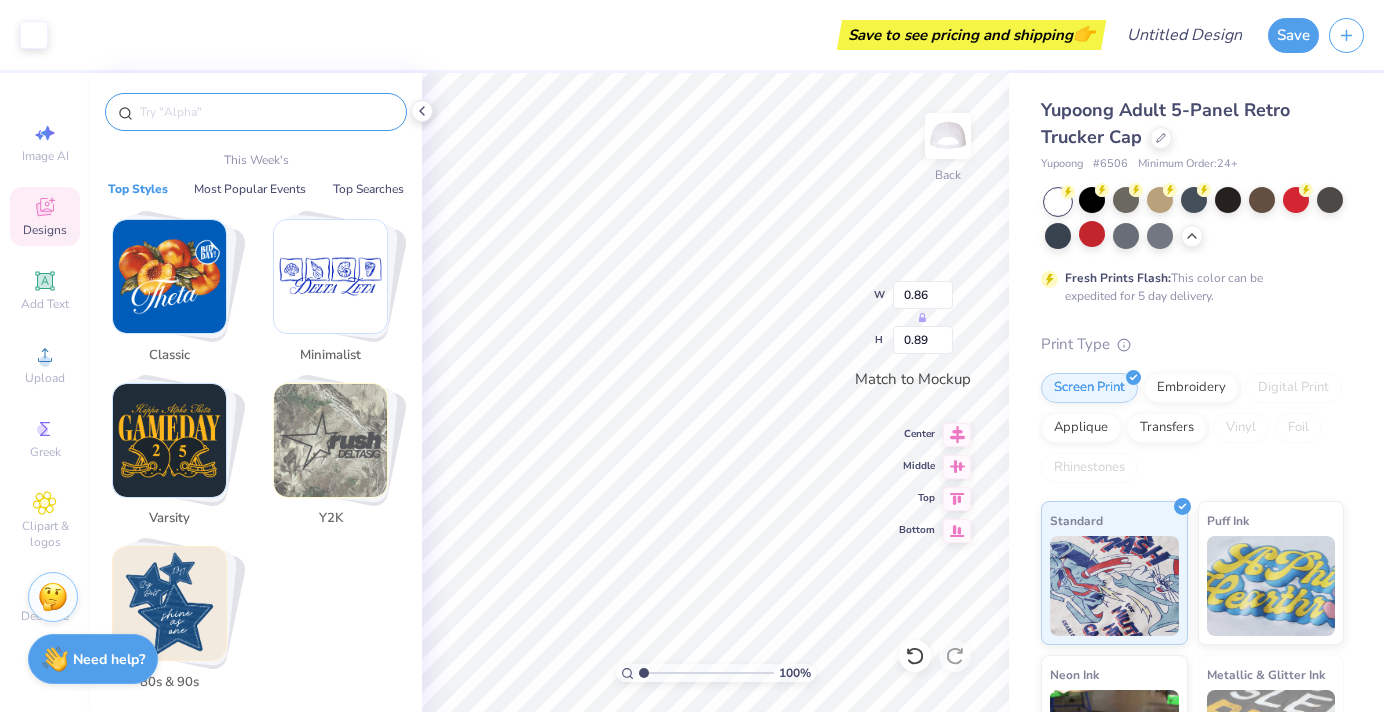 click at bounding box center [266, 112] 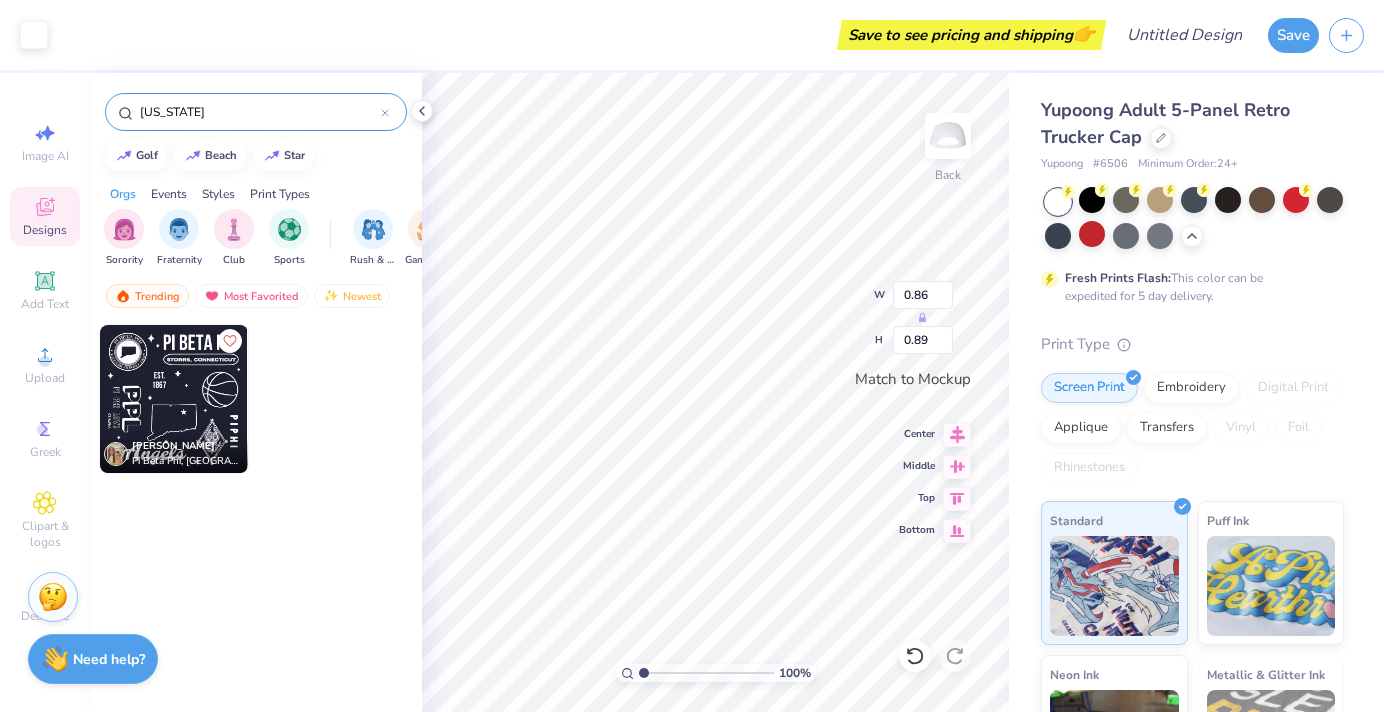 type on "[US_STATE]" 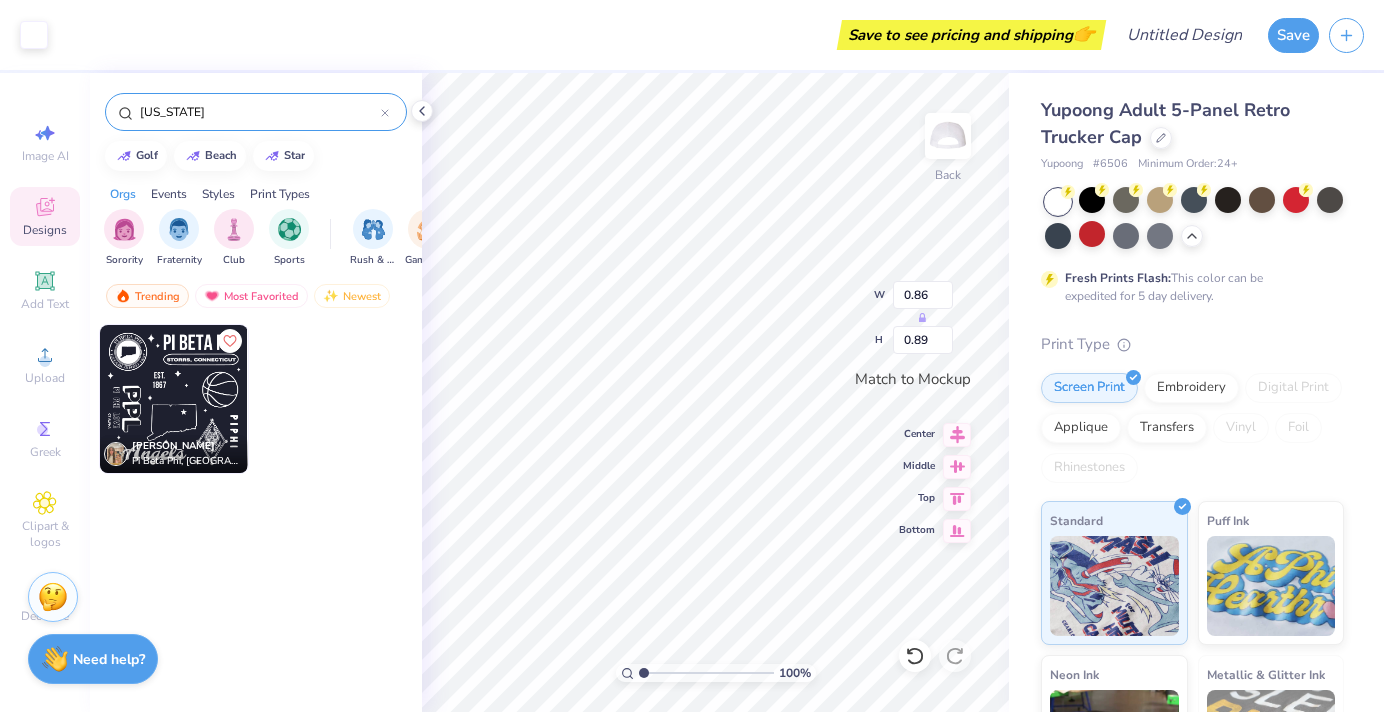 click at bounding box center [339, 404] 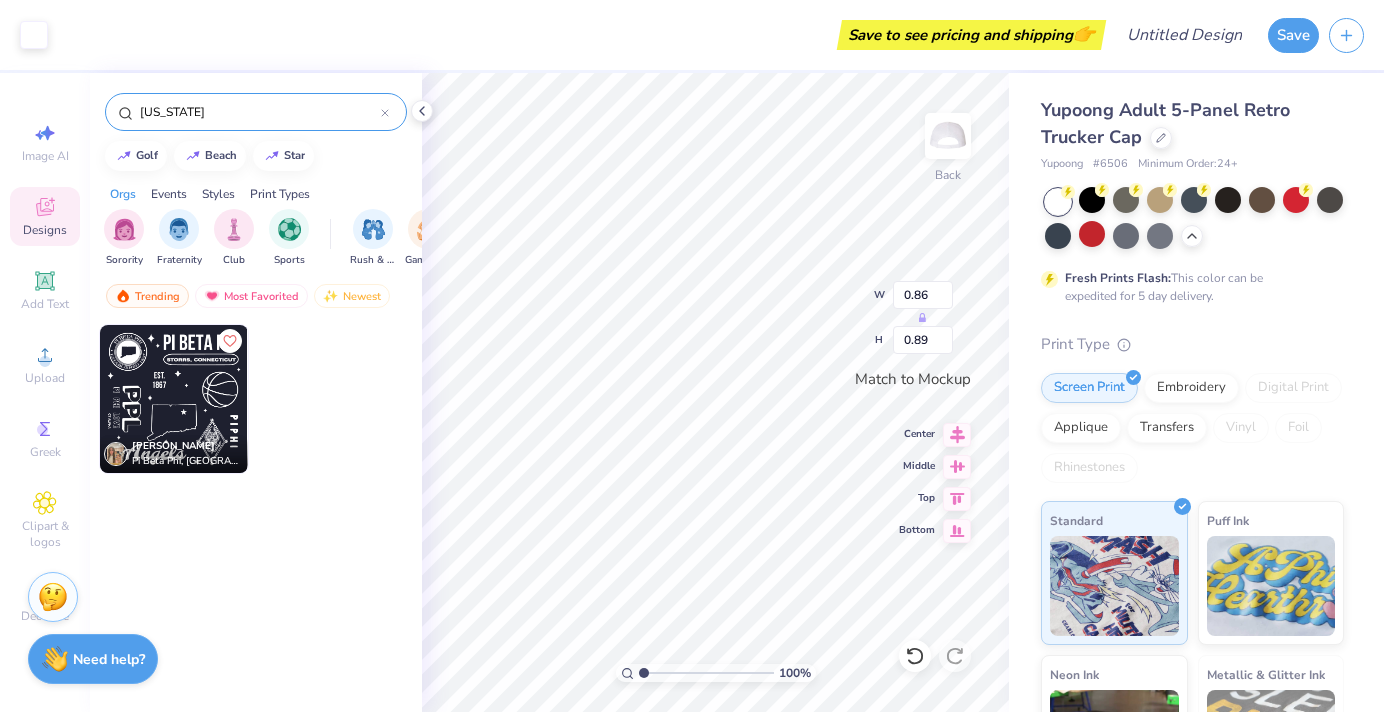 click at bounding box center (174, 399) 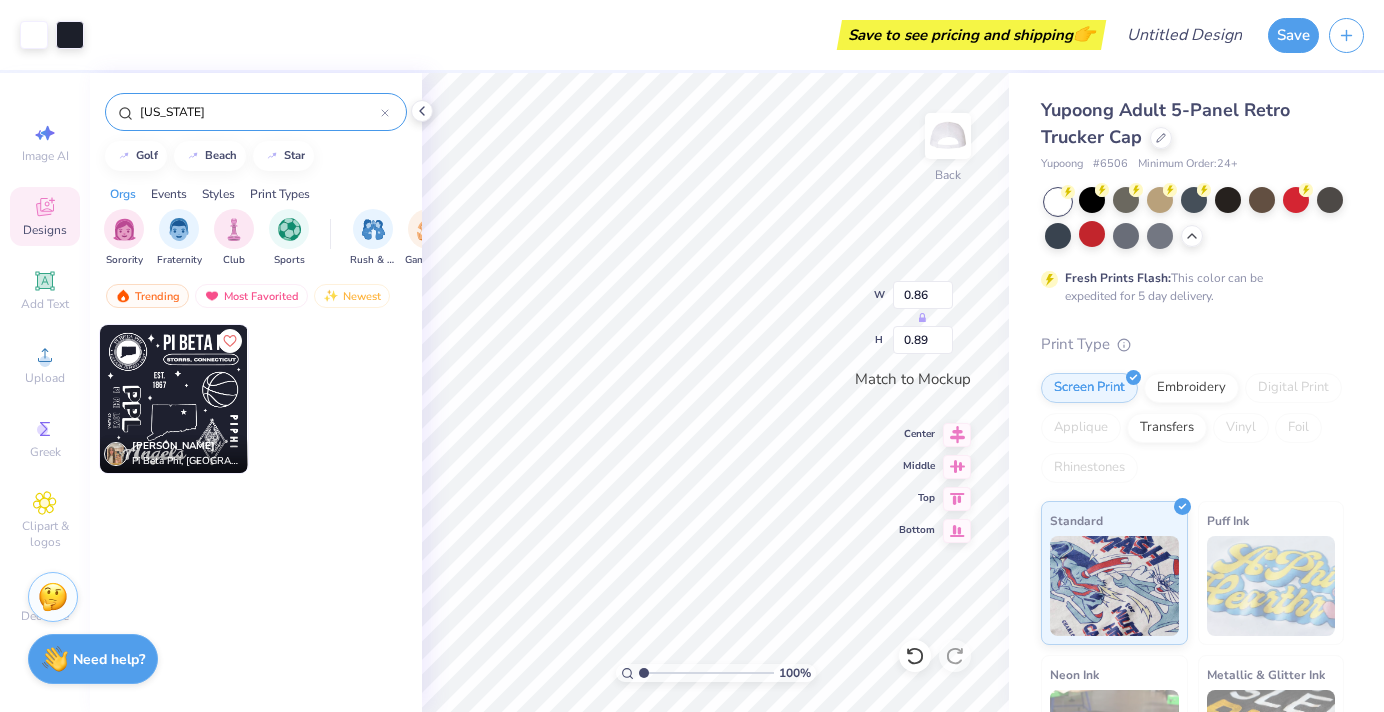 type on "1.98" 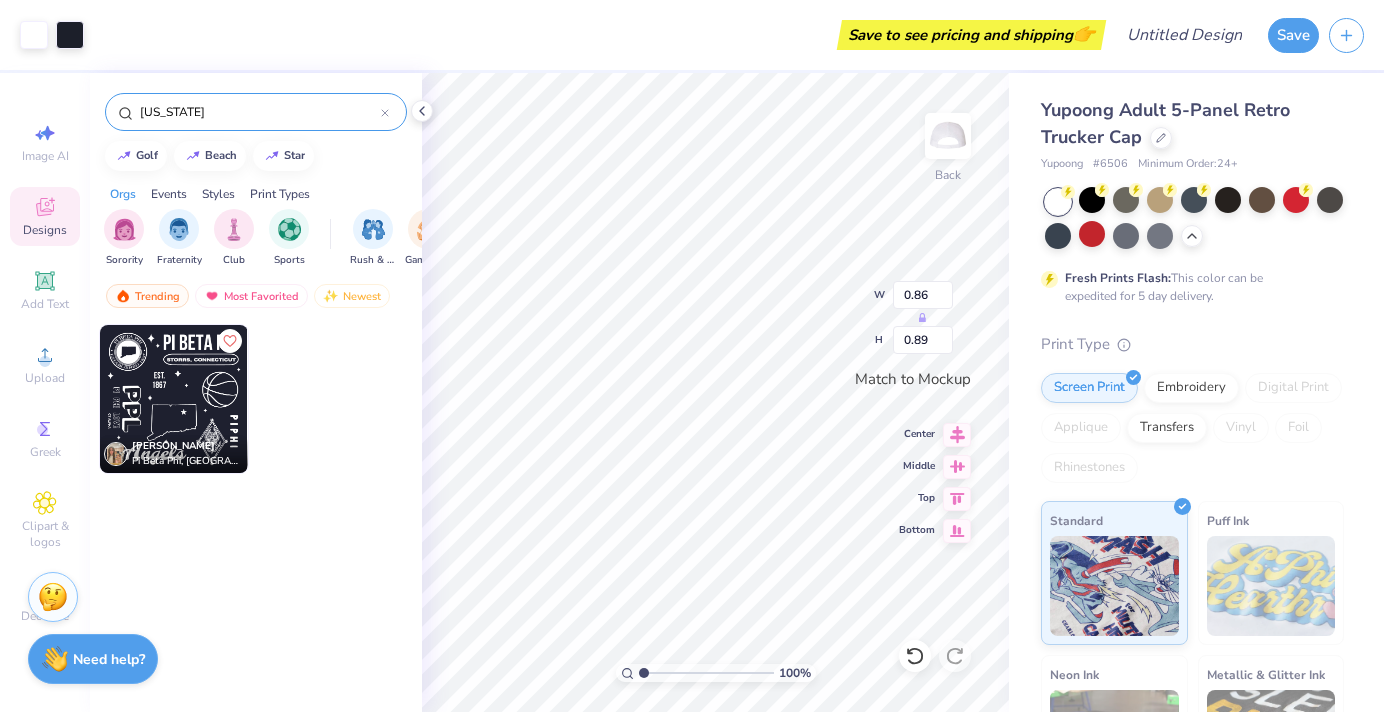 type on "1.98" 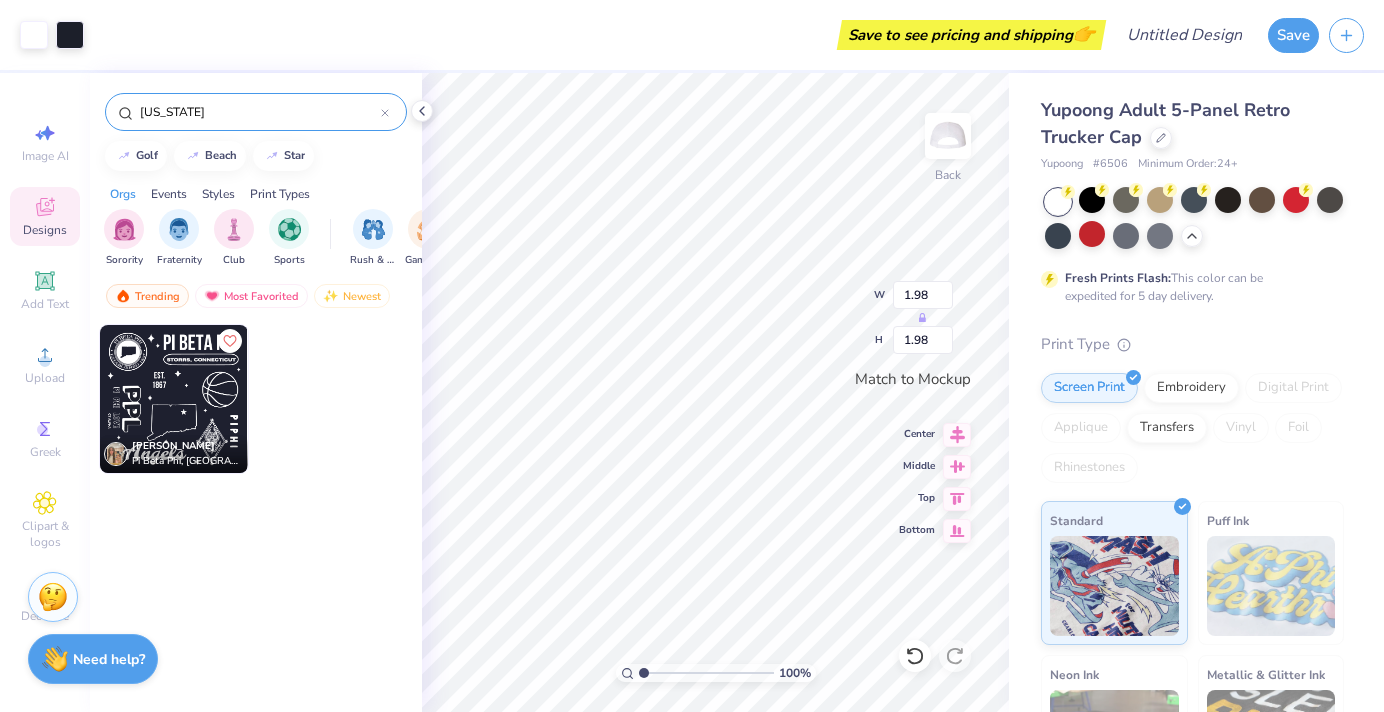 type on "0.78" 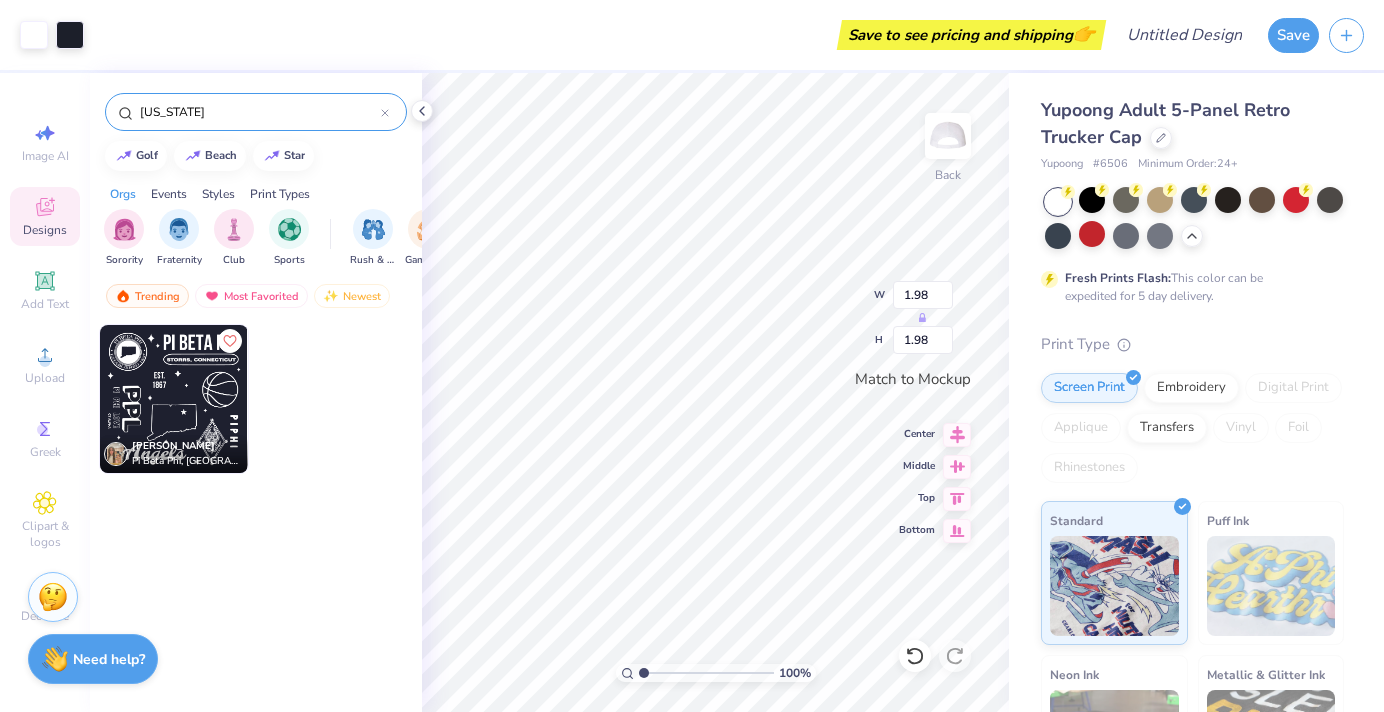 type on "0.78" 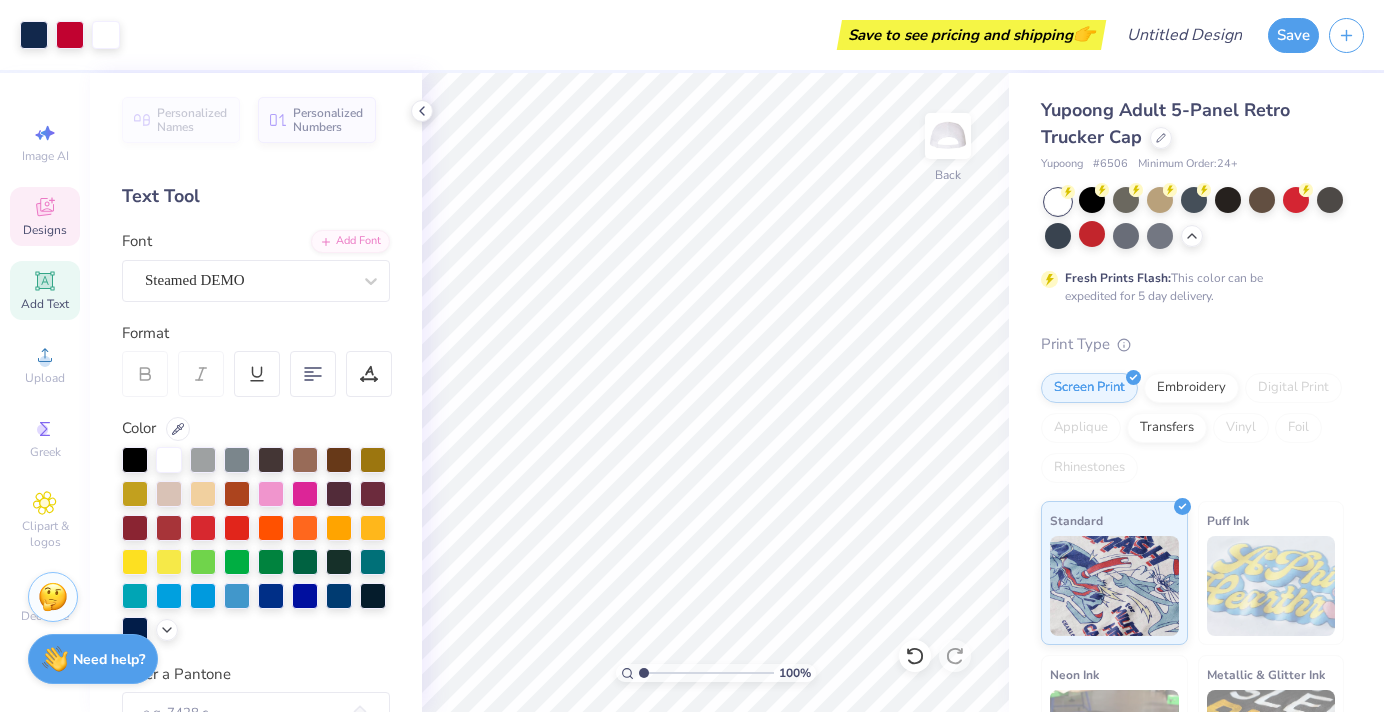 click 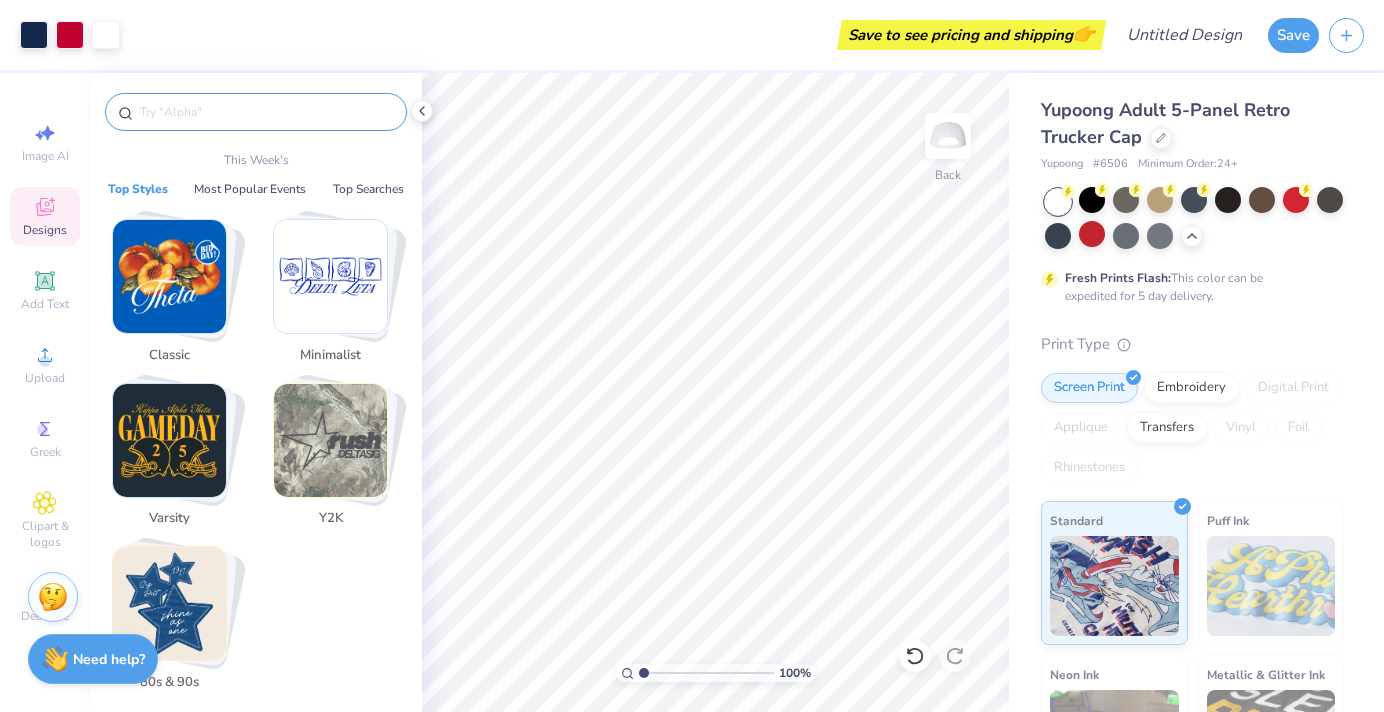 click at bounding box center (266, 112) 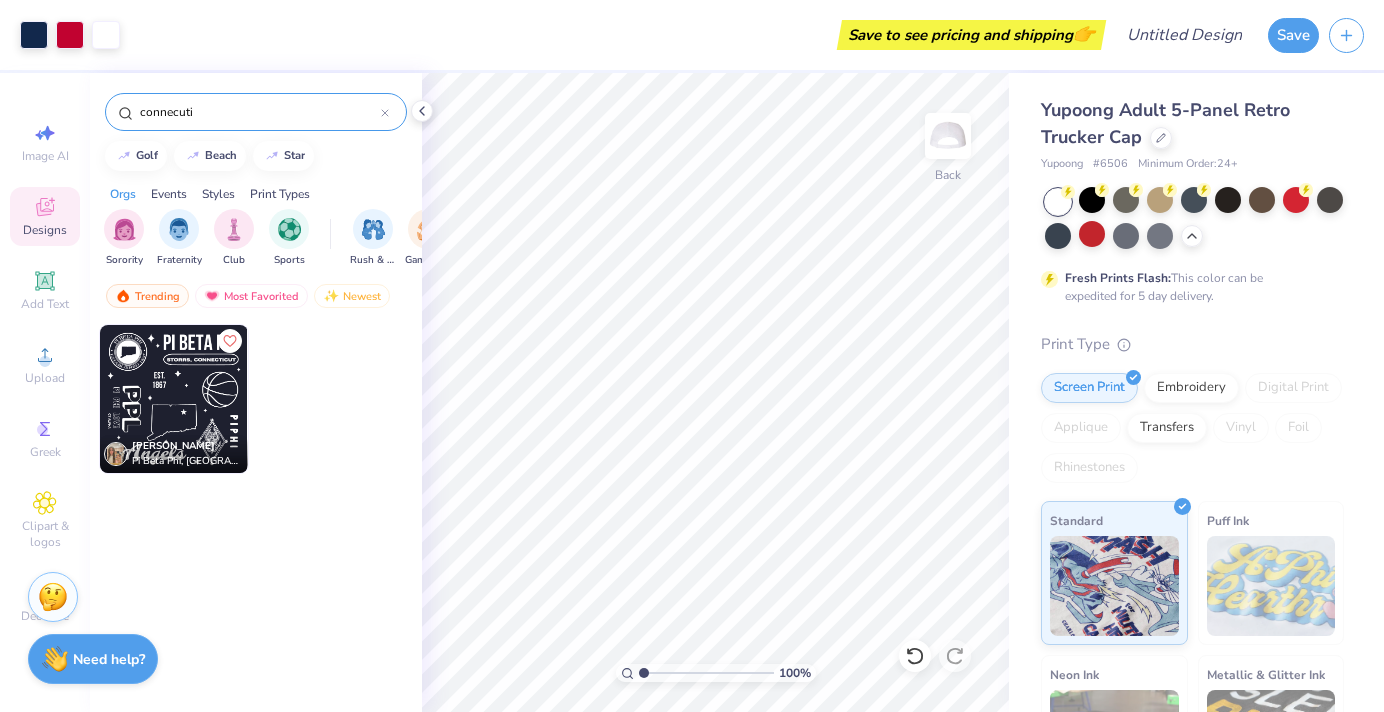 type on "connecuti" 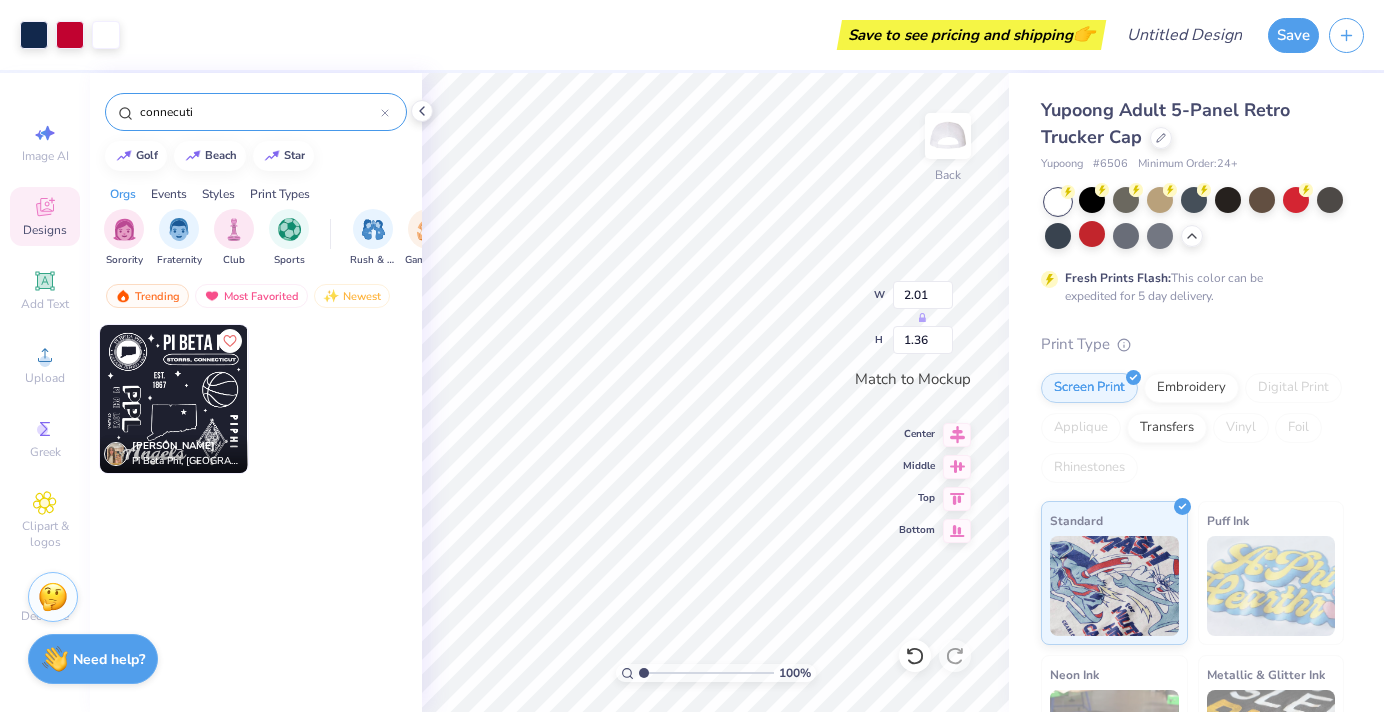 type on "2.01" 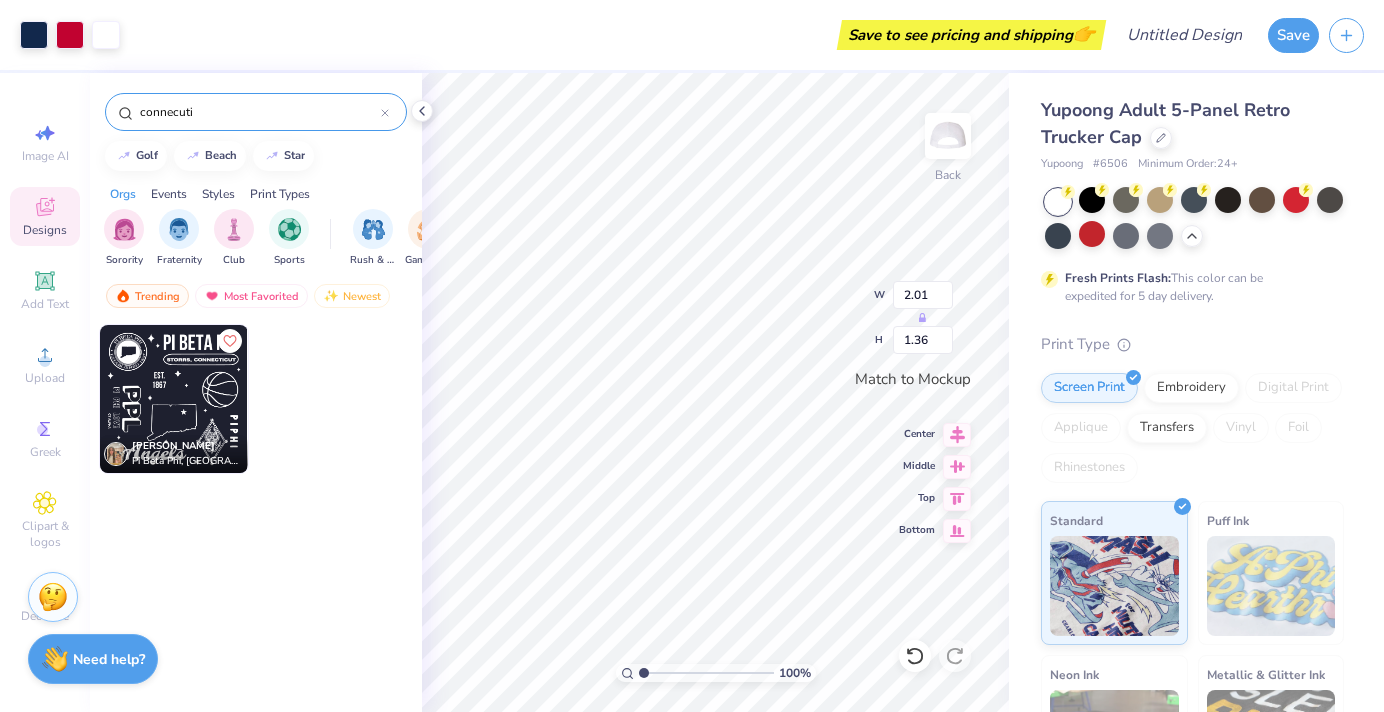 type on "1.36" 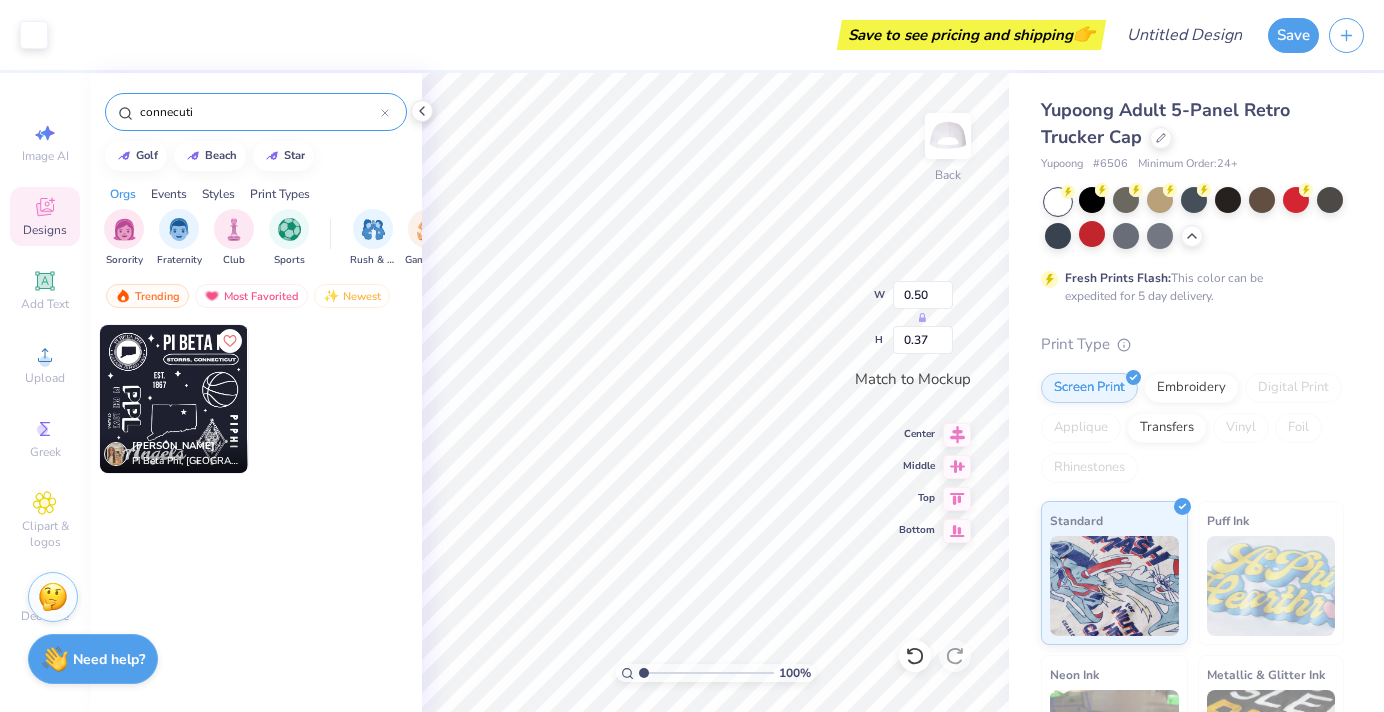 type on "0.50" 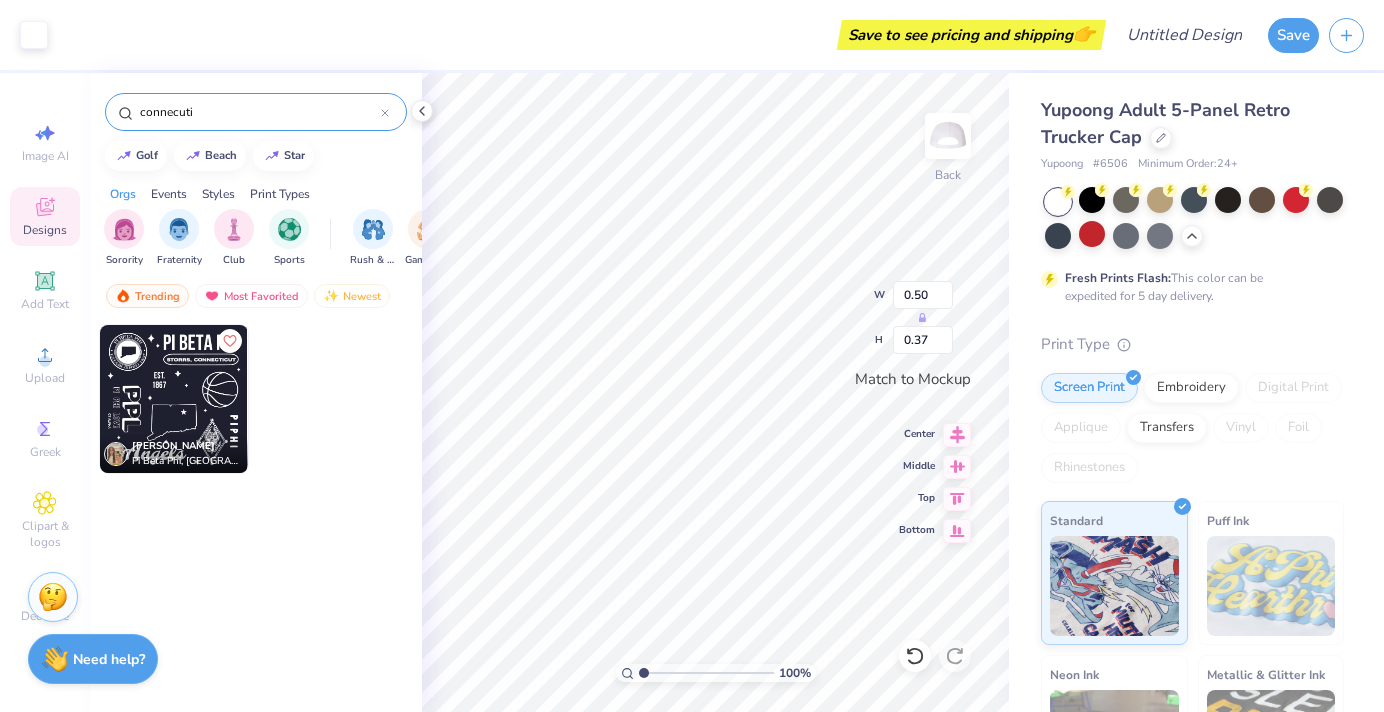 type on "0.37" 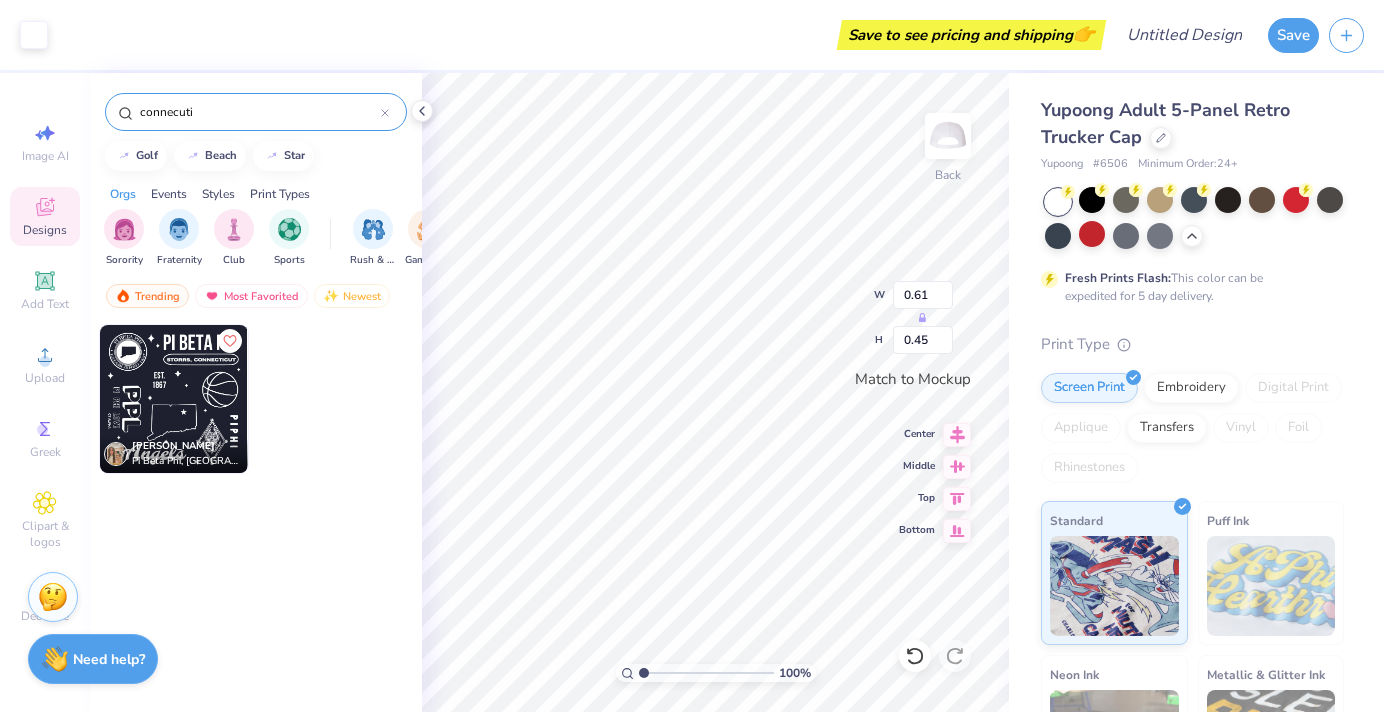 type on "0.61" 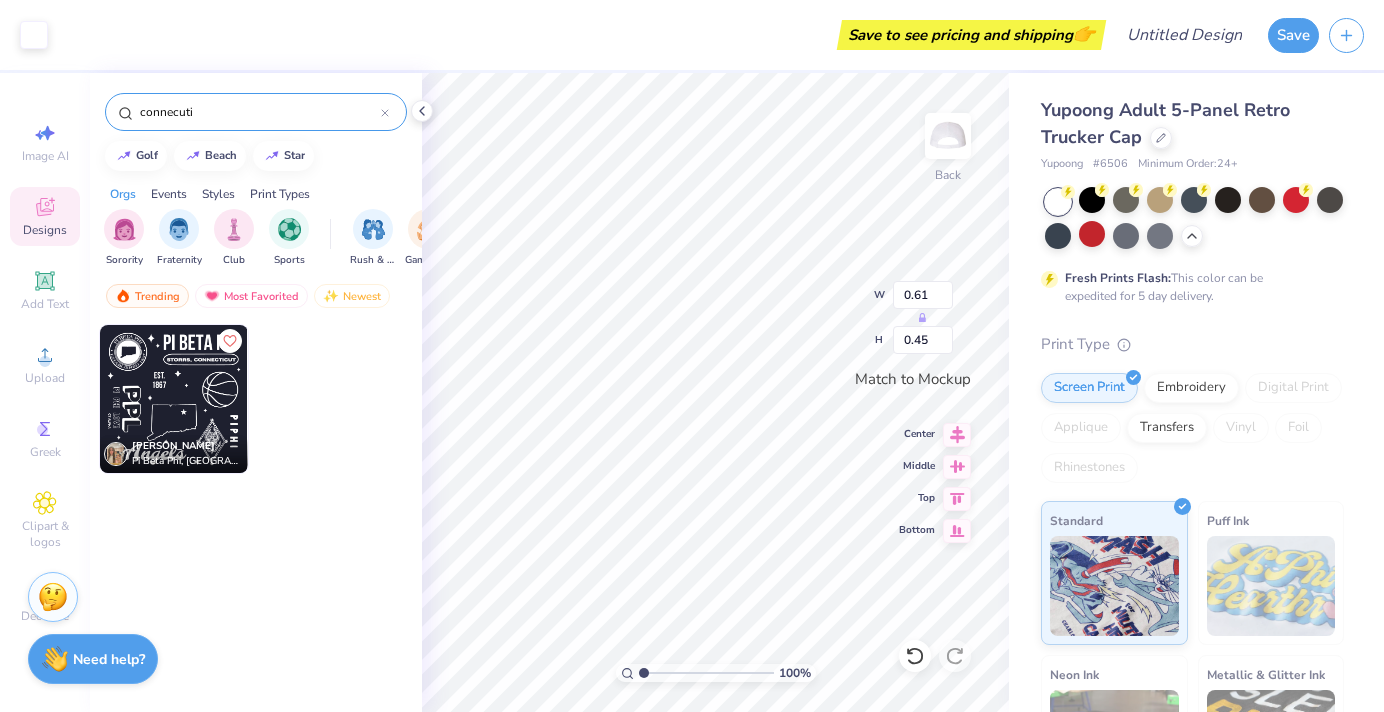 type on "0.45" 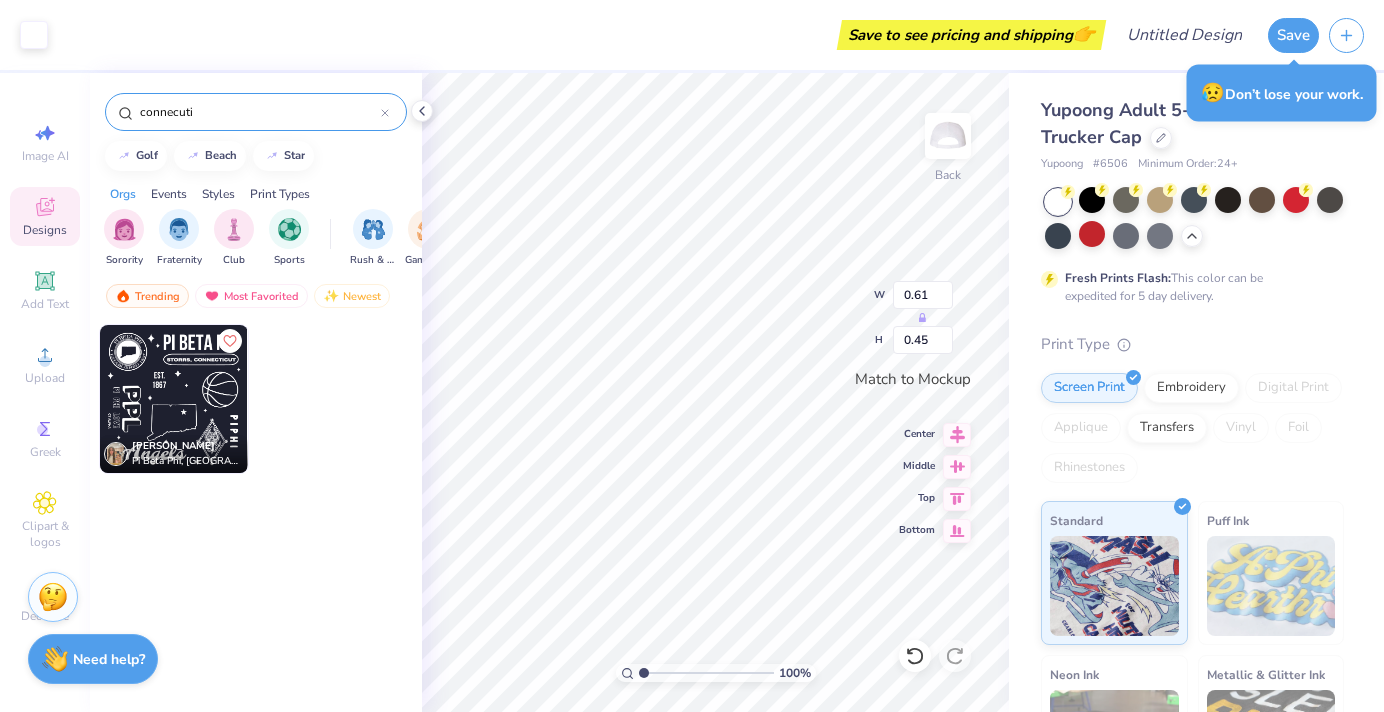 type on "0.74" 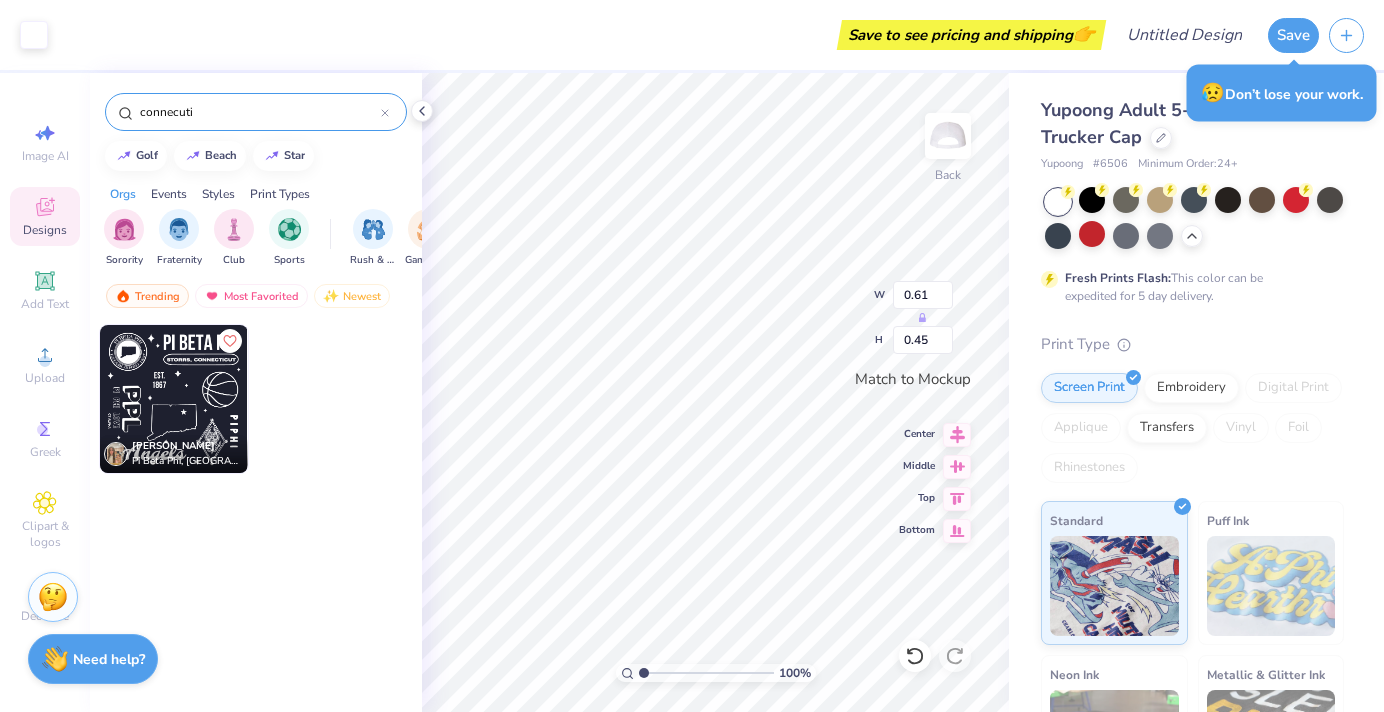 type on "0.54" 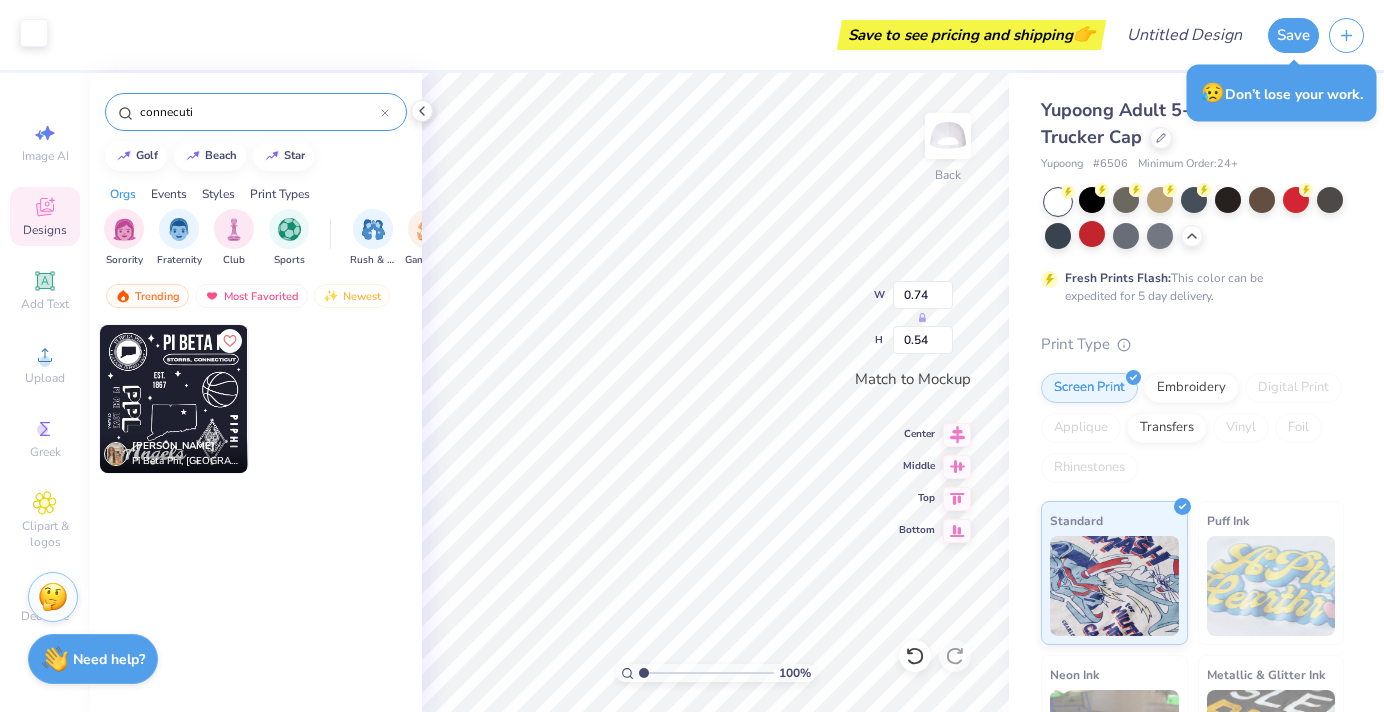 click at bounding box center [34, 33] 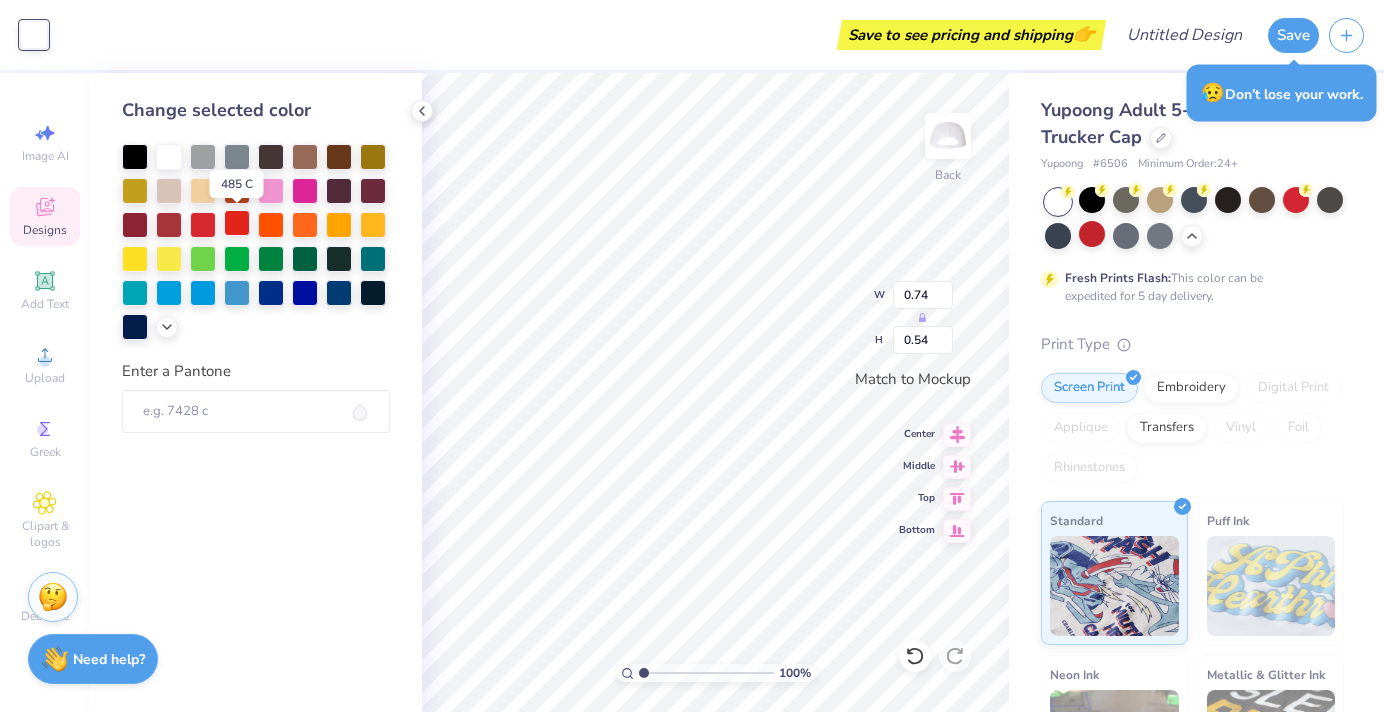 click at bounding box center [237, 223] 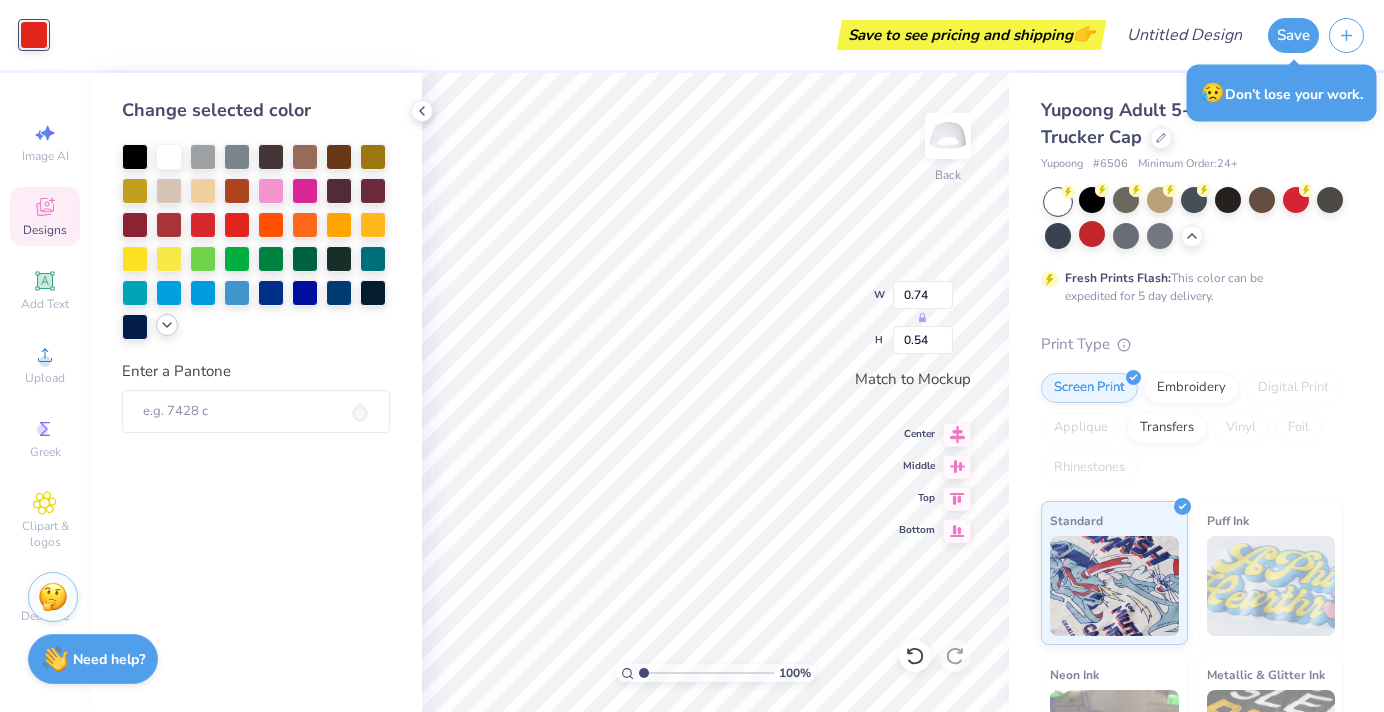 click at bounding box center [167, 325] 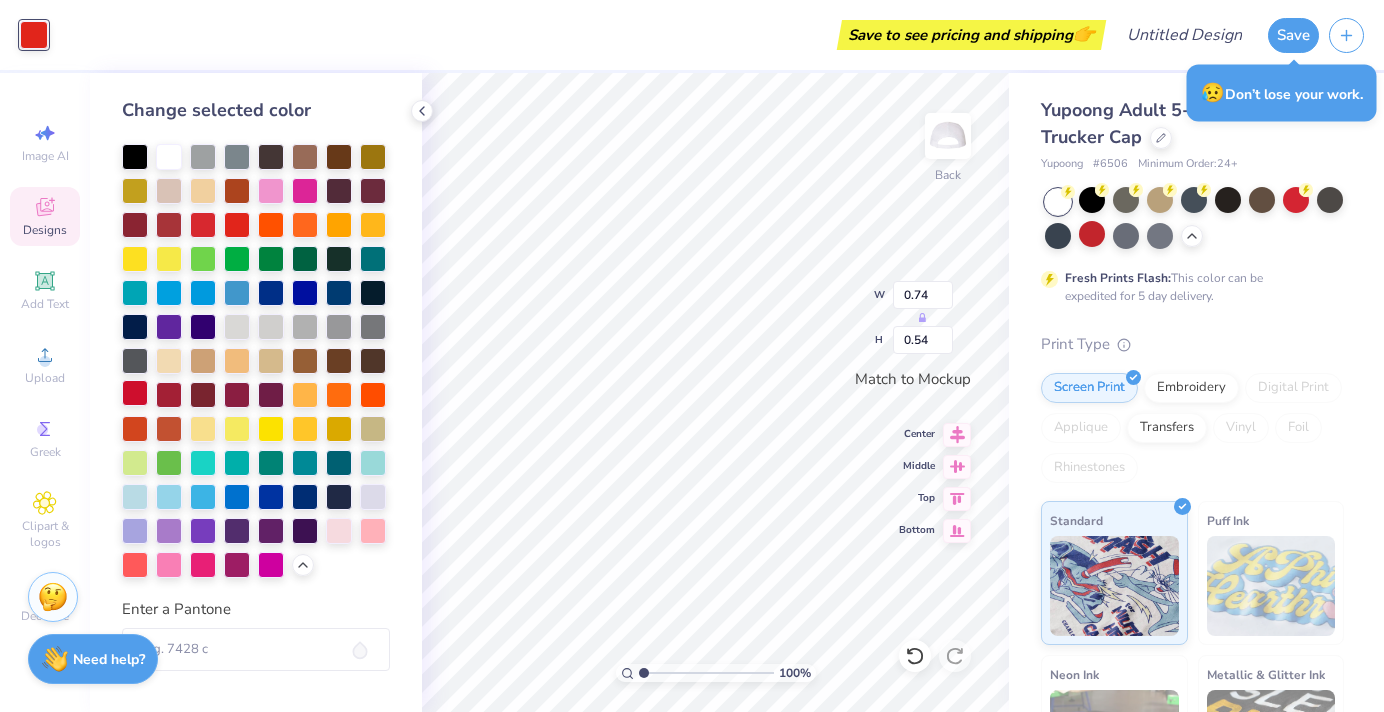 click at bounding box center (135, 393) 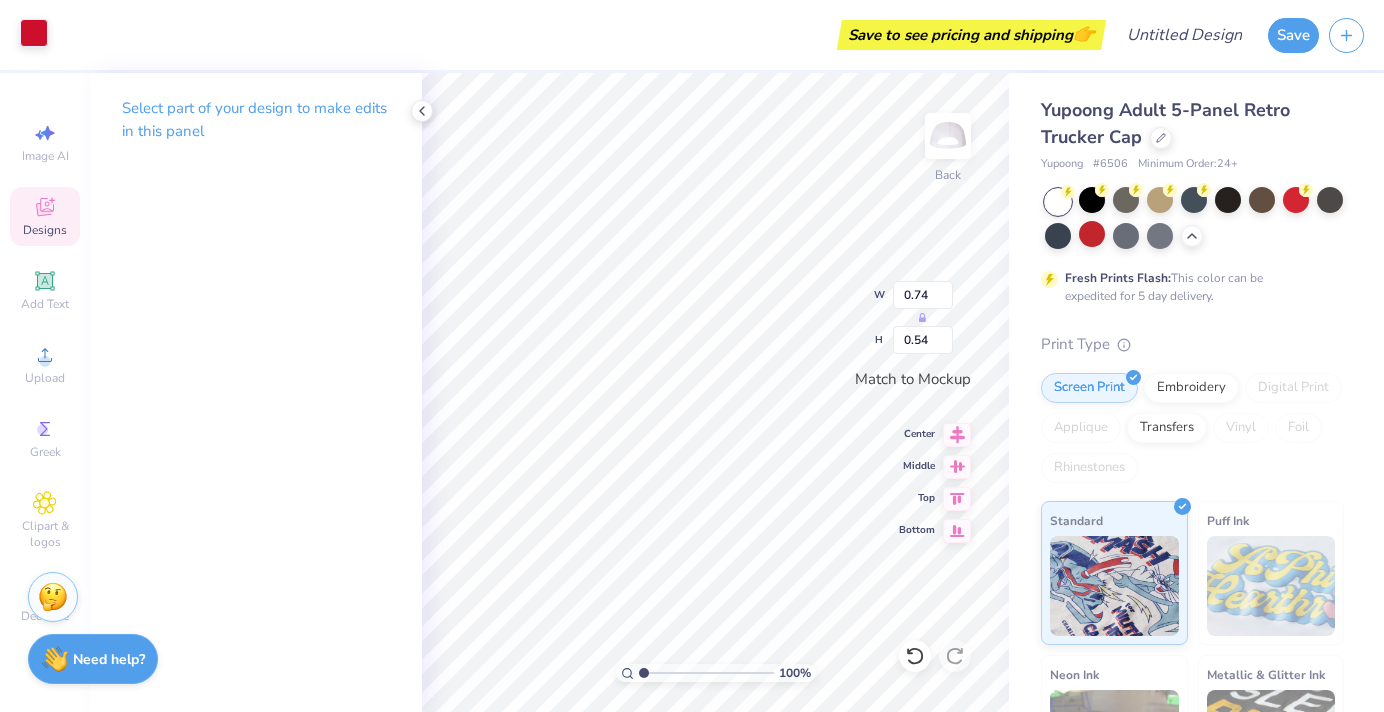click at bounding box center (34, 33) 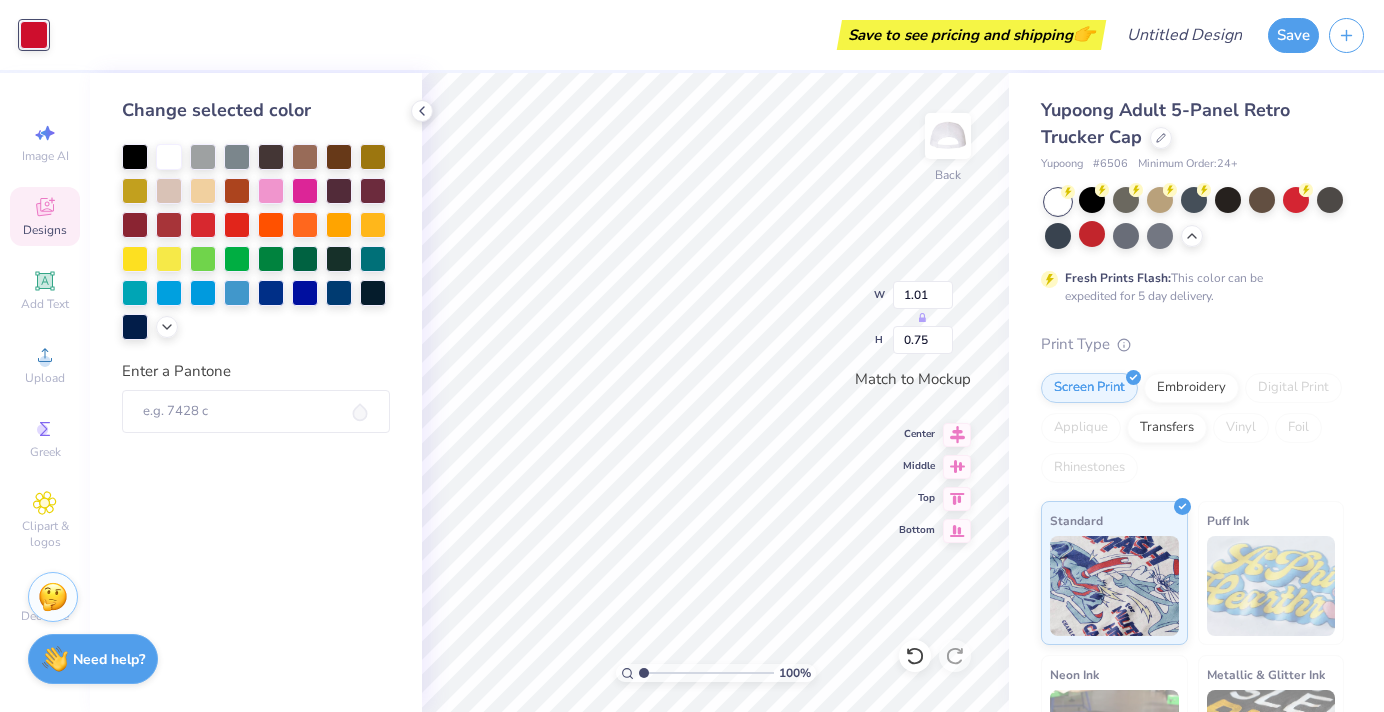 type on "1.01" 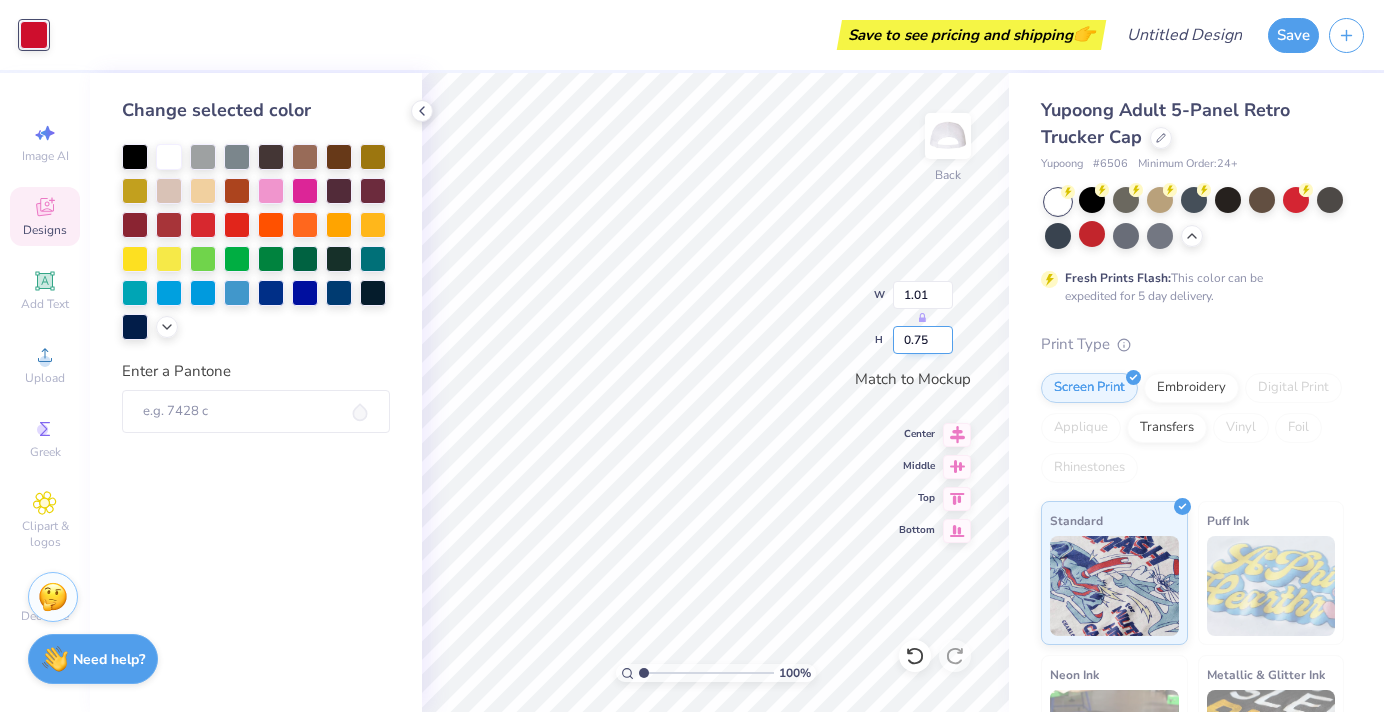 click on "0.75" at bounding box center (923, 340) 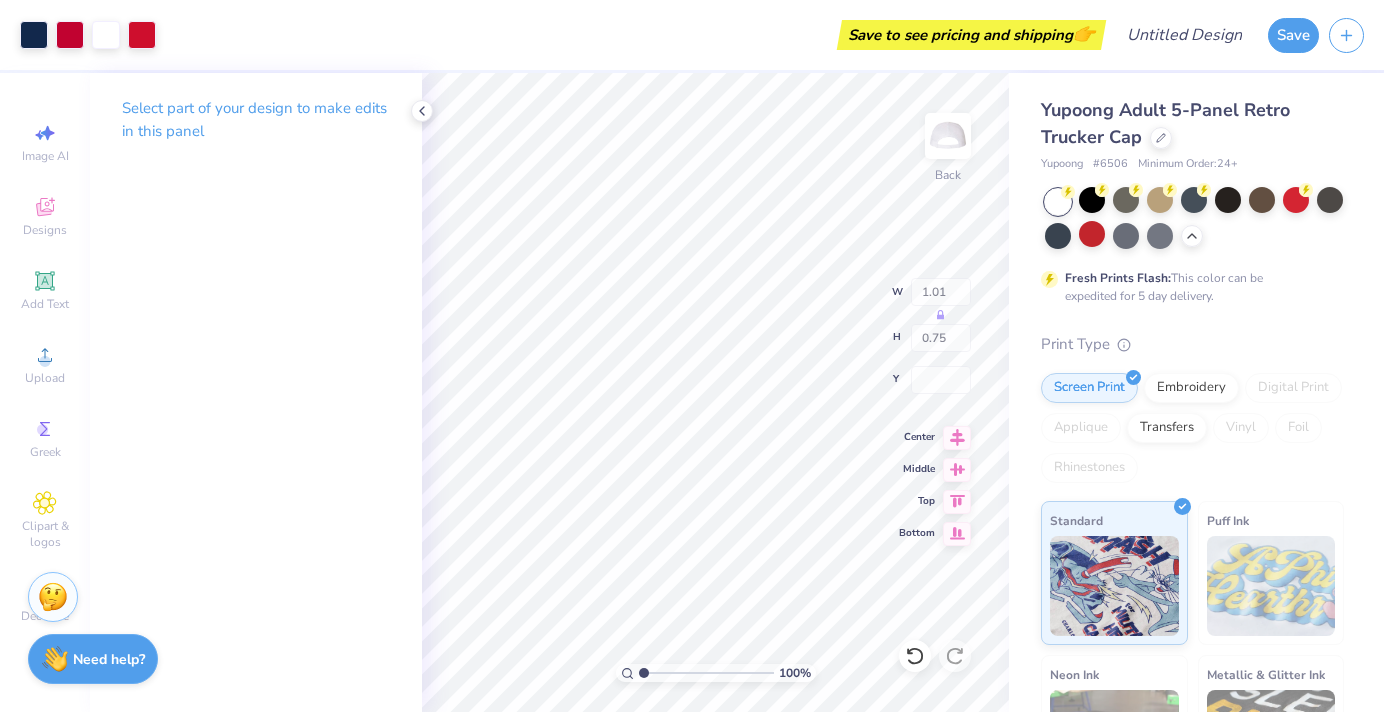 type on "0.66" 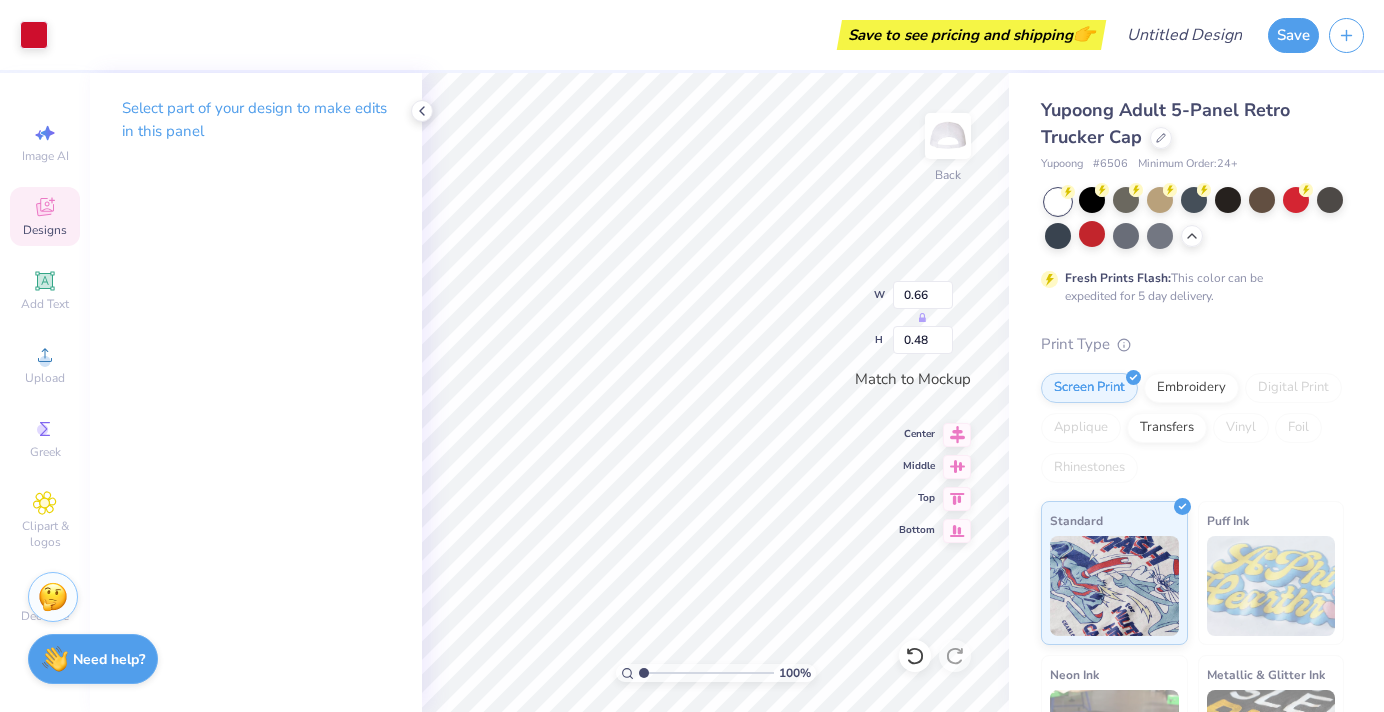 type on "0.16" 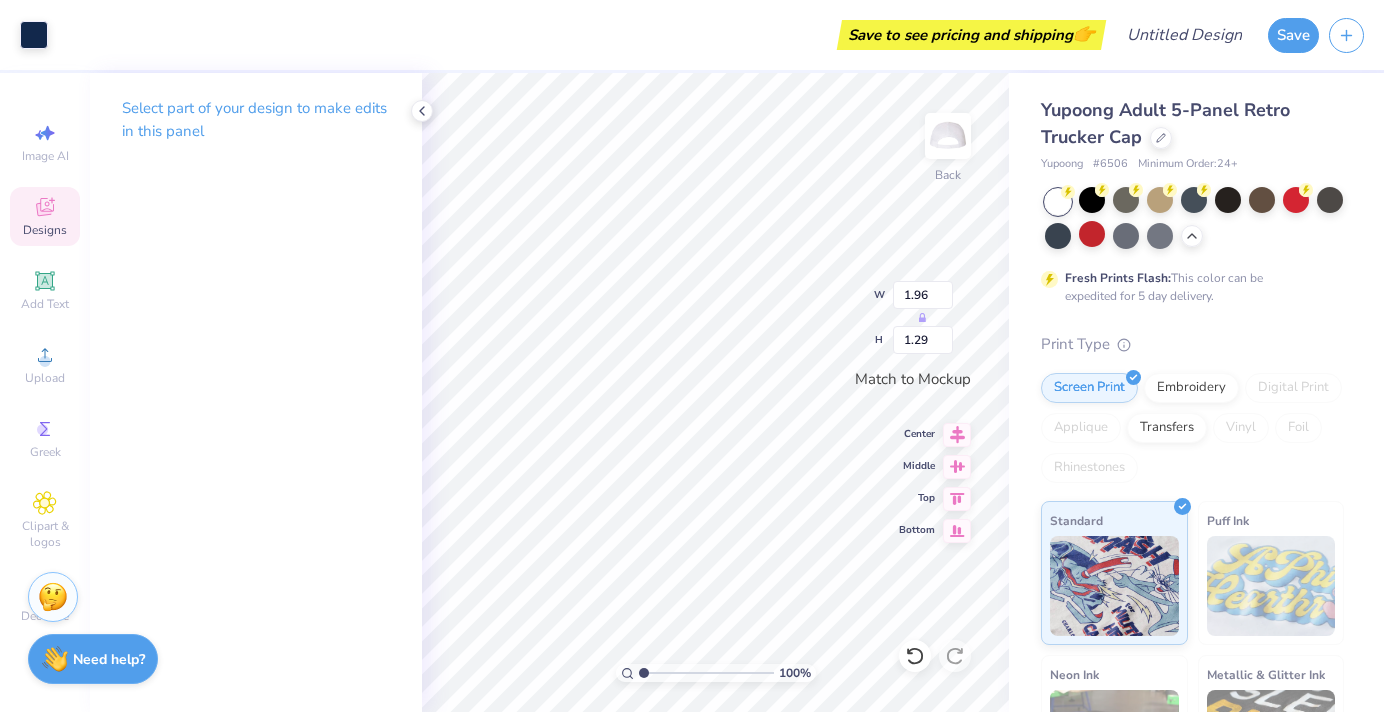 type on "0.63" 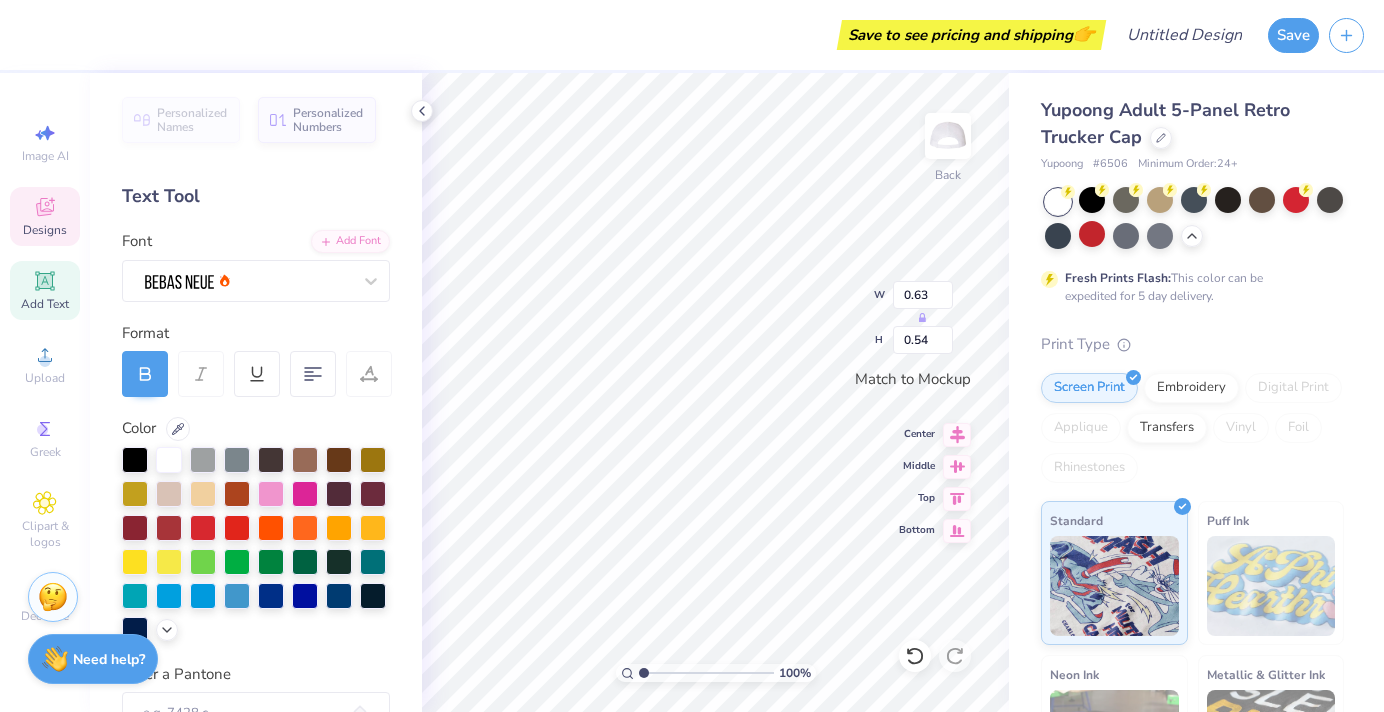 type on "h" 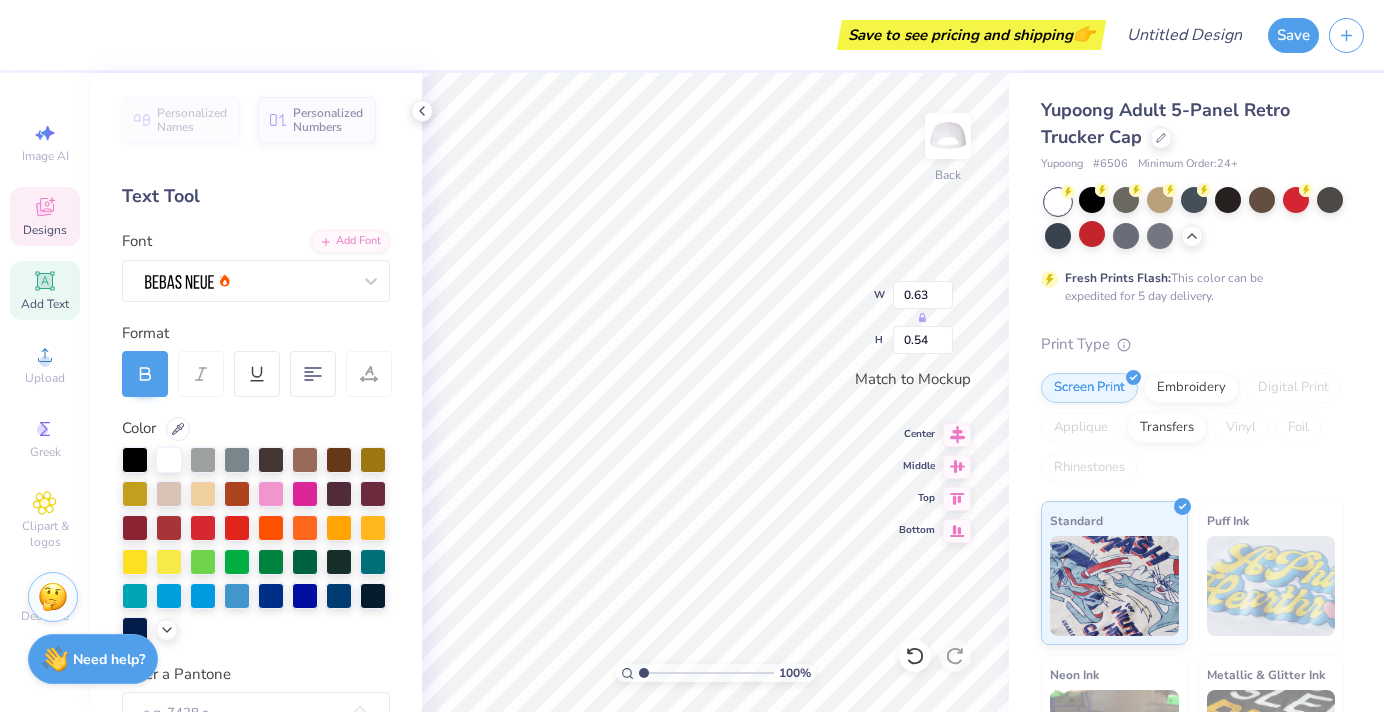 type on "Hi" 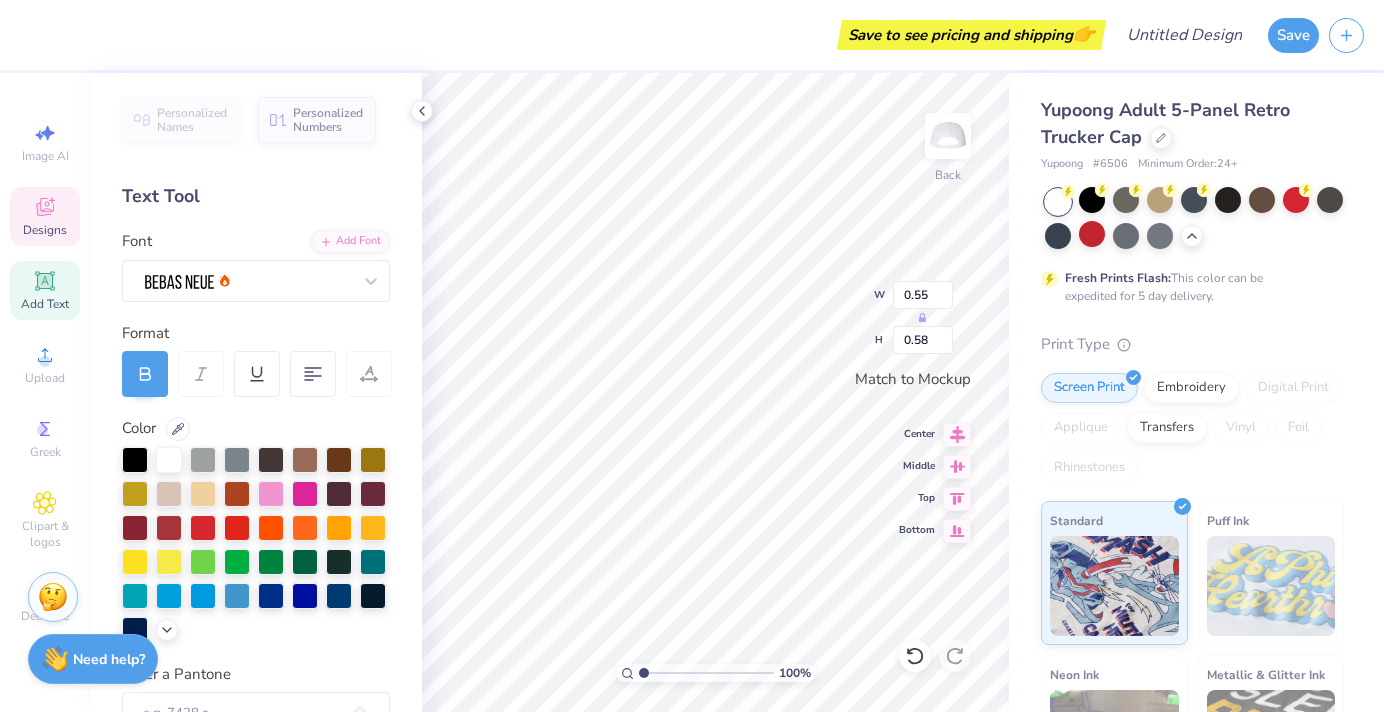 type on "GP" 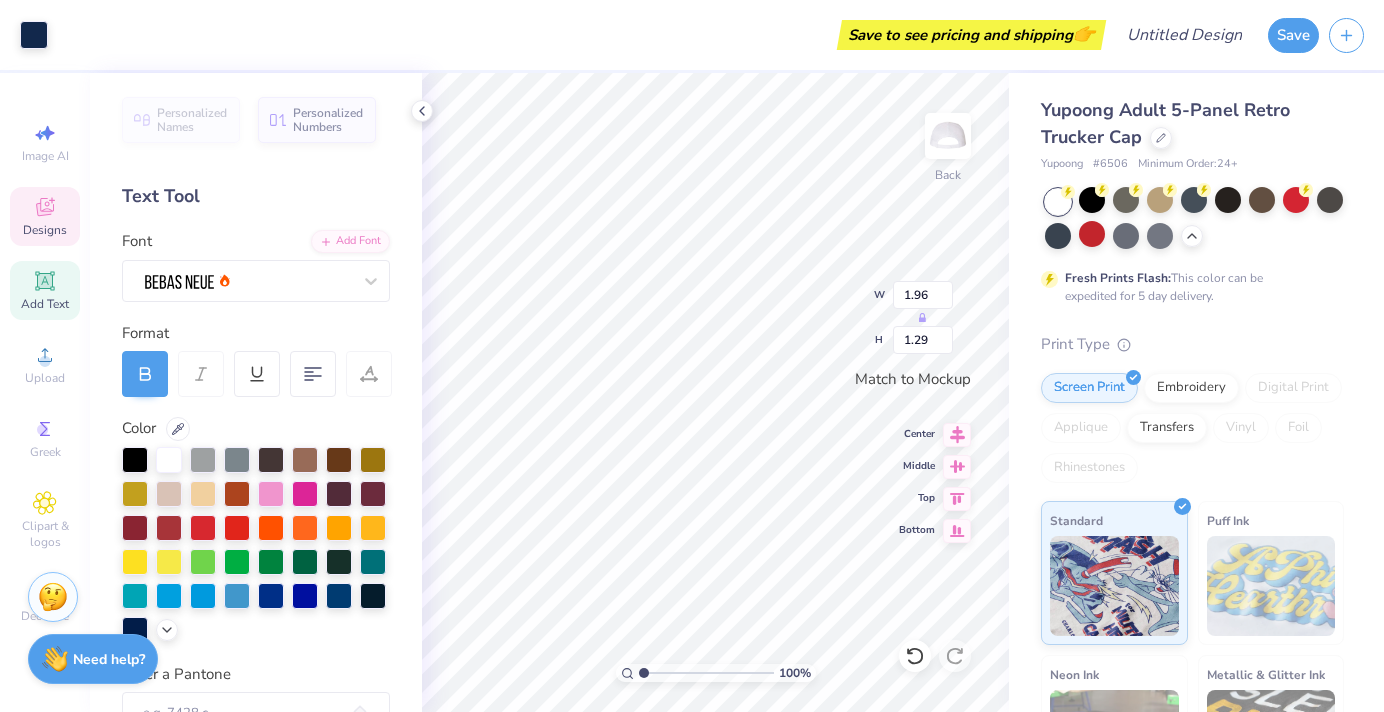 type on "1.96" 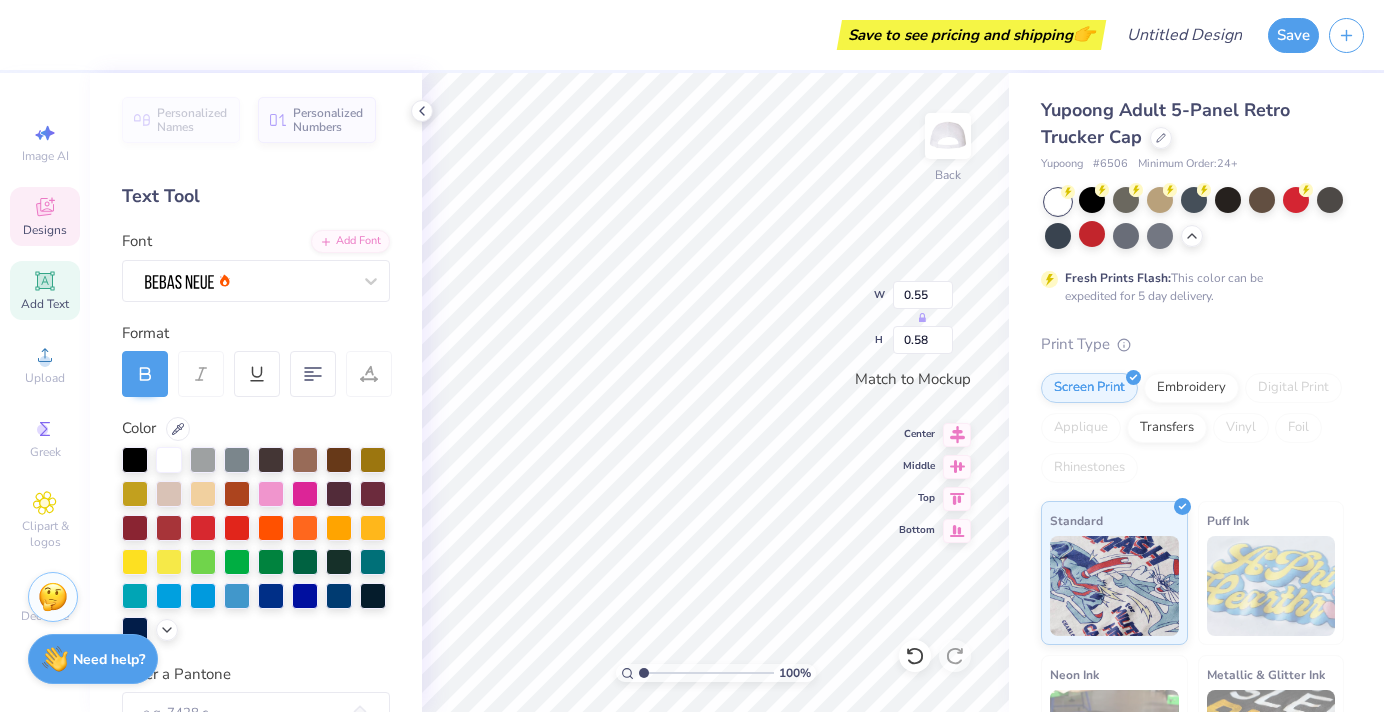 type on "0.57" 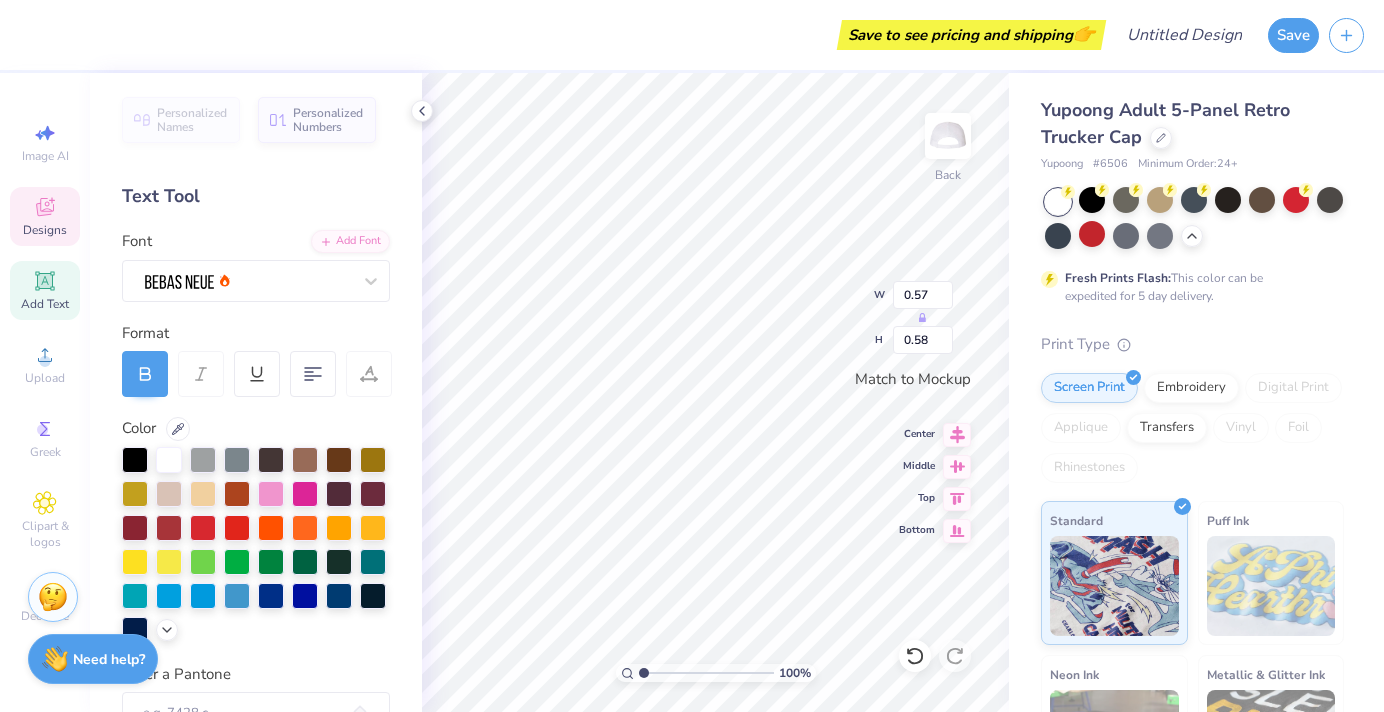 type on "0.60" 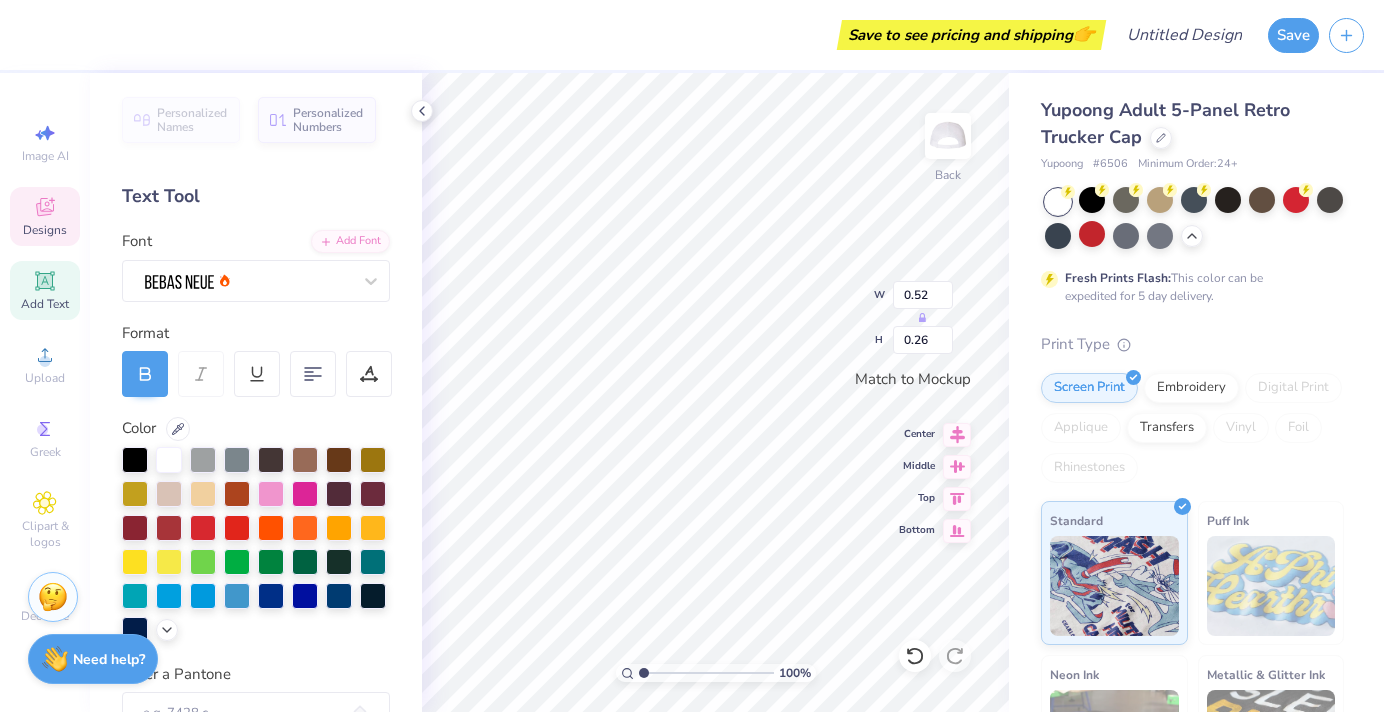 scroll, scrollTop: 0, scrollLeft: 0, axis: both 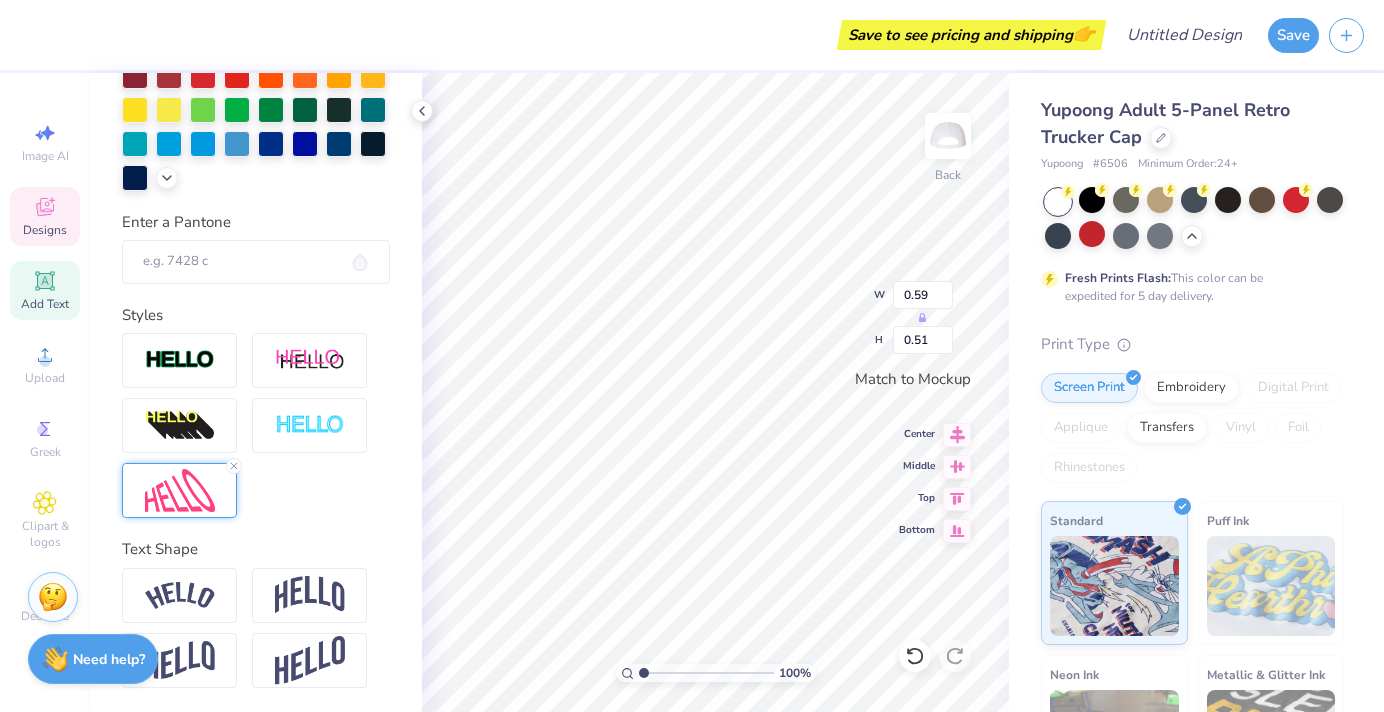 click at bounding box center [180, 490] 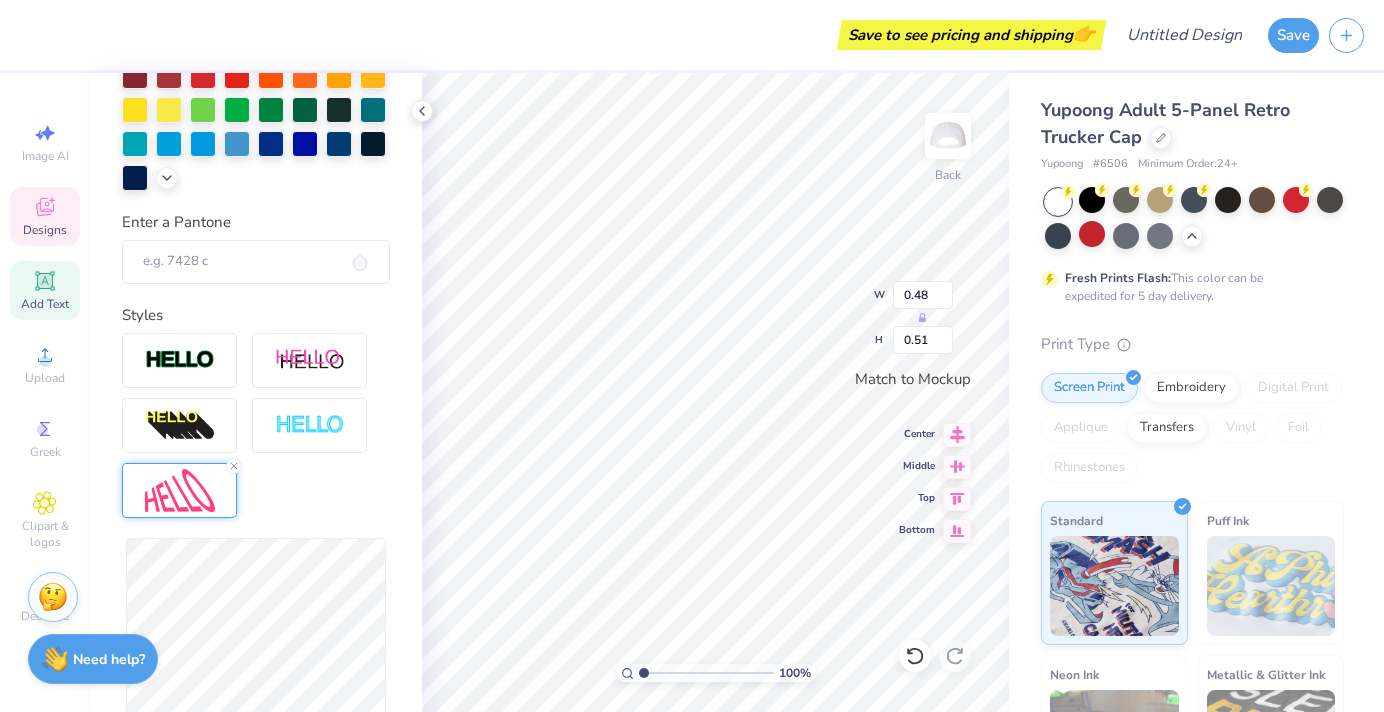 type on "1.96" 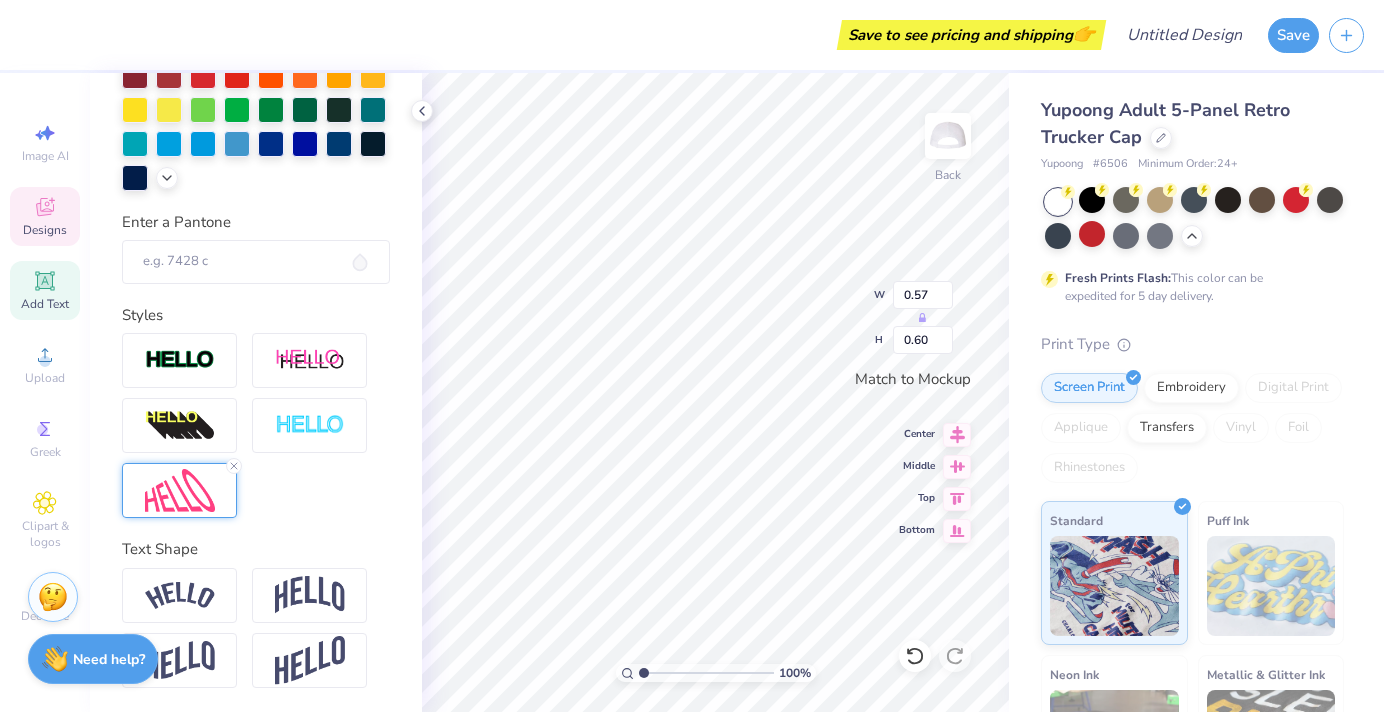 click at bounding box center [180, 490] 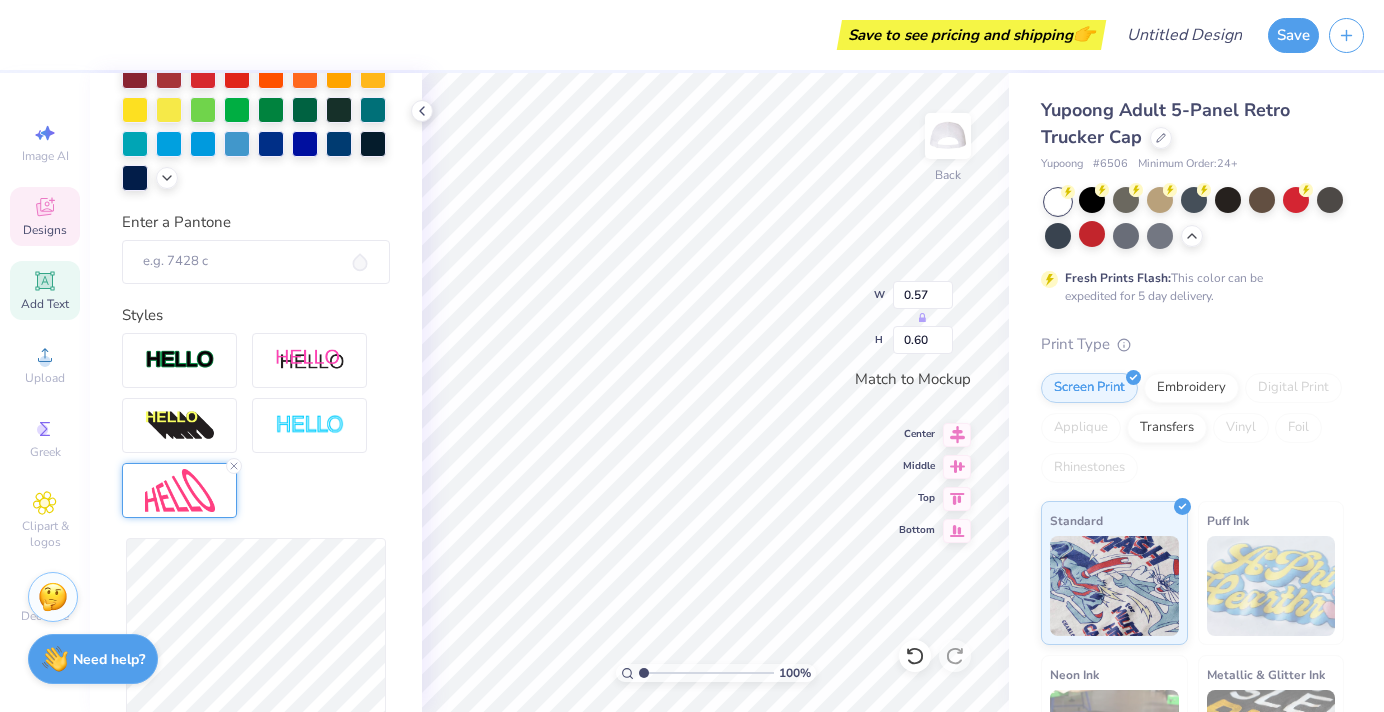 scroll, scrollTop: 500, scrollLeft: 0, axis: vertical 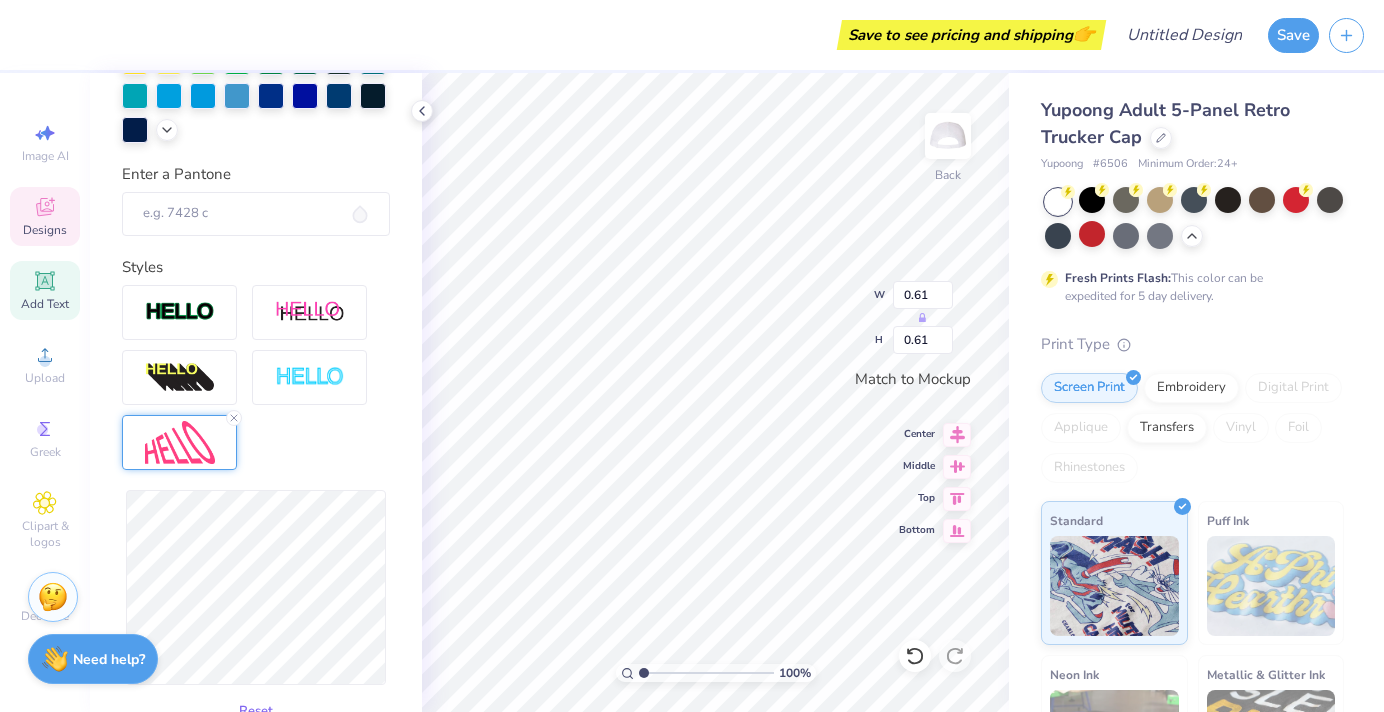 type on "0.61" 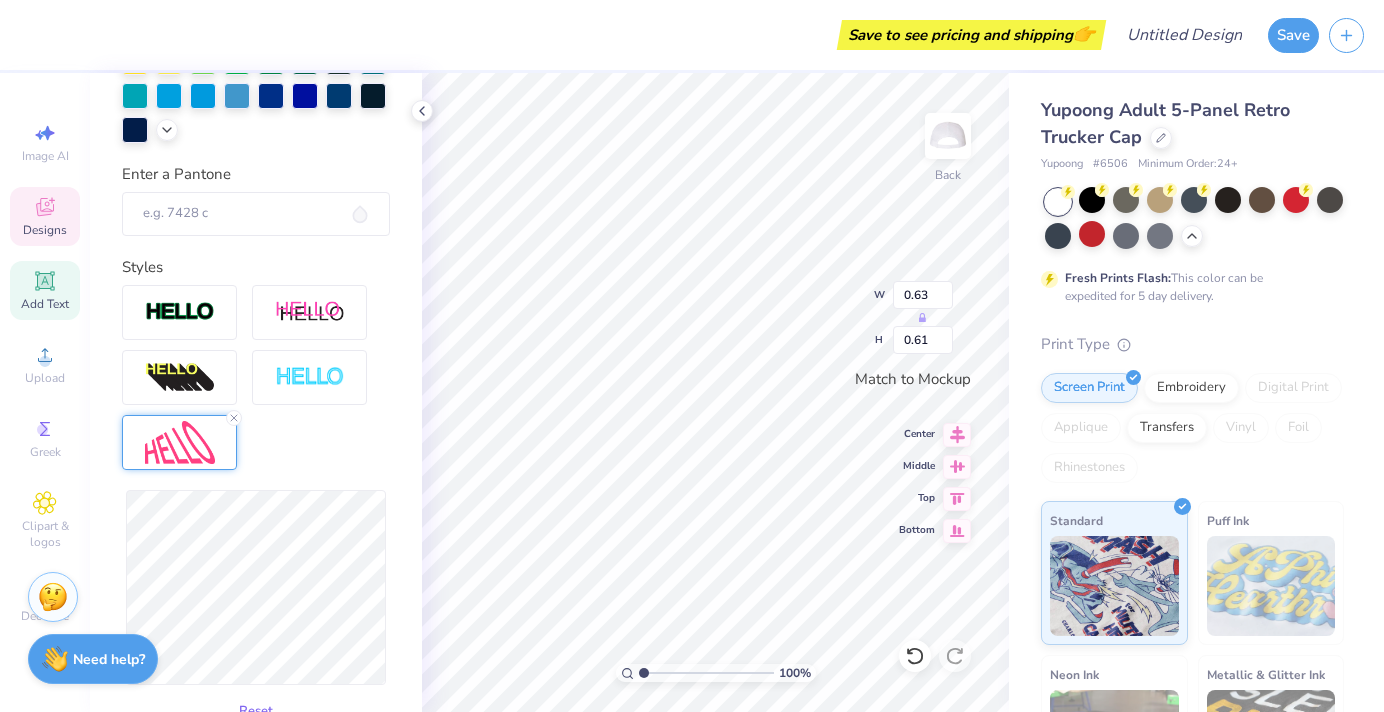 type 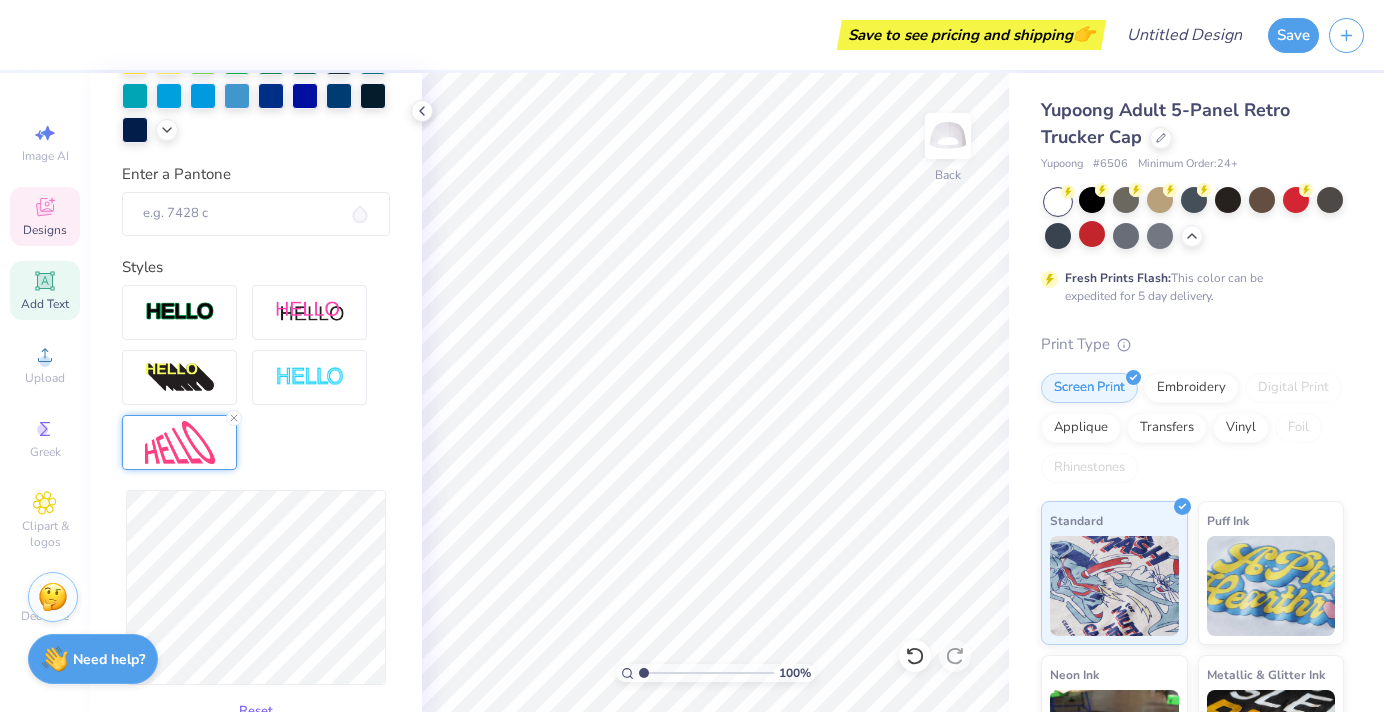 click 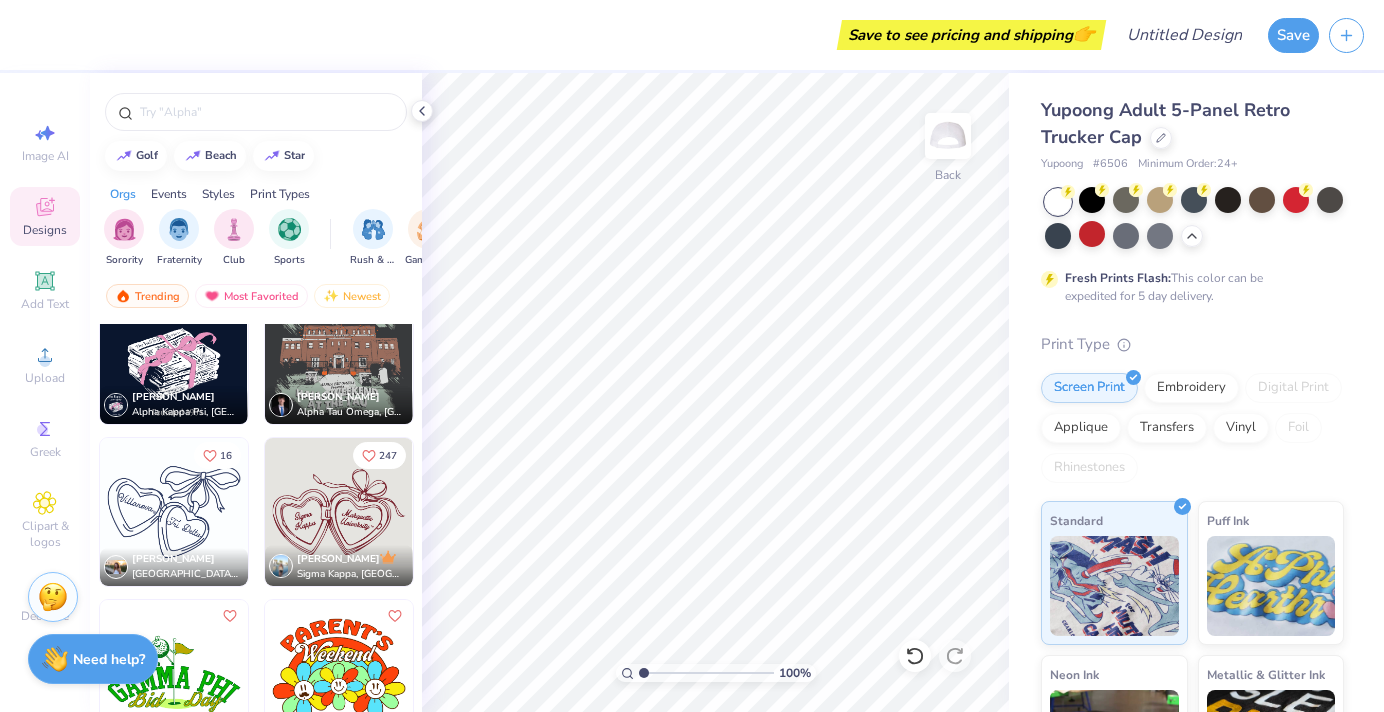 scroll, scrollTop: 11397, scrollLeft: 0, axis: vertical 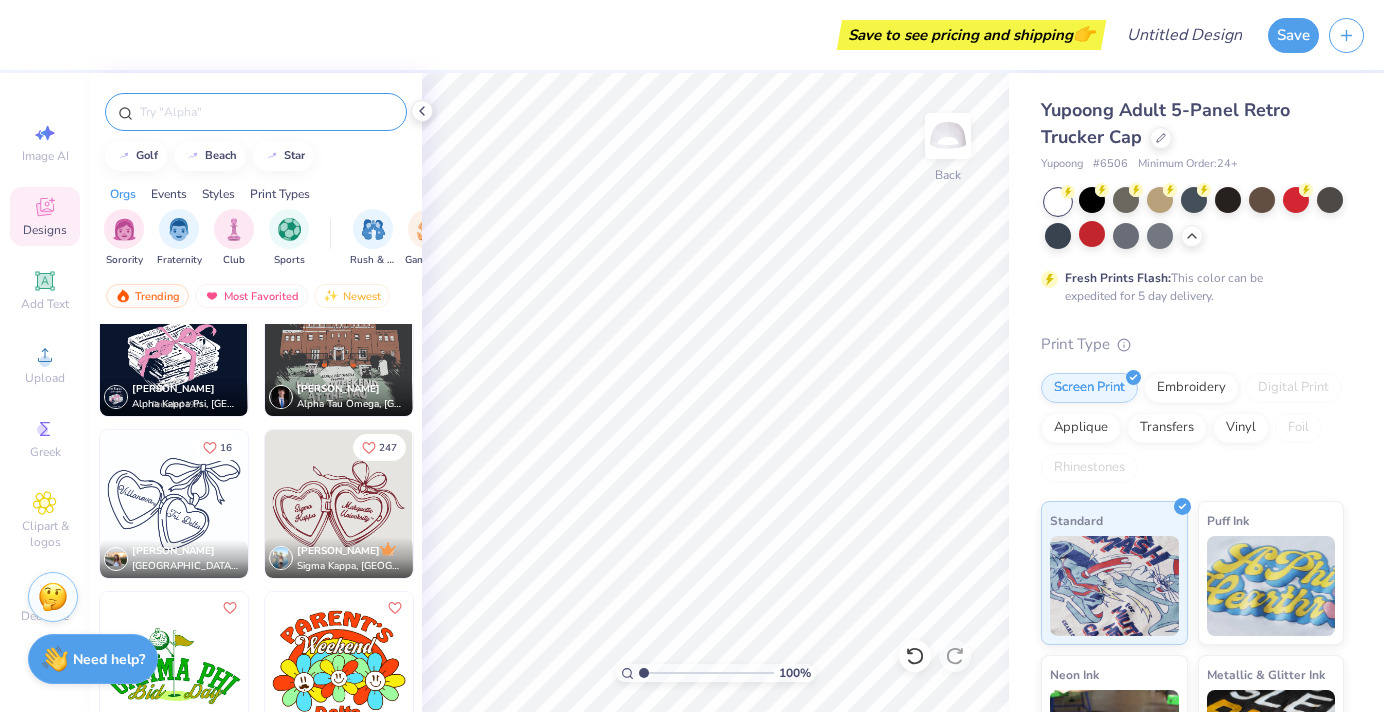 click at bounding box center [256, 112] 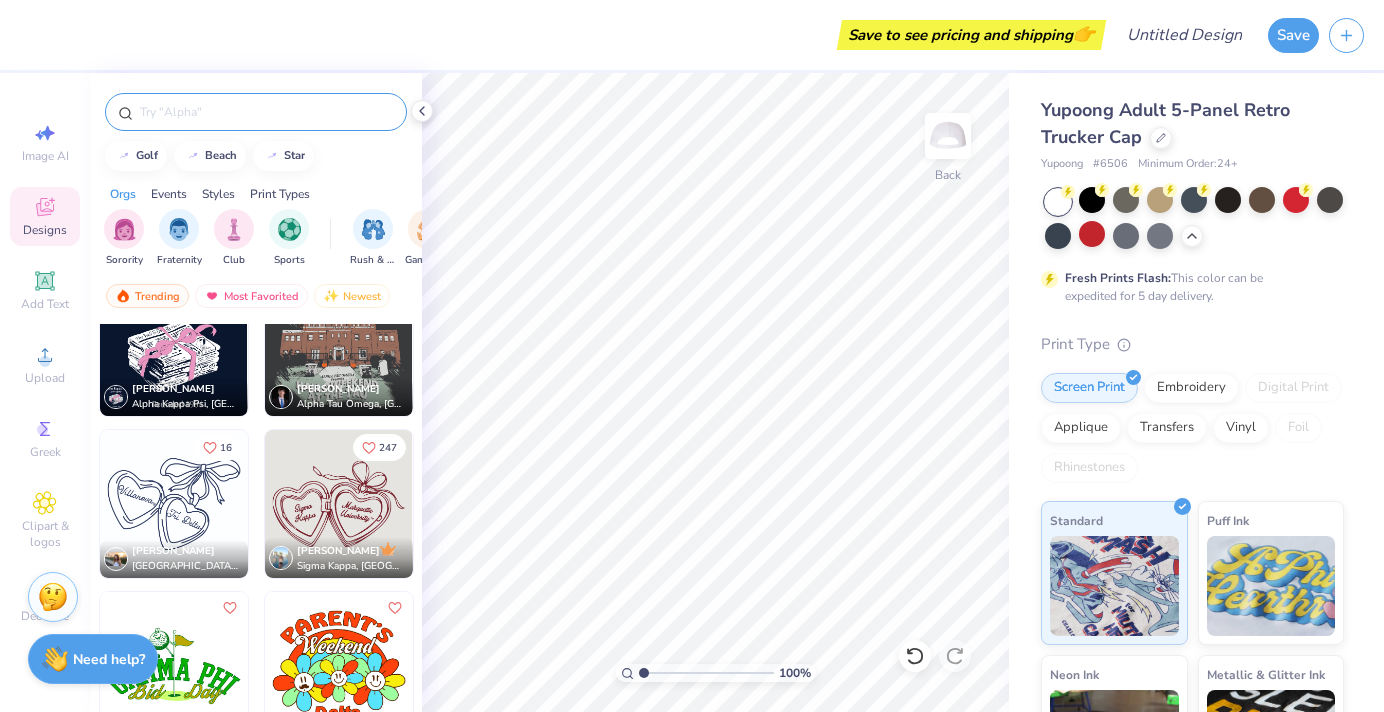 click at bounding box center (266, 112) 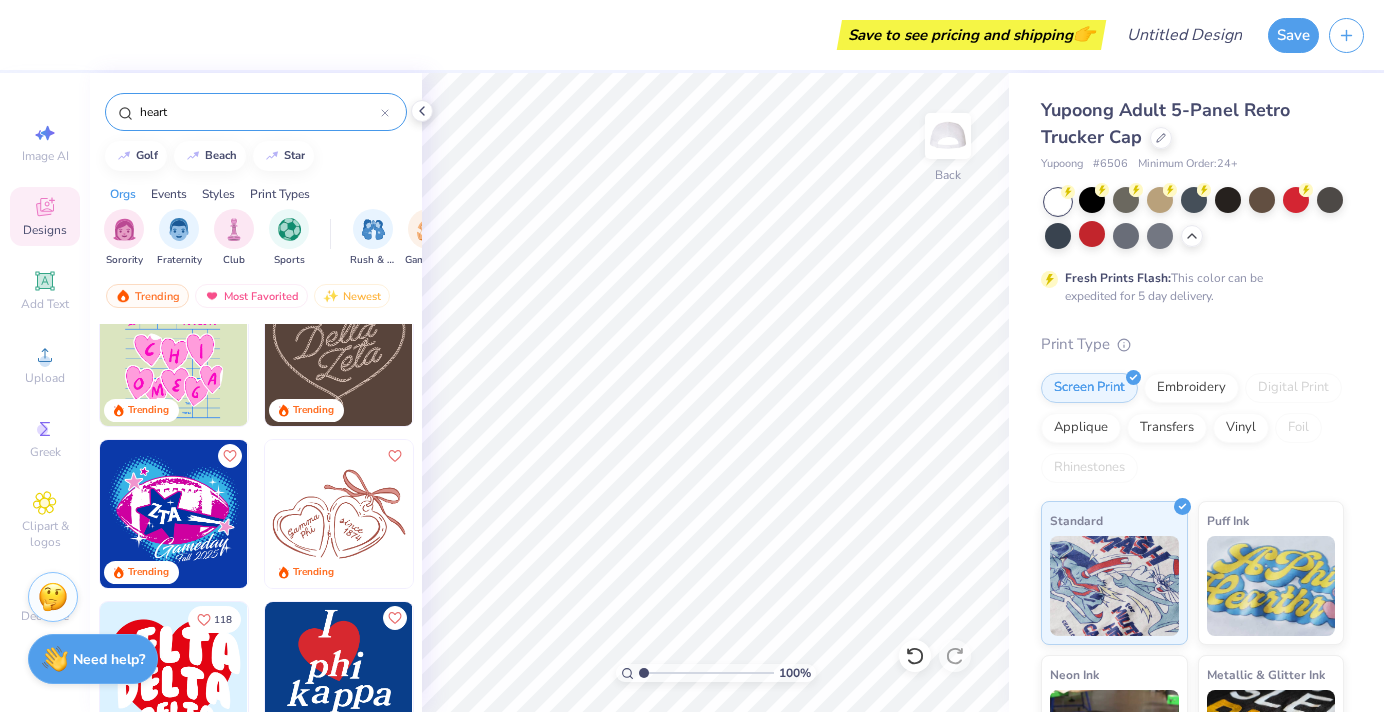 scroll, scrollTop: 365, scrollLeft: 0, axis: vertical 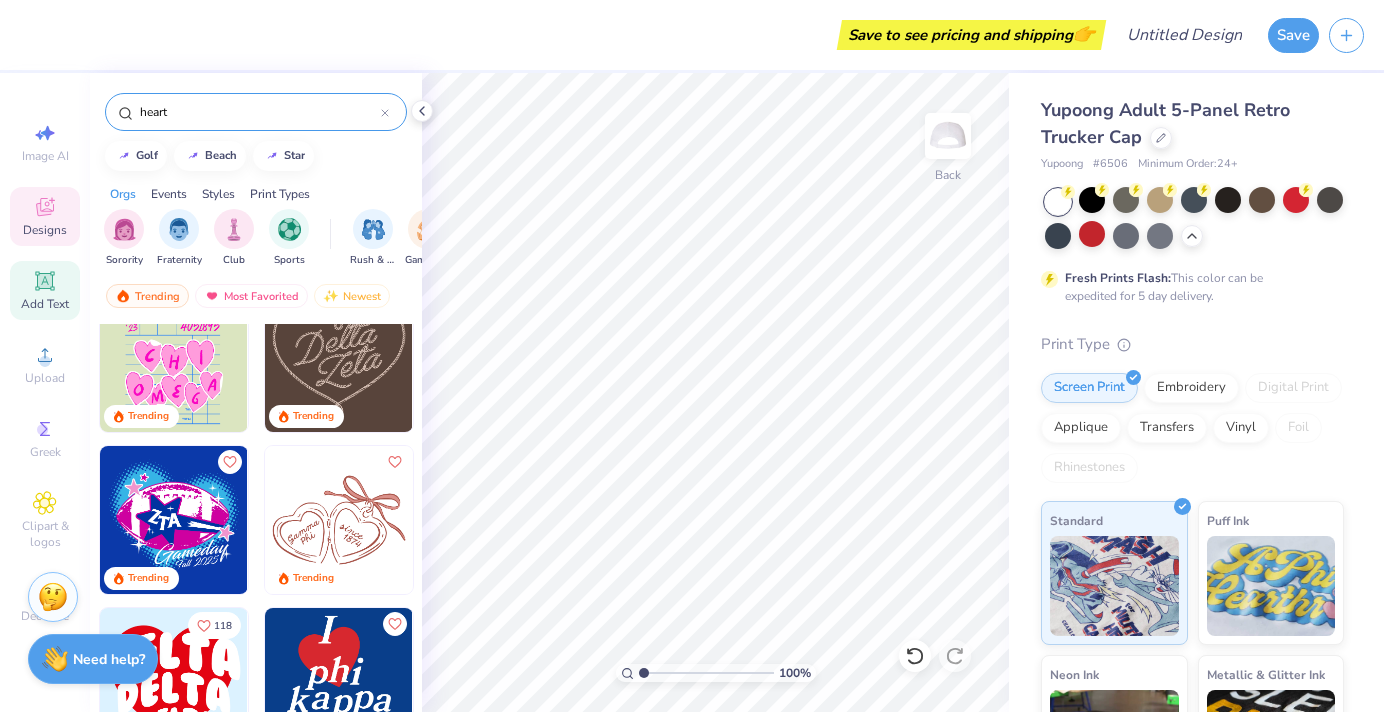 click on "Add Text" at bounding box center (45, 304) 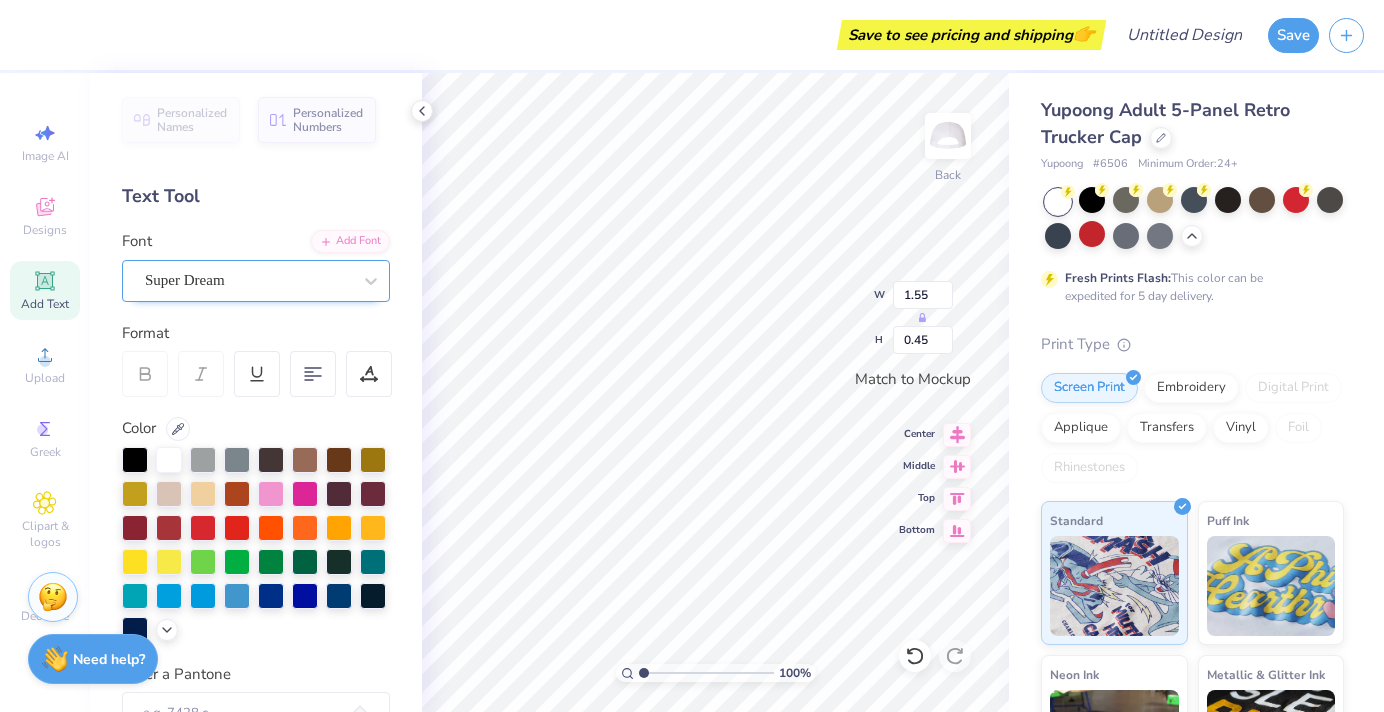 click on "Super Dream" at bounding box center [256, 281] 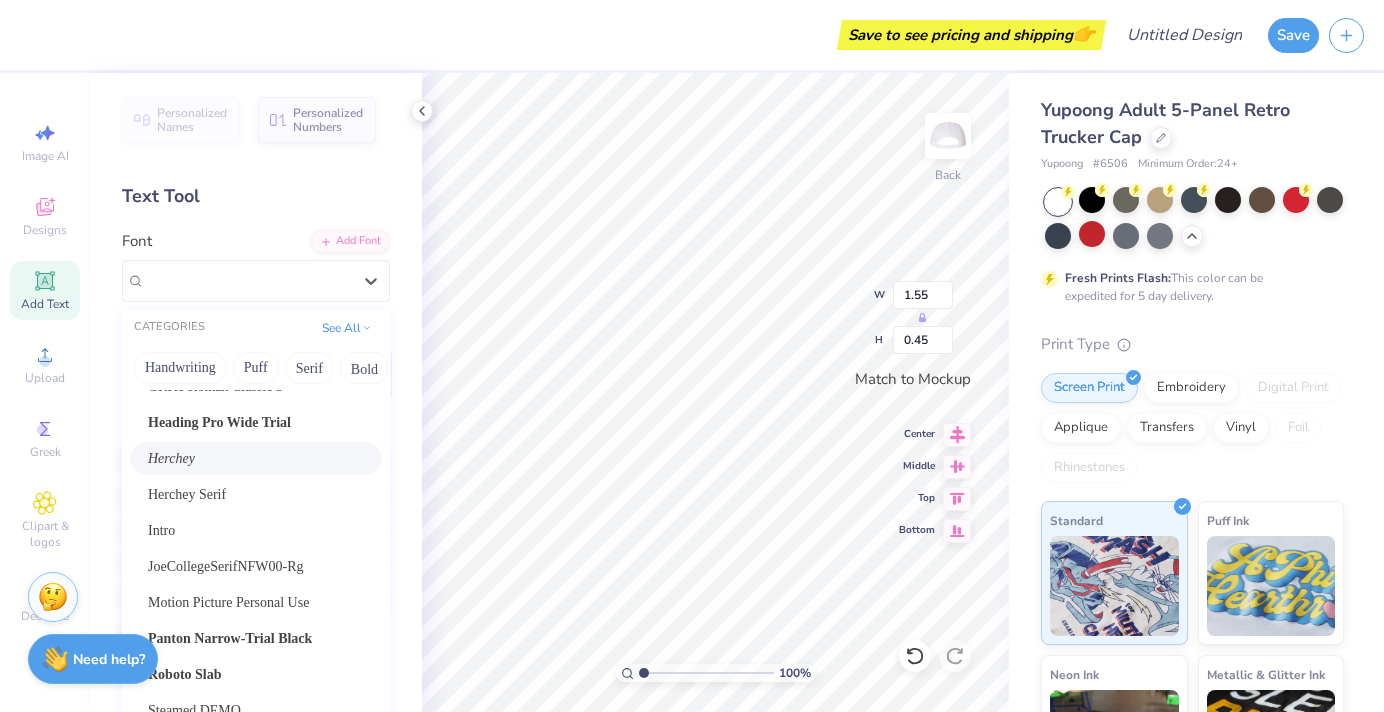 scroll, scrollTop: 593, scrollLeft: 0, axis: vertical 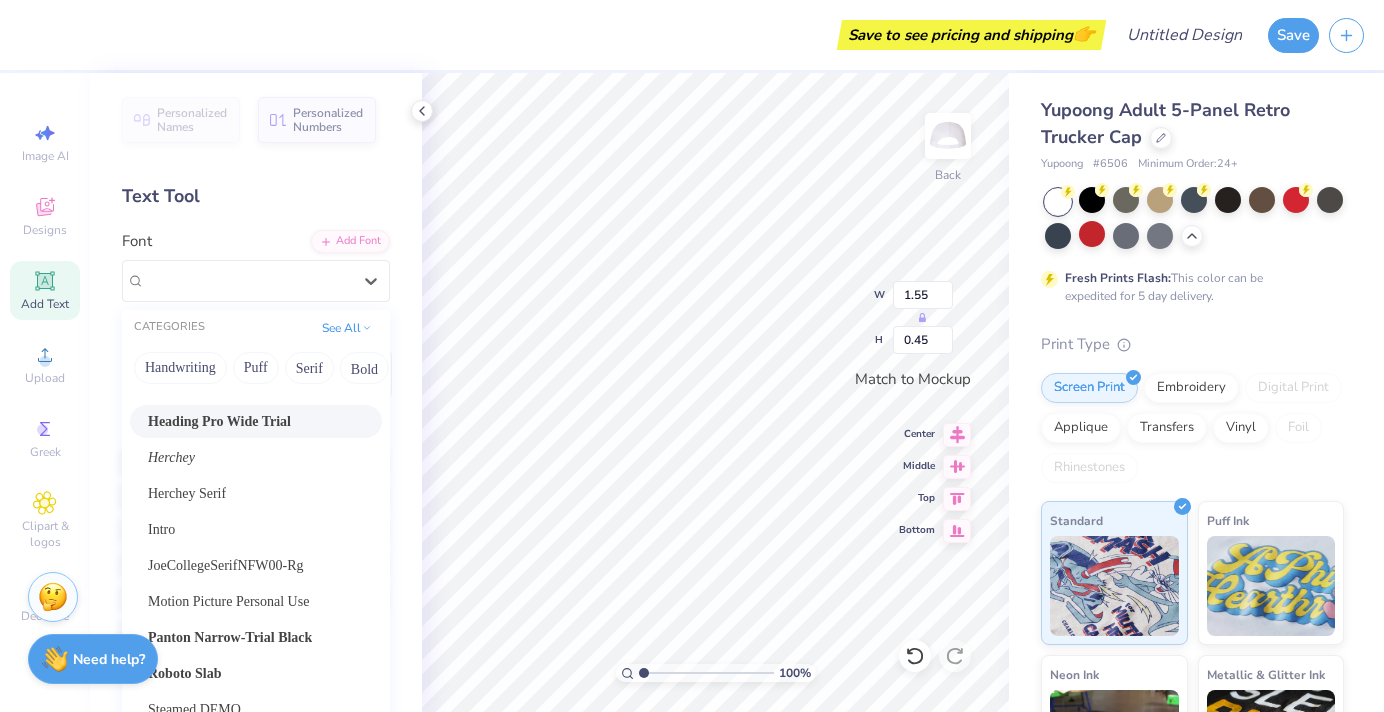drag, startPoint x: 266, startPoint y: 438, endPoint x: 211, endPoint y: 455, distance: 57.567352 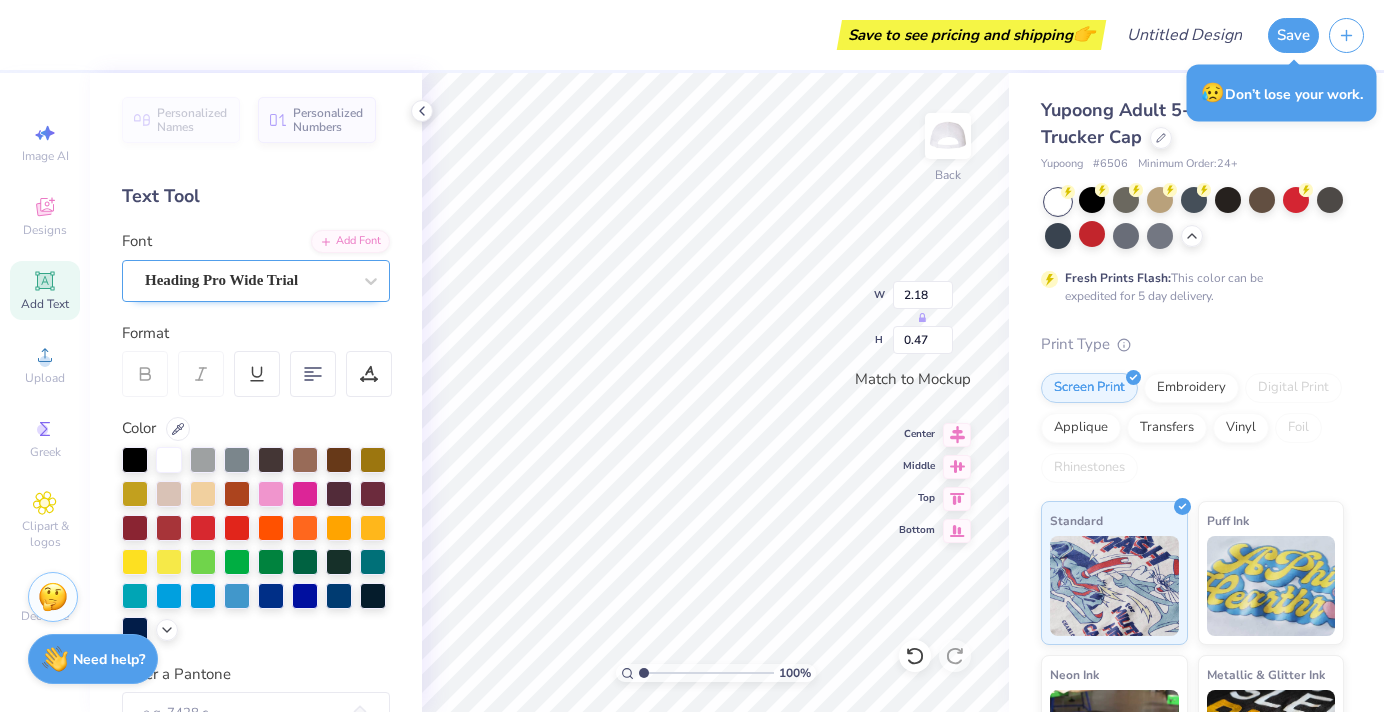 click on "Heading Pro Wide Trial" at bounding box center [248, 280] 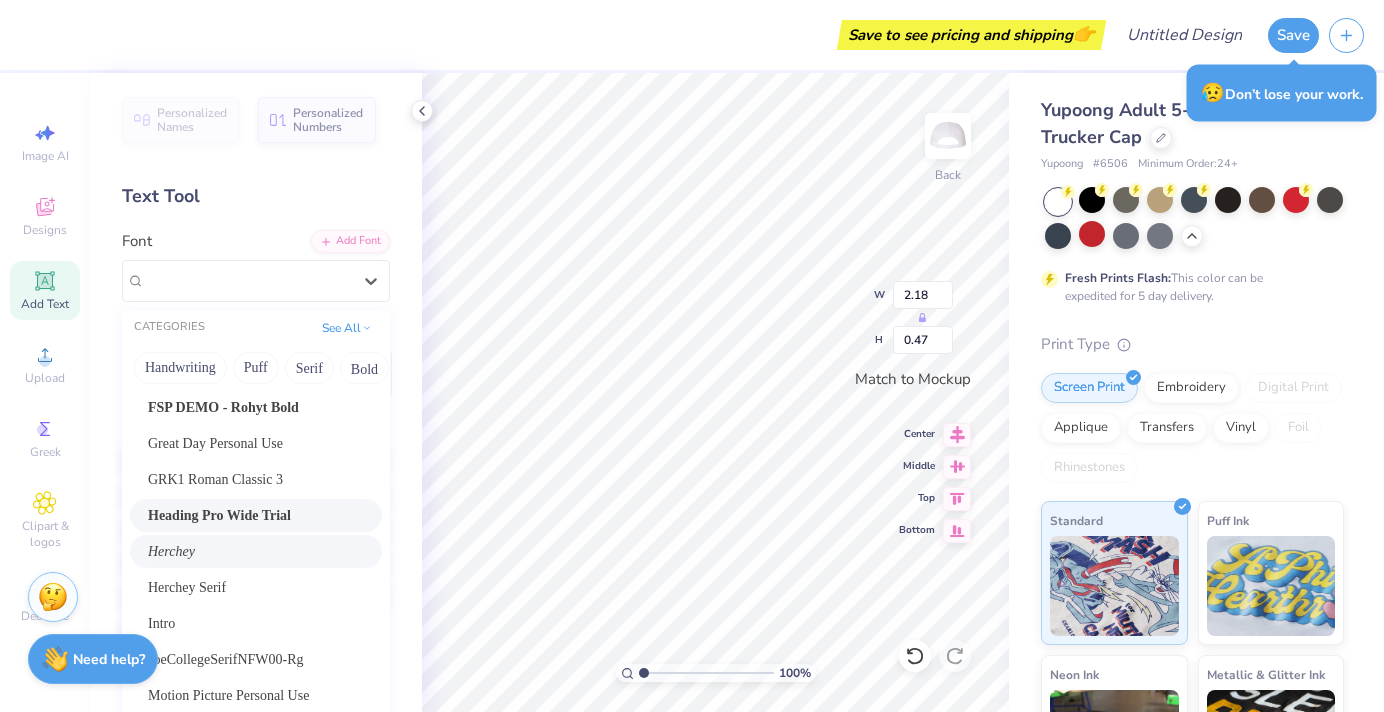 scroll, scrollTop: 501, scrollLeft: 0, axis: vertical 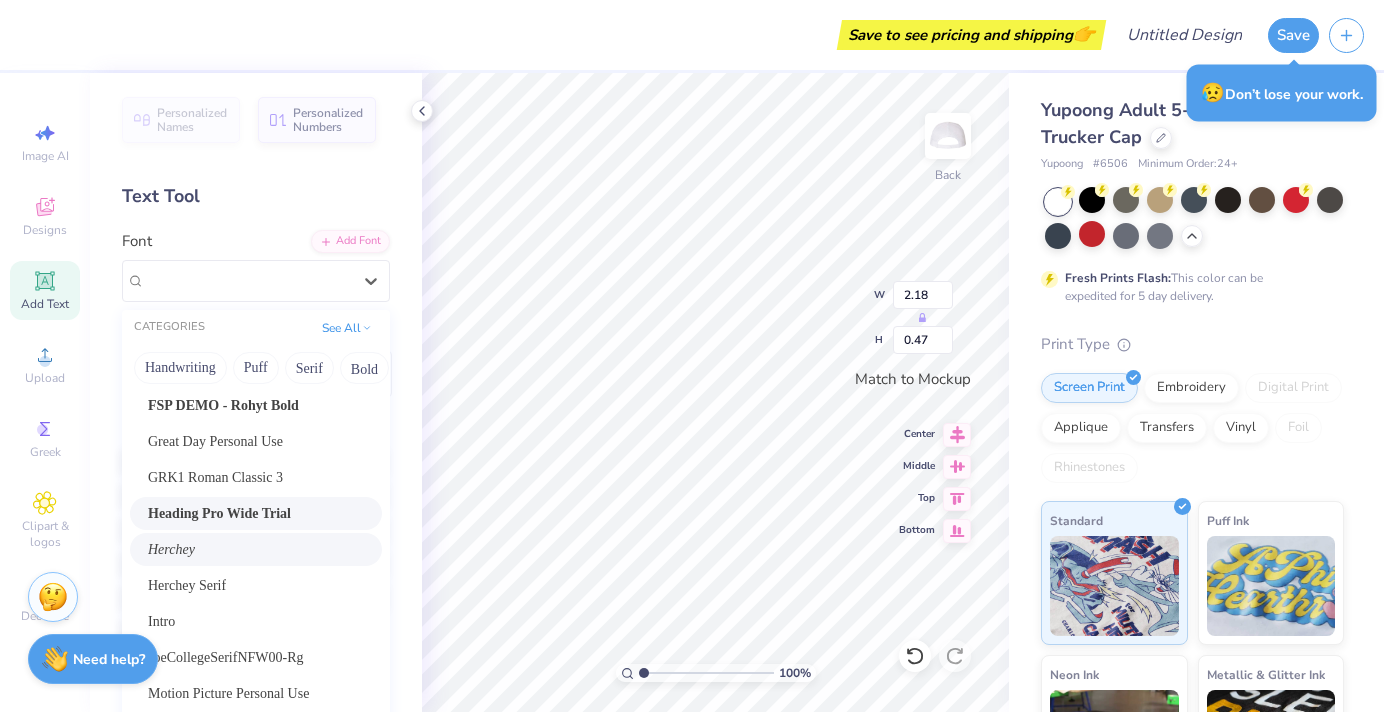 click on "Herchey" at bounding box center (256, 549) 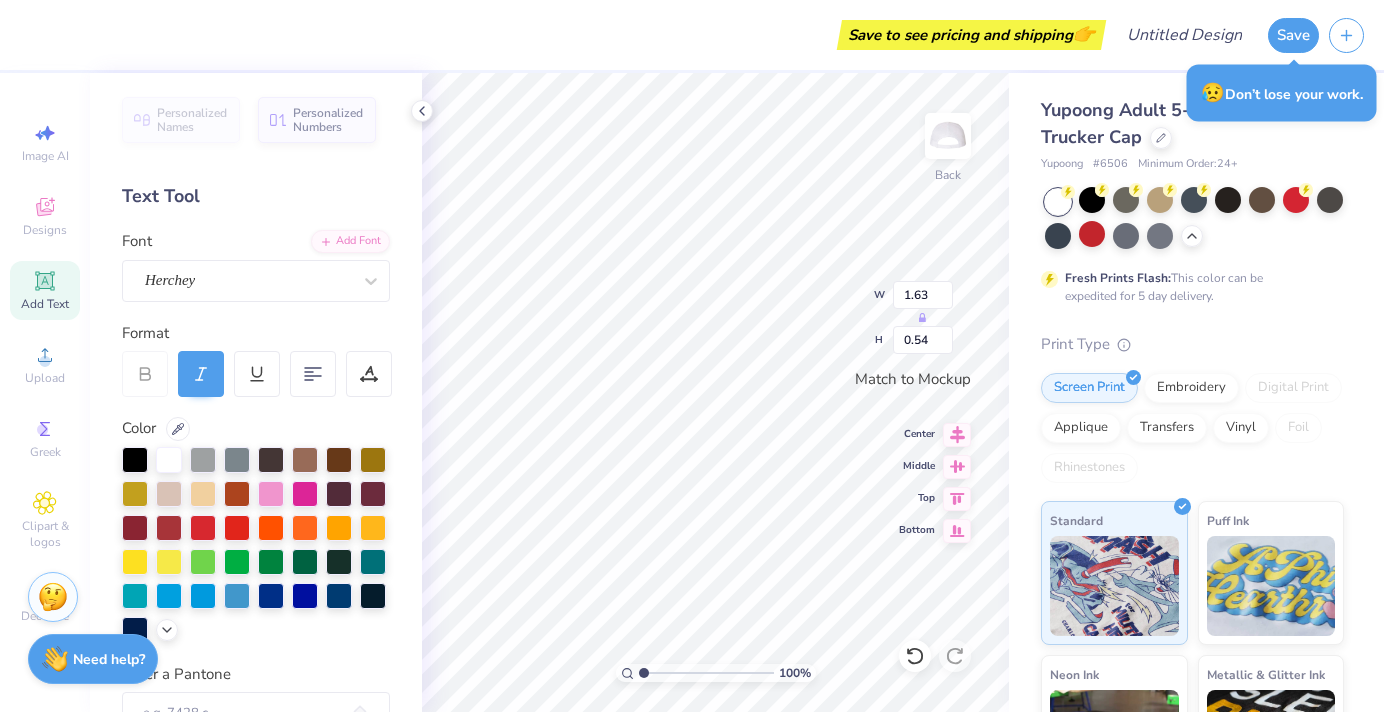scroll, scrollTop: 0, scrollLeft: 0, axis: both 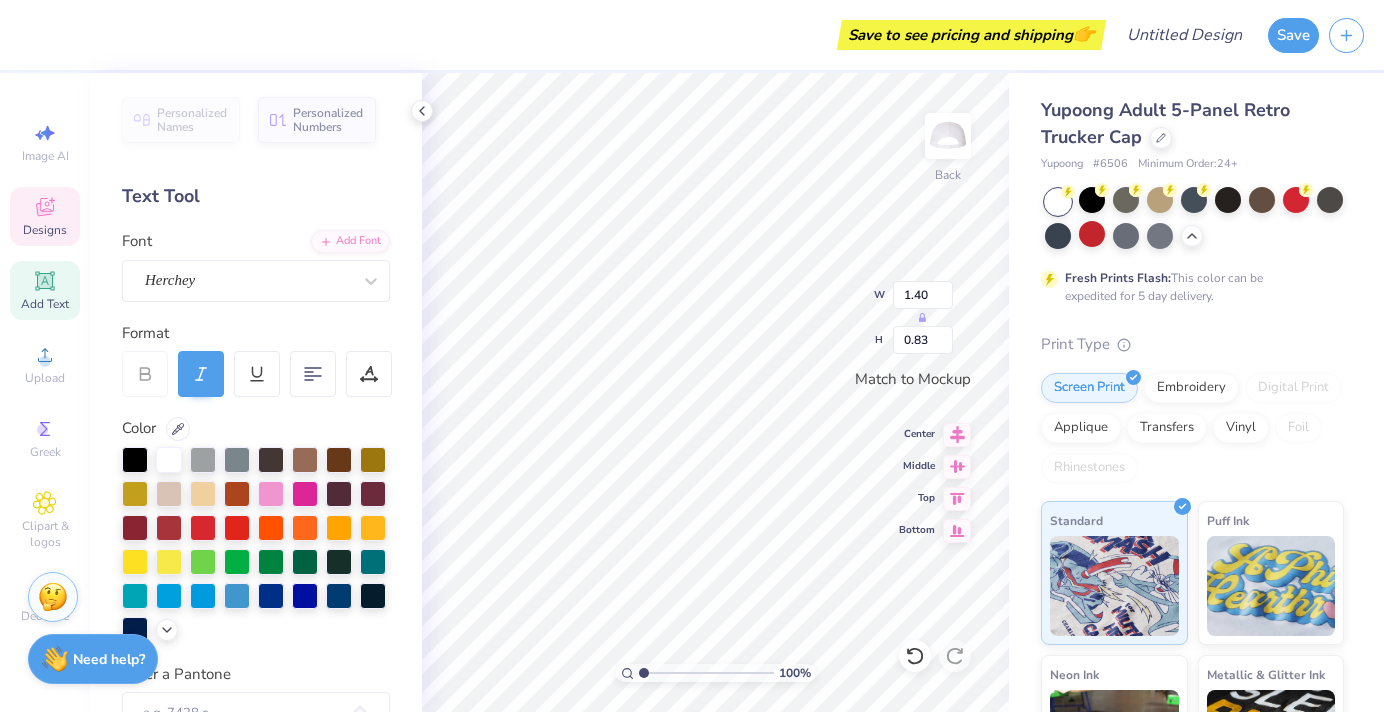 click 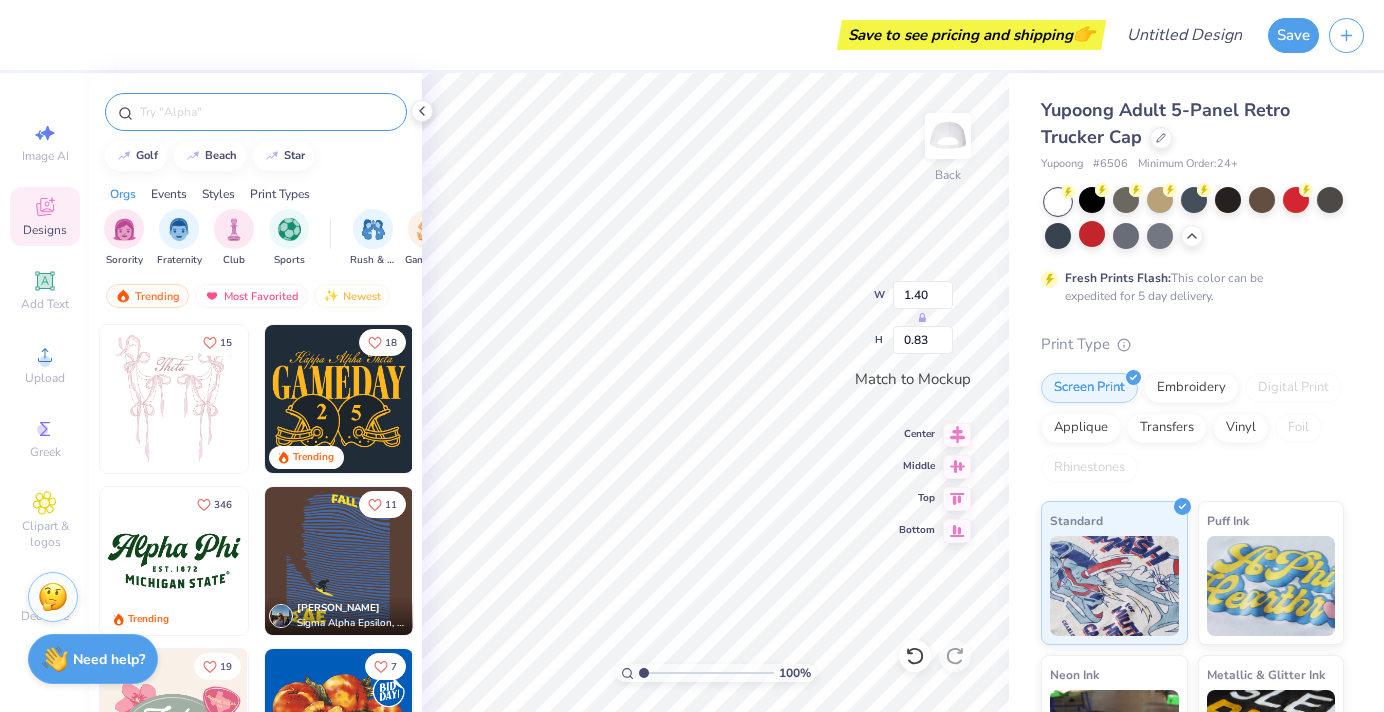 click at bounding box center (266, 112) 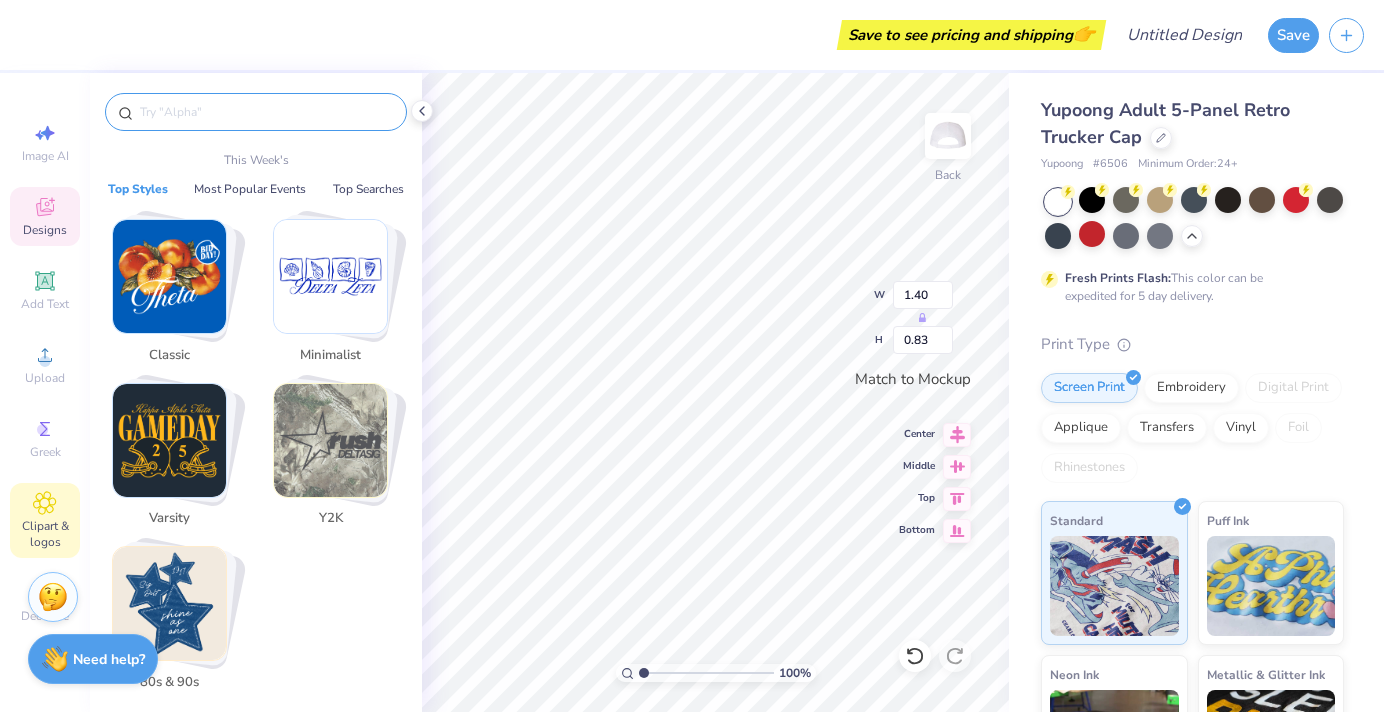 click 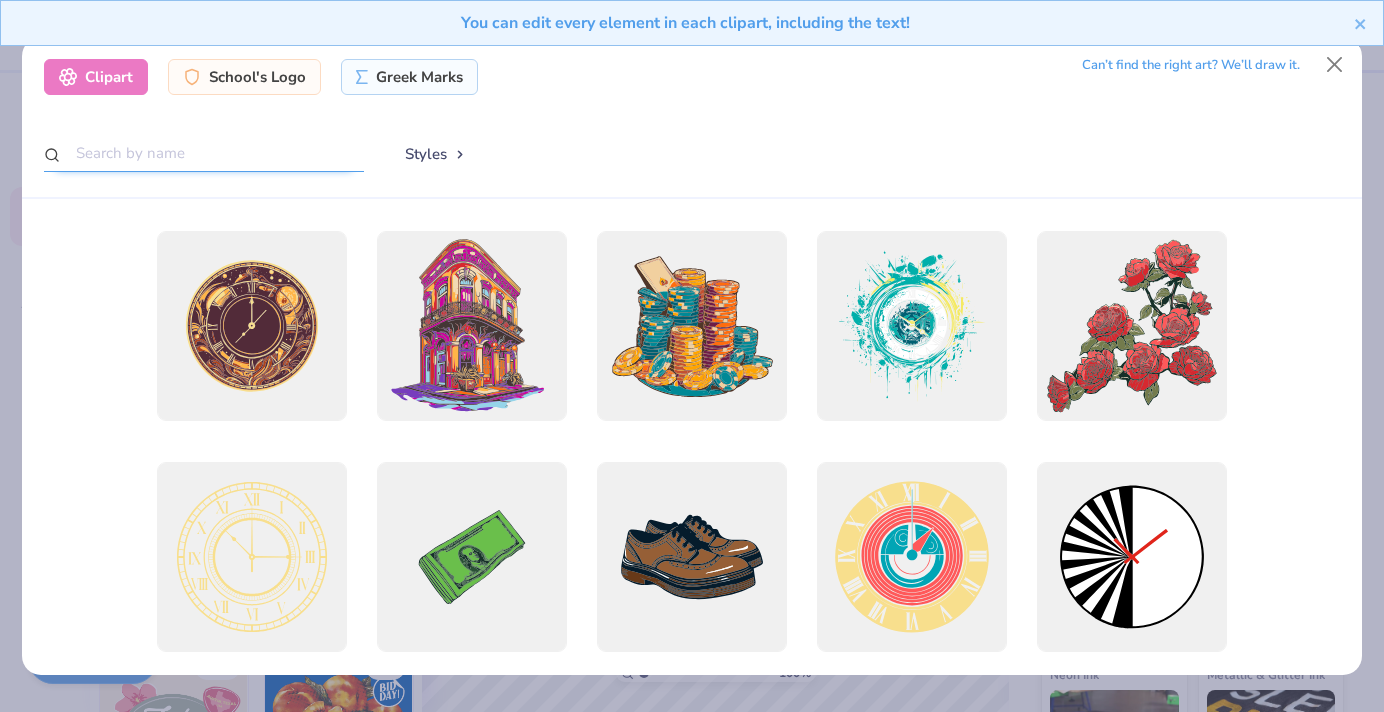 click at bounding box center (204, 153) 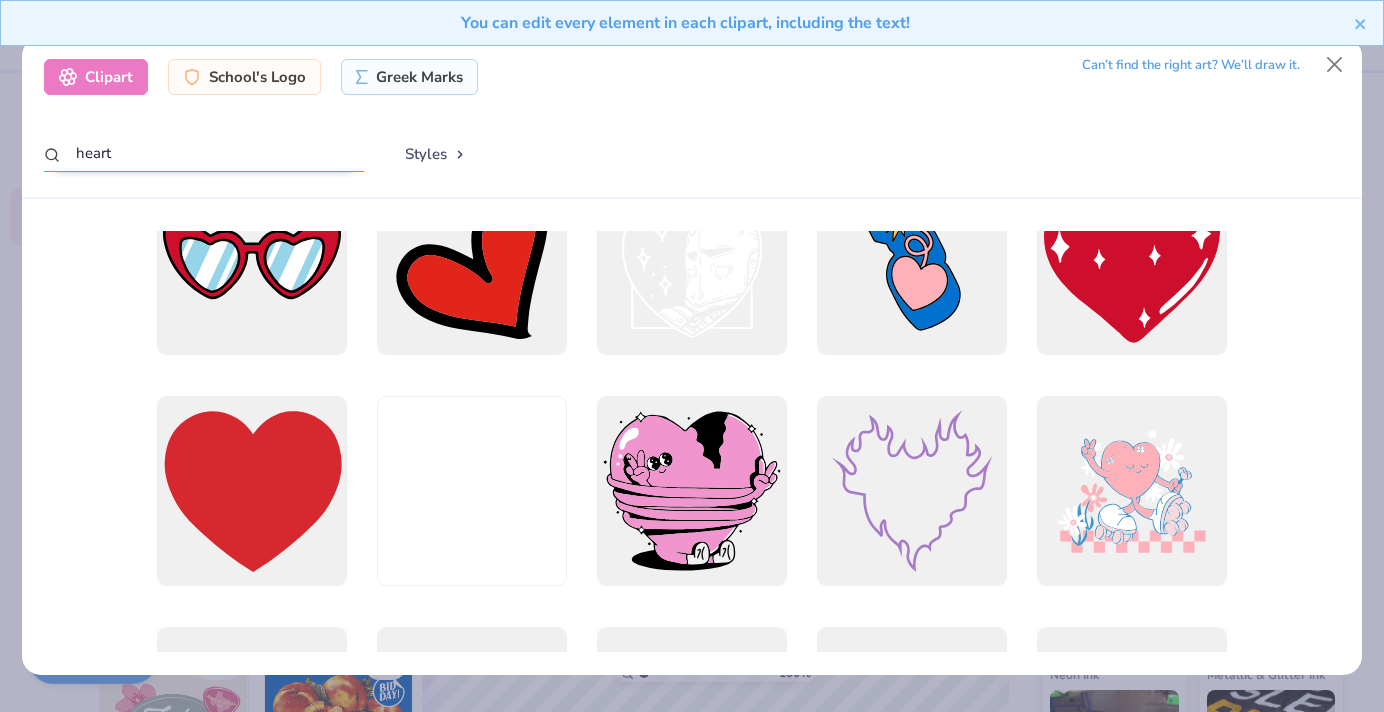 scroll, scrollTop: 1686, scrollLeft: 0, axis: vertical 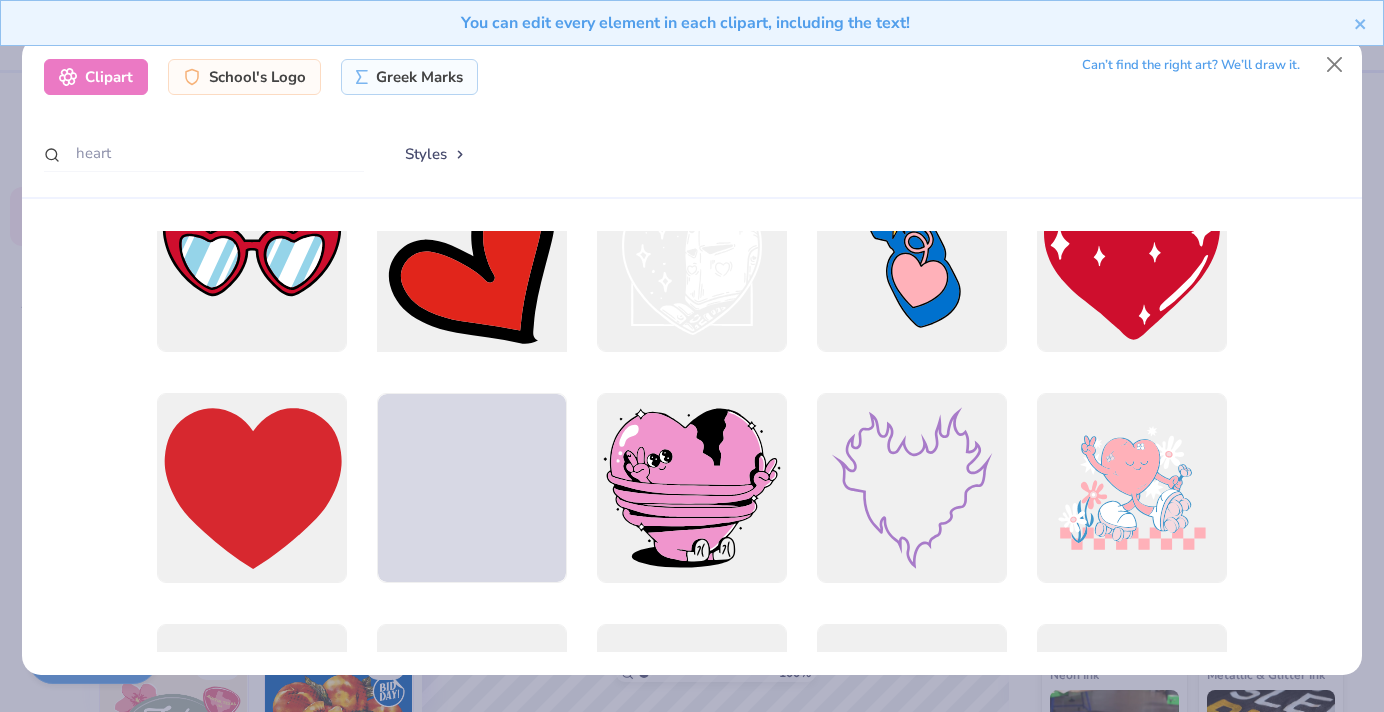 click at bounding box center (472, 257) 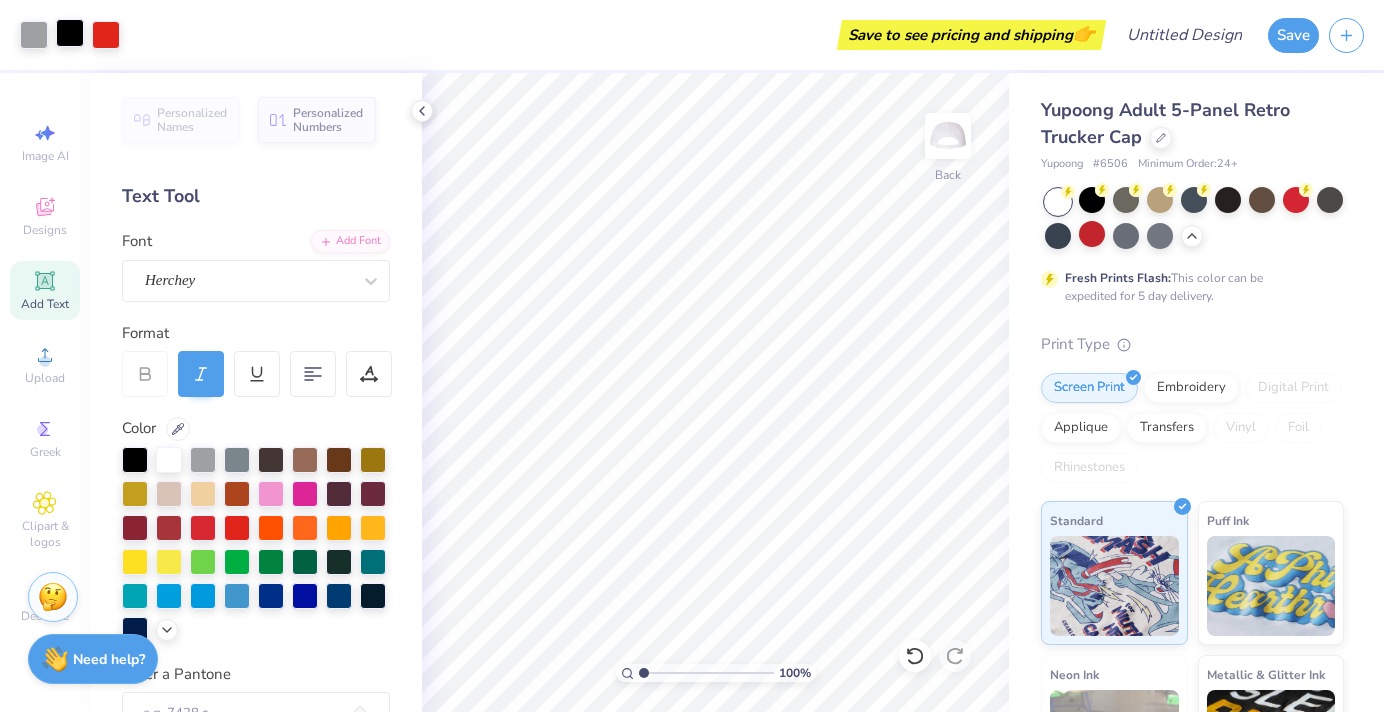 click at bounding box center (70, 33) 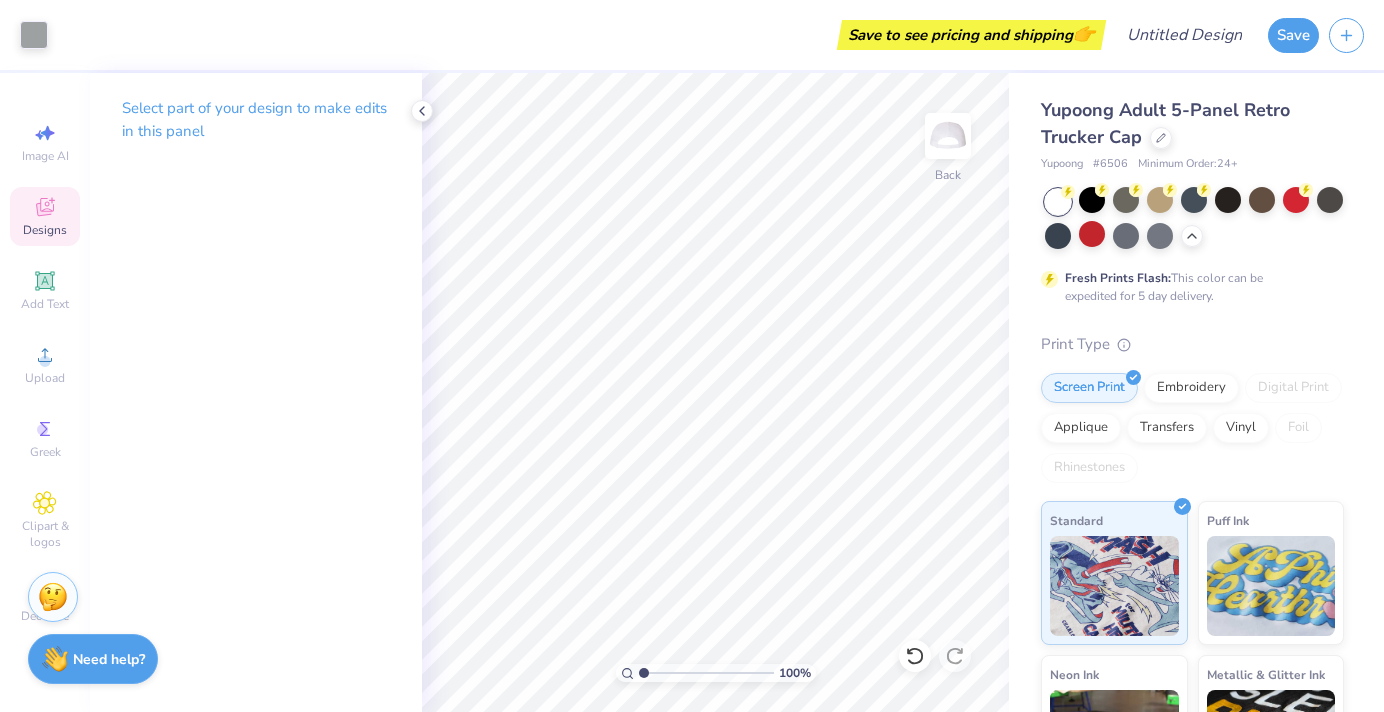 click 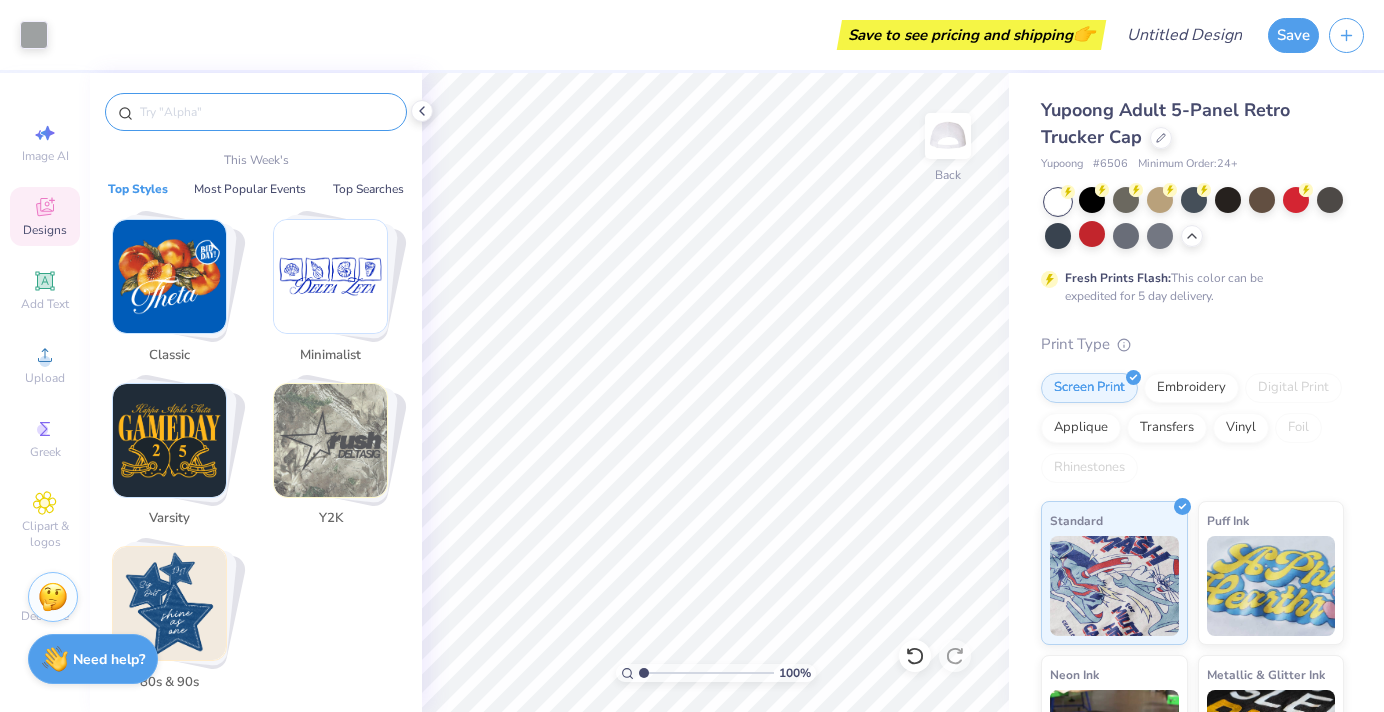 click at bounding box center [266, 112] 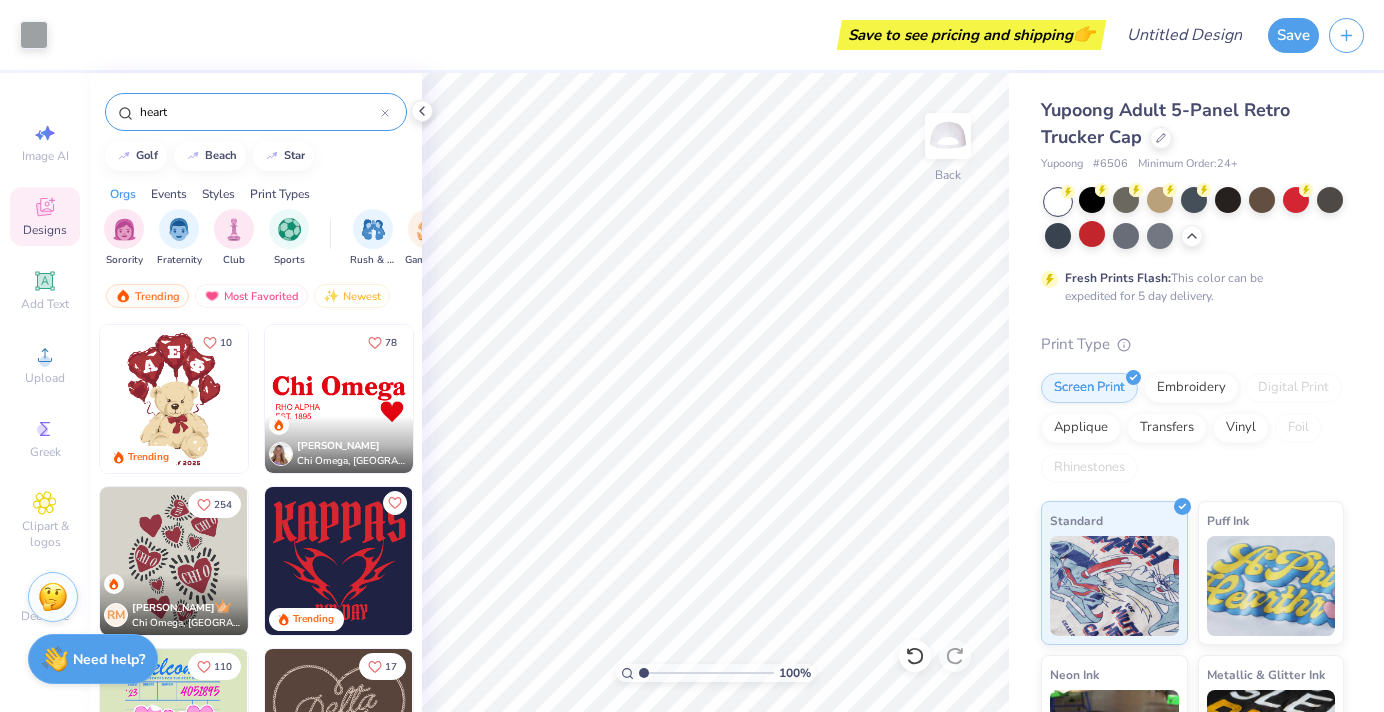 click at bounding box center [339, 399] 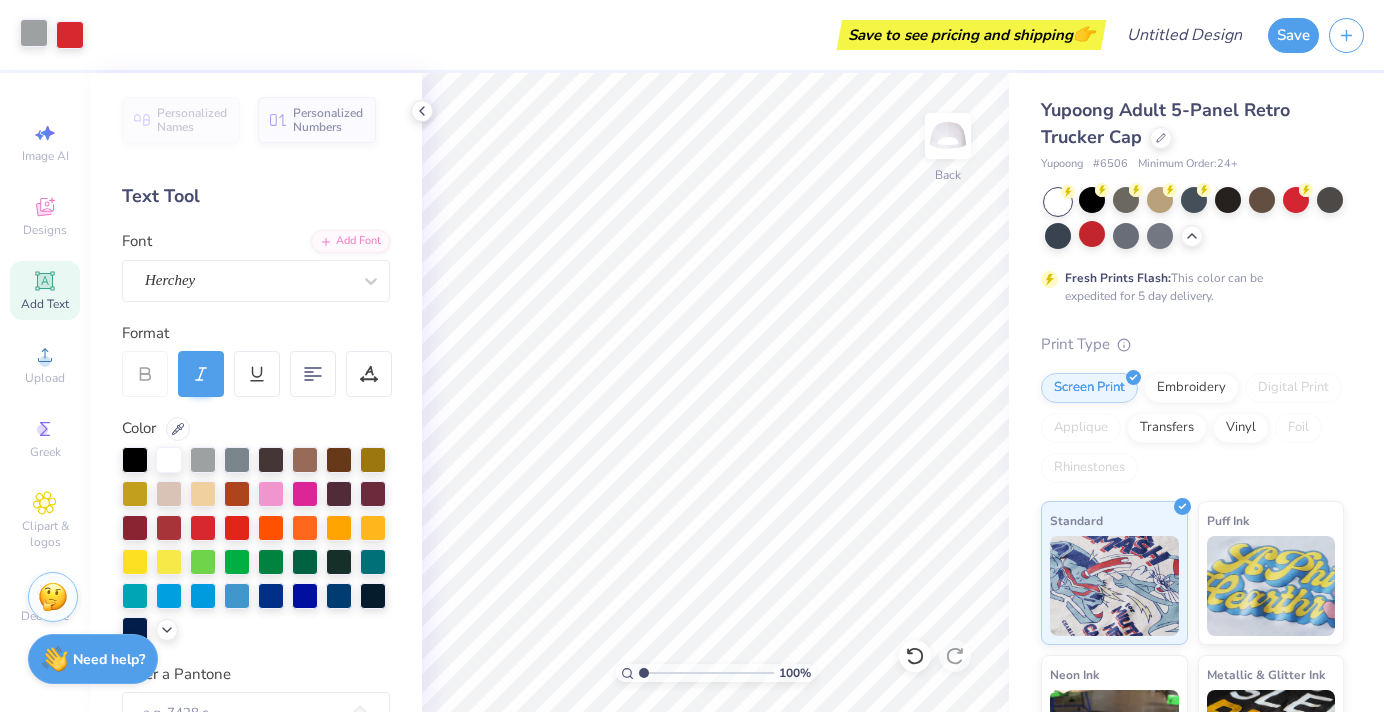 click at bounding box center (34, 33) 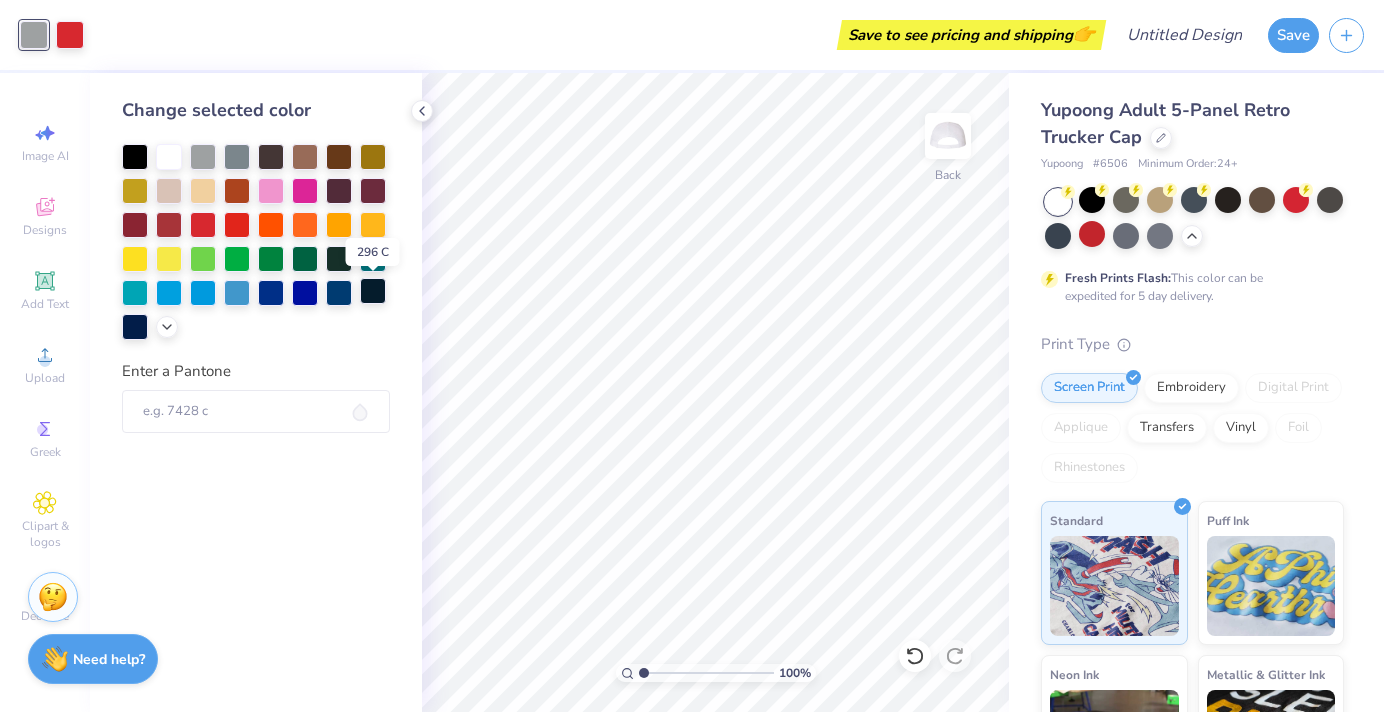 click at bounding box center [373, 291] 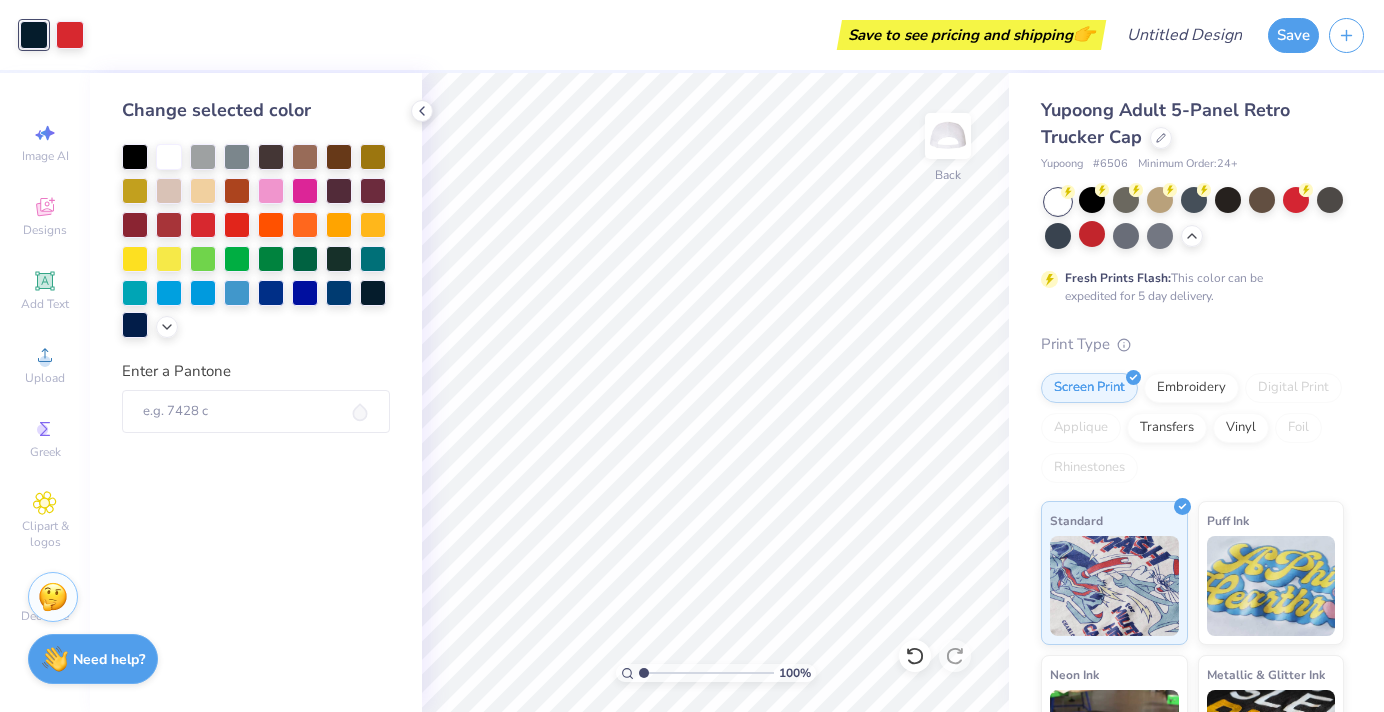click at bounding box center (135, 325) 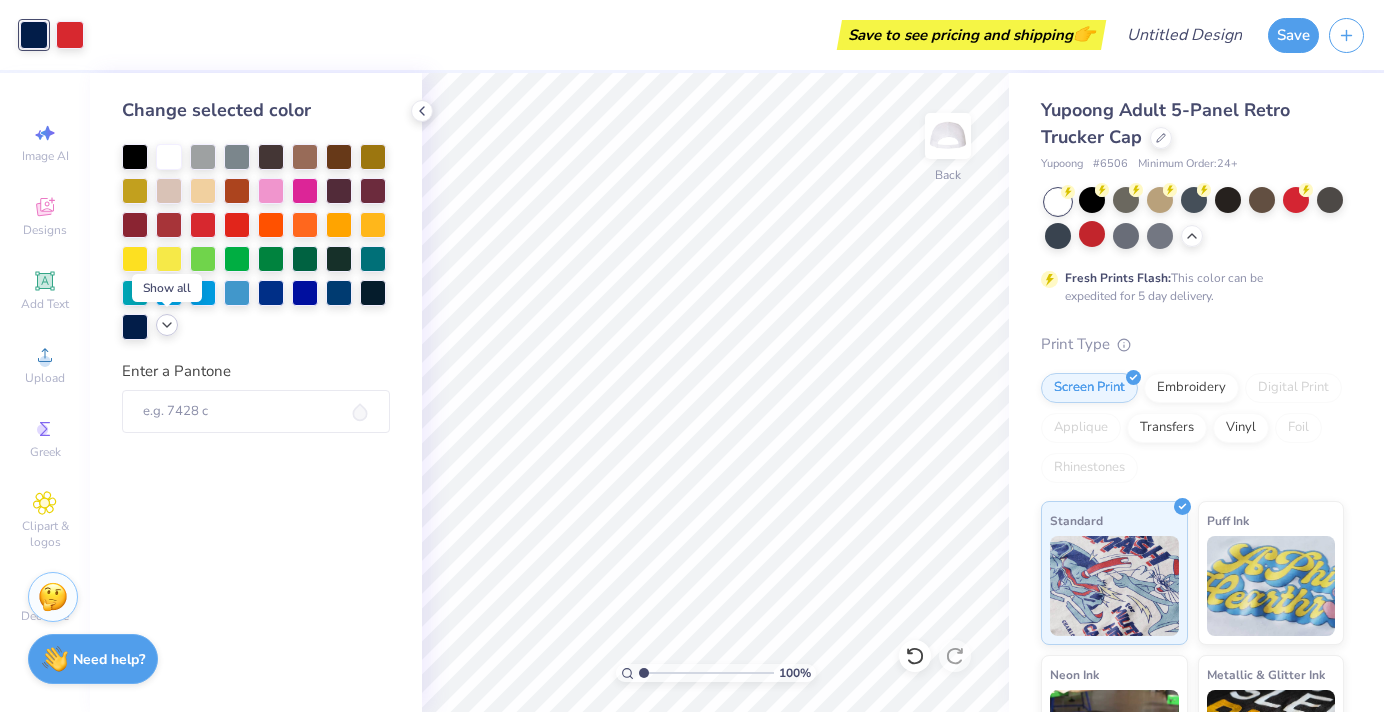 click at bounding box center (167, 325) 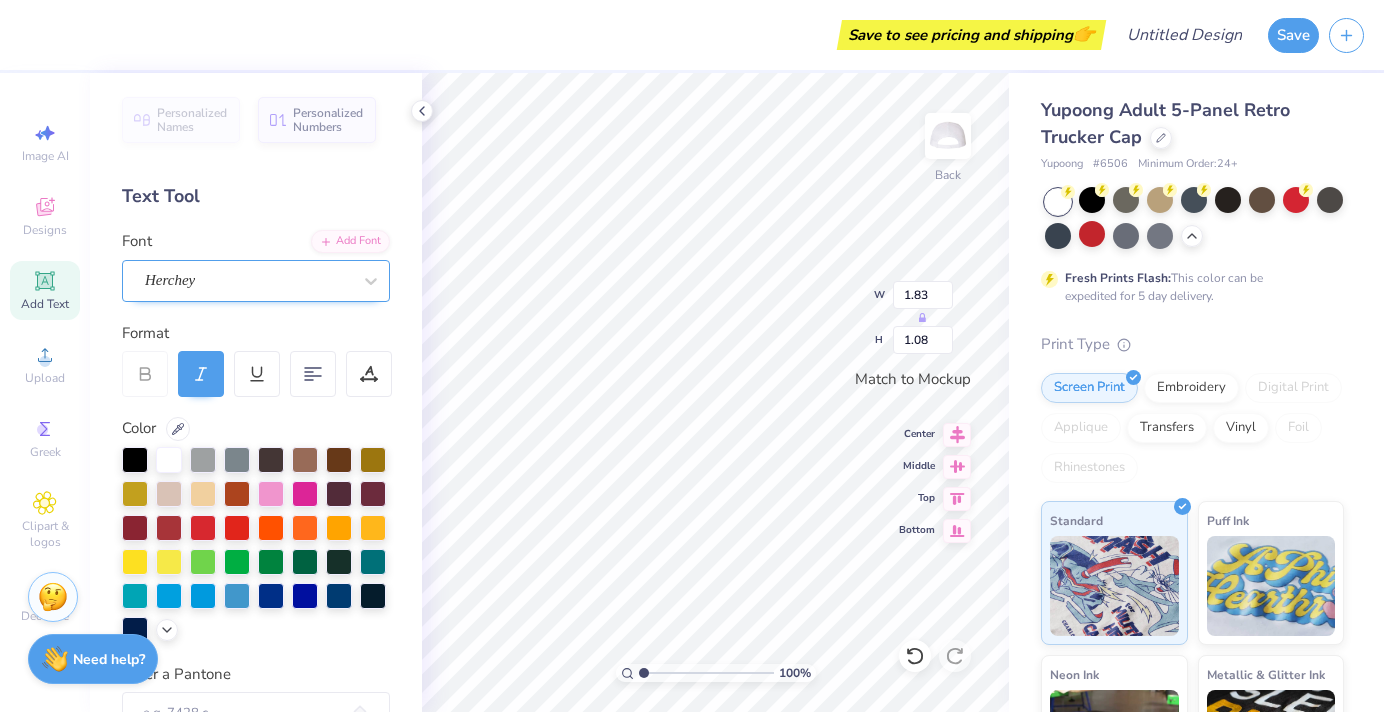 click on "Herchey" at bounding box center (248, 280) 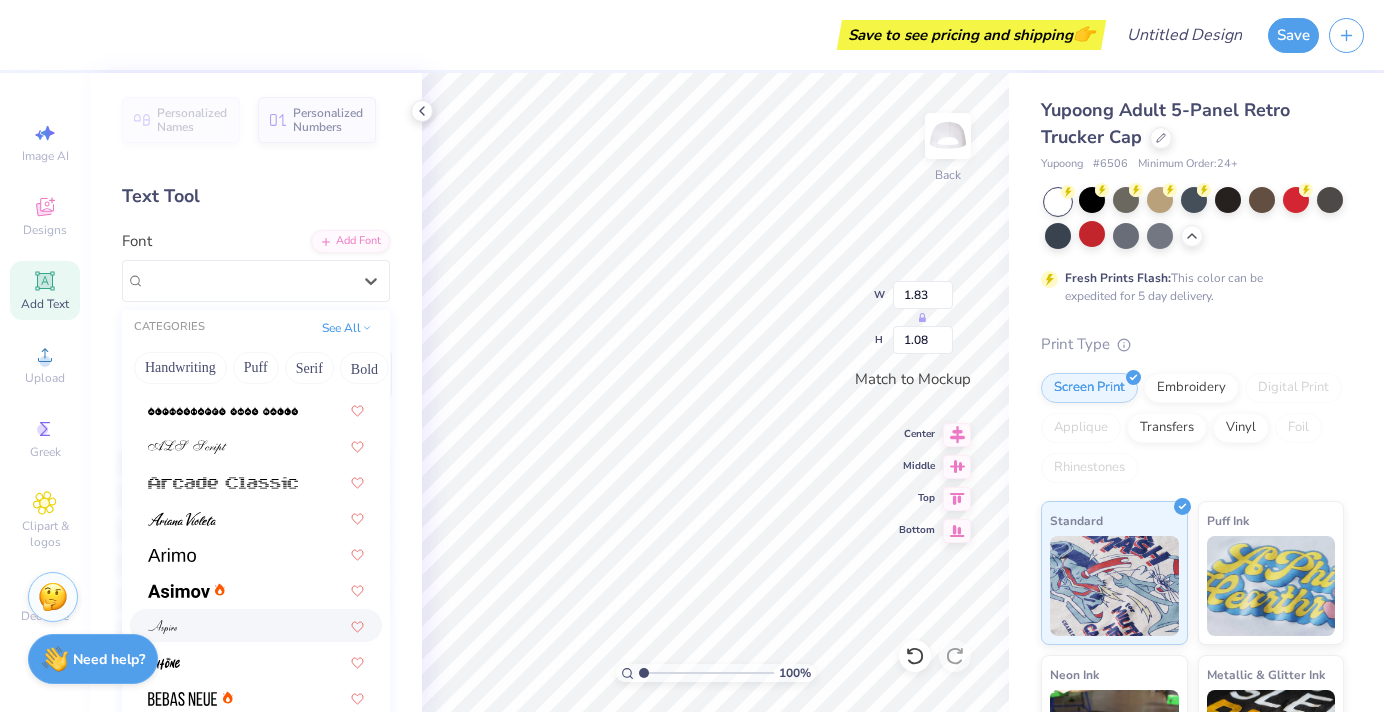 scroll, scrollTop: 1269, scrollLeft: 0, axis: vertical 